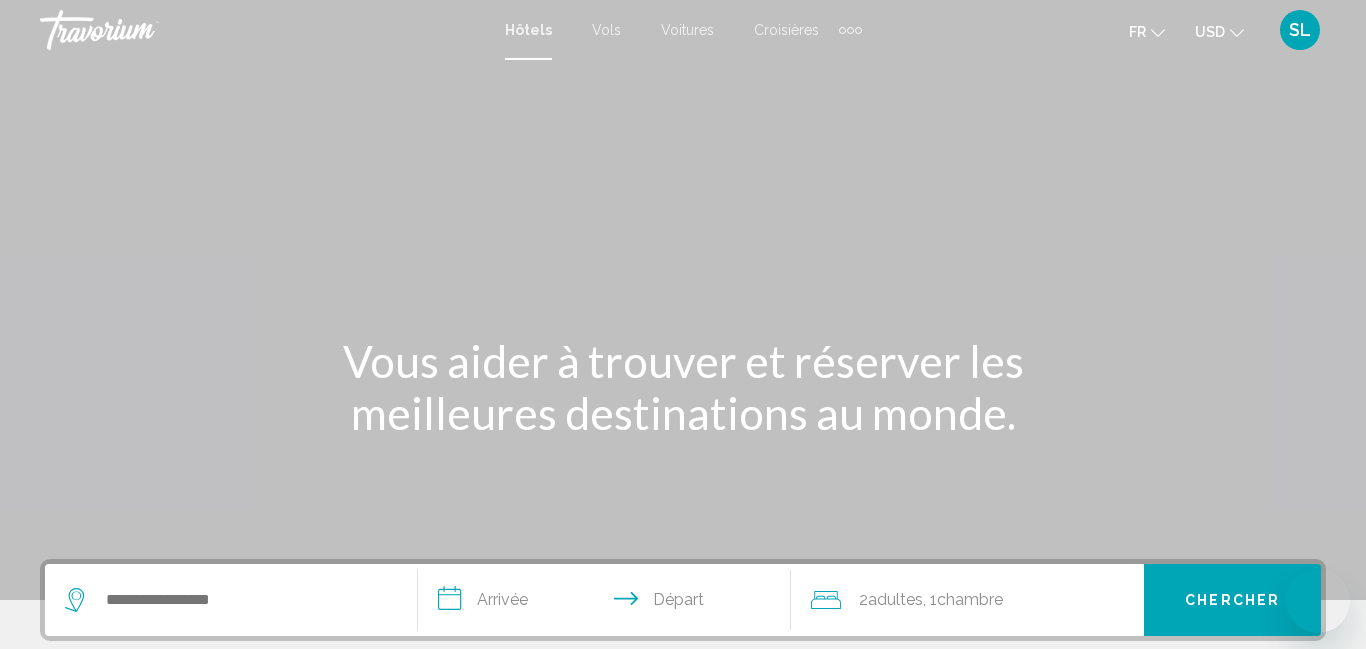 scroll, scrollTop: 0, scrollLeft: 0, axis: both 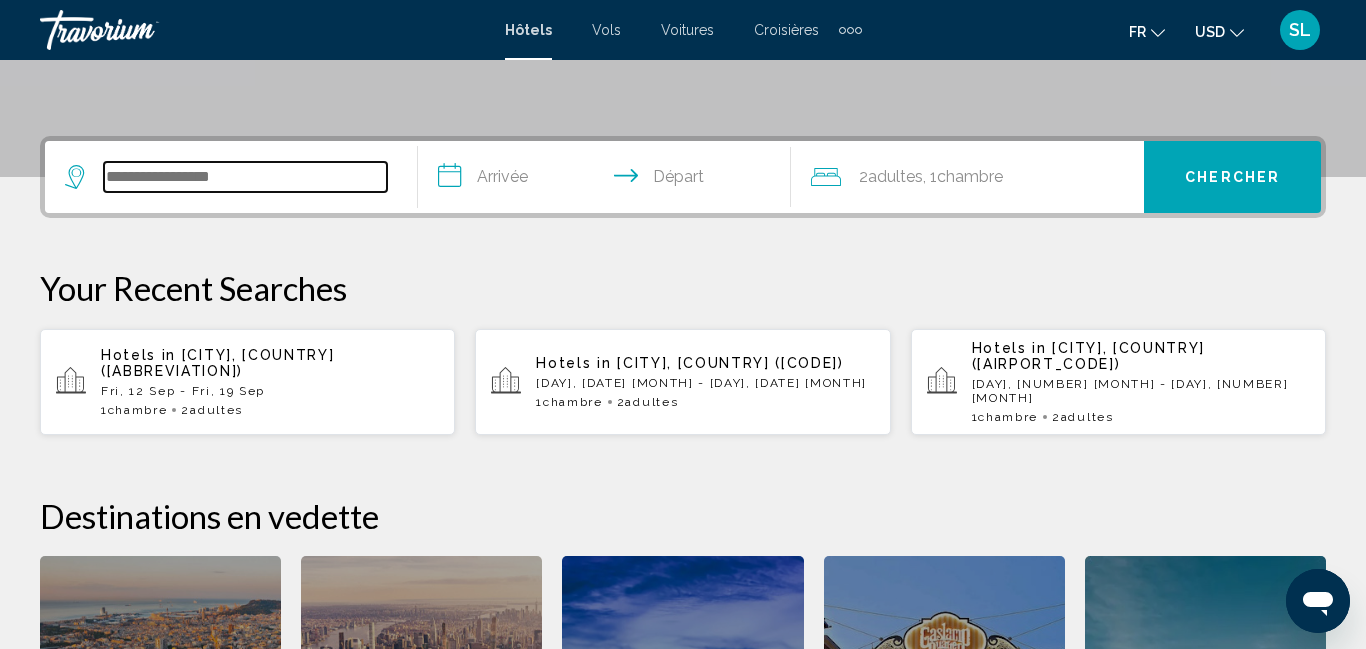 click at bounding box center [245, 177] 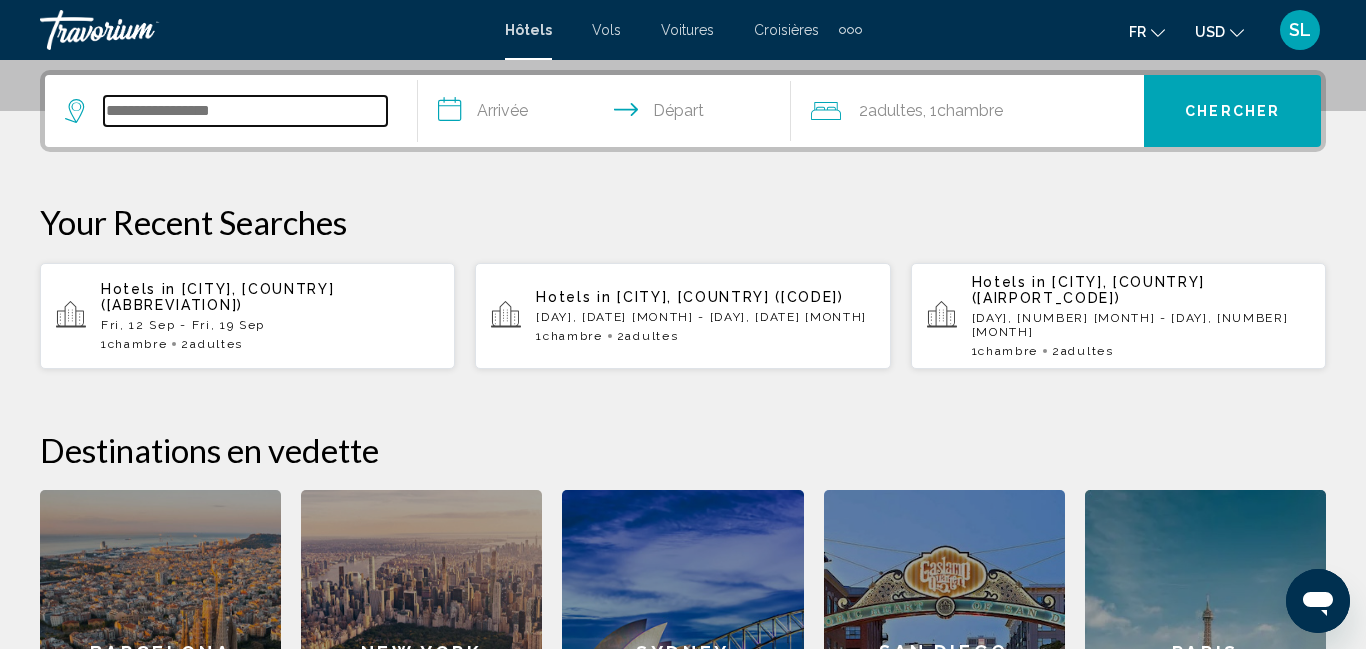 scroll, scrollTop: 494, scrollLeft: 0, axis: vertical 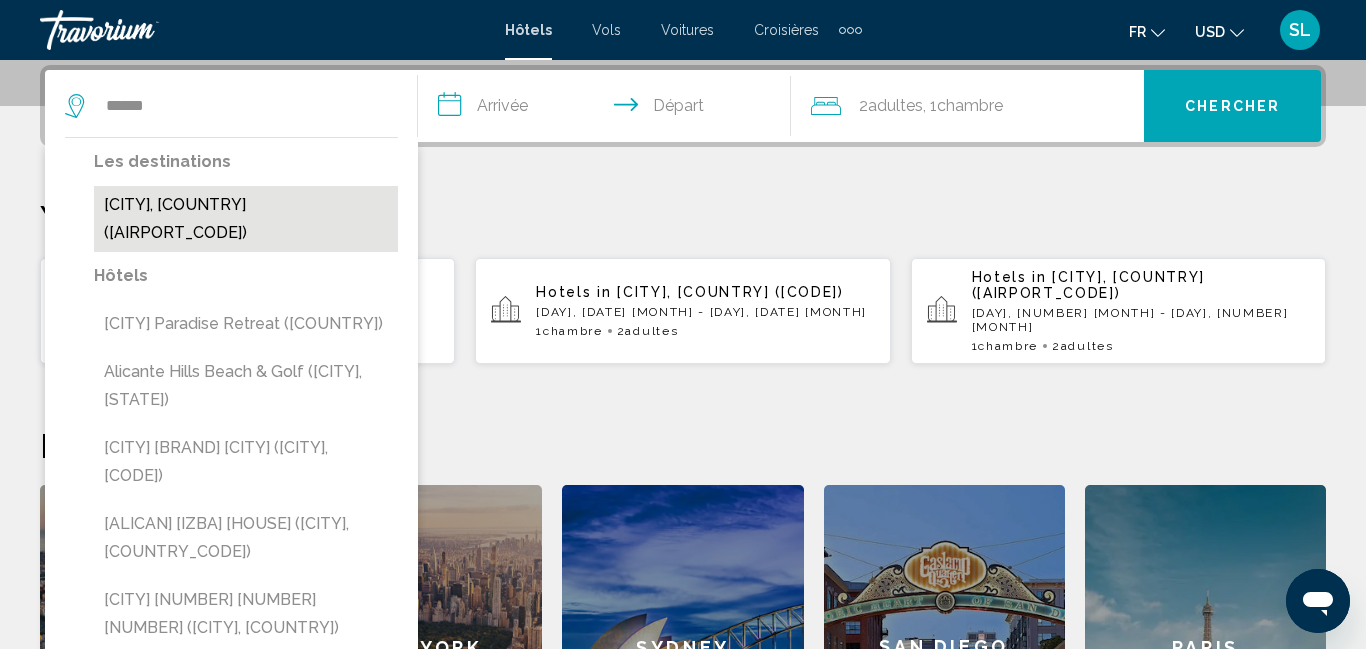 click on "[CITY], [COUNTRY] ([AIRPORT_CODE])" at bounding box center [246, 219] 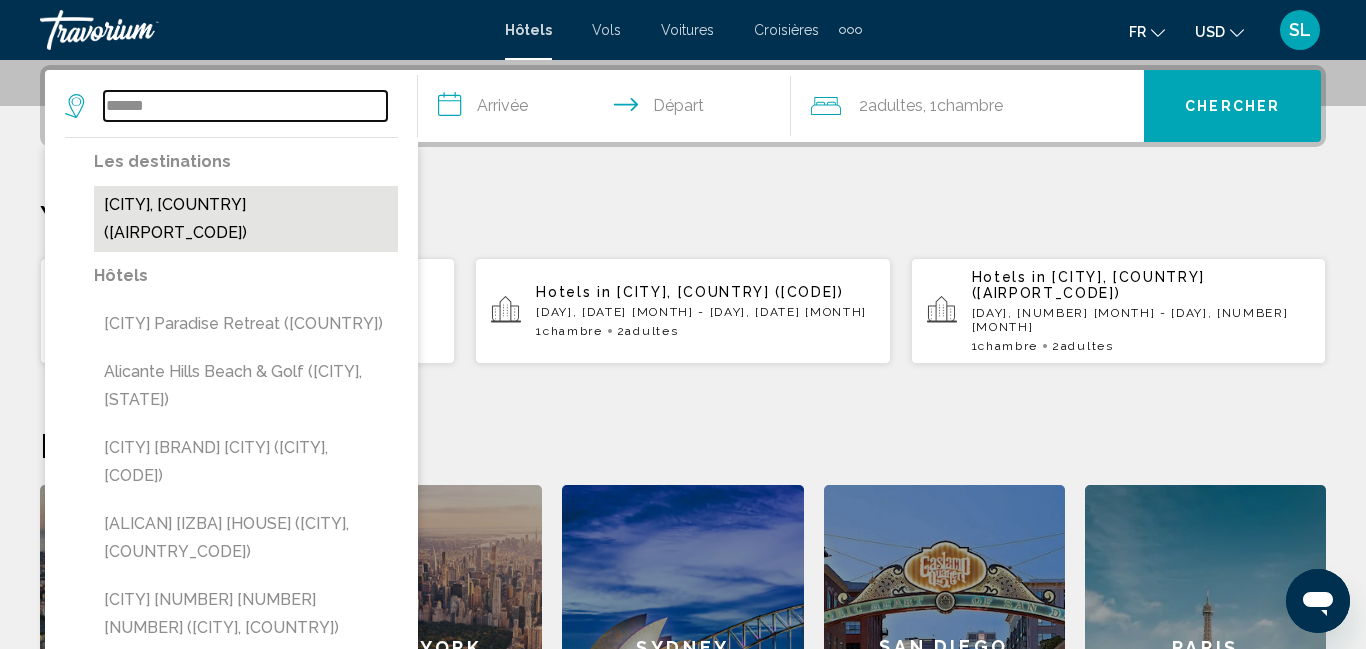 type on "**********" 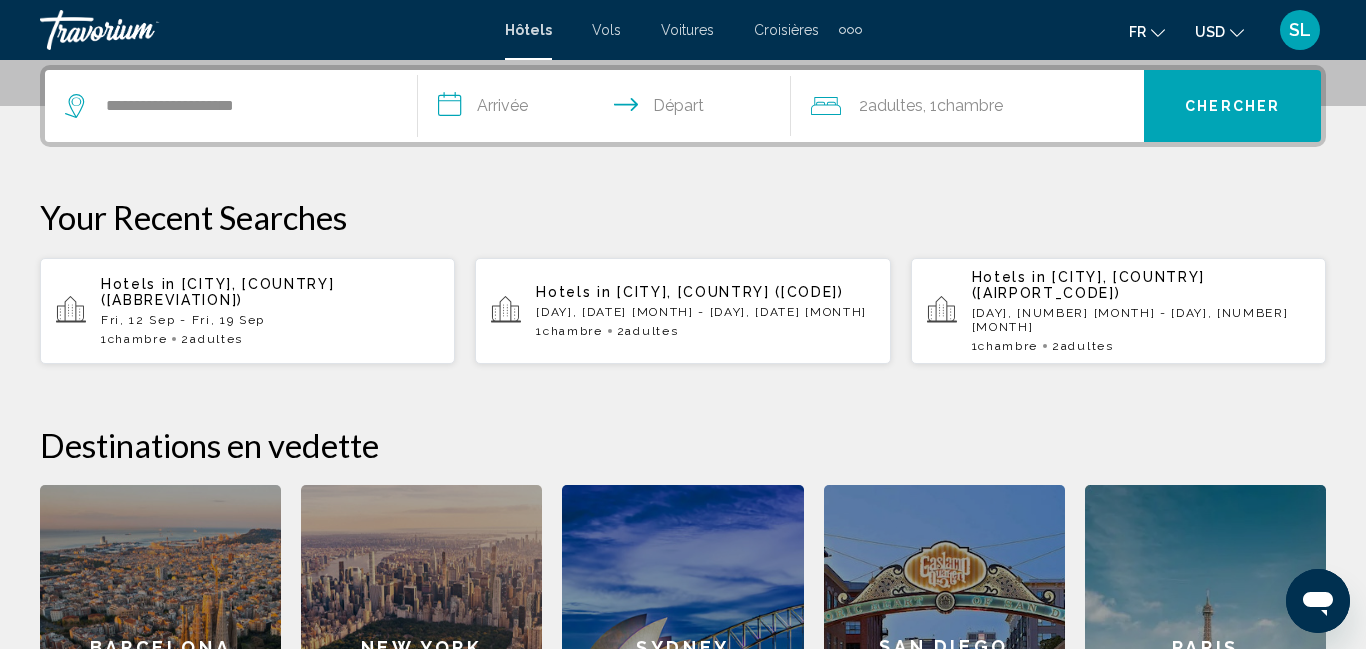 click on "**********" at bounding box center (608, 109) 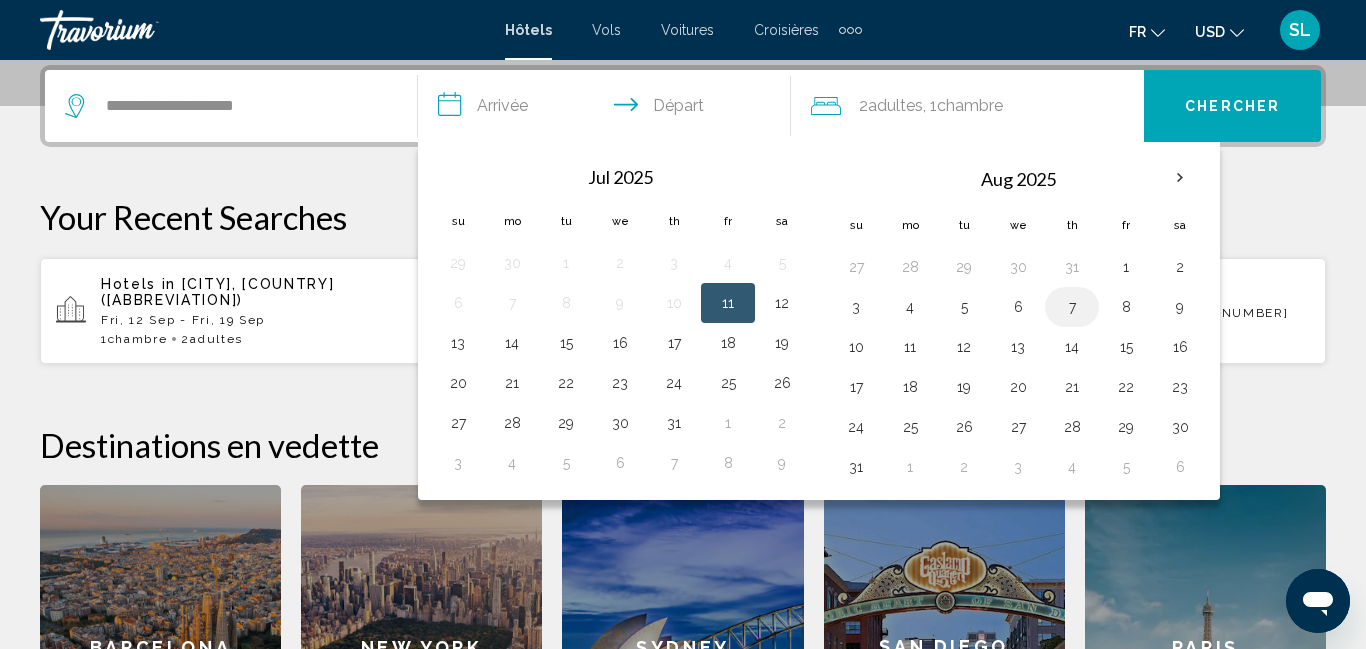 click on "7" at bounding box center [1072, 307] 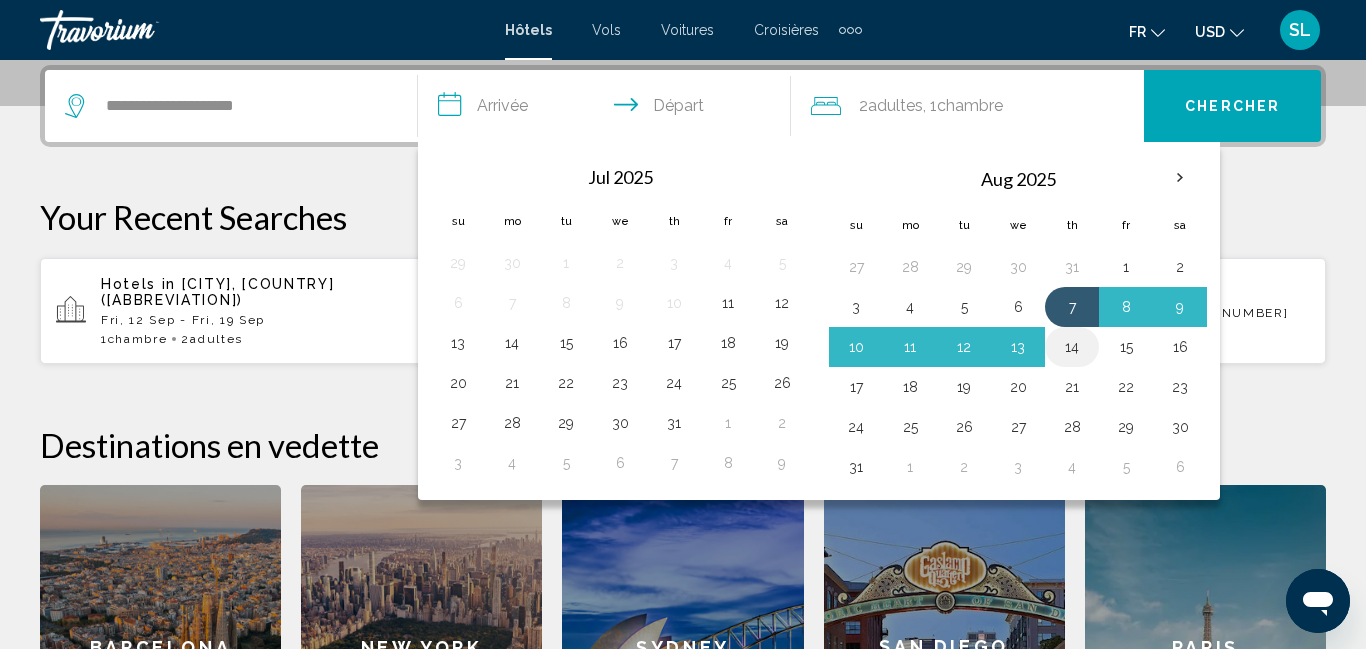 click on "14" at bounding box center [1072, 347] 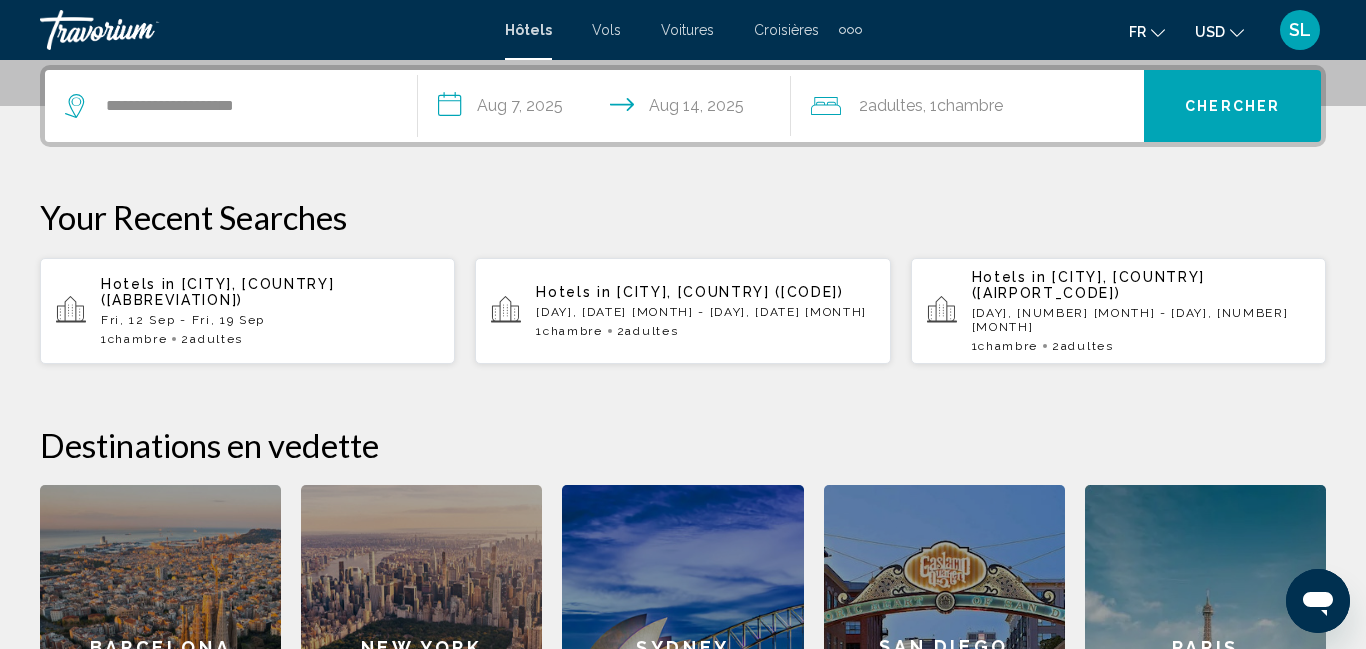 type on "**********" 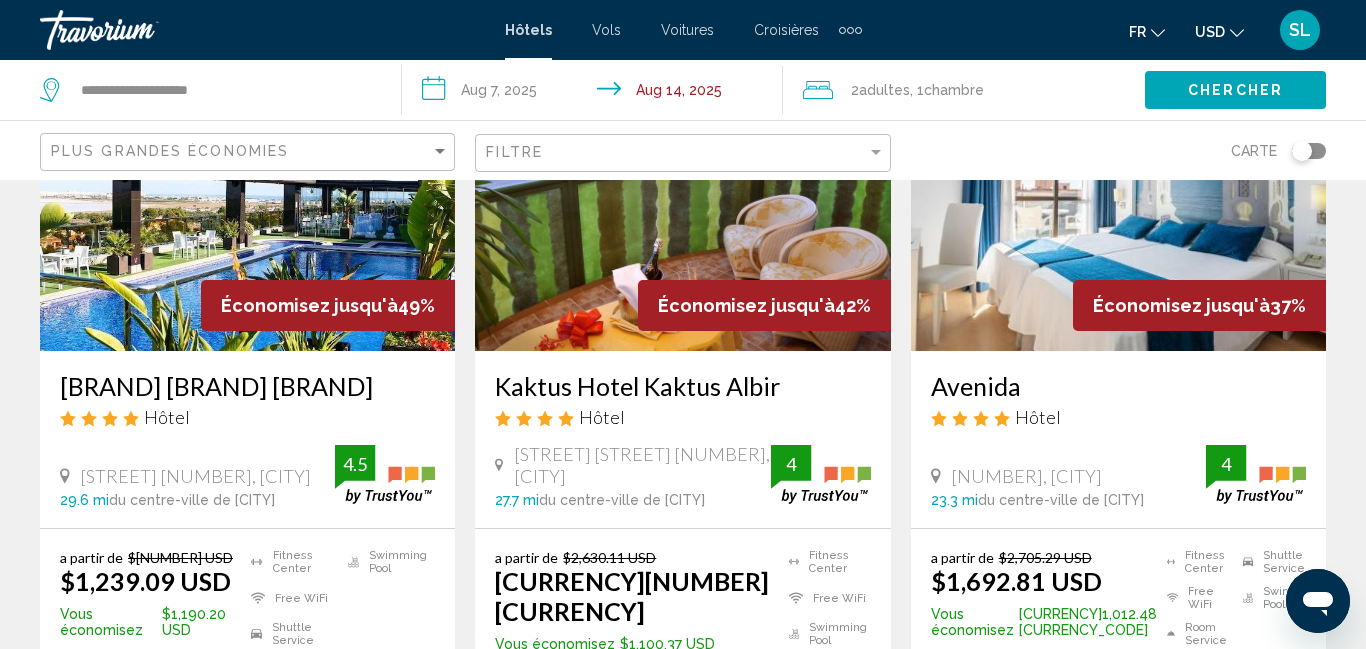 scroll, scrollTop: 131, scrollLeft: 0, axis: vertical 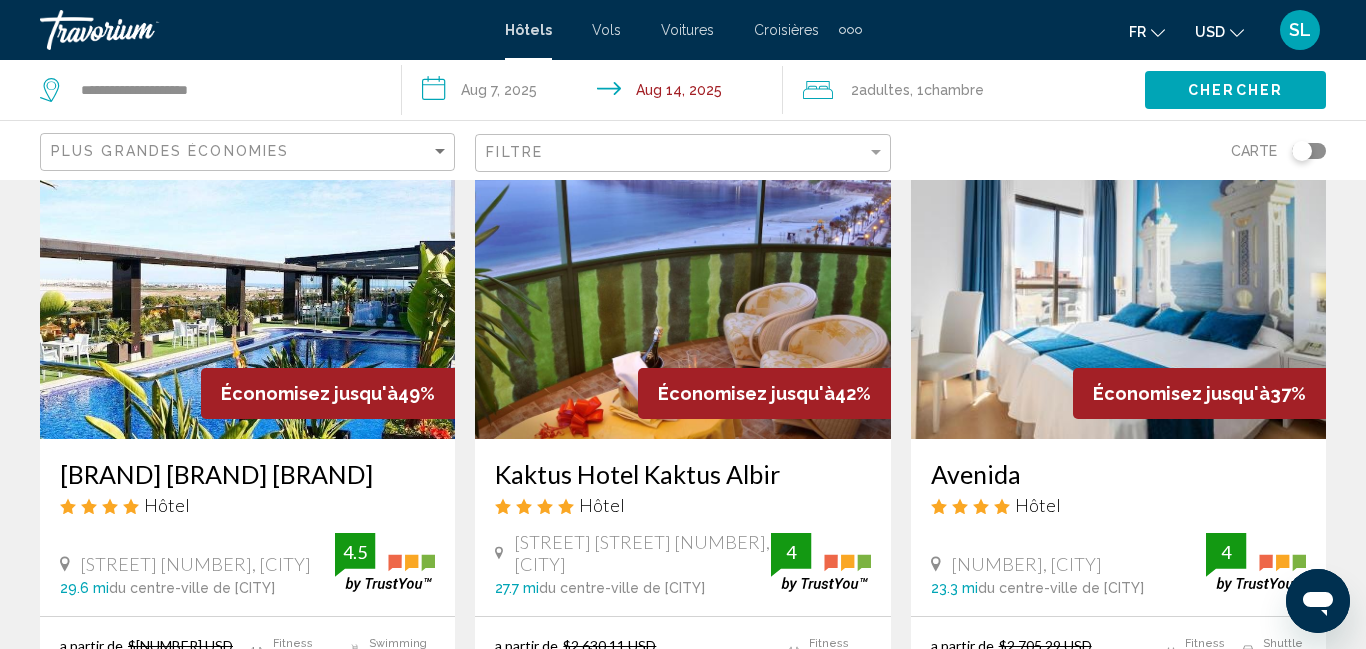 click on "USD
USD ($) MXN (Mex$) CAD (Can$) GBP (£) EUR (€) AUD (A$) NZD (NZ$) CNY (CN¥)" 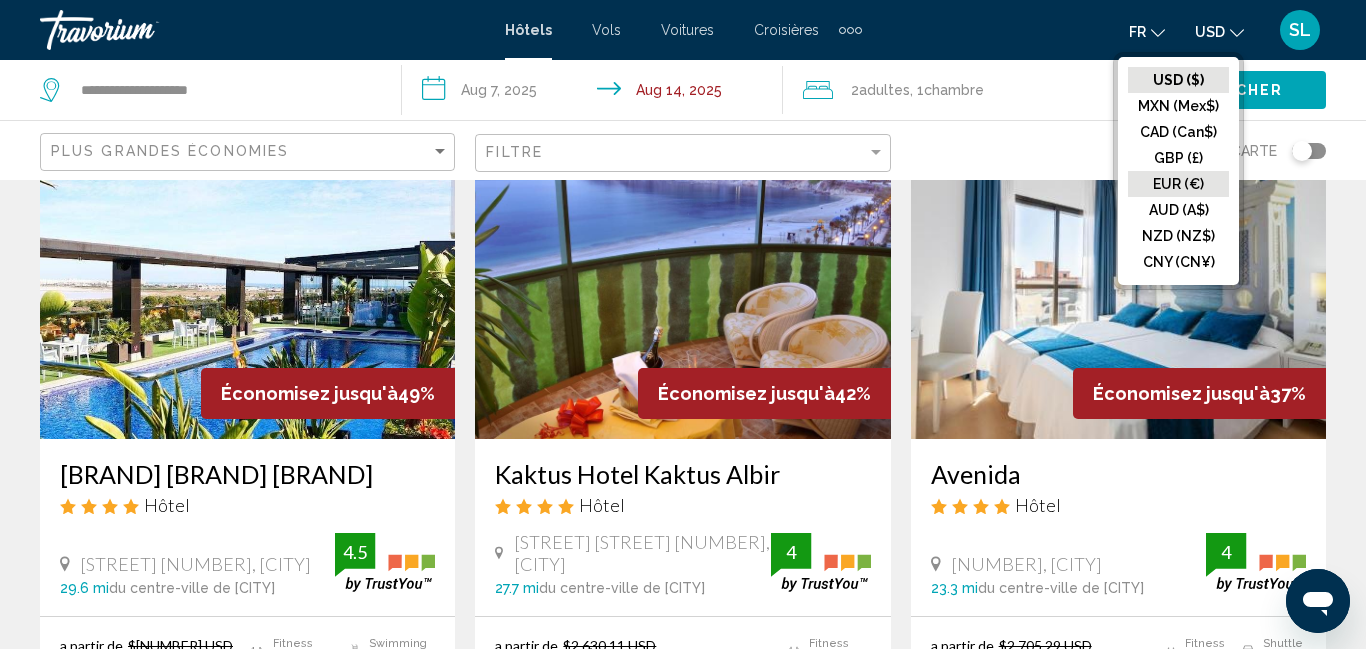 click on "EUR (€)" 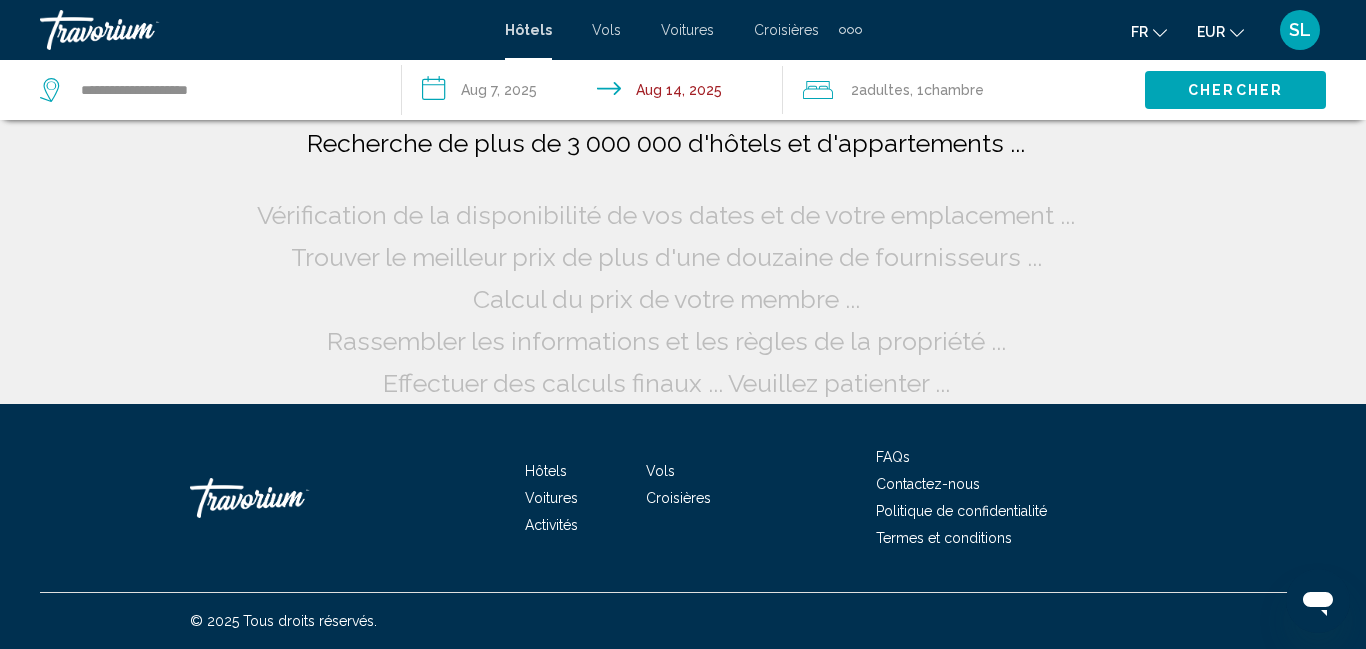 scroll, scrollTop: 0, scrollLeft: 0, axis: both 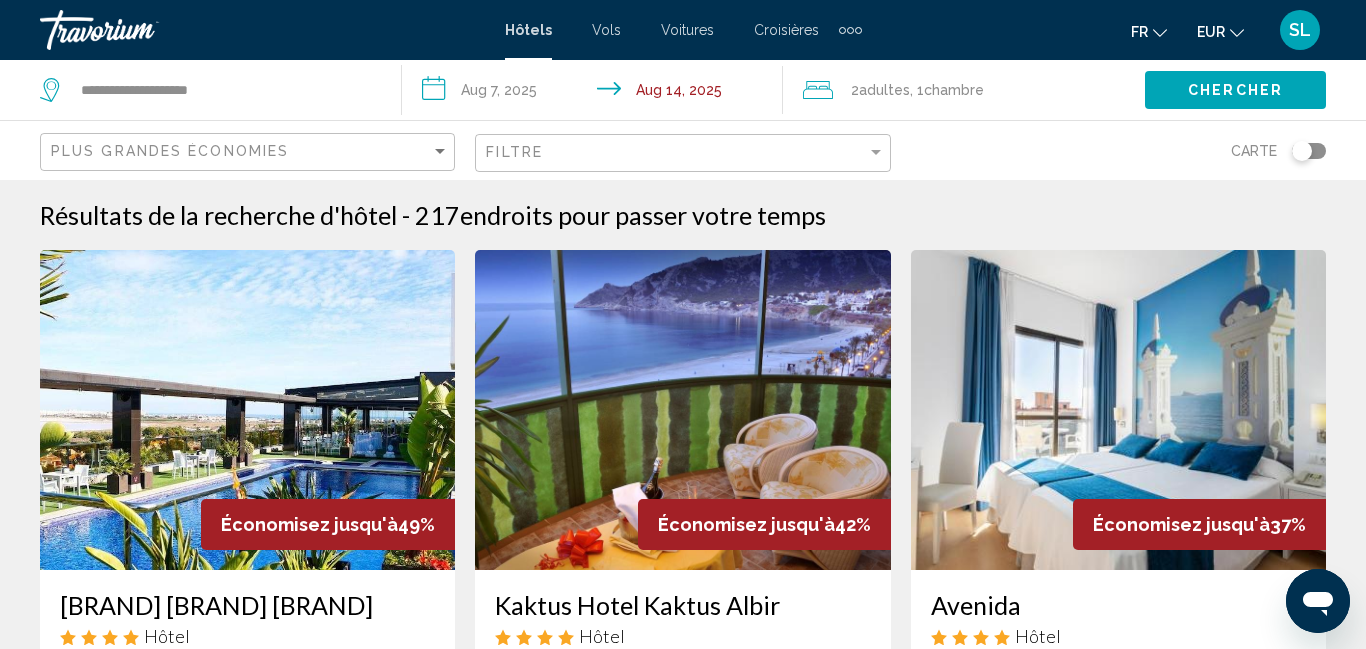 click on "Plus grandes économies" 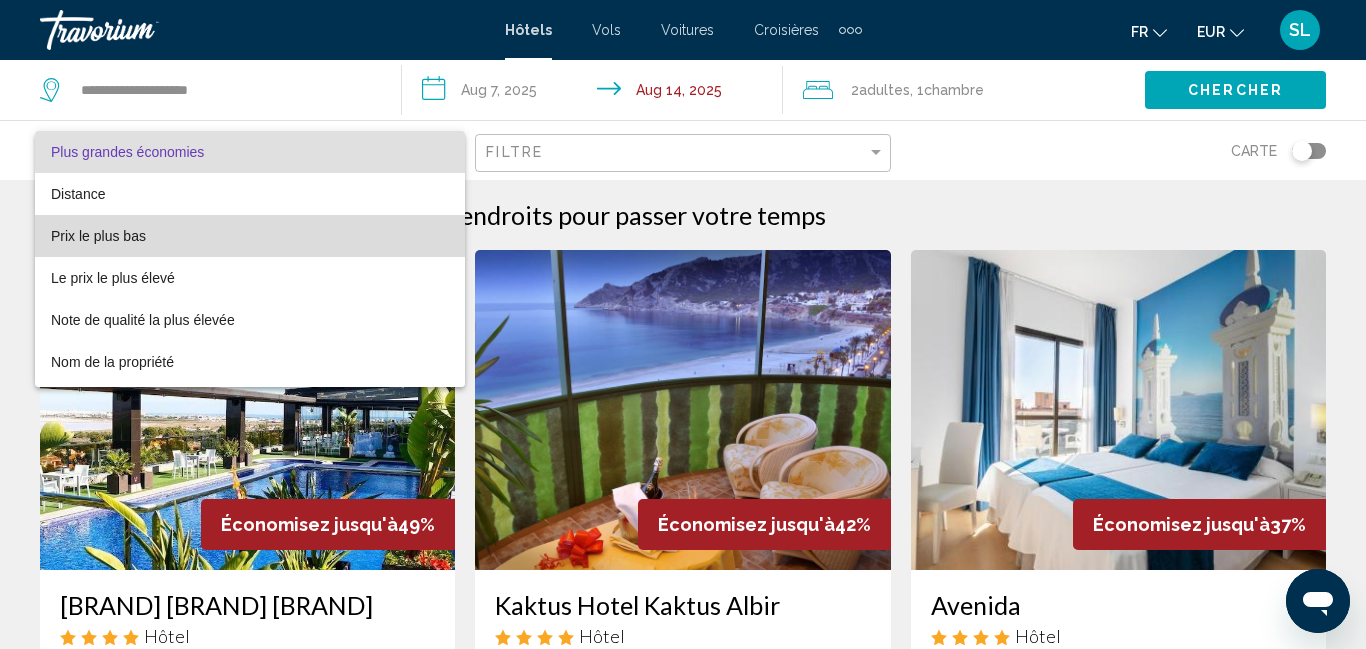click on "Prix le plus bas" at bounding box center (250, 236) 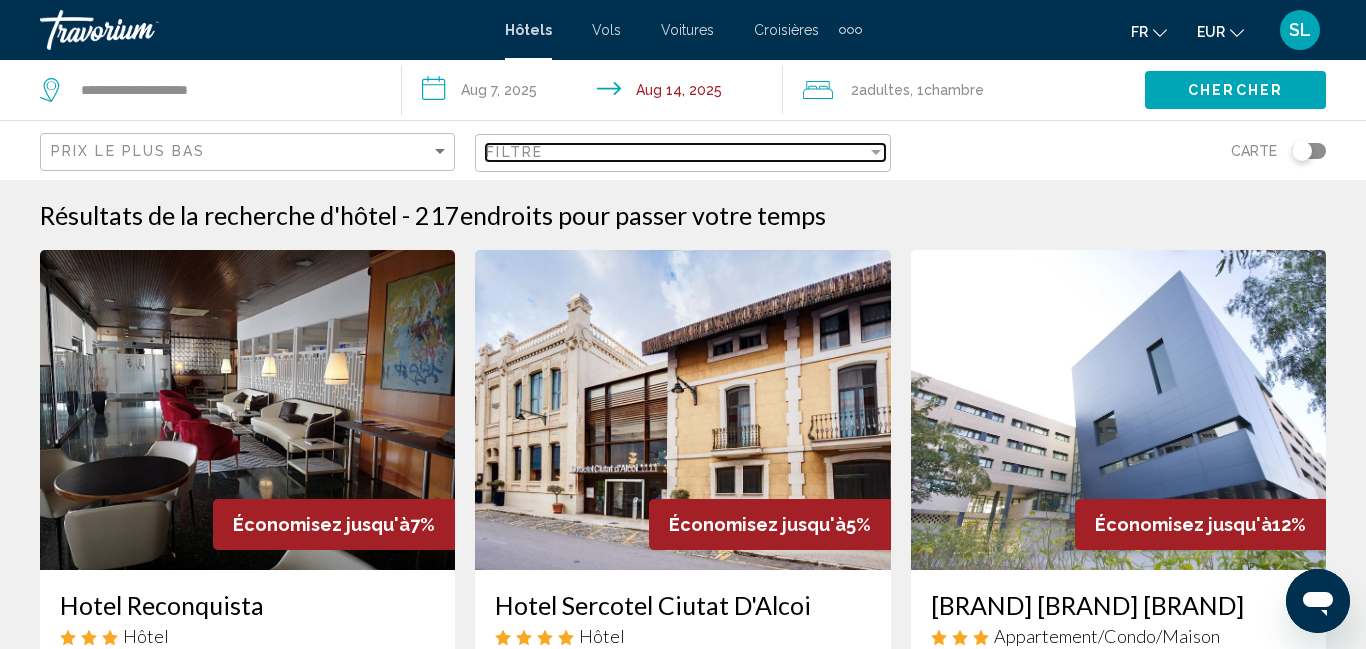 click on "Filtre" at bounding box center [685, 153] 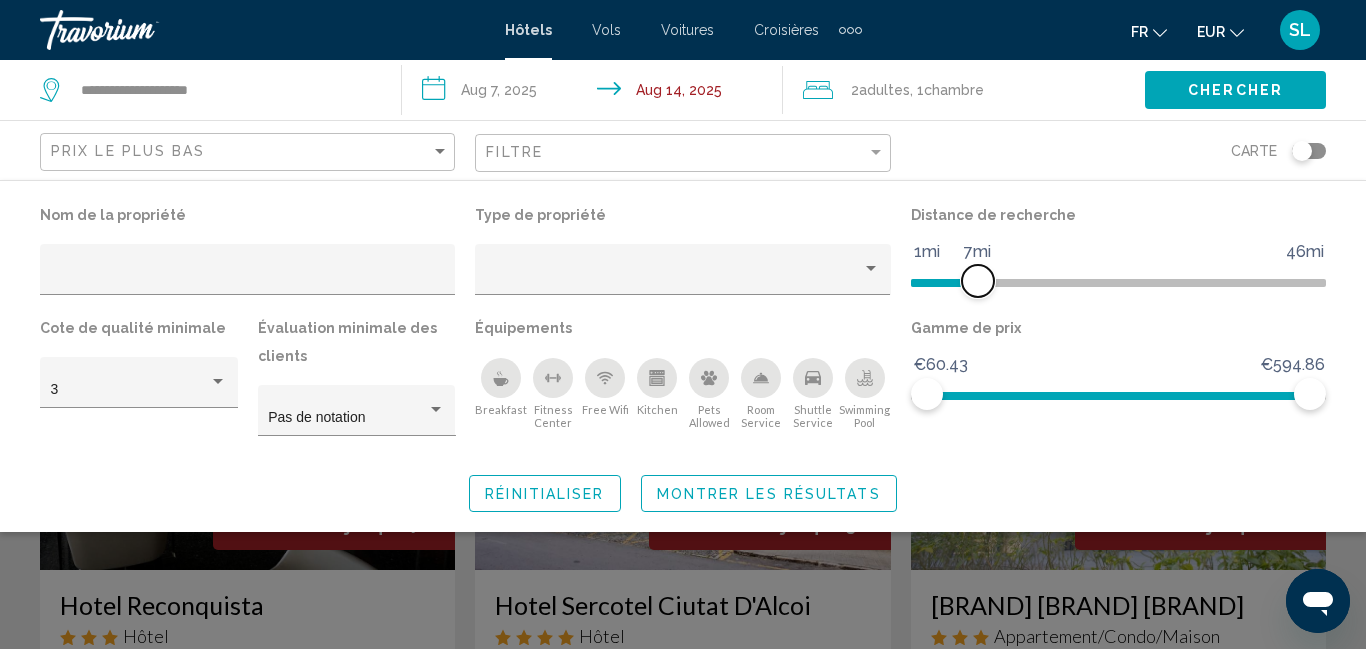 drag, startPoint x: 1169, startPoint y: 287, endPoint x: 974, endPoint y: 292, distance: 195.06409 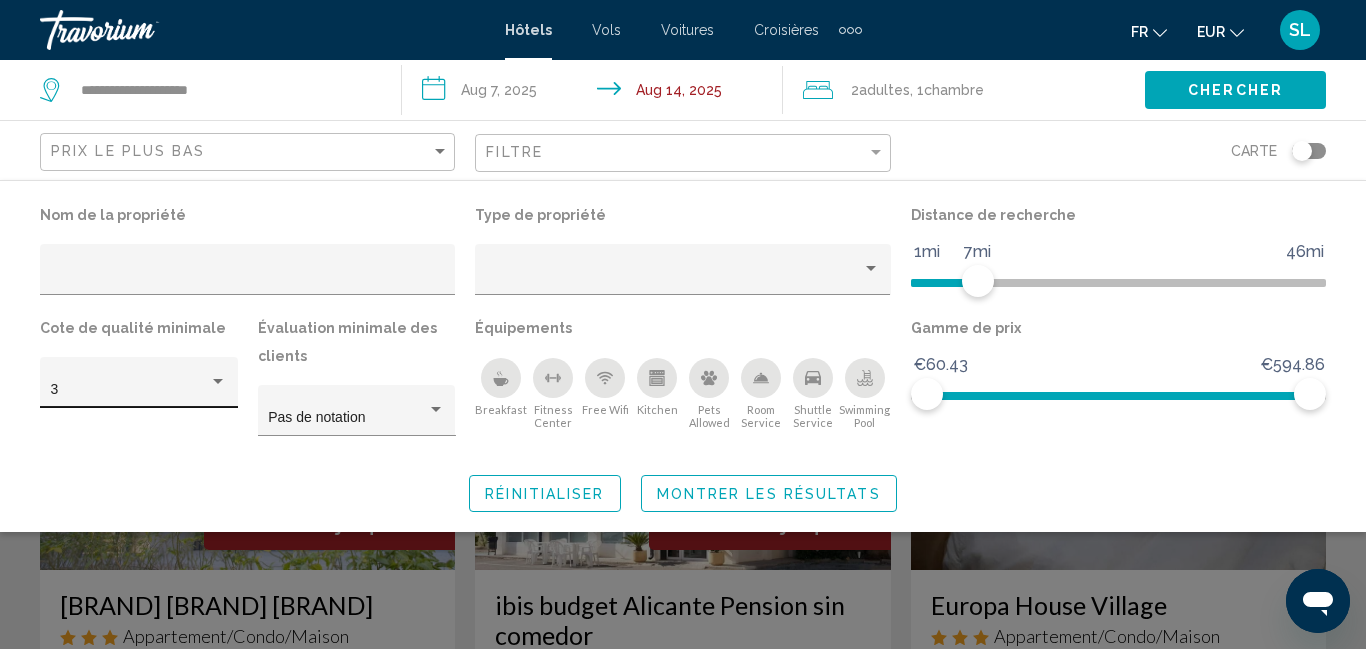 click at bounding box center [218, 382] 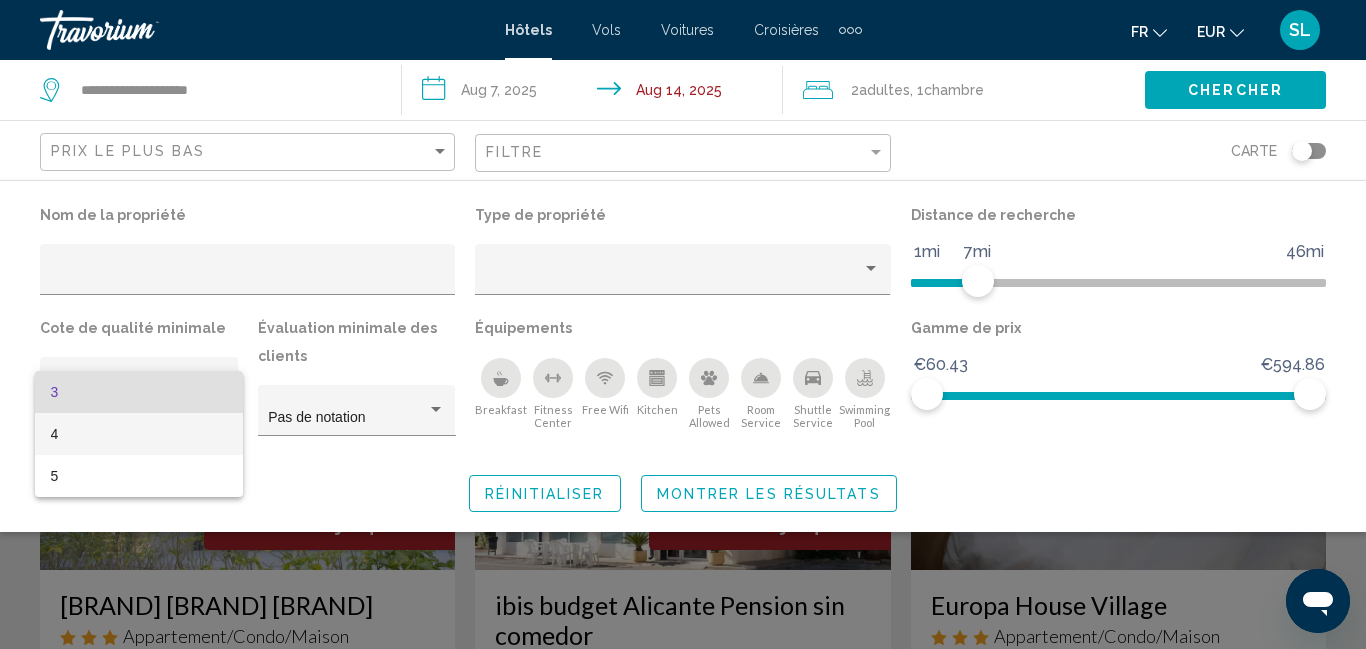 click on "4" at bounding box center [139, 434] 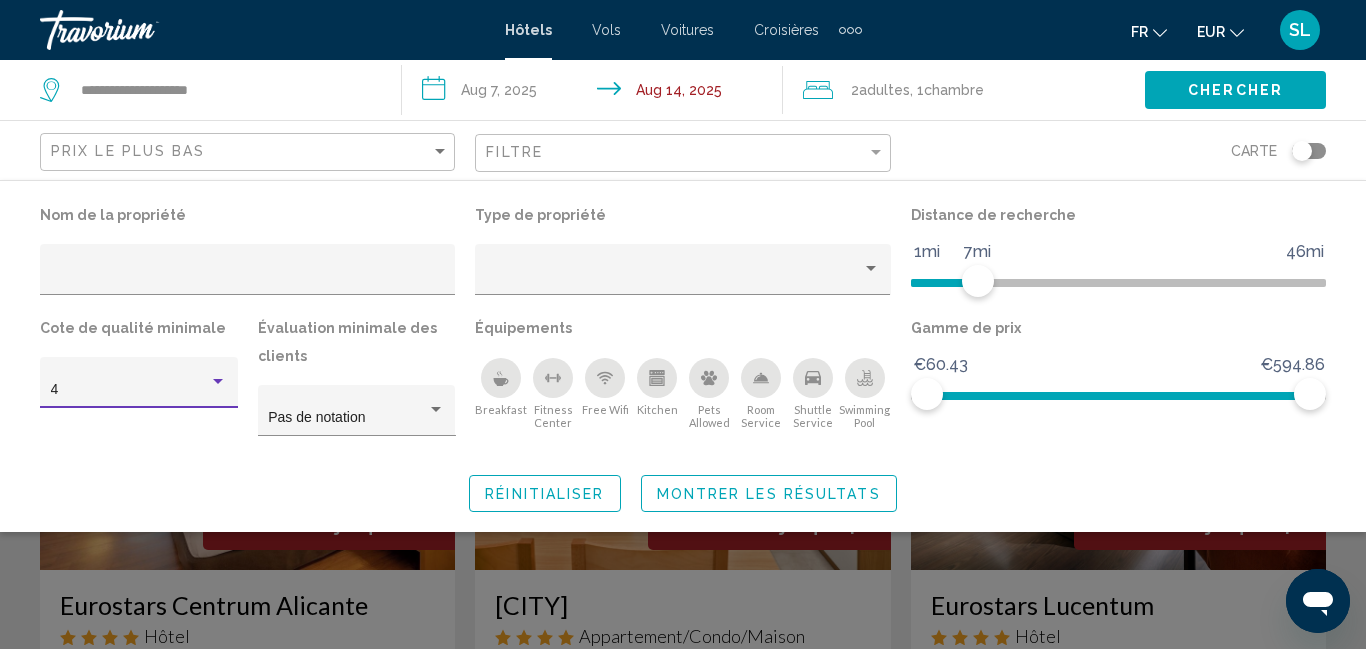 click on "Montrer les résultats" 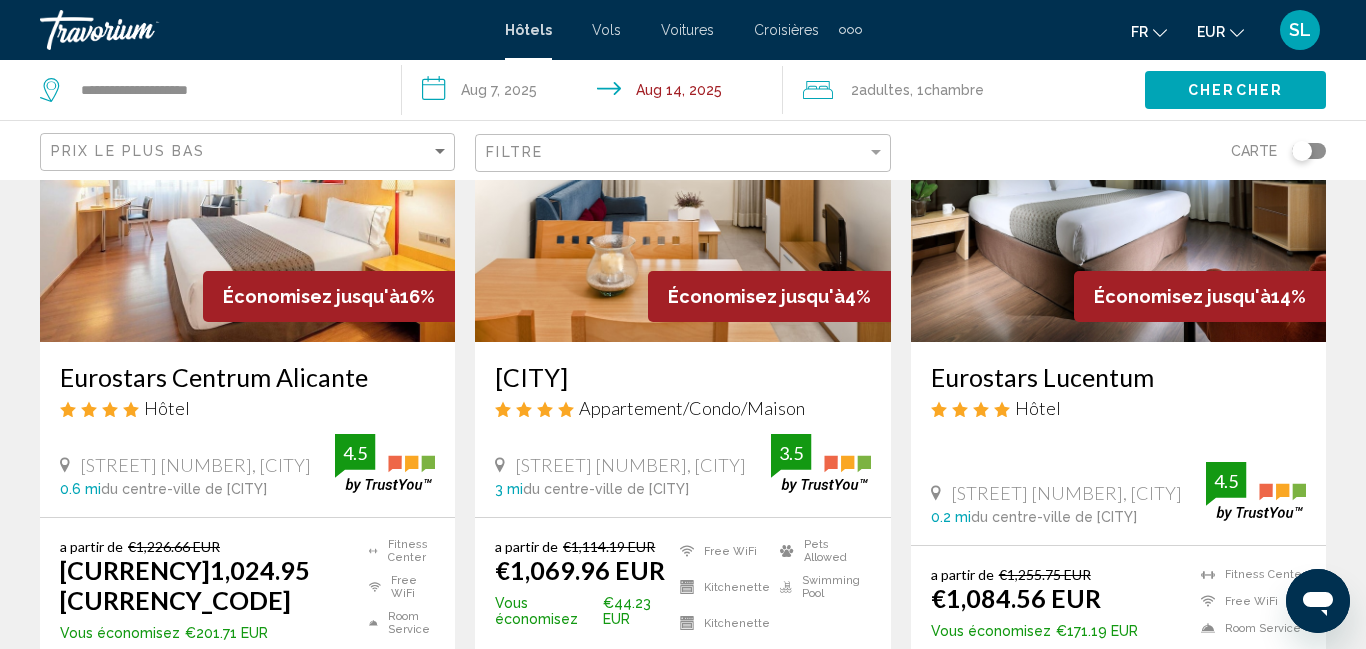 scroll, scrollTop: 254, scrollLeft: 0, axis: vertical 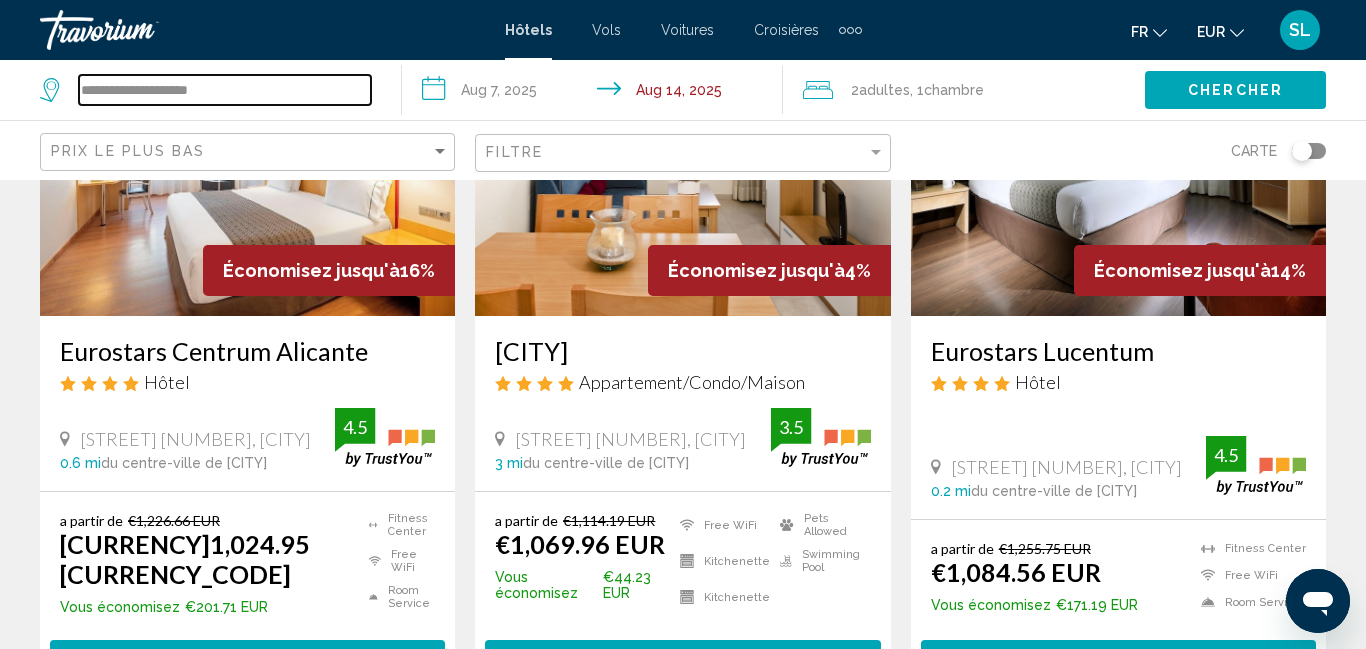 click on "**********" at bounding box center [225, 90] 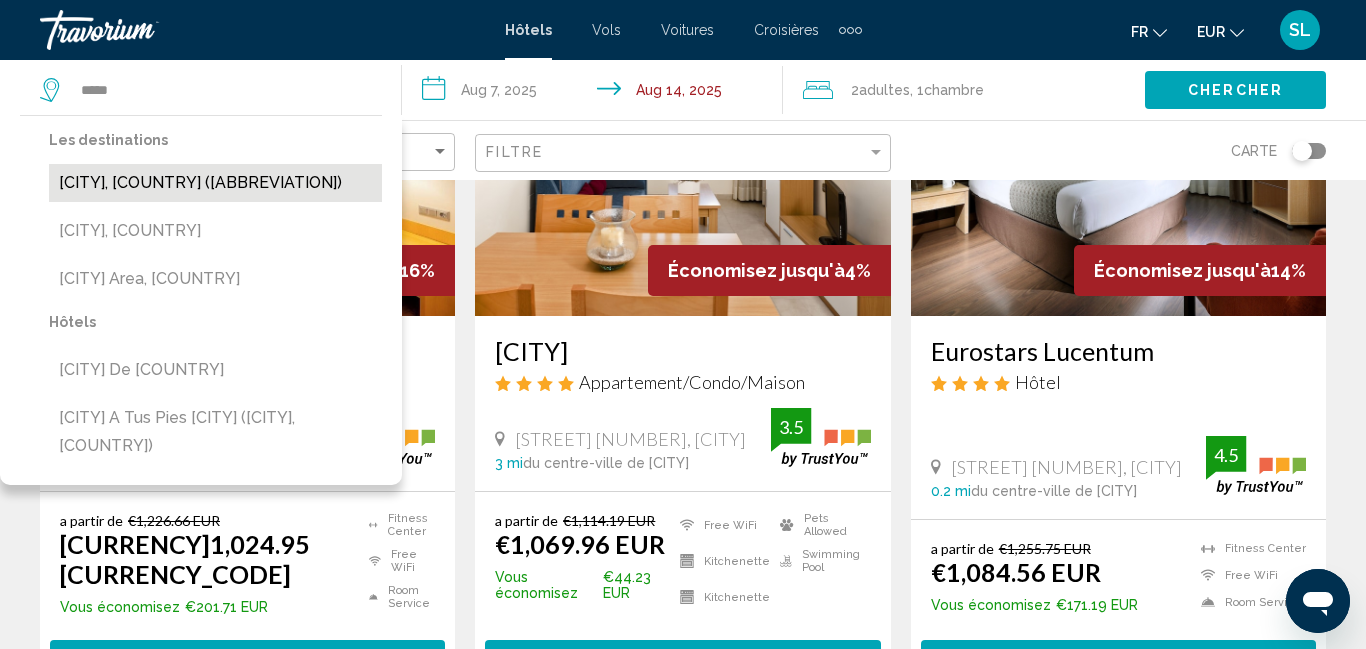 click on "[CITY], [COUNTRY] ([ABBREVIATION])" at bounding box center [215, 183] 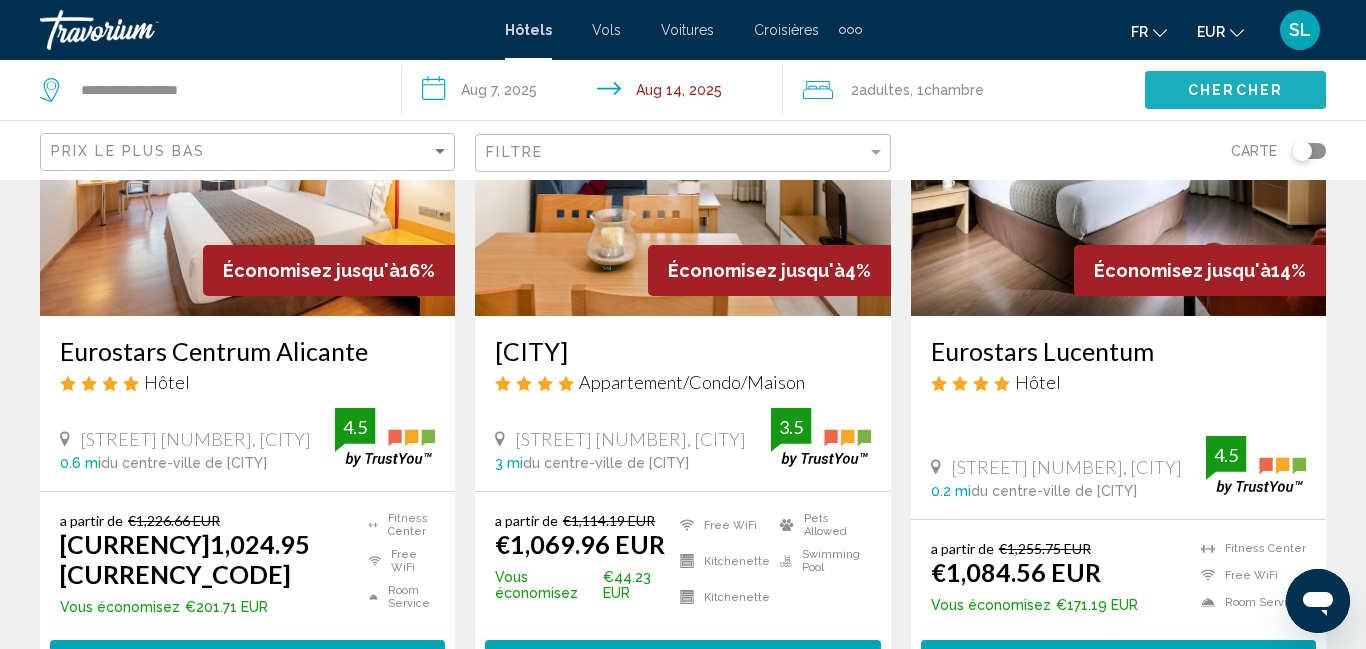 click on "Chercher" 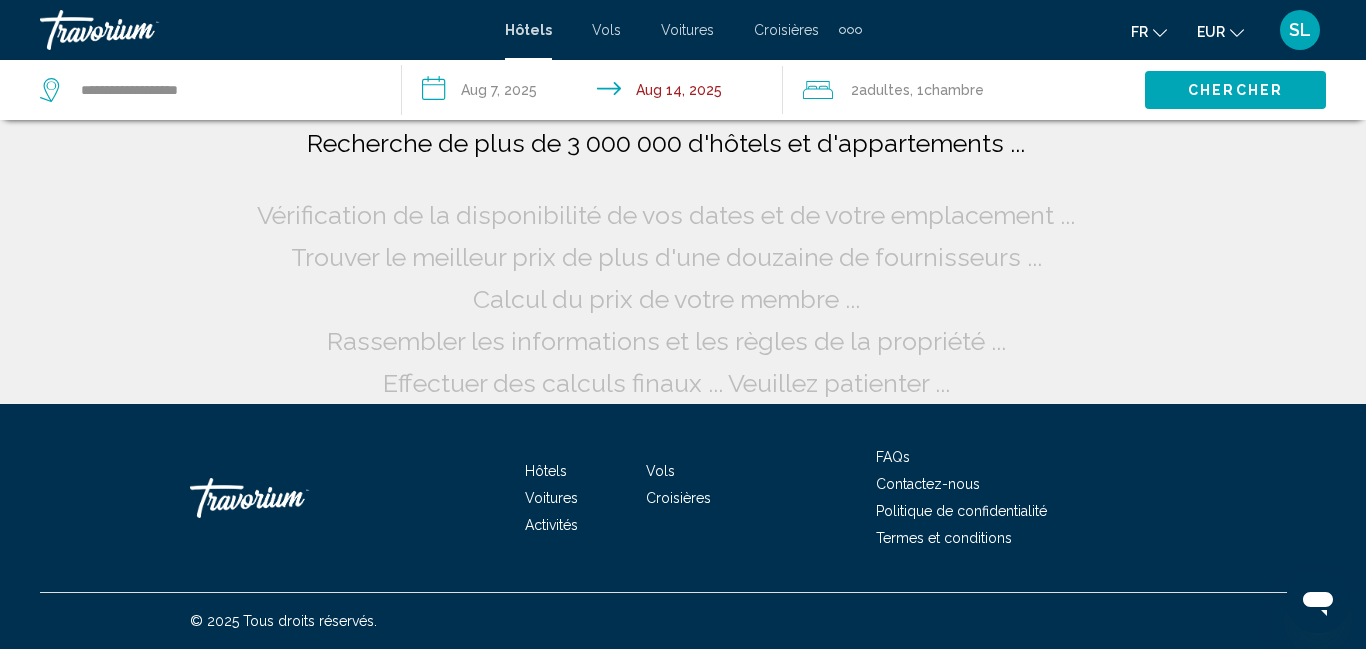scroll, scrollTop: 8, scrollLeft: 0, axis: vertical 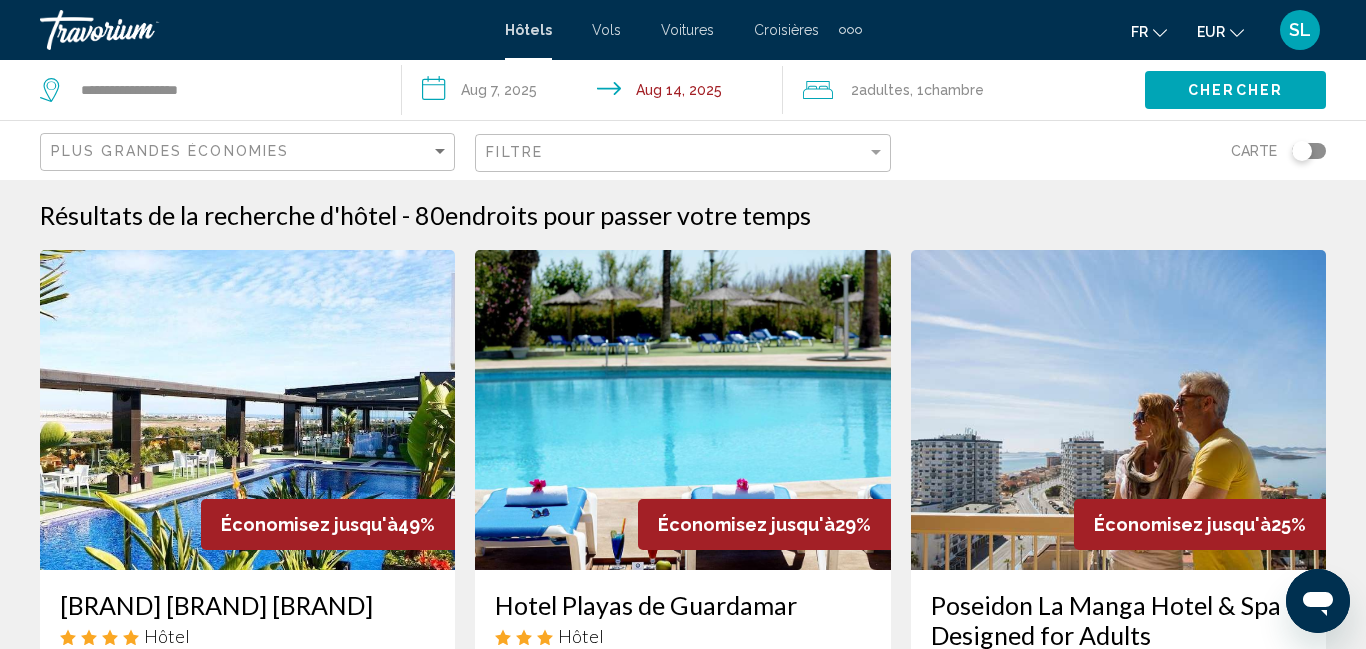 click on "Plus grandes économies" 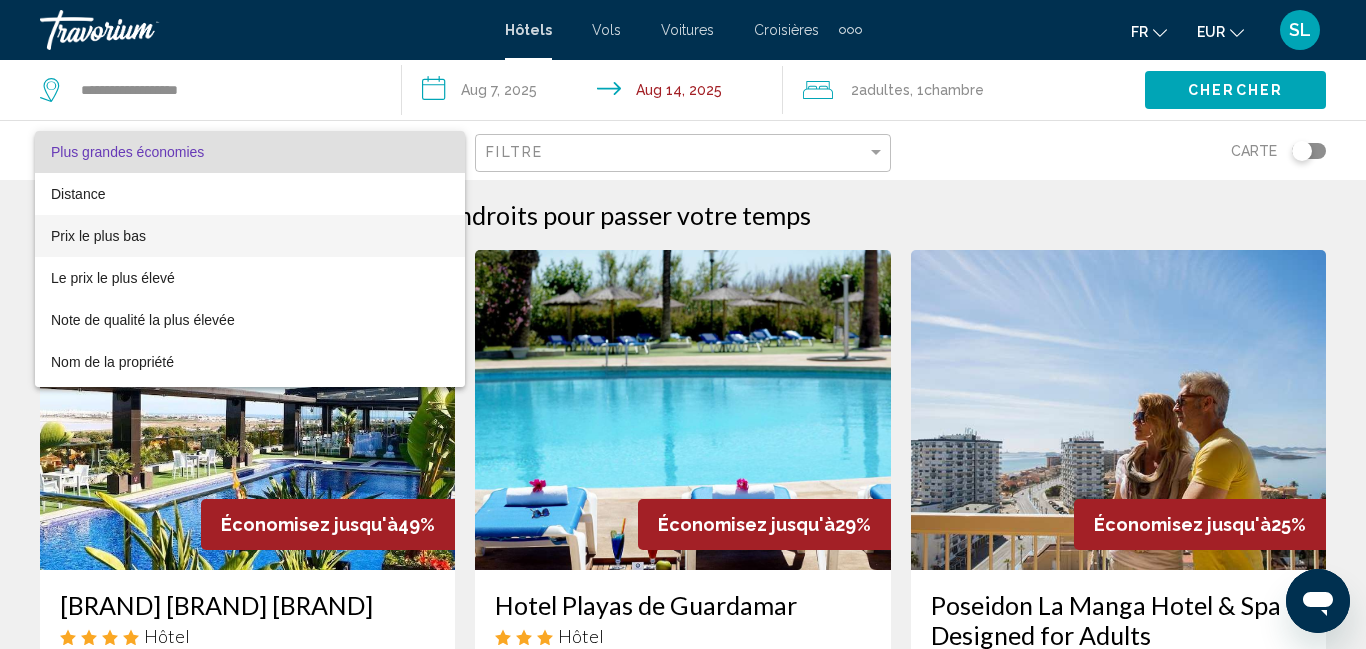 click on "Prix le plus bas" at bounding box center [250, 236] 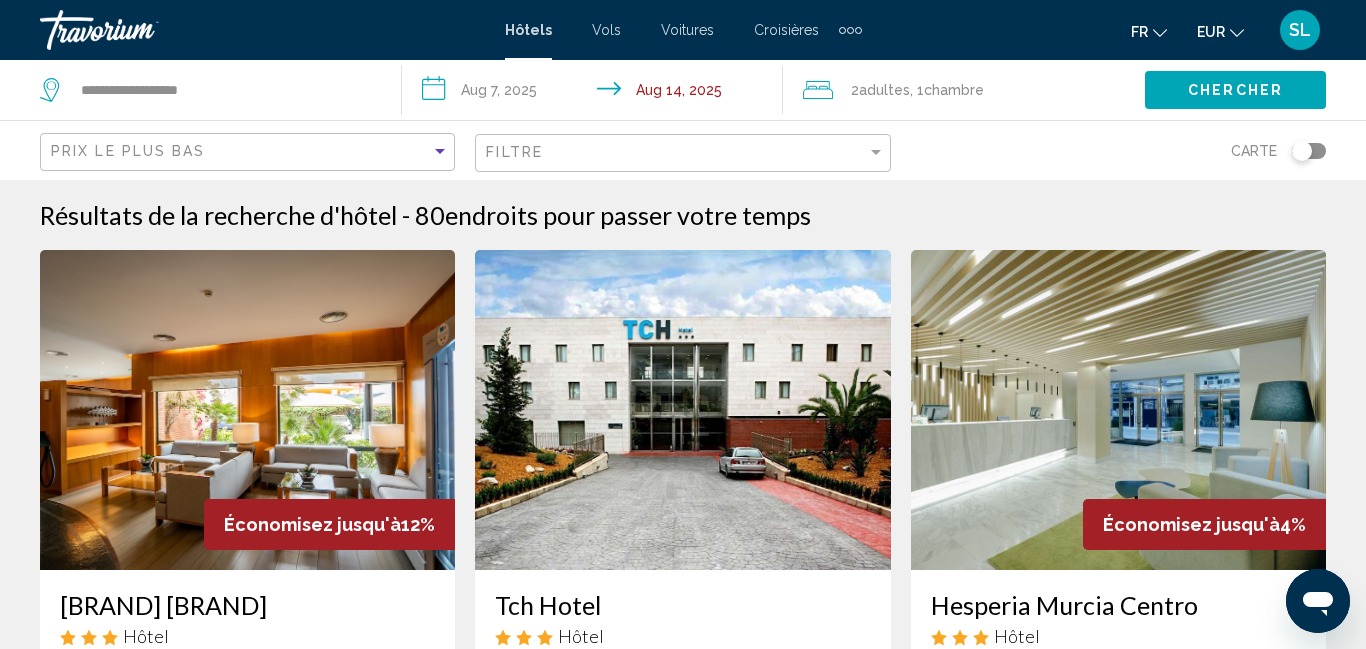 click on "Filtre" 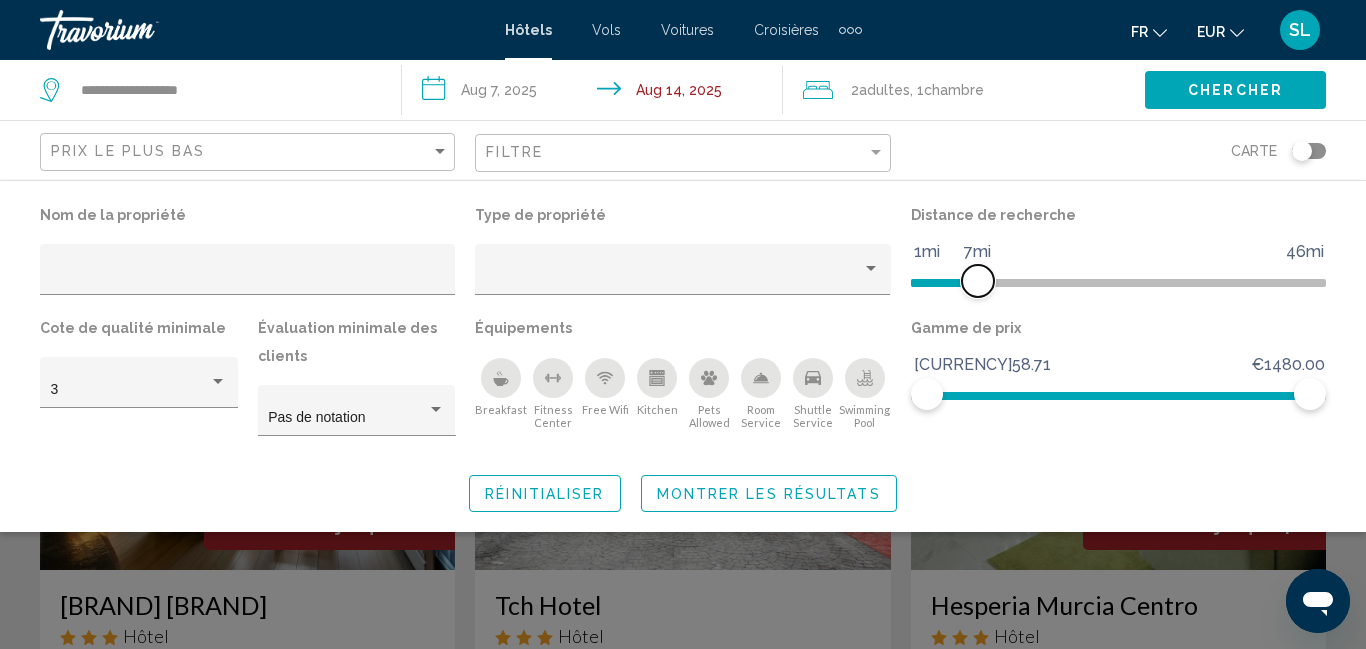 drag, startPoint x: 1174, startPoint y: 284, endPoint x: 974, endPoint y: 284, distance: 200 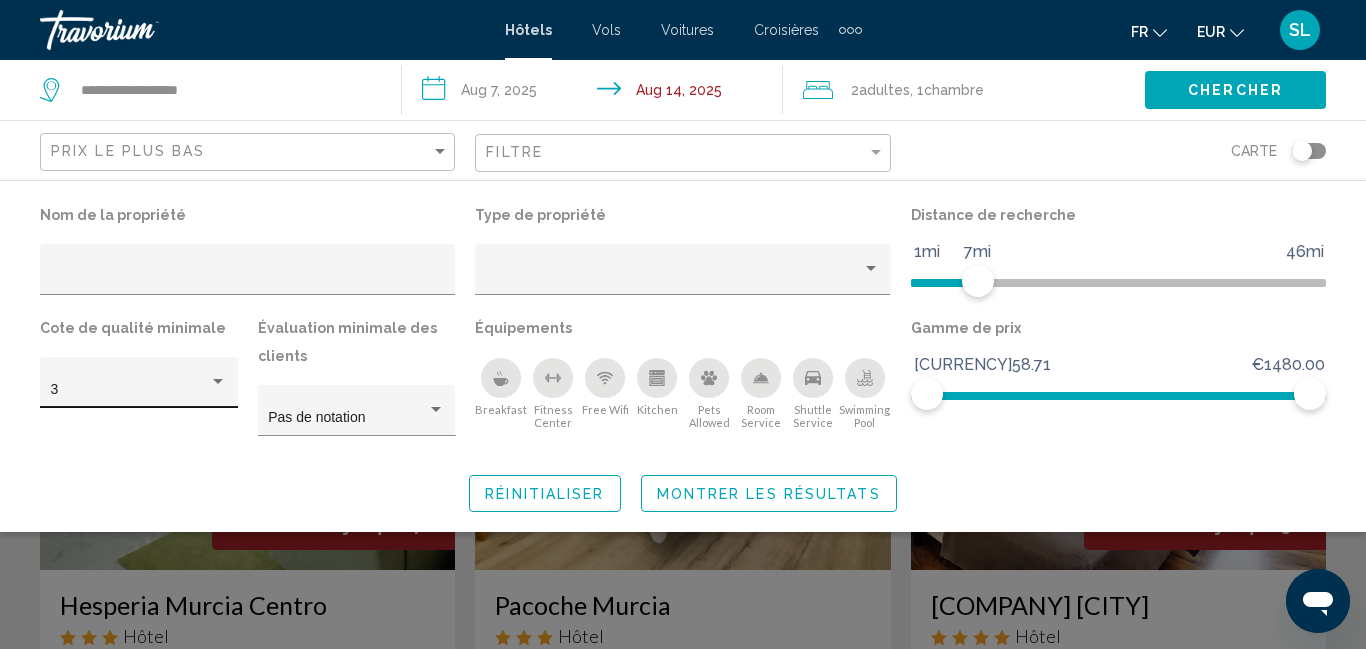 click on "3" 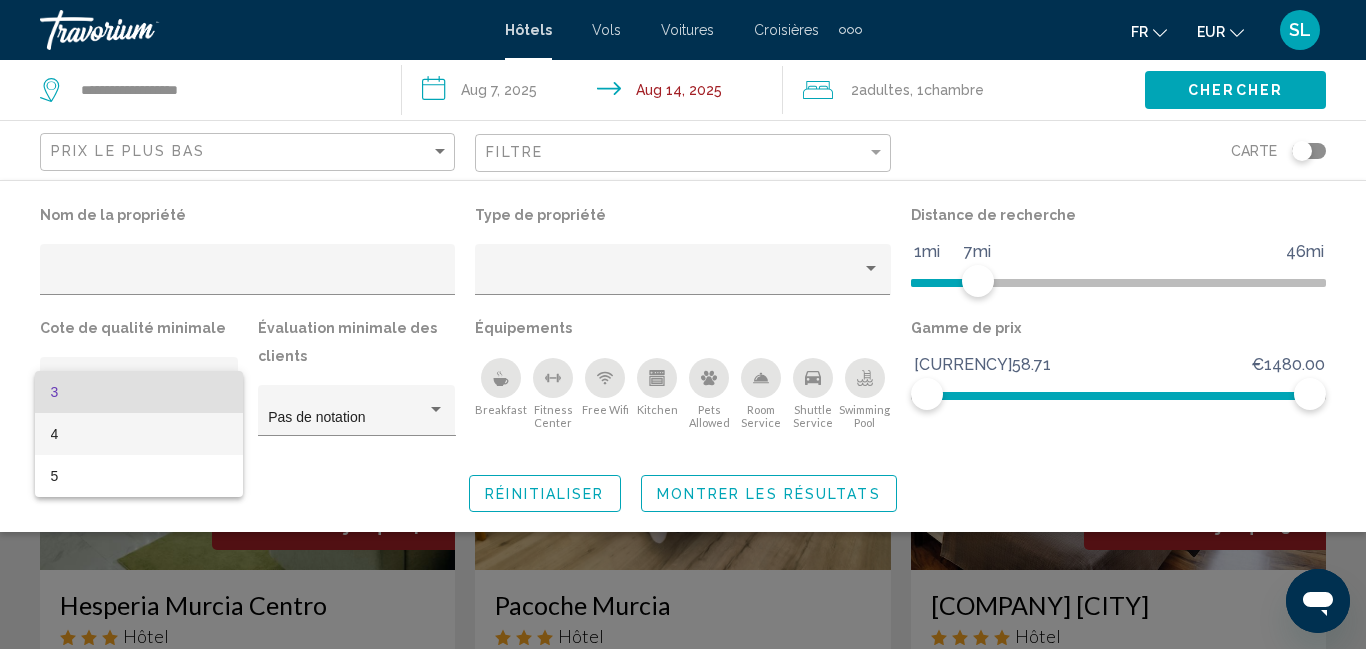 click on "4" at bounding box center [139, 434] 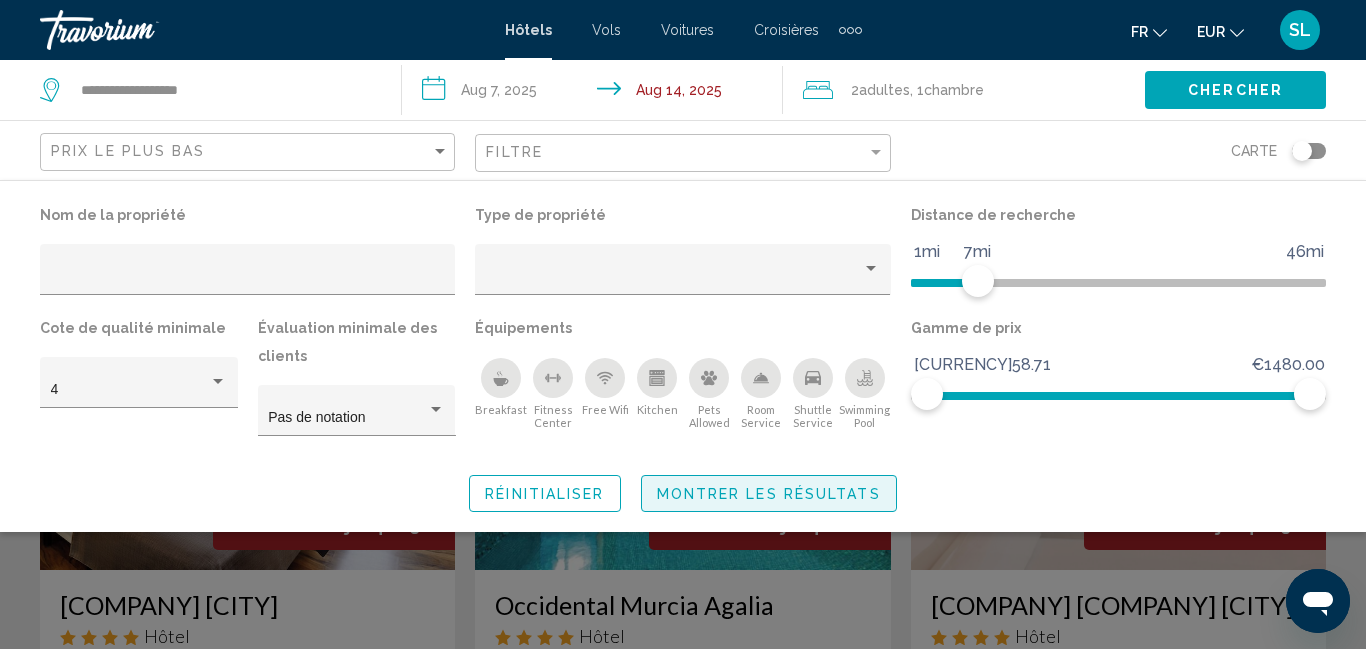 click on "Montrer les résultats" 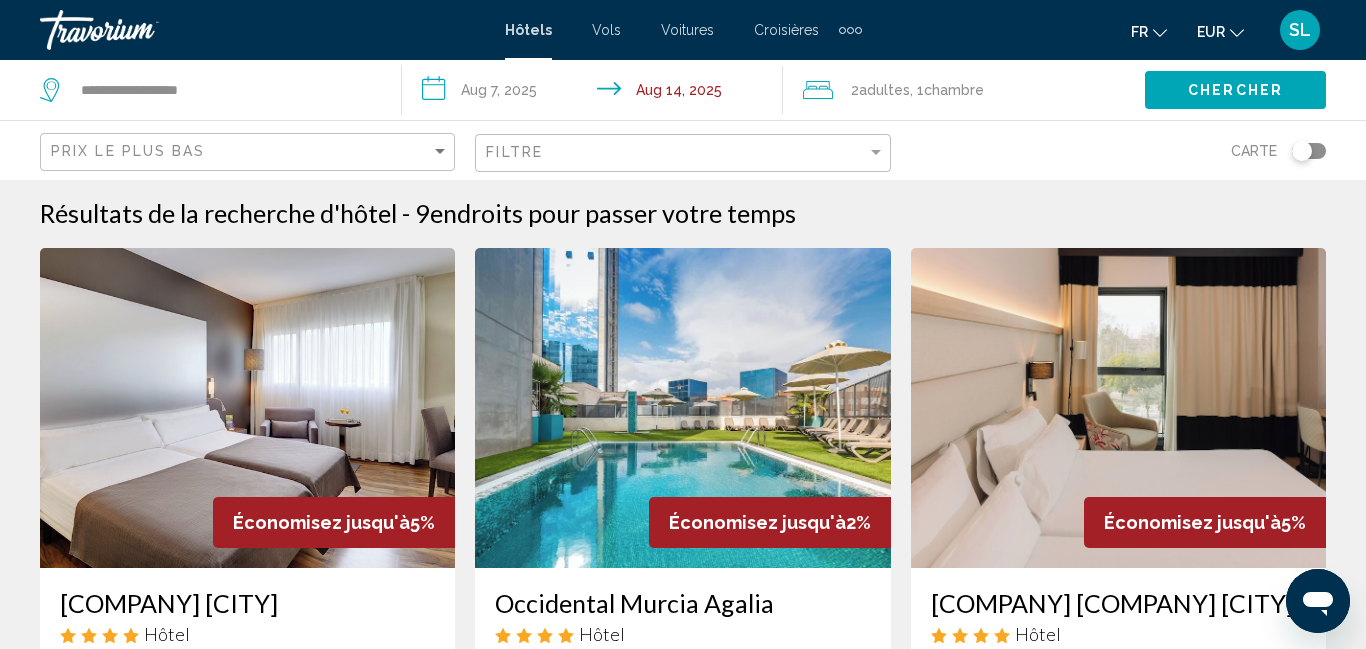scroll, scrollTop: 0, scrollLeft: 0, axis: both 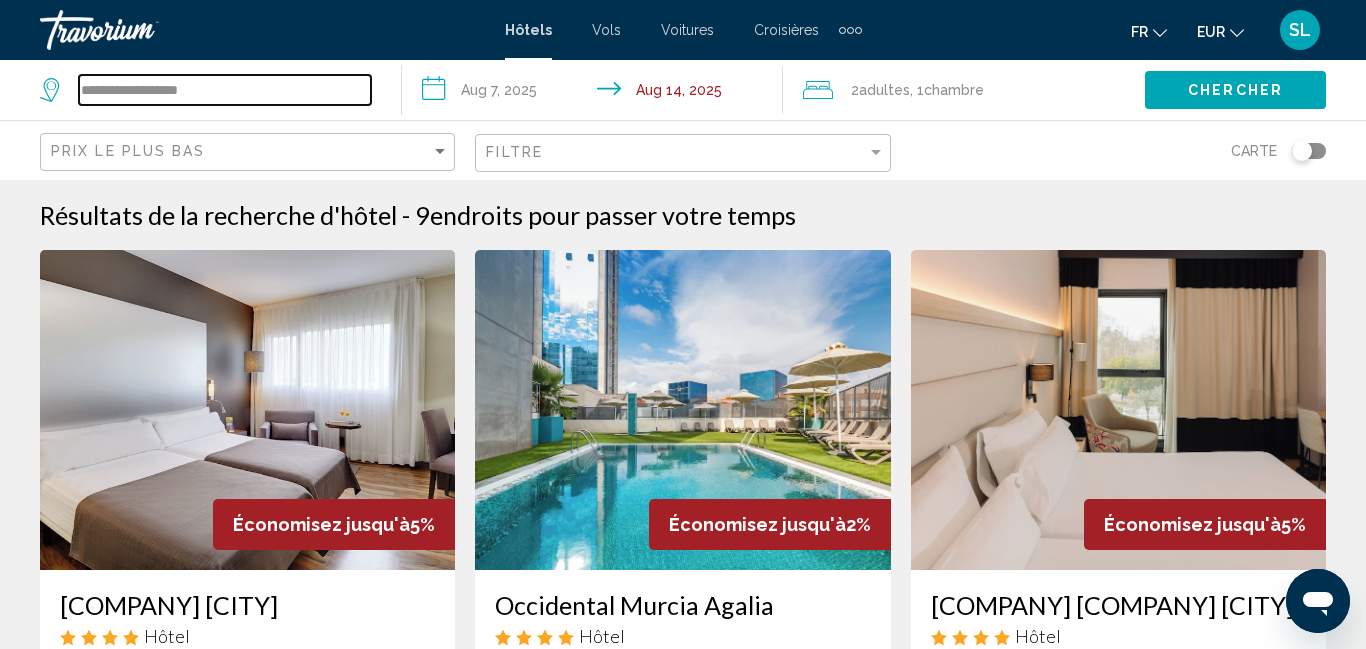 click on "**********" at bounding box center [225, 90] 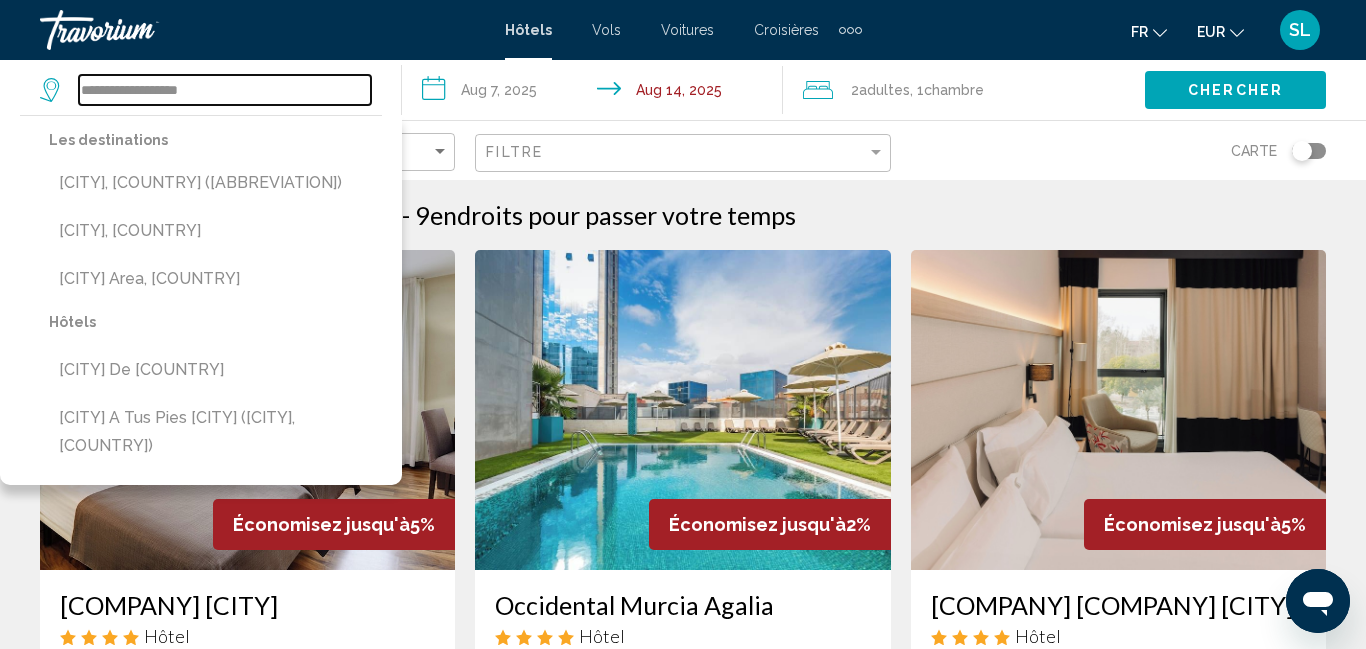 click on "**********" at bounding box center [225, 90] 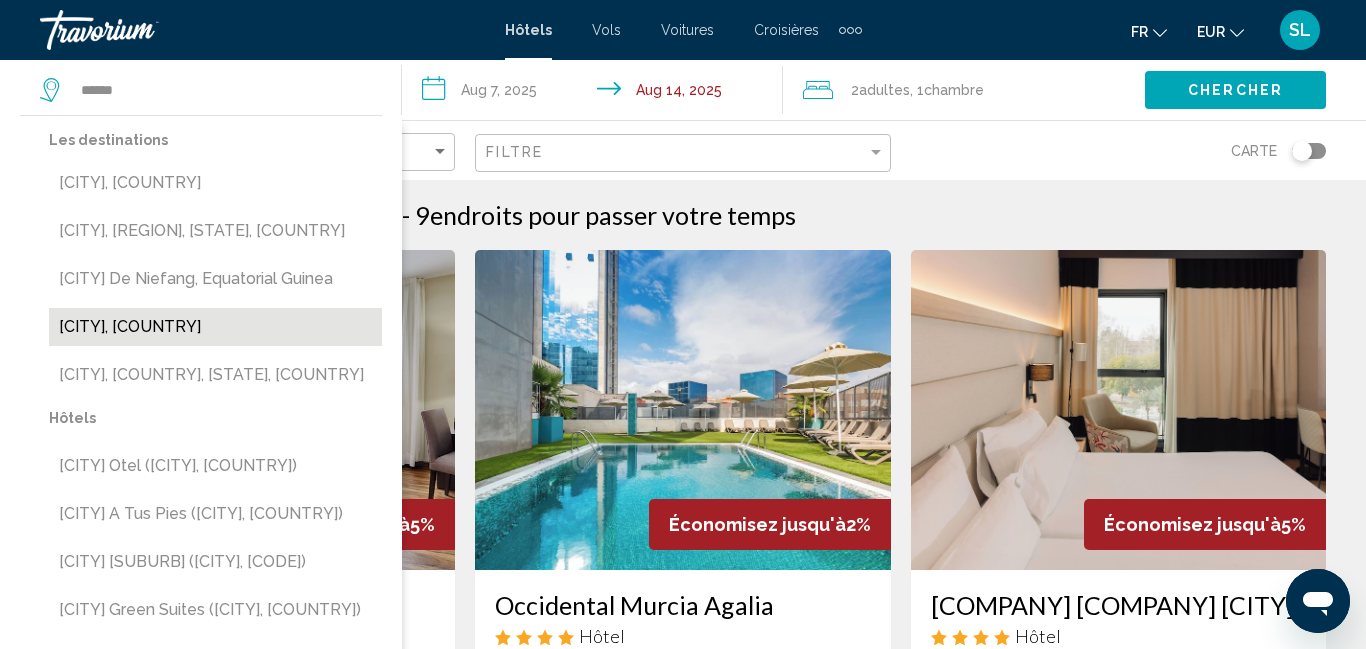 click on "[CITY], [COUNTRY]" at bounding box center [215, 327] 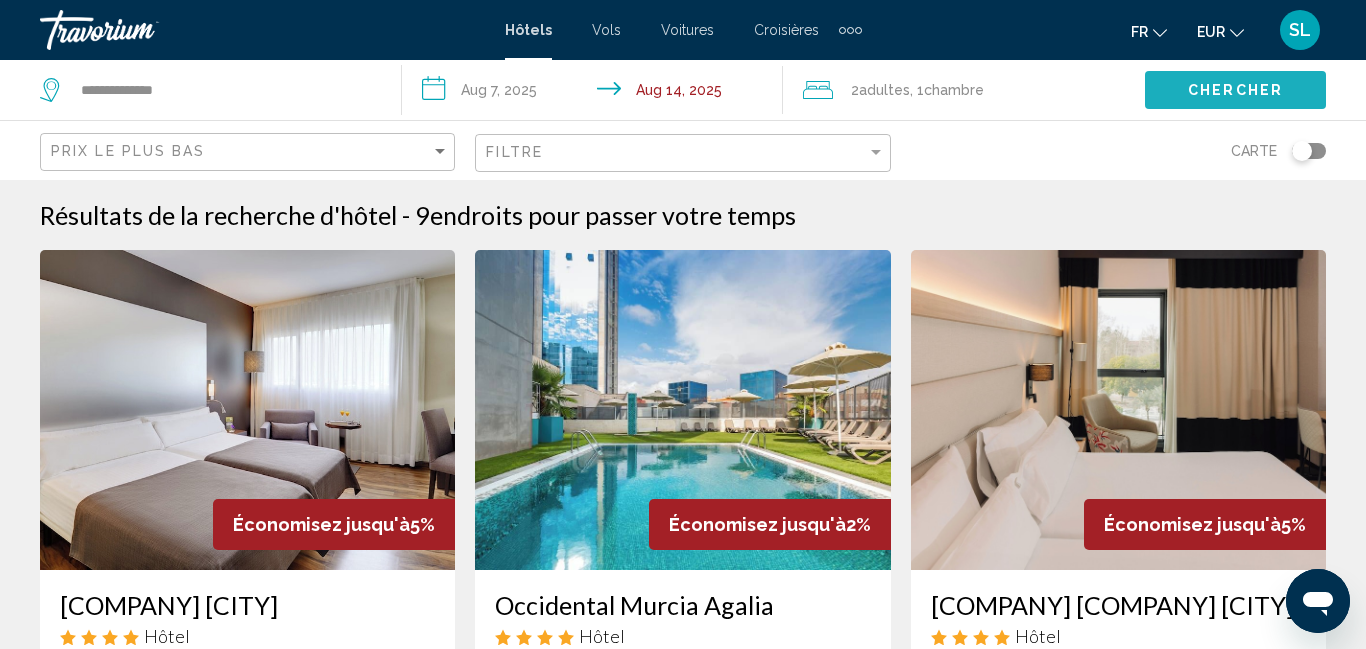 click on "Chercher" 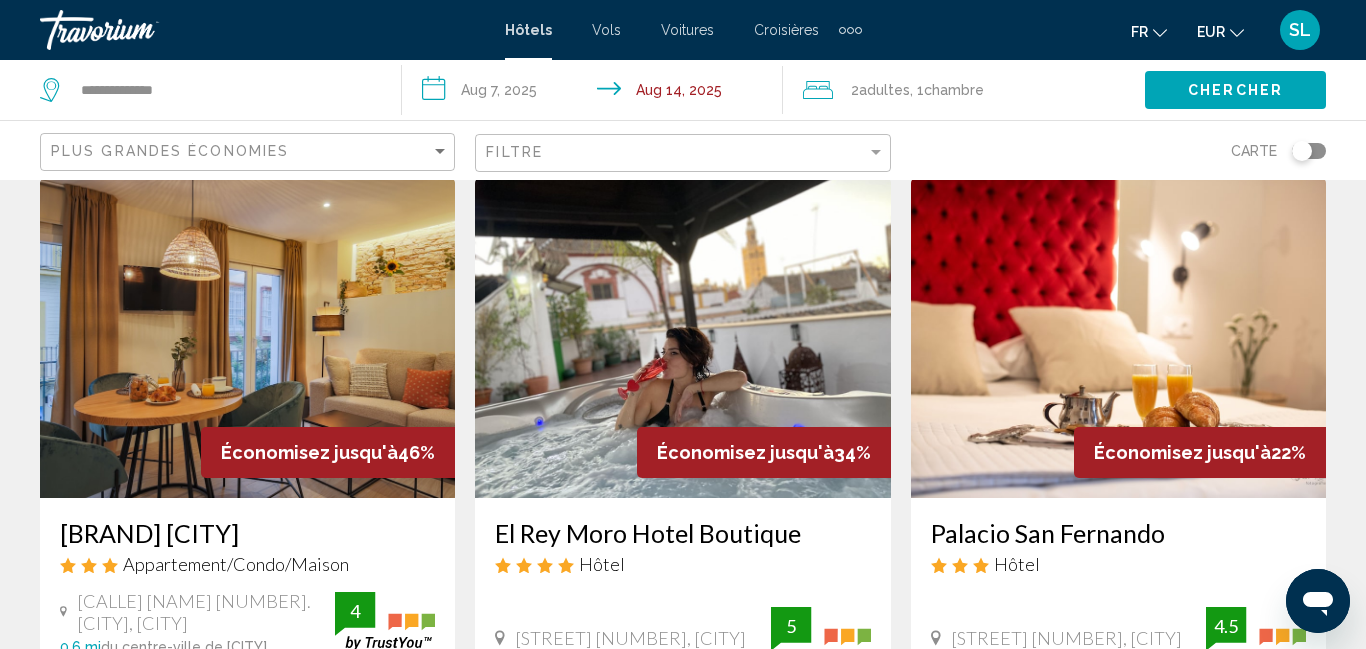 scroll, scrollTop: 70, scrollLeft: 0, axis: vertical 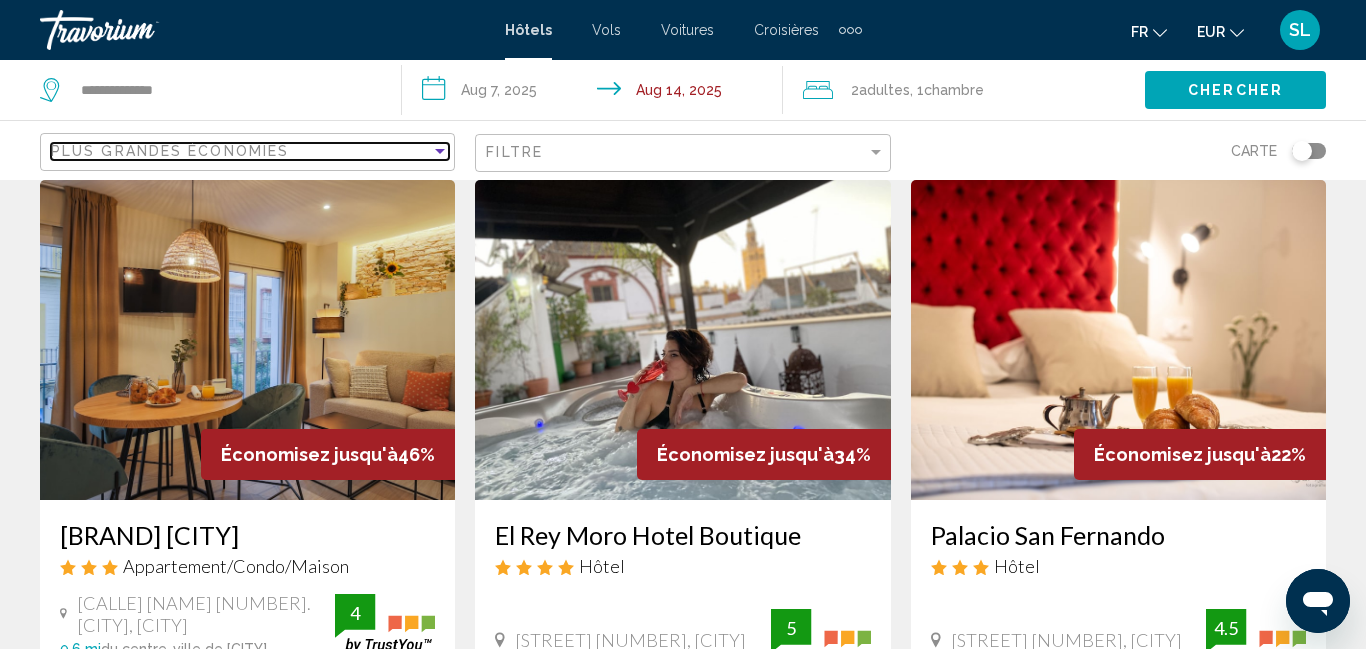 click on "Plus grandes économies" at bounding box center (170, 151) 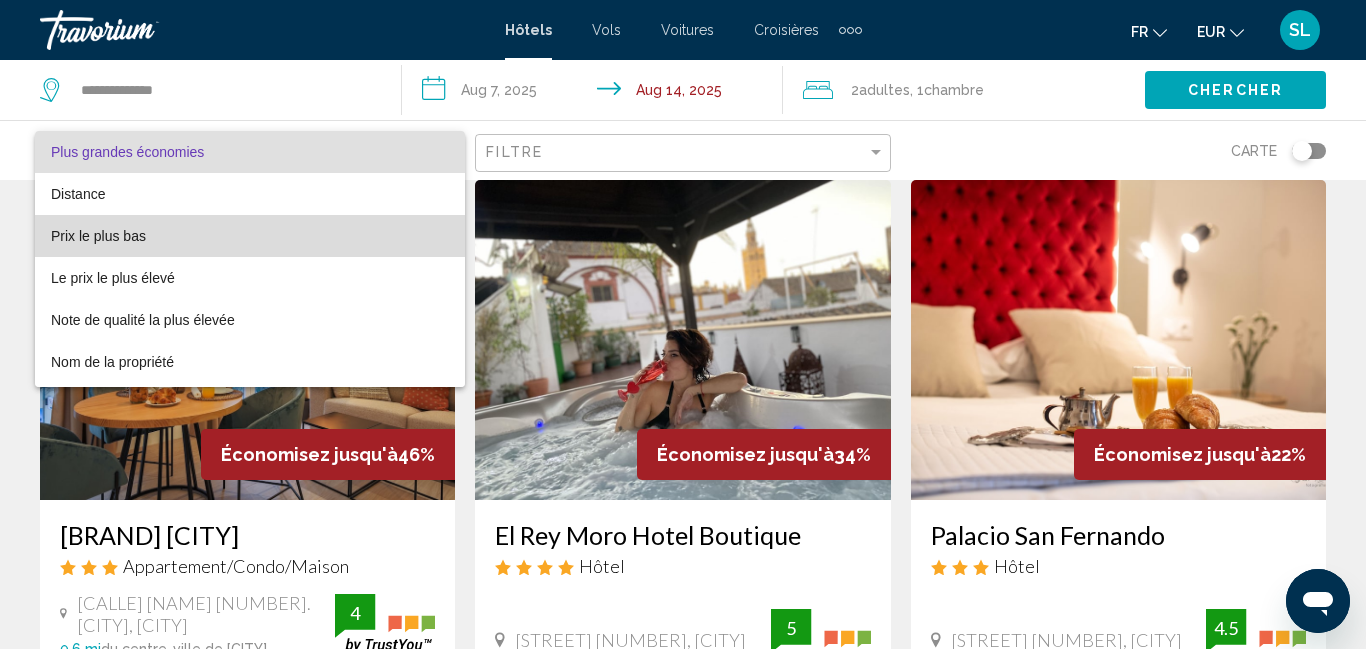 click on "Prix le plus bas" at bounding box center (250, 236) 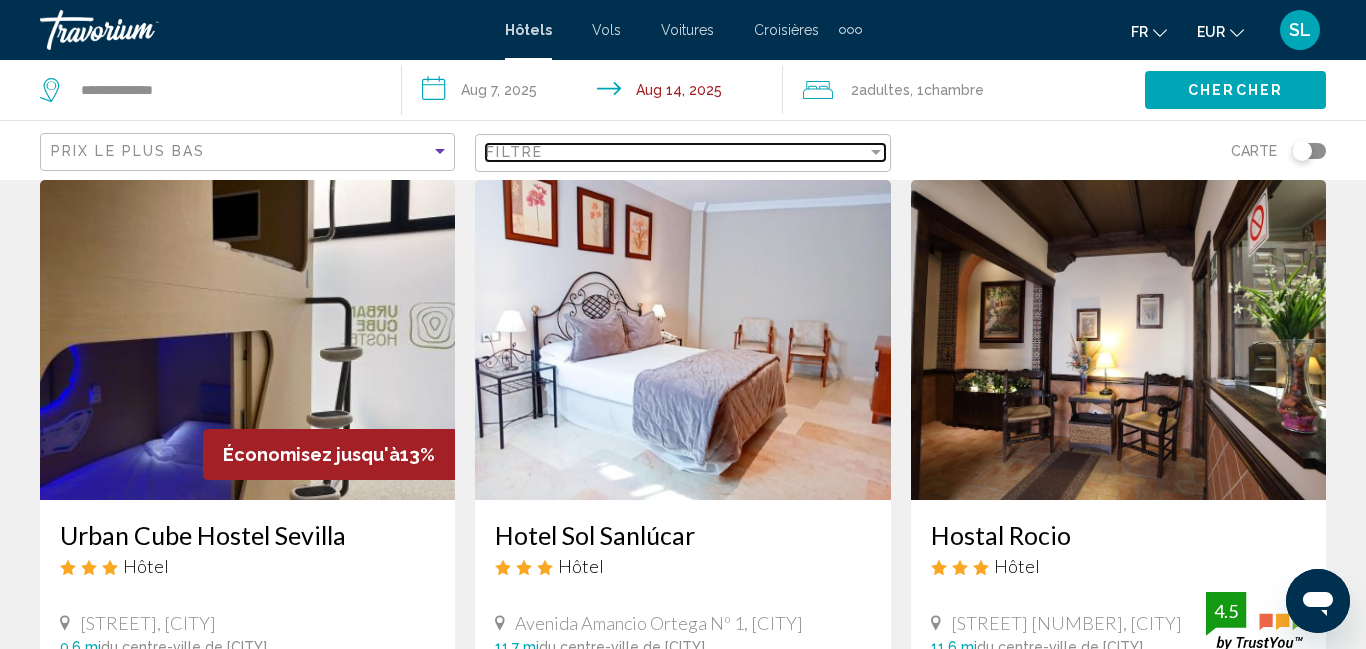 click on "Filtre" at bounding box center (676, 152) 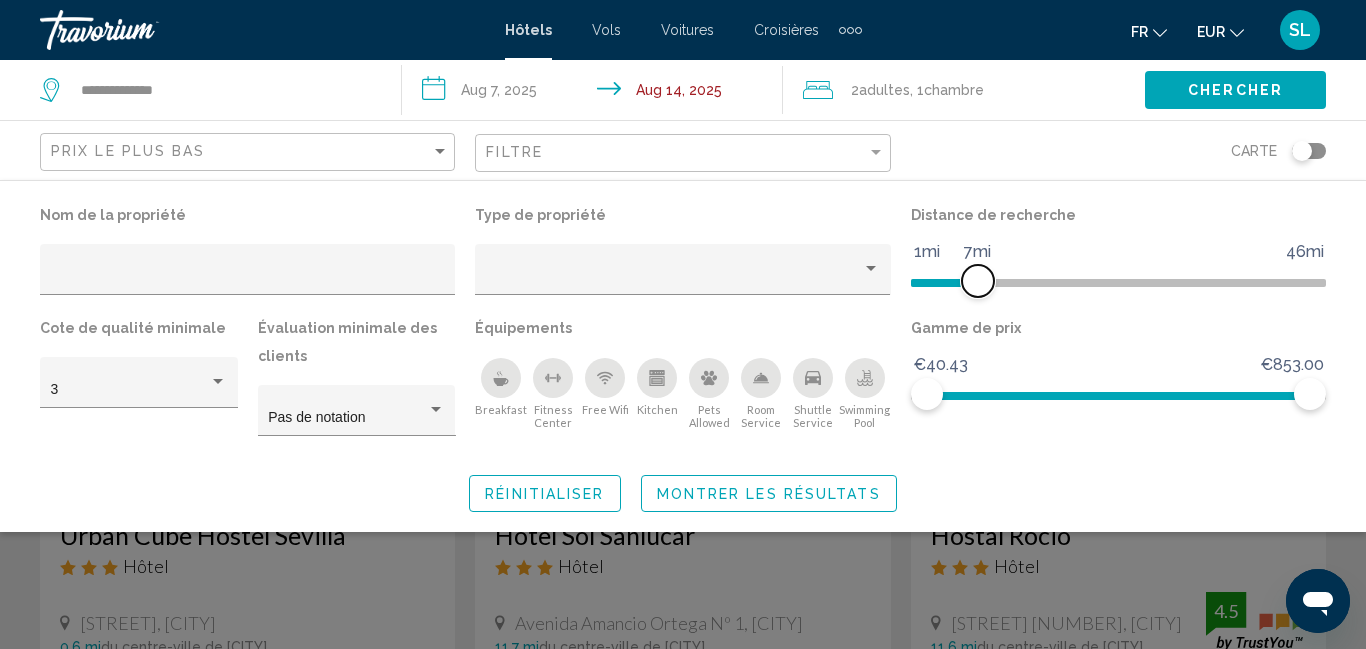 drag, startPoint x: 1176, startPoint y: 287, endPoint x: 977, endPoint y: 284, distance: 199.02261 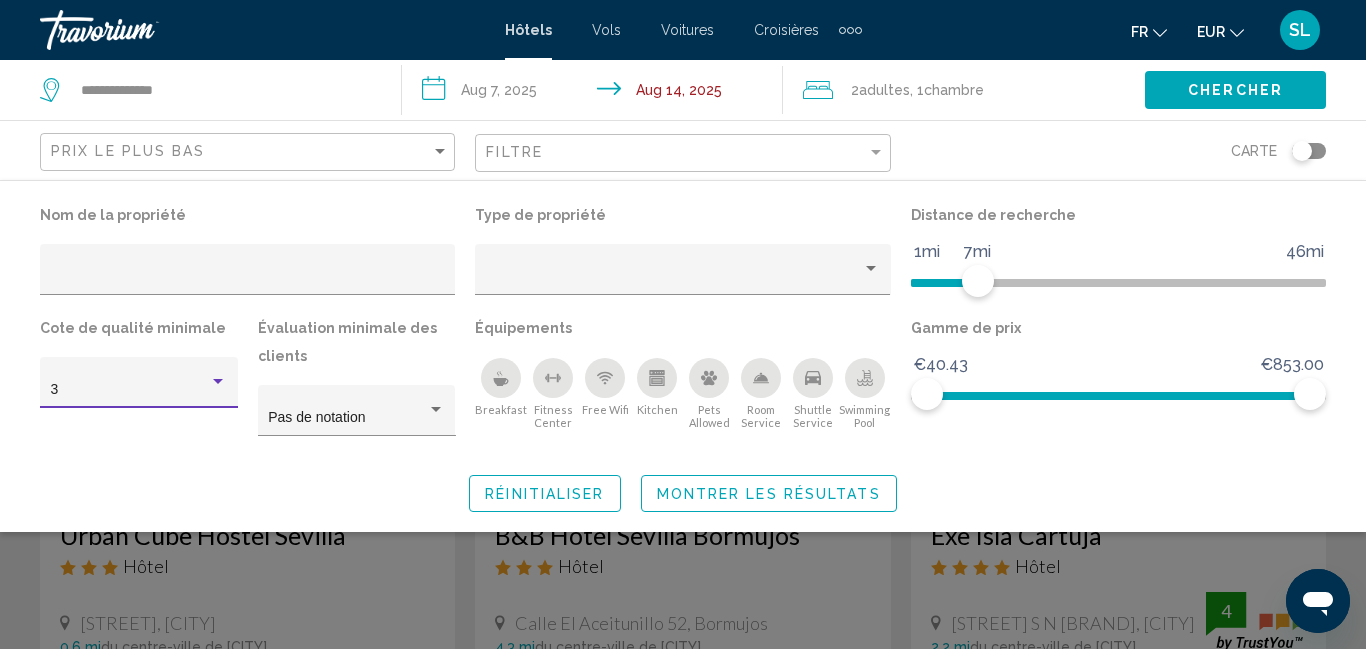 click on "3" at bounding box center [130, 390] 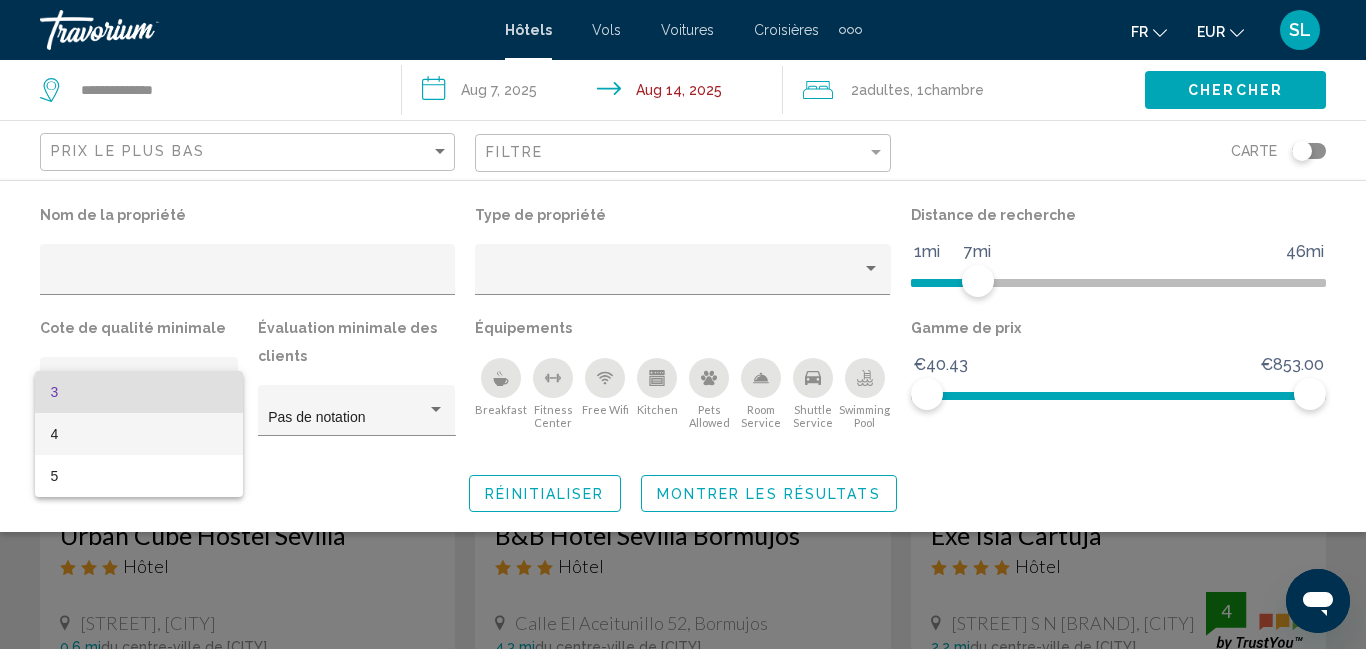 drag, startPoint x: 83, startPoint y: 446, endPoint x: 695, endPoint y: 558, distance: 622.16394 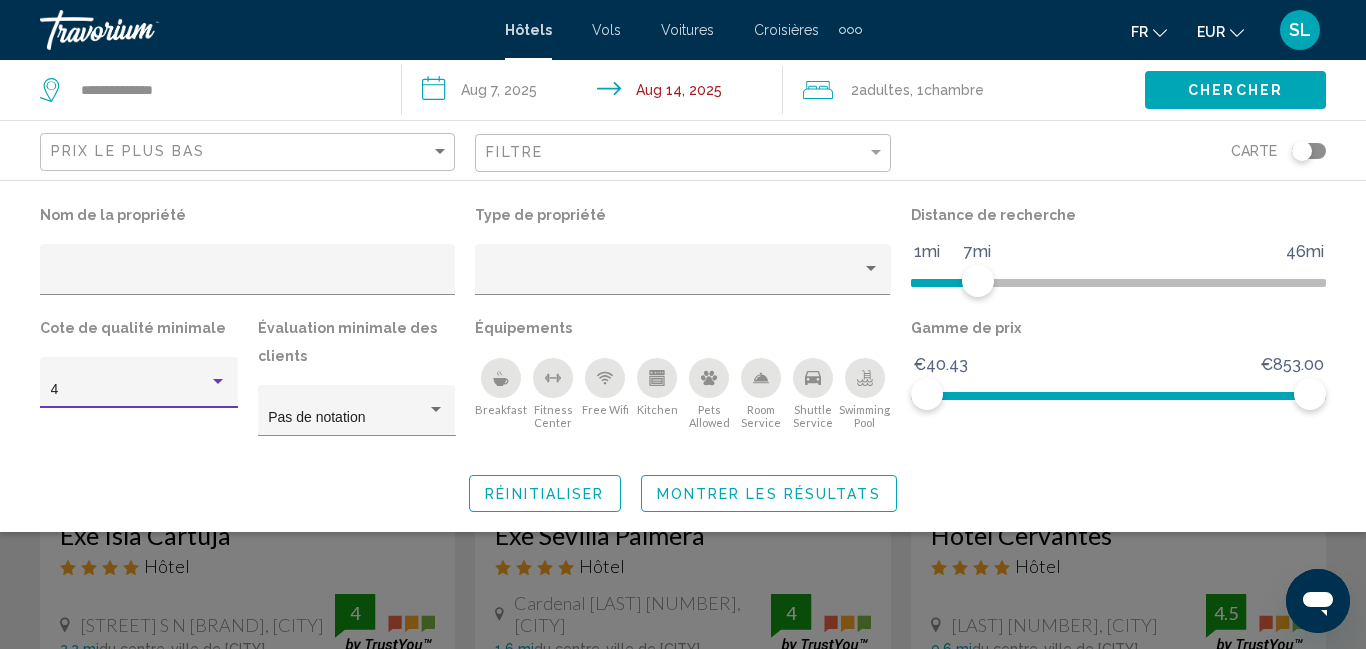 click on "Montrer les résultats" 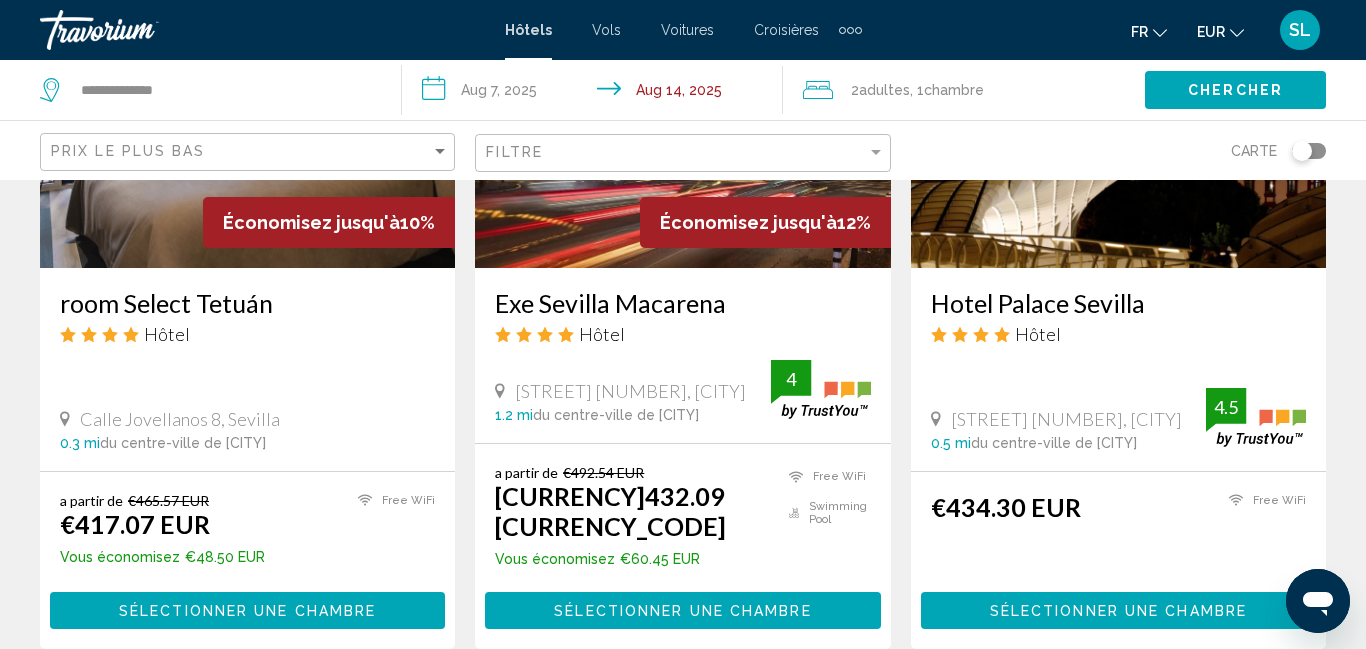 scroll, scrollTop: 2473, scrollLeft: 0, axis: vertical 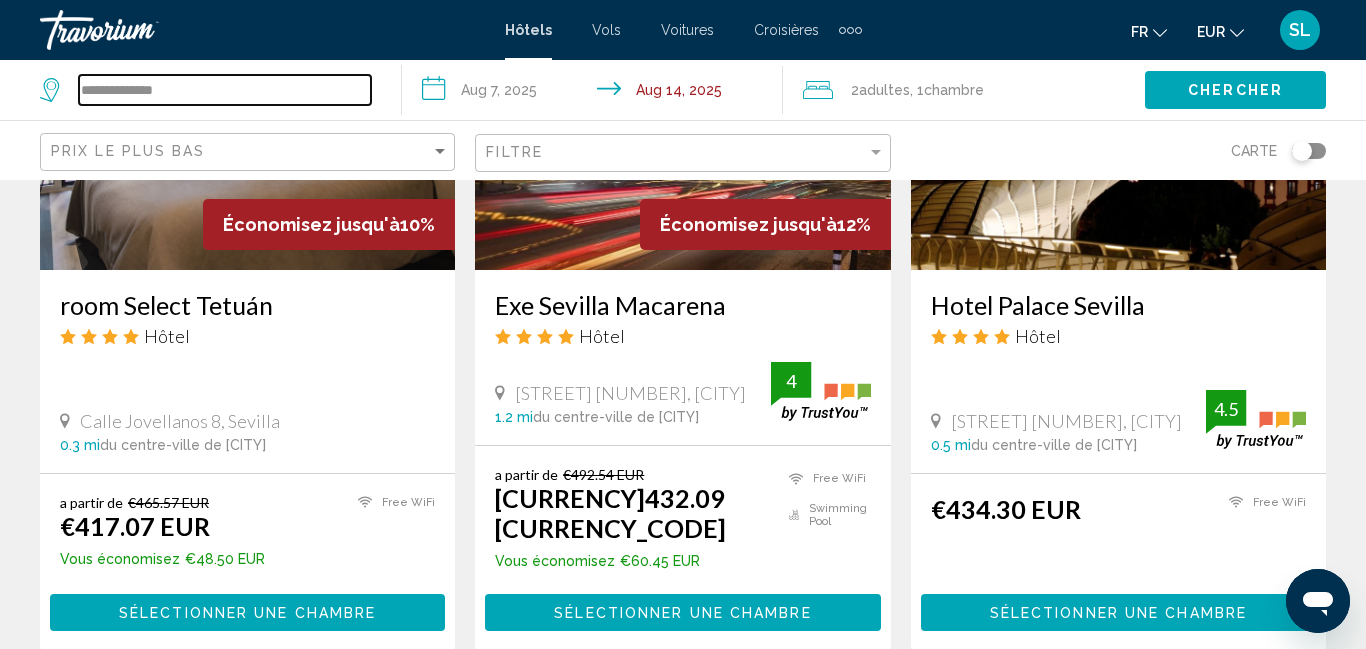 click on "**********" at bounding box center (225, 90) 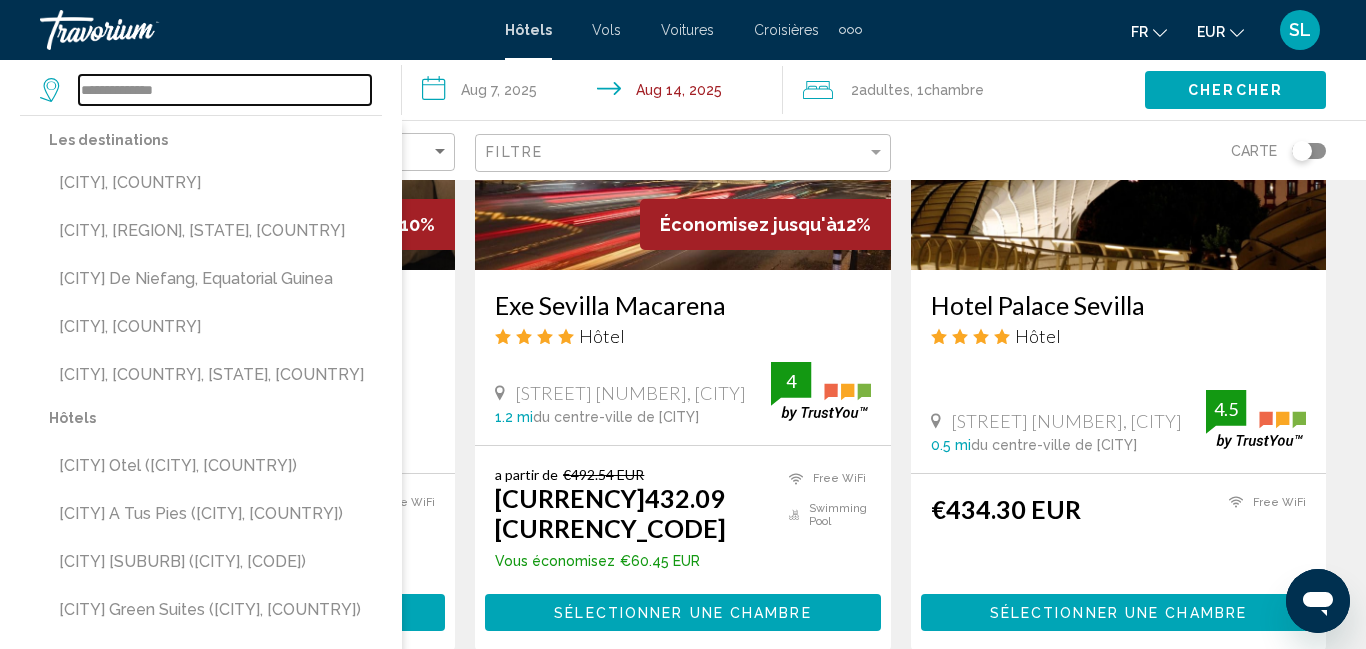 click on "**********" at bounding box center (225, 90) 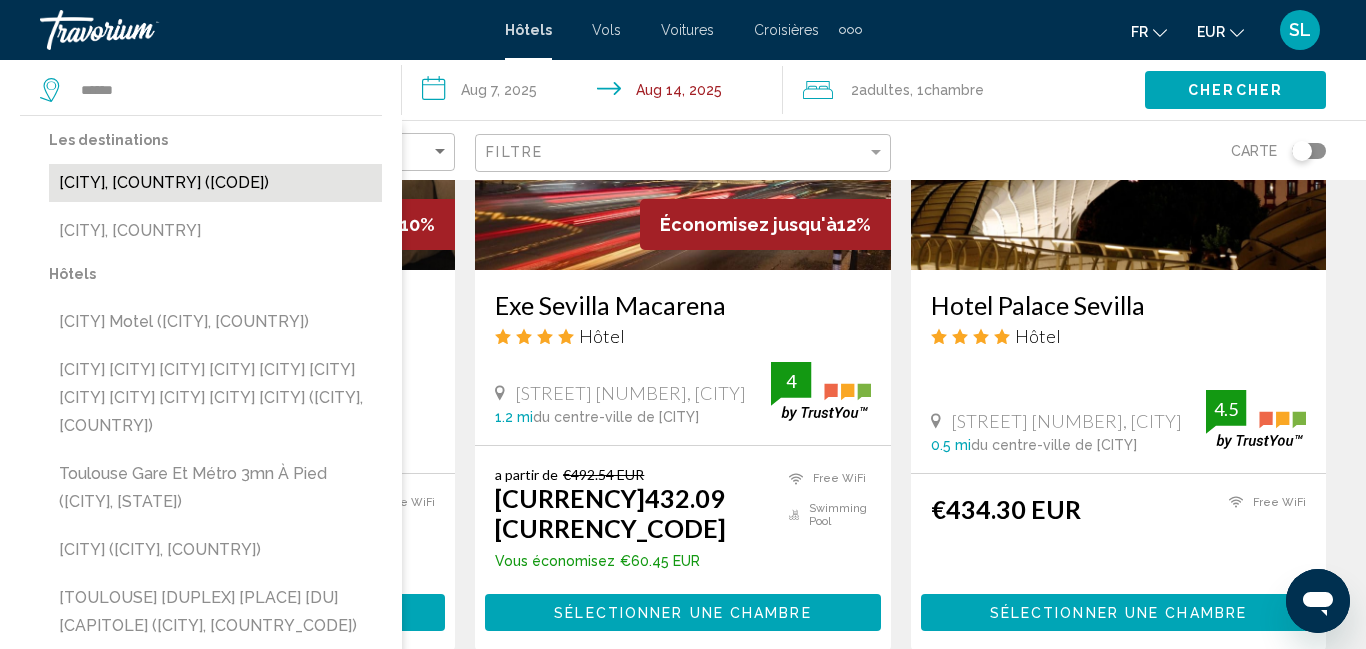 click on "[CITY], [COUNTRY] ([CODE])" at bounding box center (215, 183) 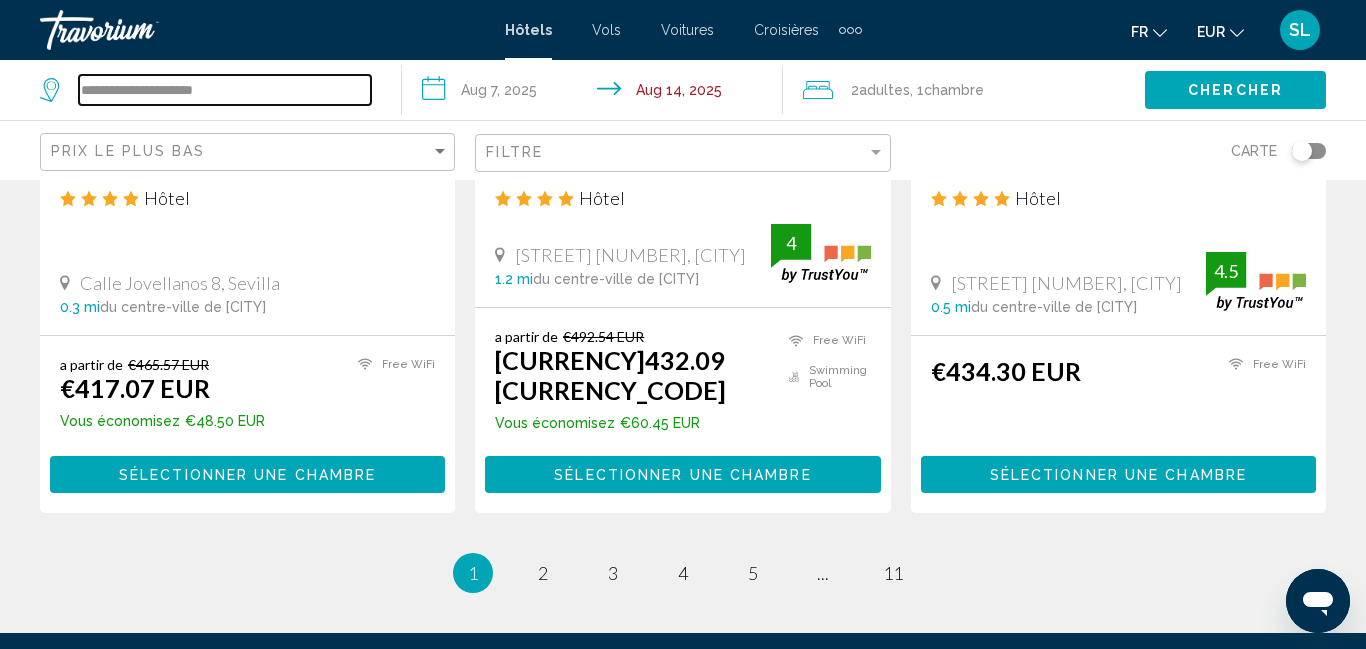 scroll, scrollTop: 2815, scrollLeft: 0, axis: vertical 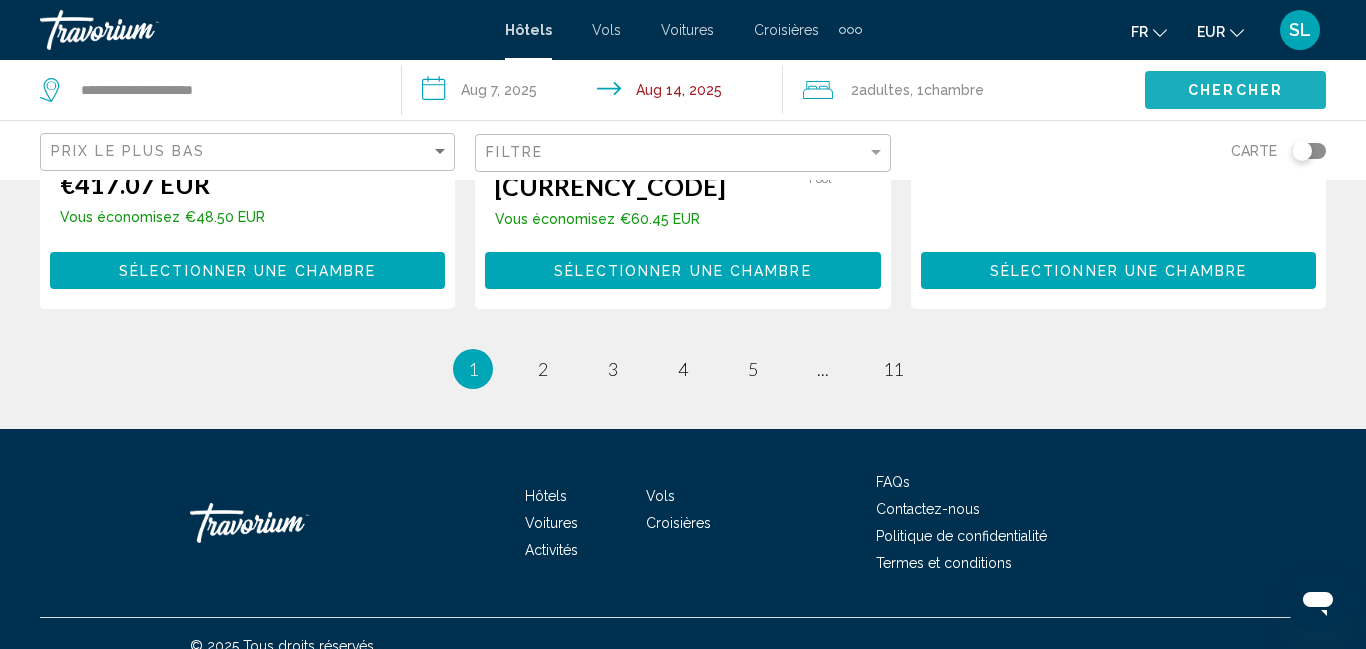 click on "Chercher" 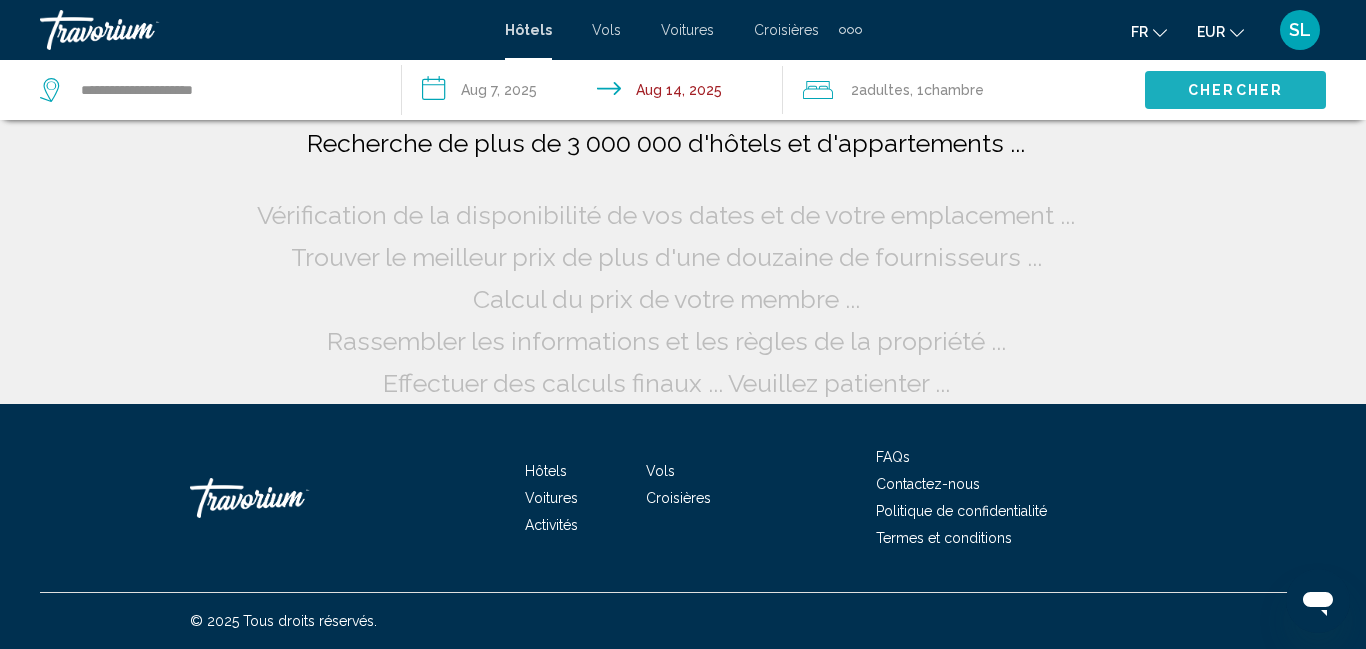 scroll, scrollTop: 8, scrollLeft: 0, axis: vertical 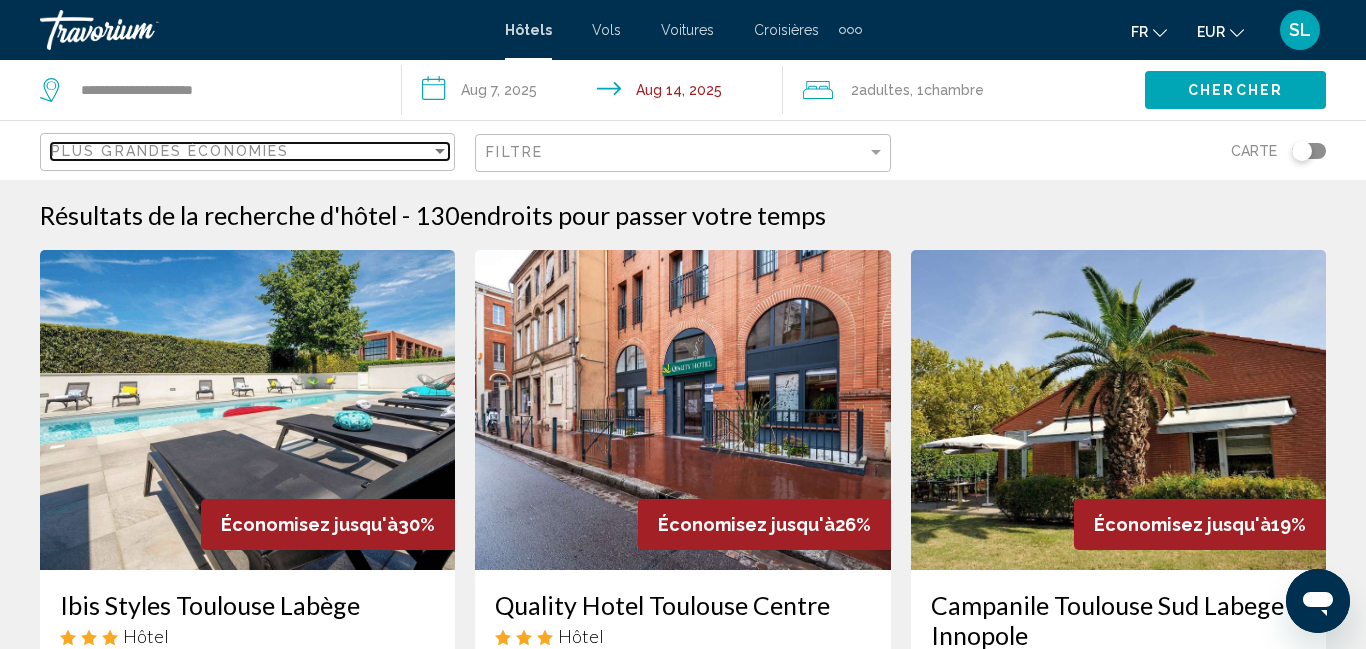 click on "Plus grandes économies" at bounding box center [241, 151] 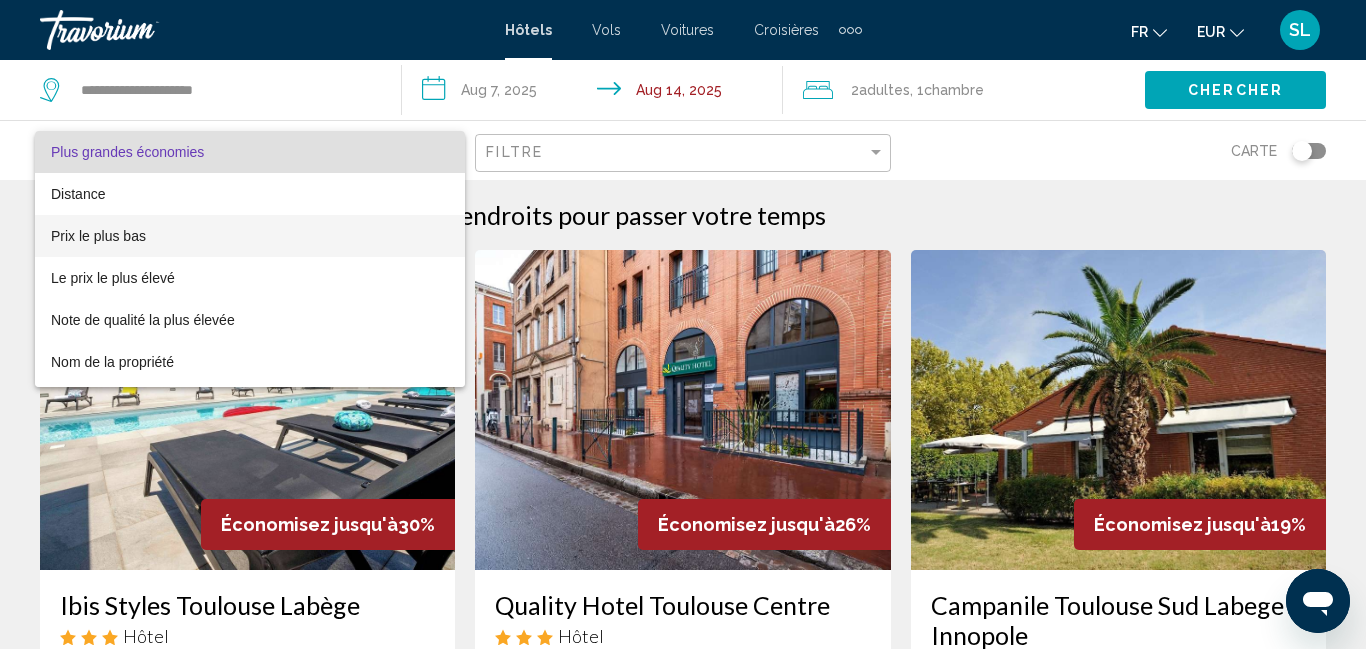 click on "Prix le plus bas" at bounding box center [250, 236] 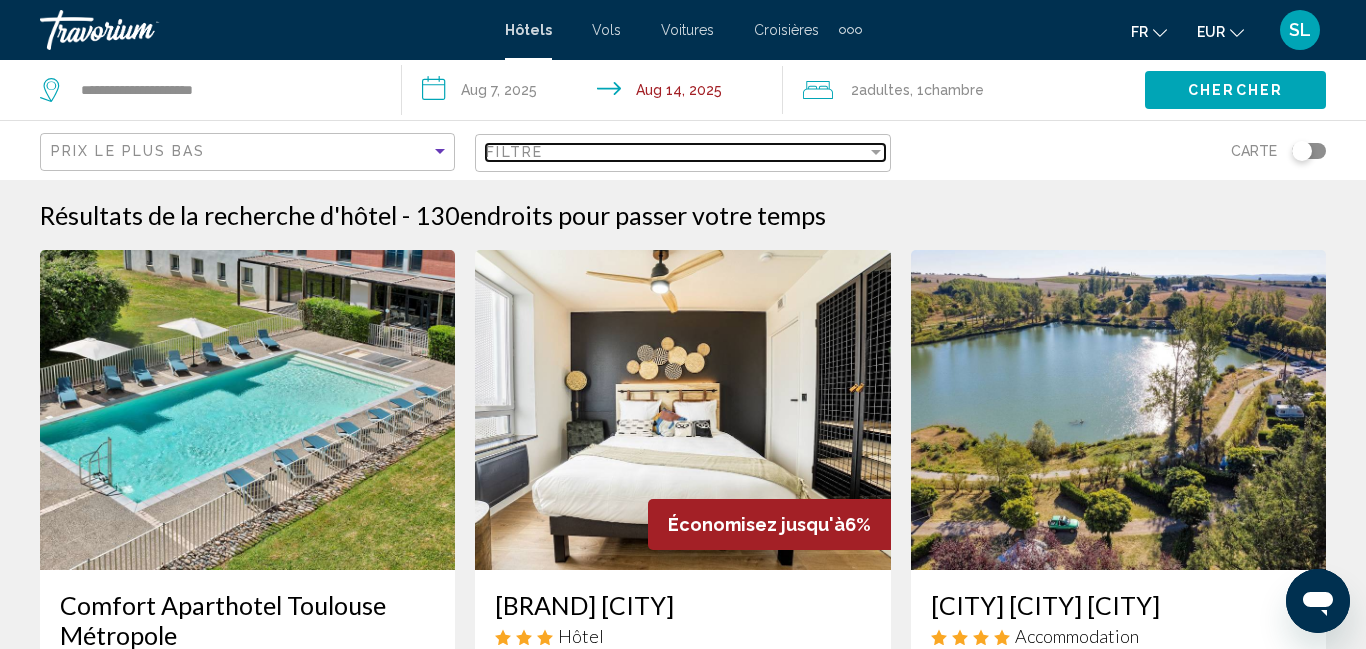 click on "Filtre" at bounding box center (685, 153) 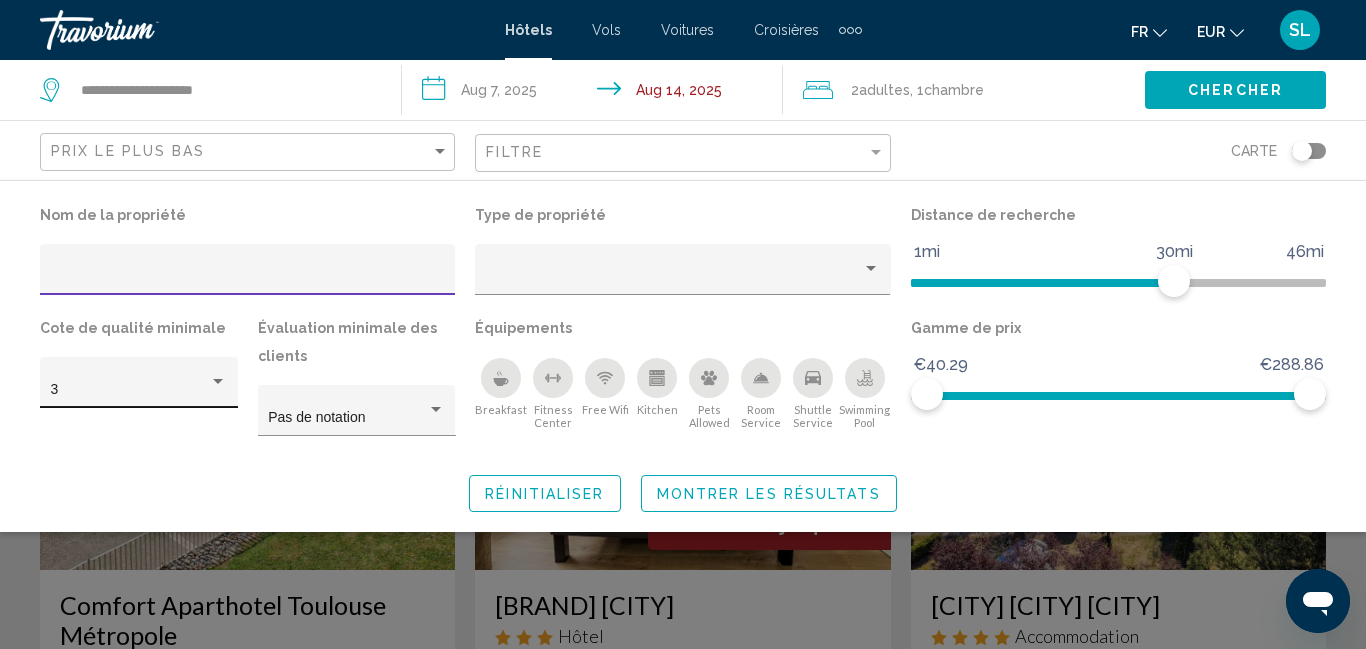 click on "3" at bounding box center [130, 390] 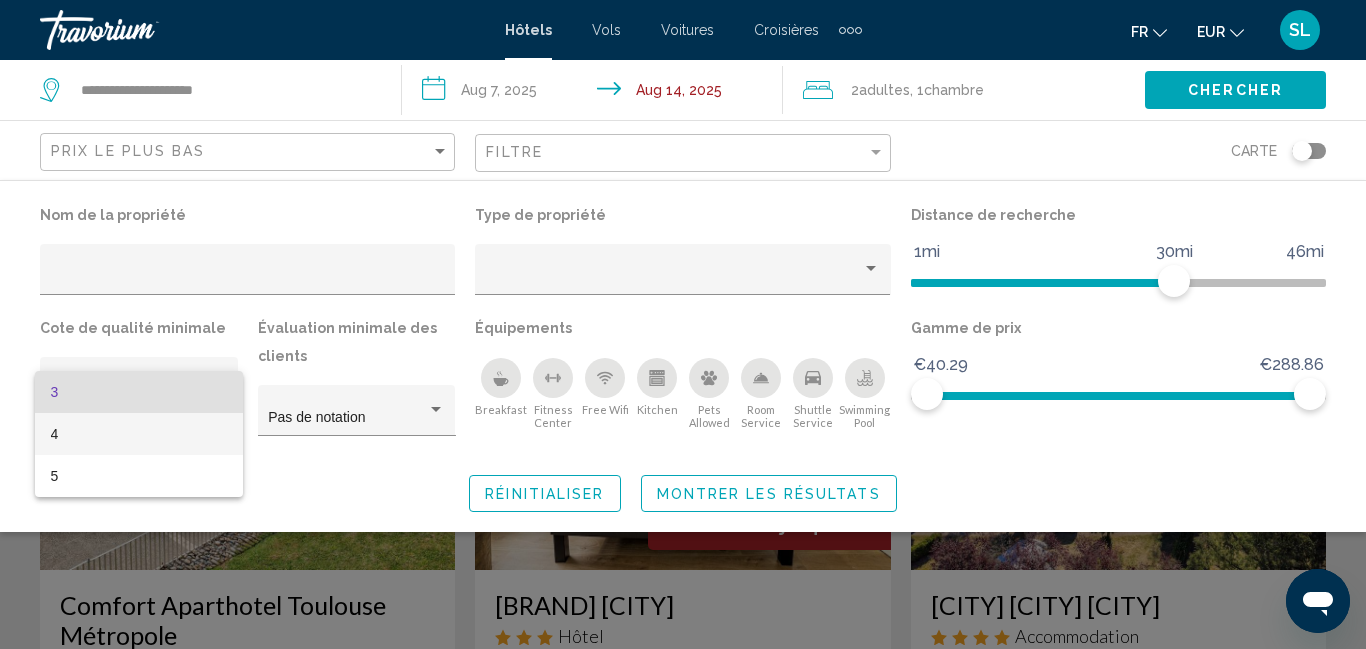 click on "4" at bounding box center [139, 434] 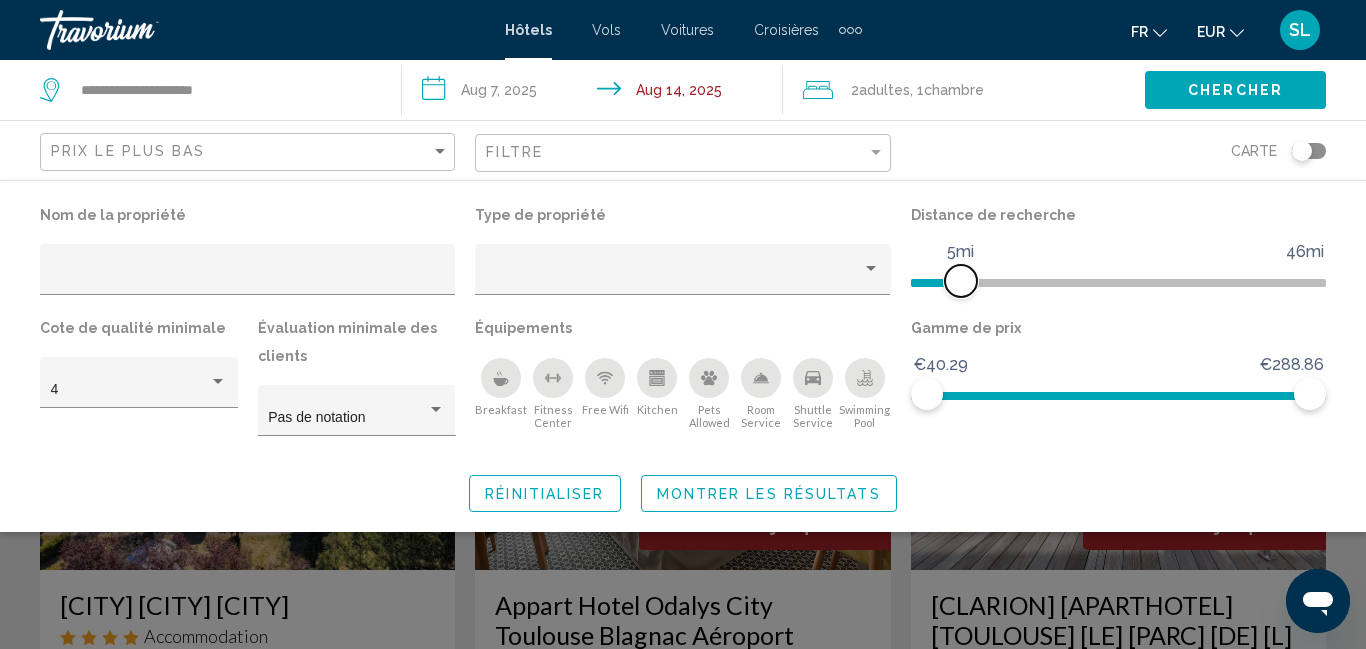 drag, startPoint x: 1177, startPoint y: 274, endPoint x: 963, endPoint y: 281, distance: 214.11446 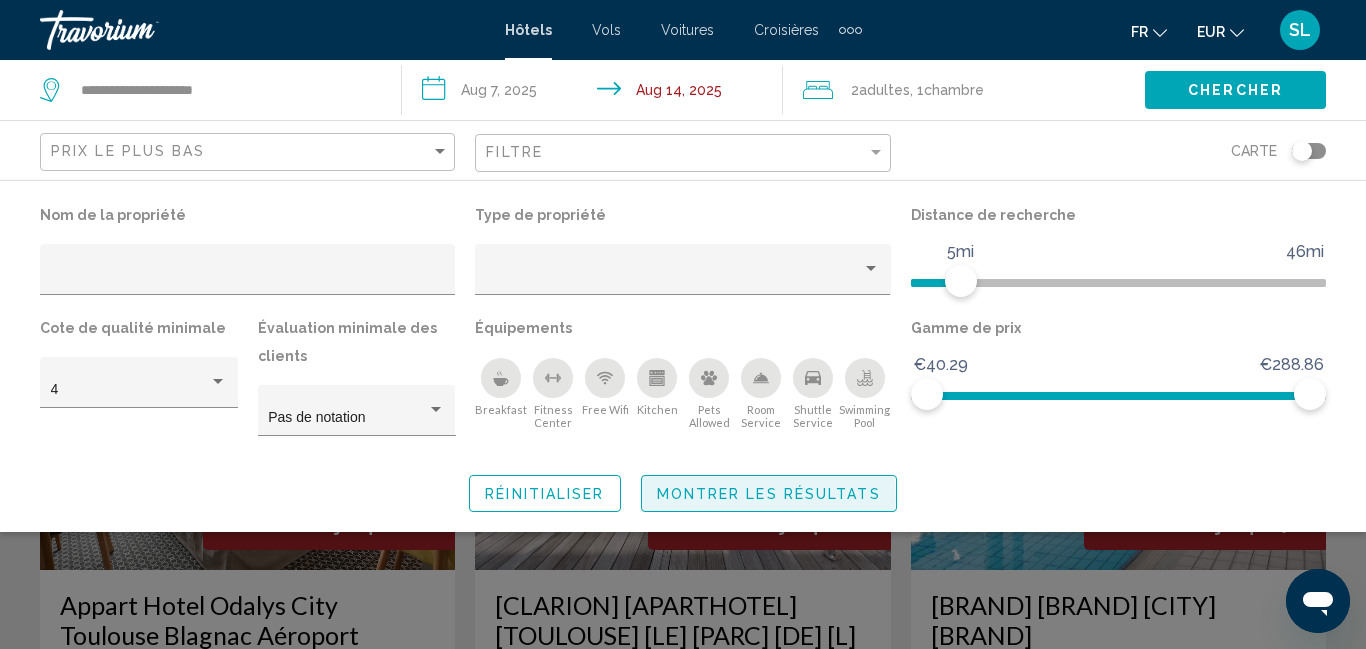 click on "Montrer les résultats" 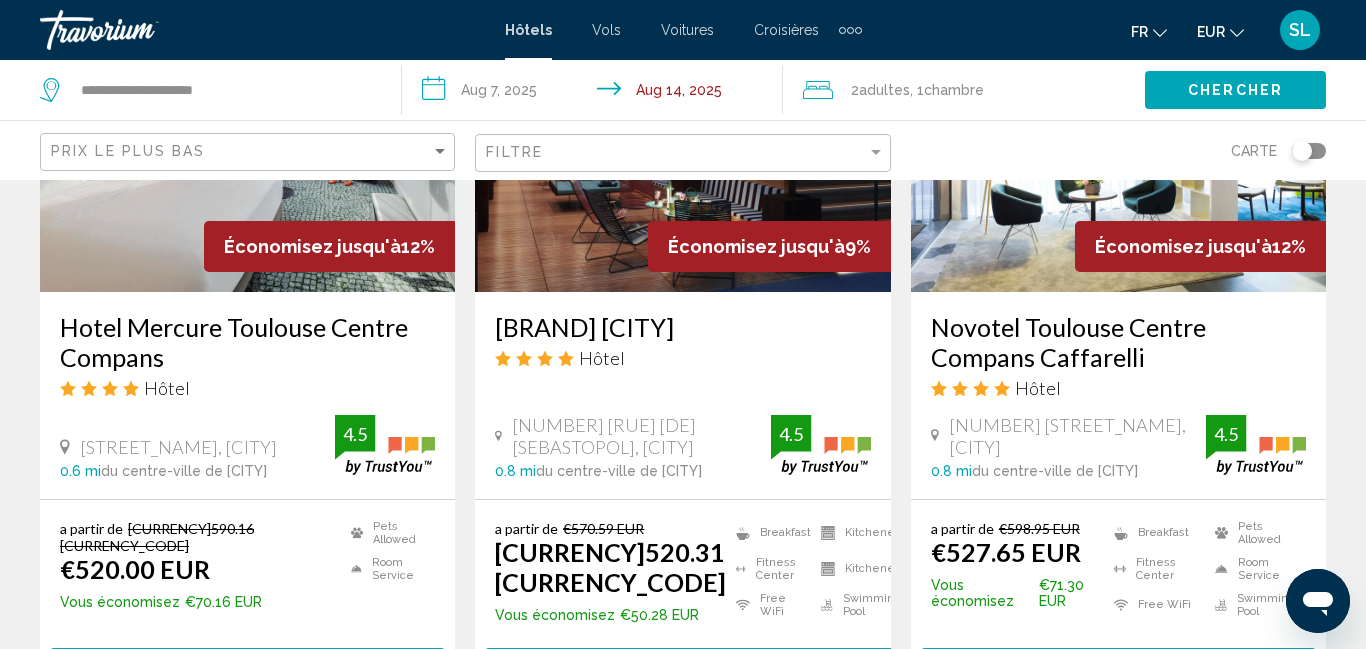 scroll, scrollTop: 1856, scrollLeft: 0, axis: vertical 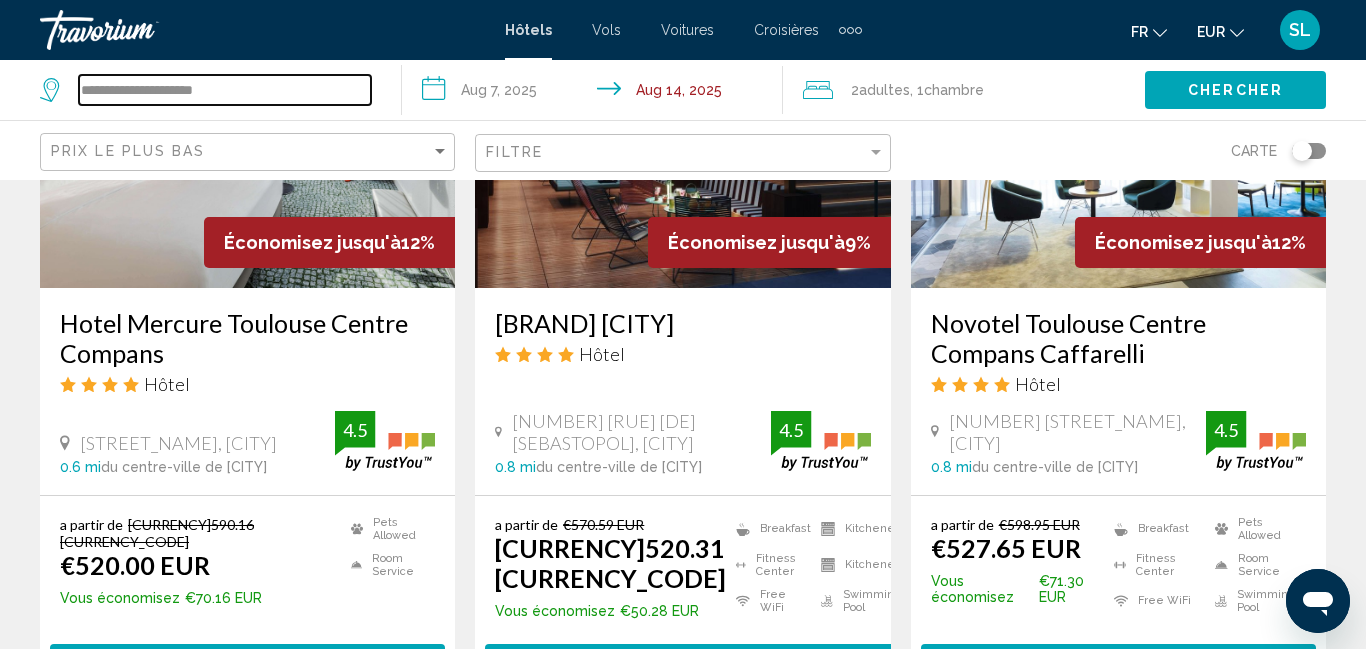 click on "**********" at bounding box center [225, 90] 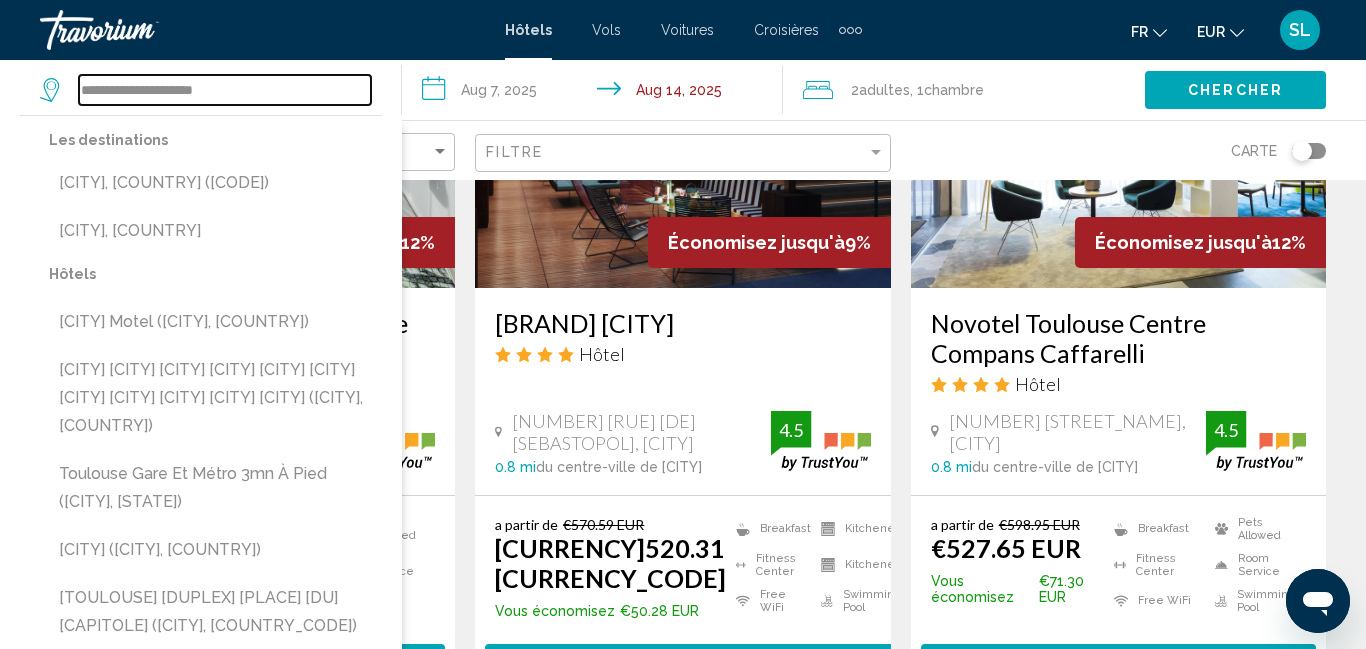 click on "**********" at bounding box center (225, 90) 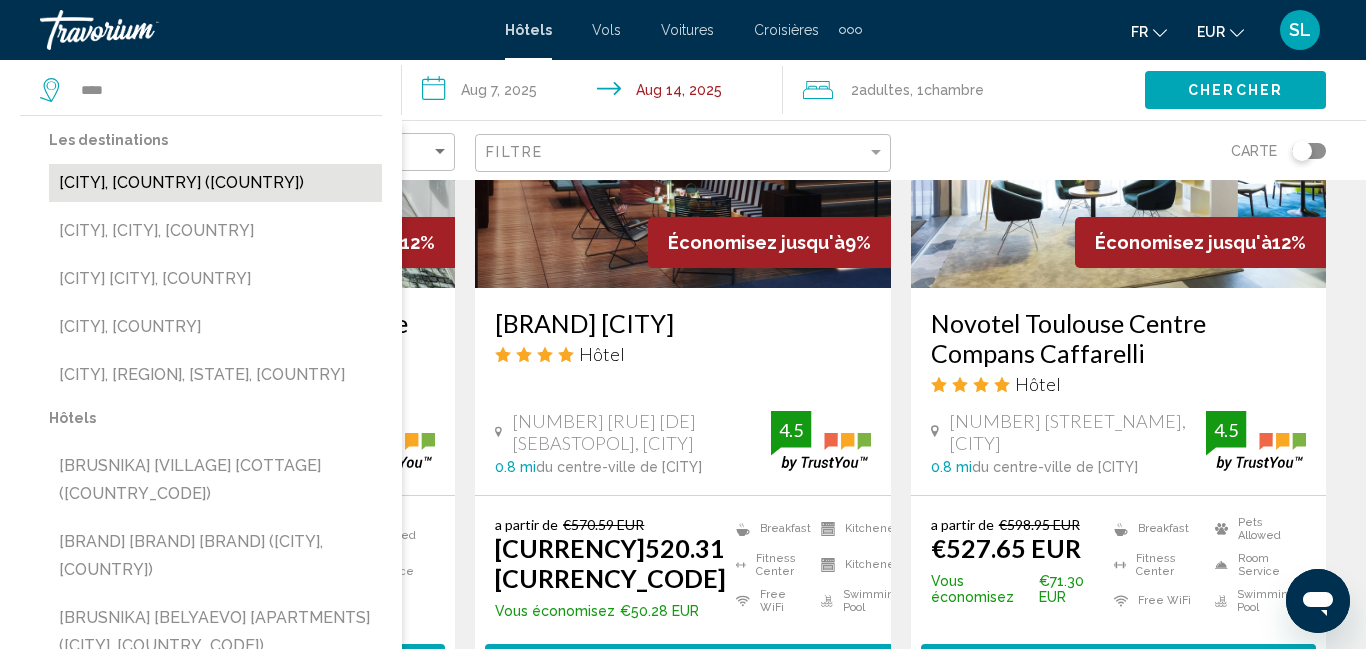 click on "[CITY], [COUNTRY] ([COUNTRY])" at bounding box center [215, 183] 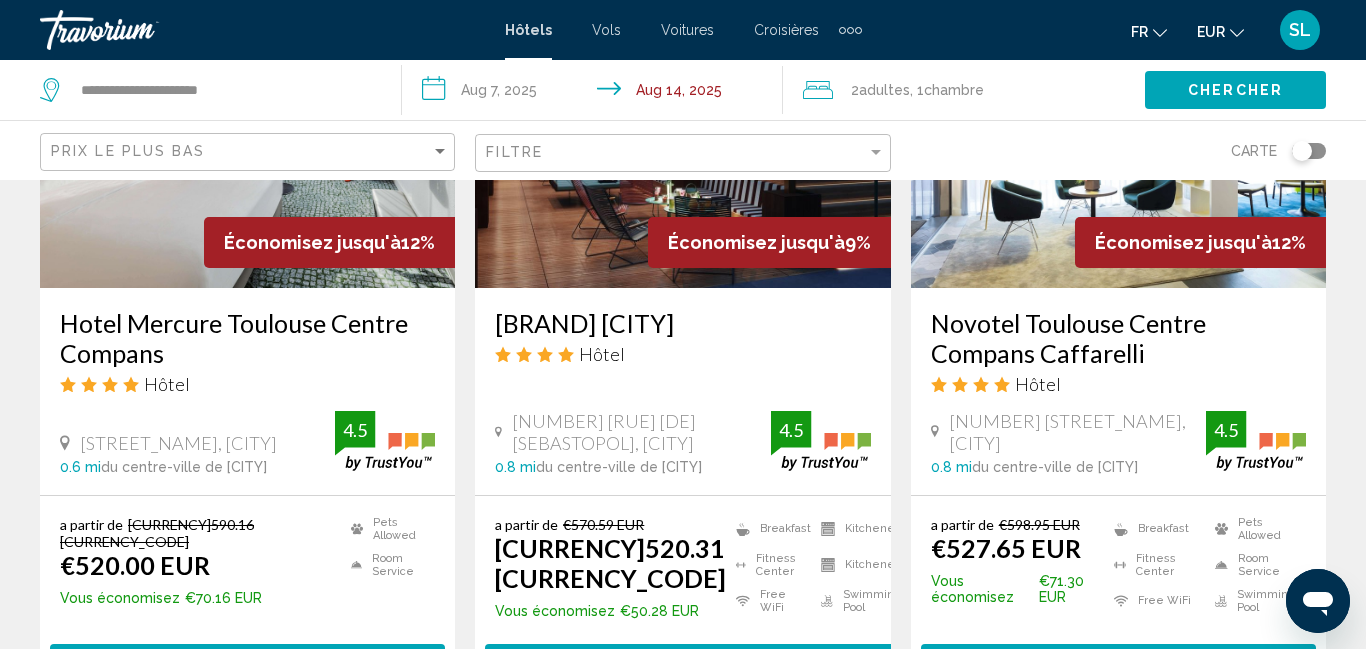 click on "Chercher" 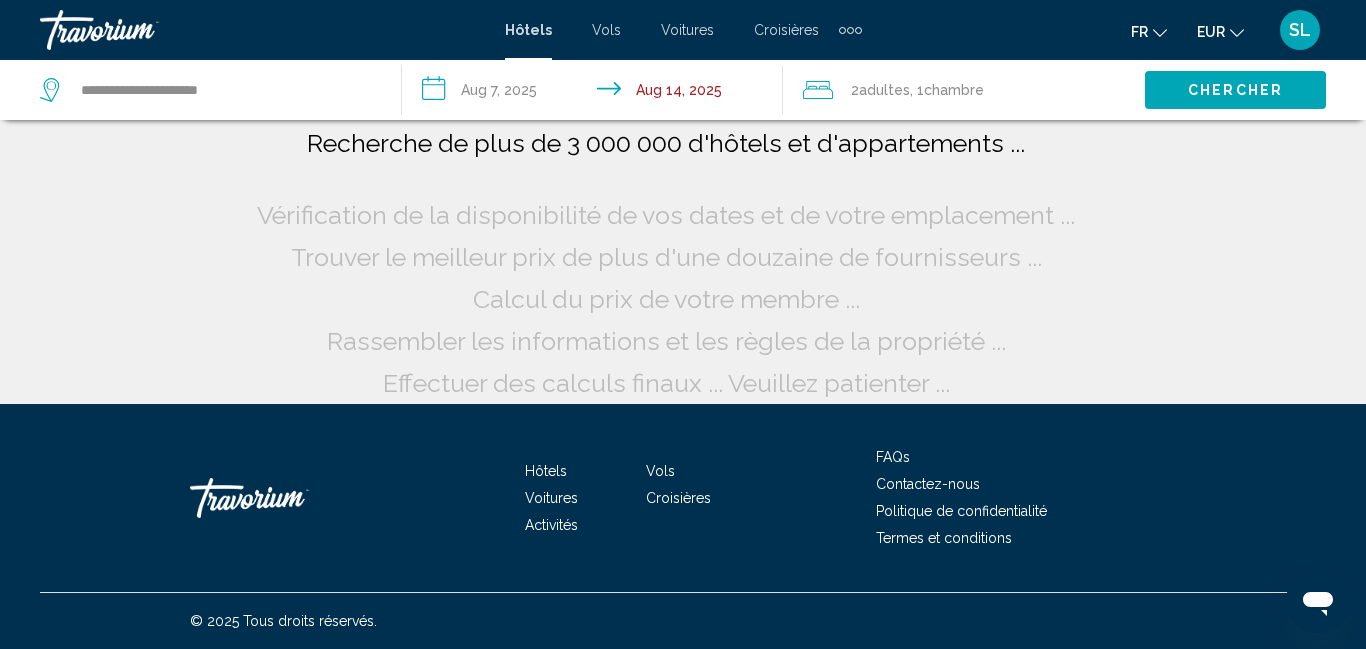 scroll, scrollTop: 8, scrollLeft: 0, axis: vertical 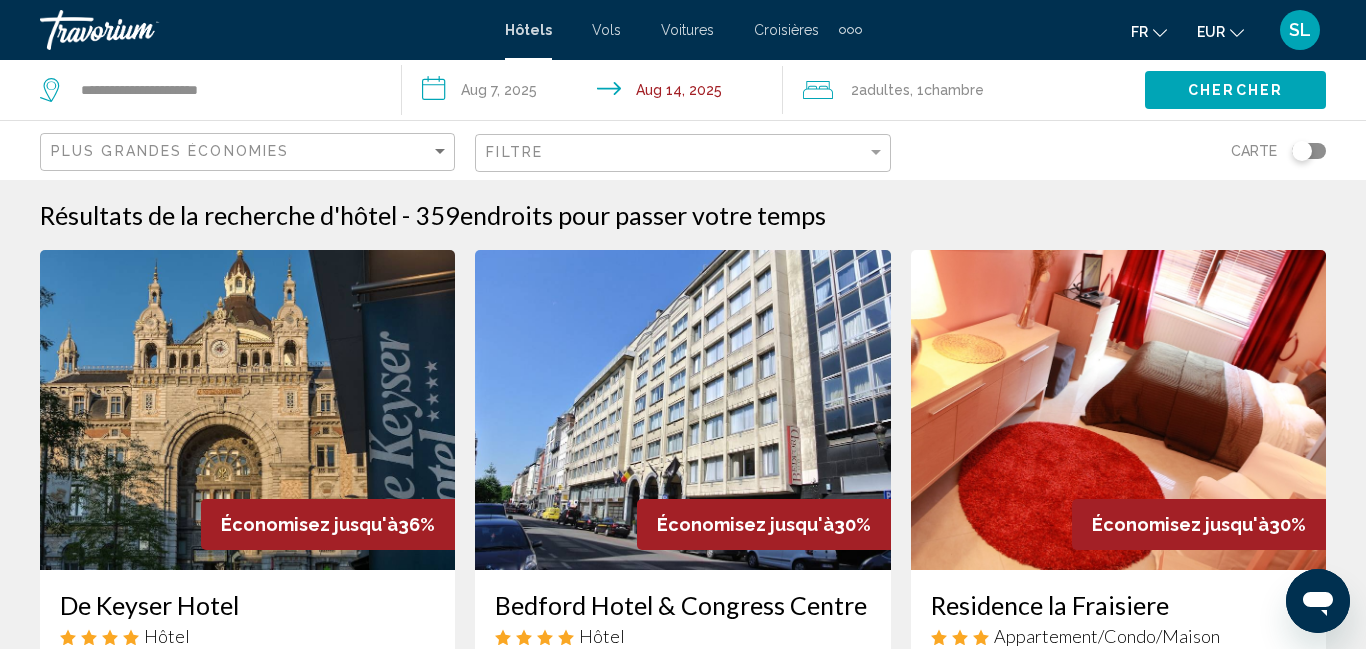 click on "Plus grandes économies" 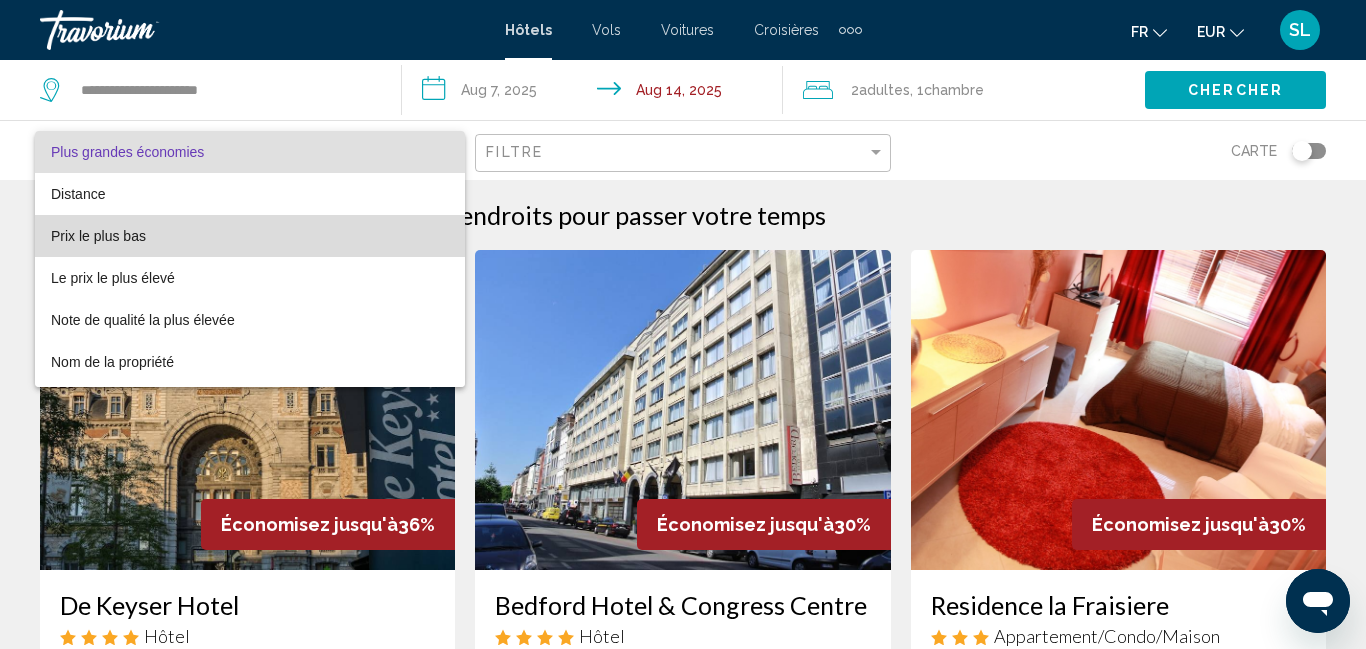 click on "Prix le plus bas" at bounding box center (250, 236) 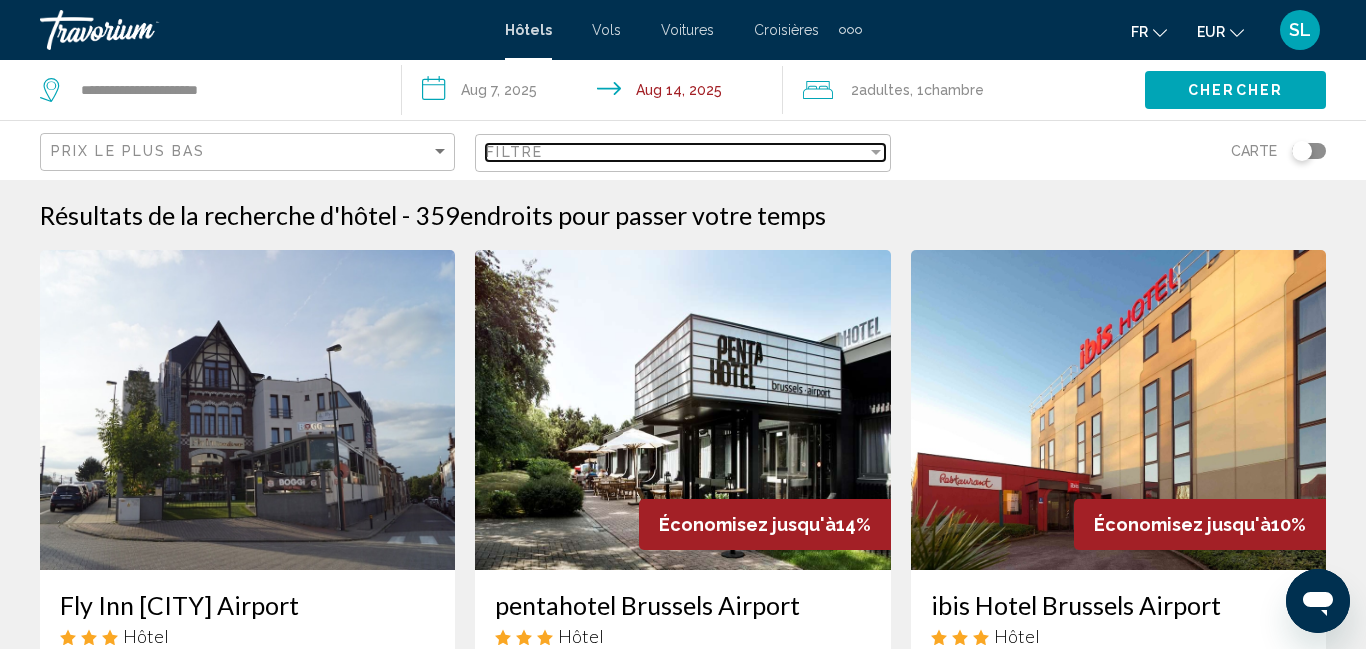click on "Filtre" at bounding box center (514, 152) 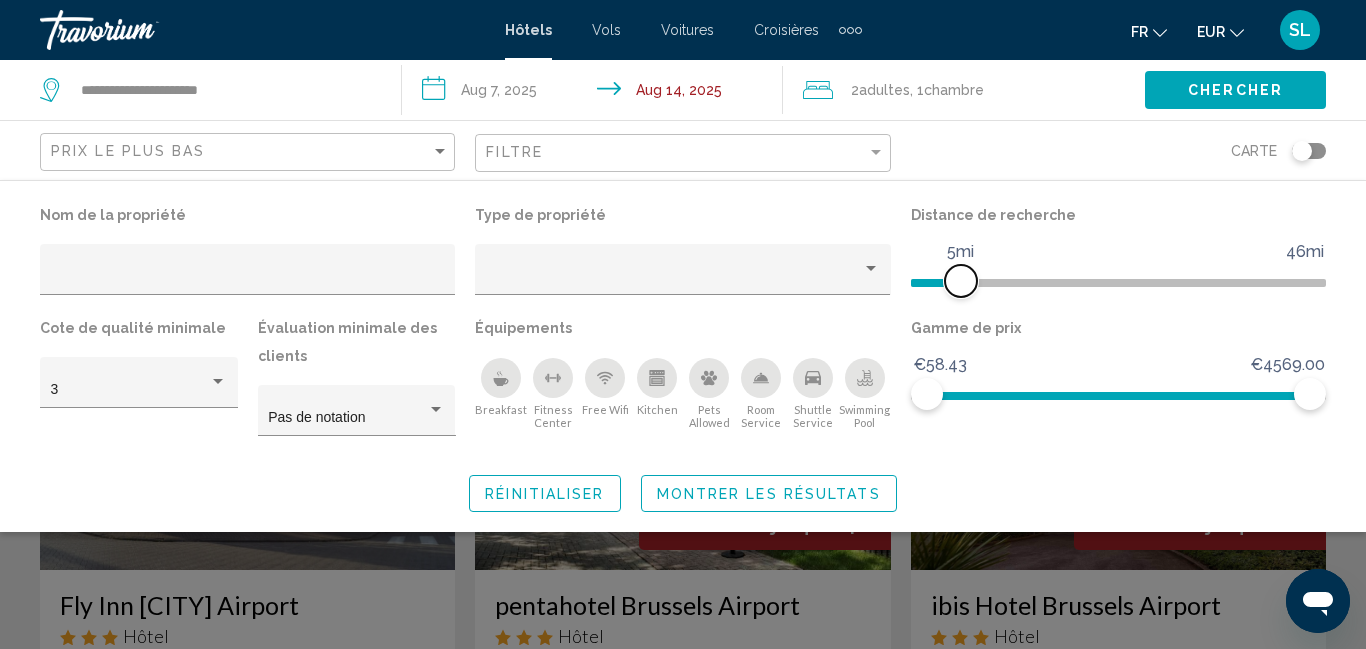 drag, startPoint x: 1171, startPoint y: 281, endPoint x: 960, endPoint y: 291, distance: 211.23683 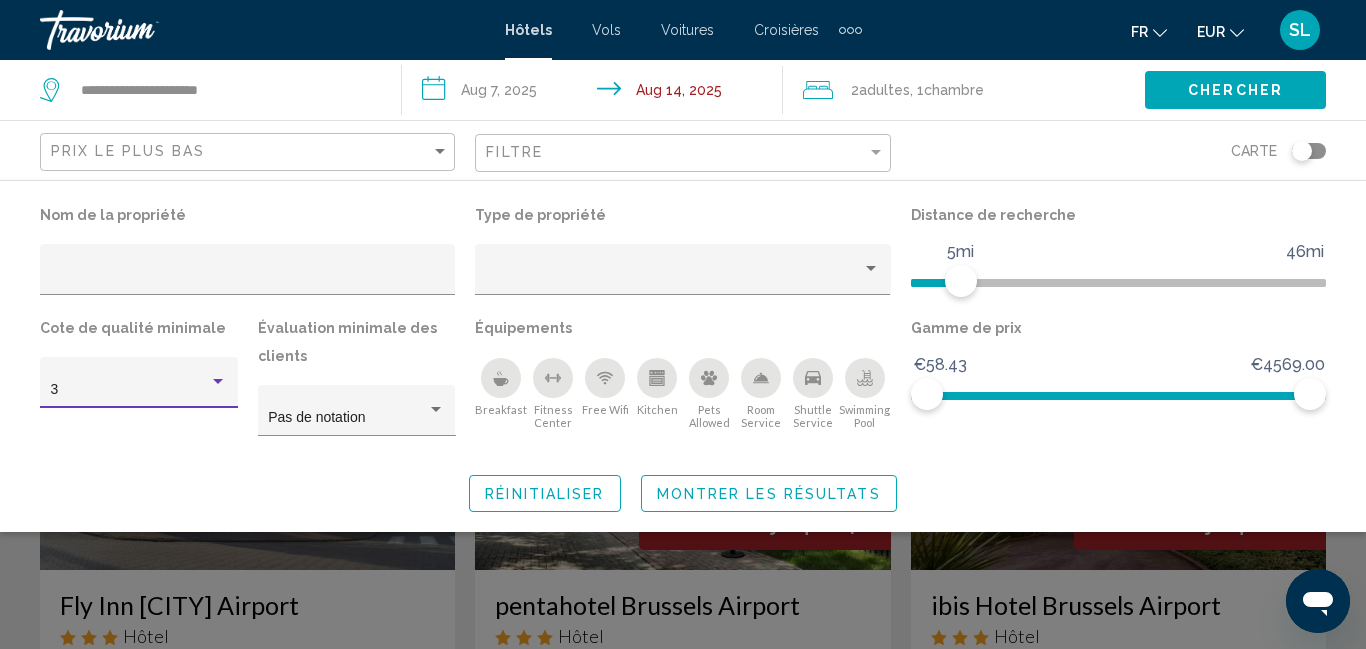 click on "3" at bounding box center [130, 390] 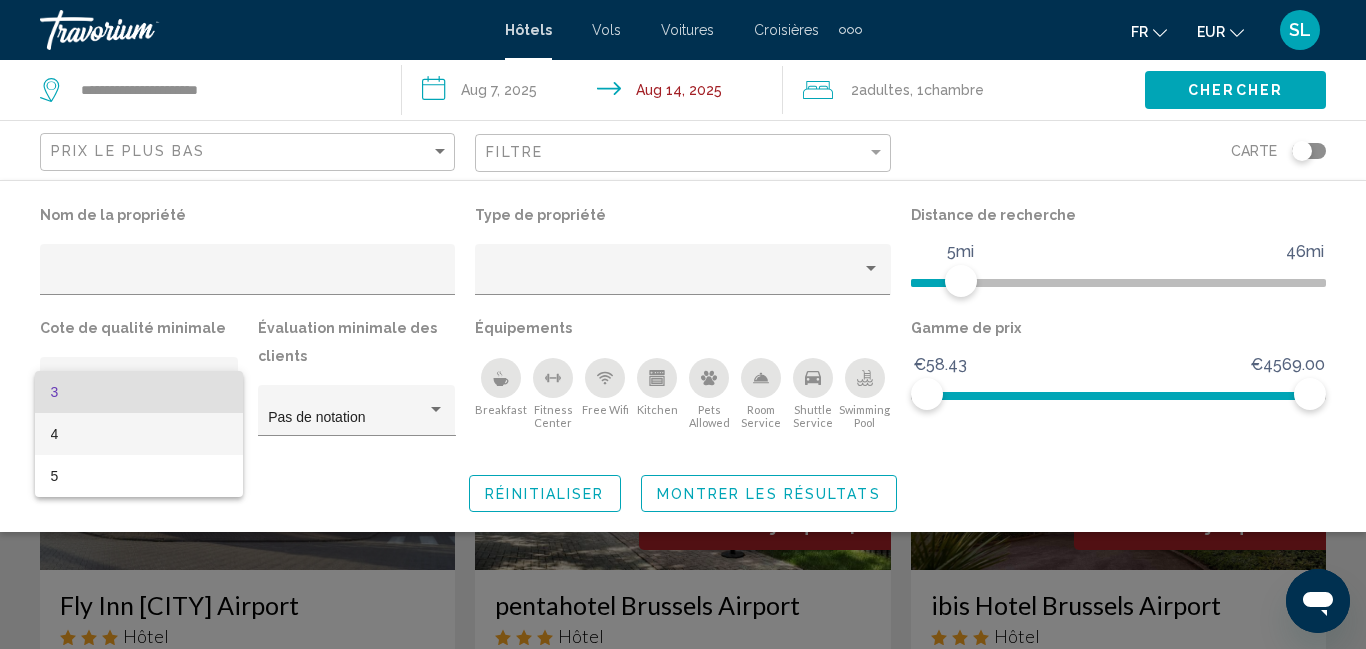 click on "4" at bounding box center (139, 434) 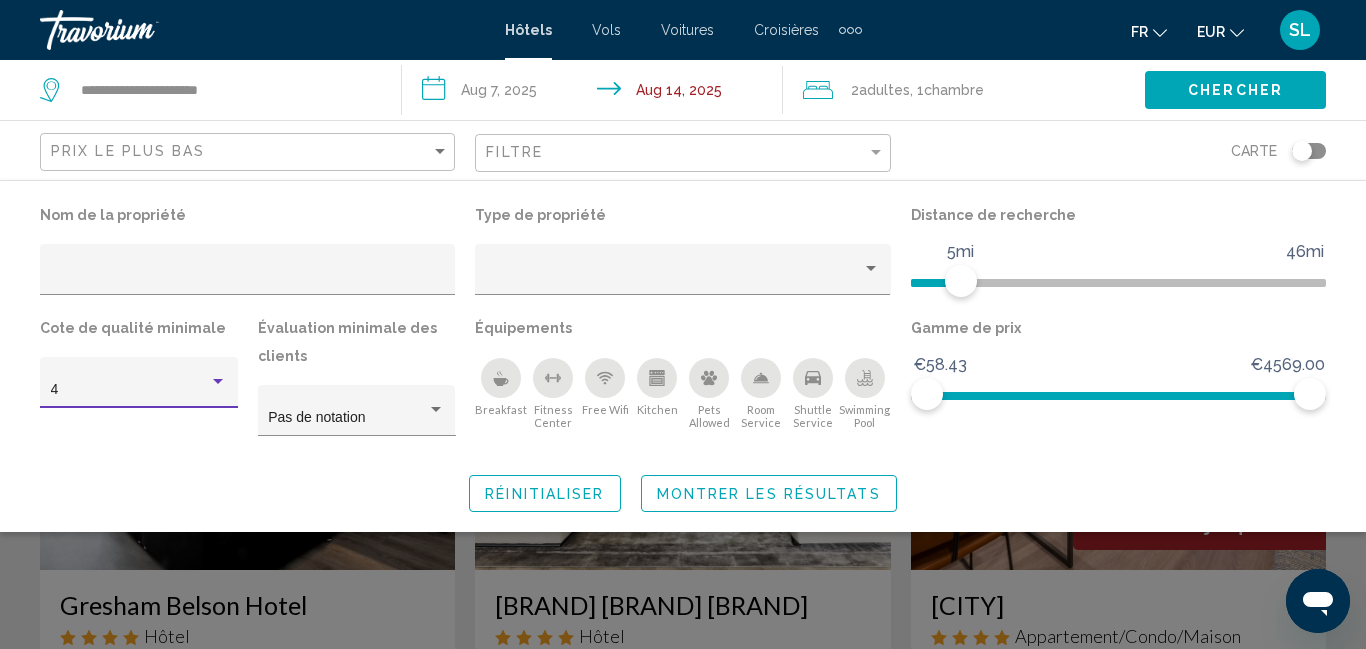 click on "Montrer les résultats" 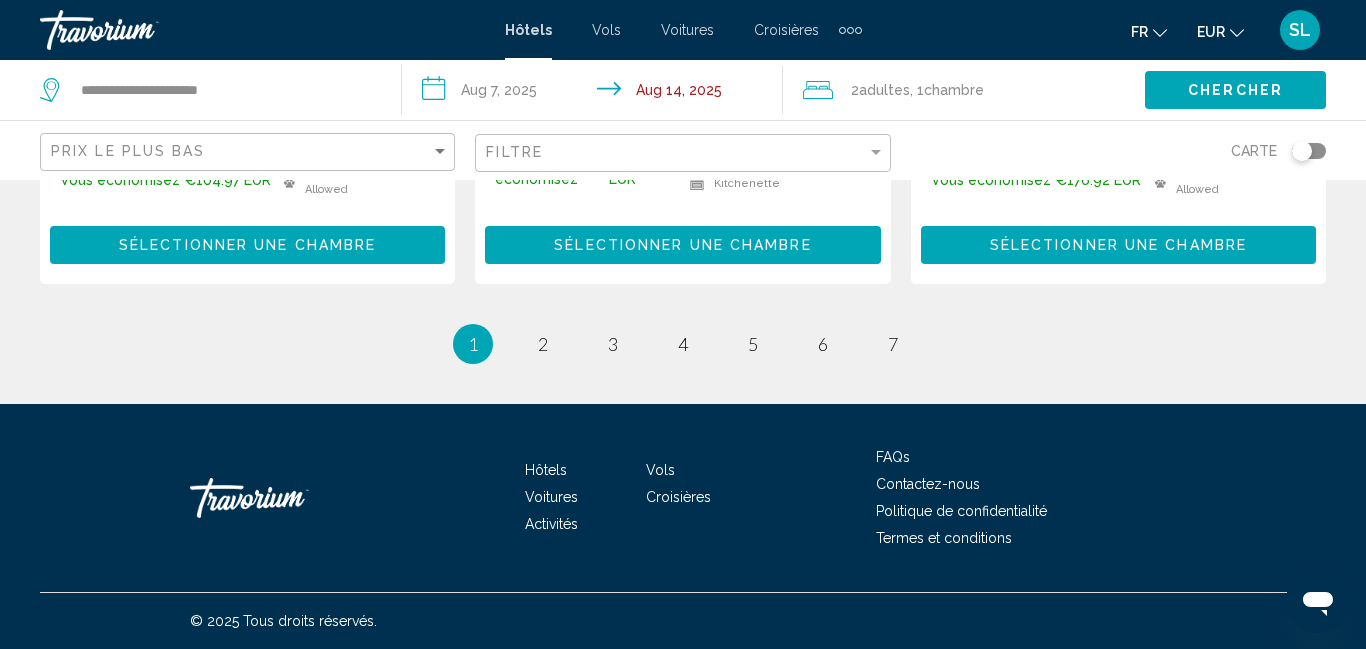 scroll, scrollTop: 2994, scrollLeft: 0, axis: vertical 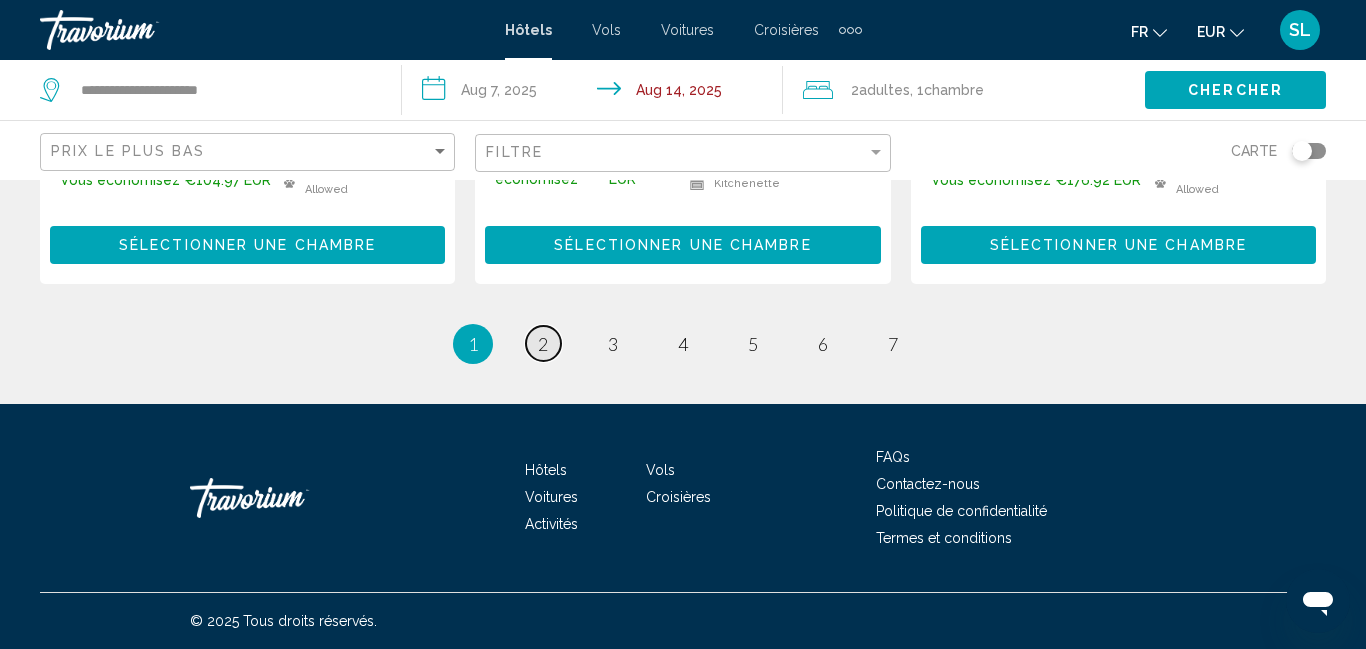 click on "page  2" at bounding box center (543, 343) 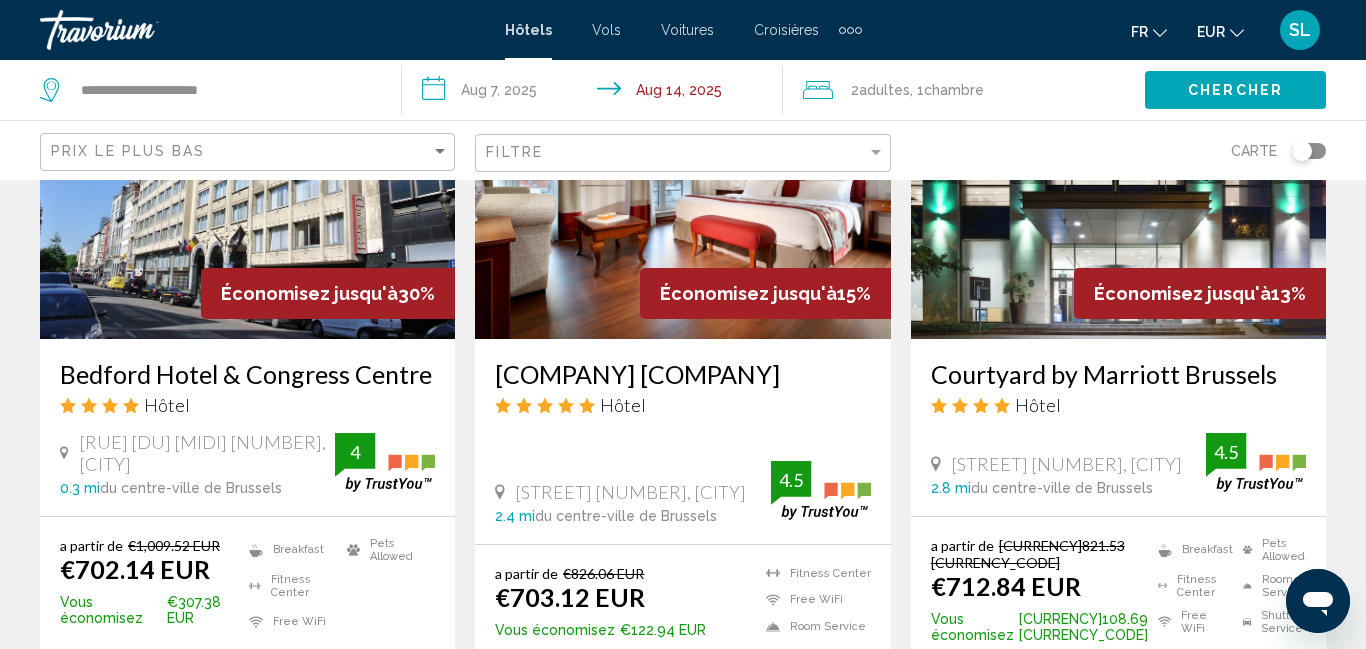 scroll, scrollTop: 2598, scrollLeft: 0, axis: vertical 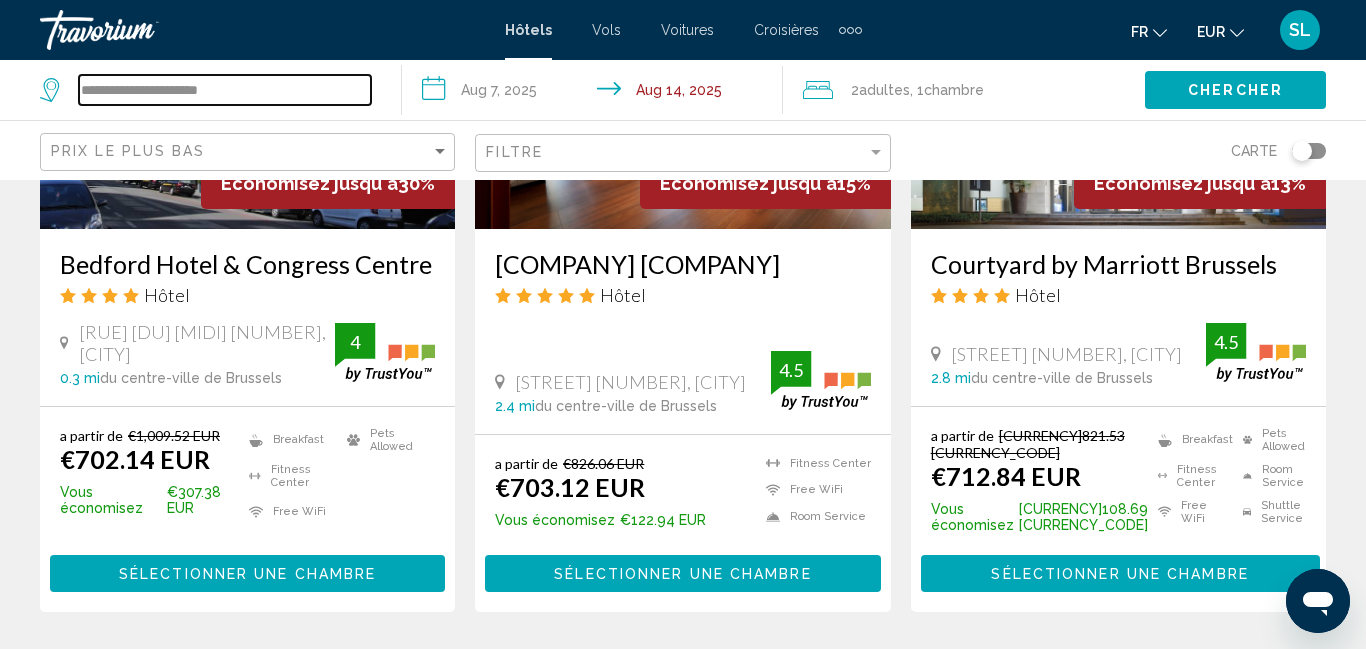 click on "**********" at bounding box center (225, 90) 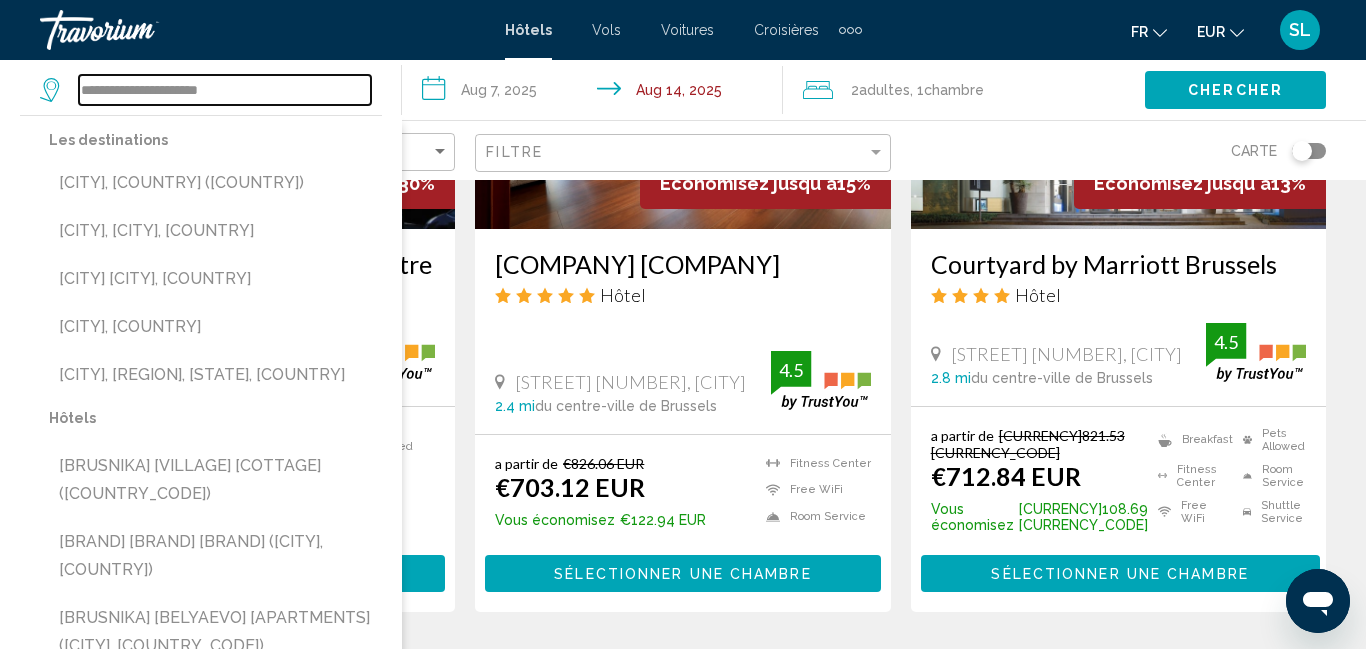 click on "**********" at bounding box center (225, 90) 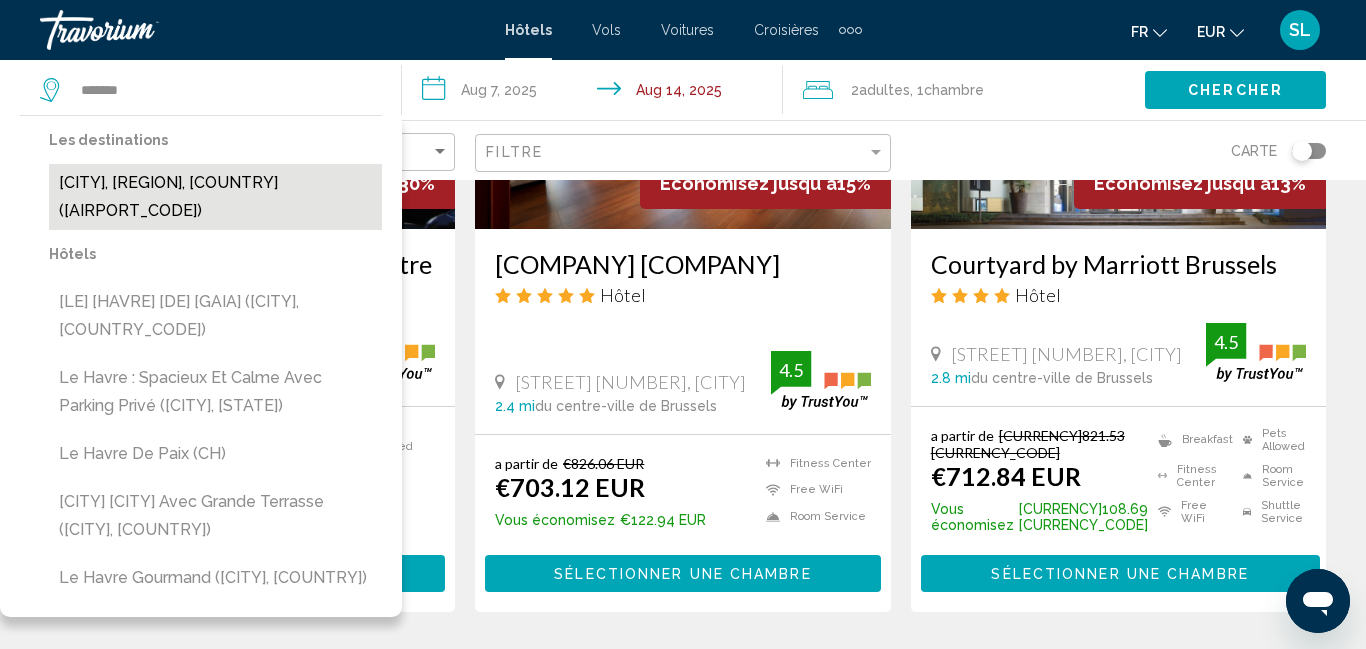 click on "[CITY], [REGION], [COUNTRY] ([AIRPORT_CODE])" at bounding box center [215, 197] 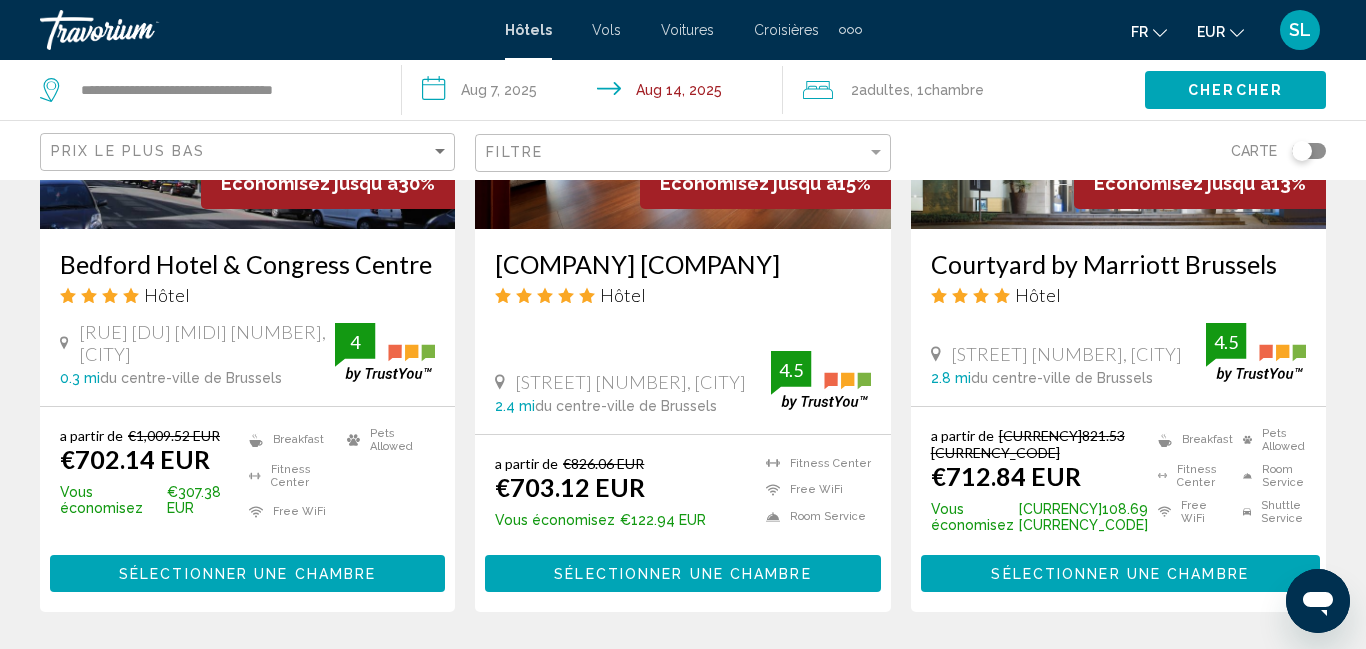 click on "Chercher" 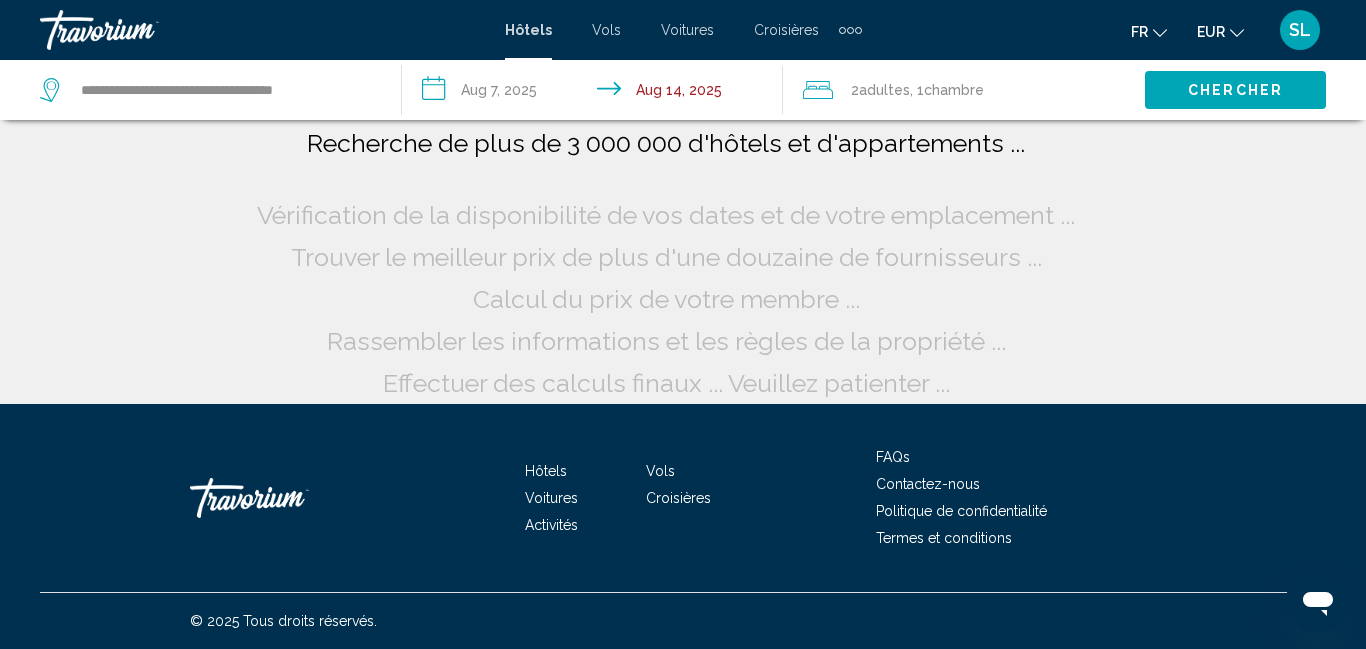 scroll, scrollTop: 8, scrollLeft: 0, axis: vertical 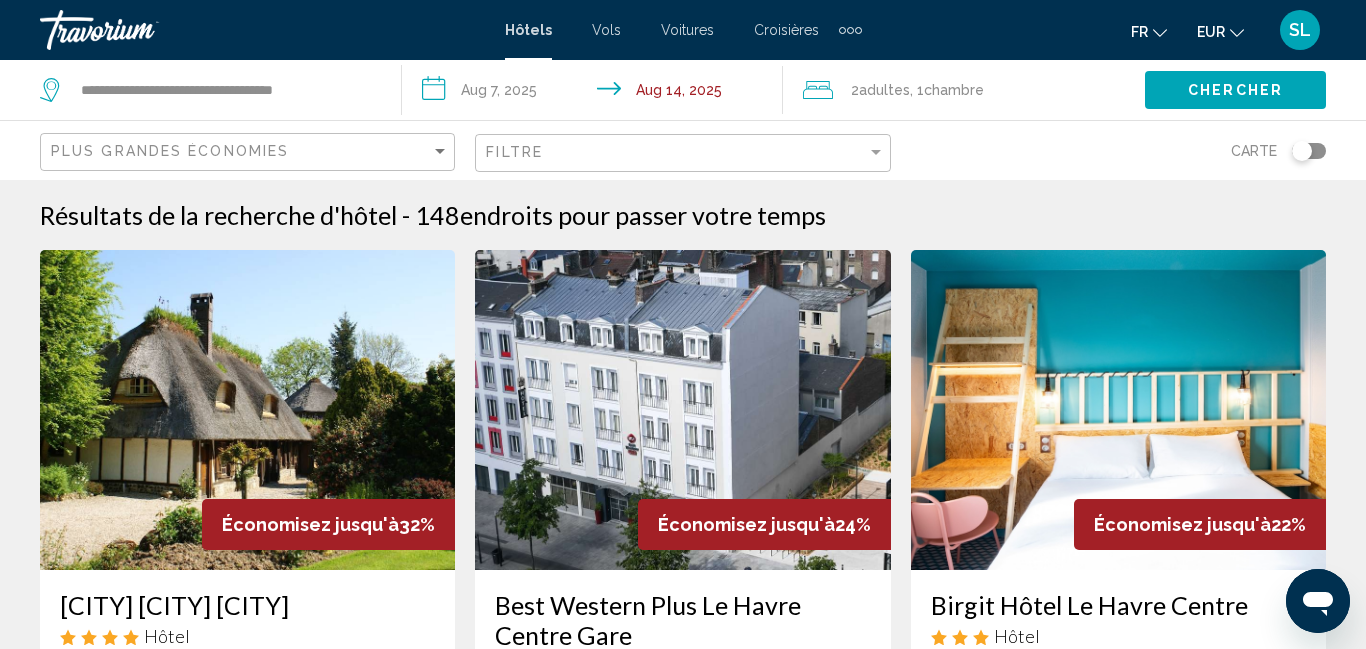 click on "Plus grandes économies" 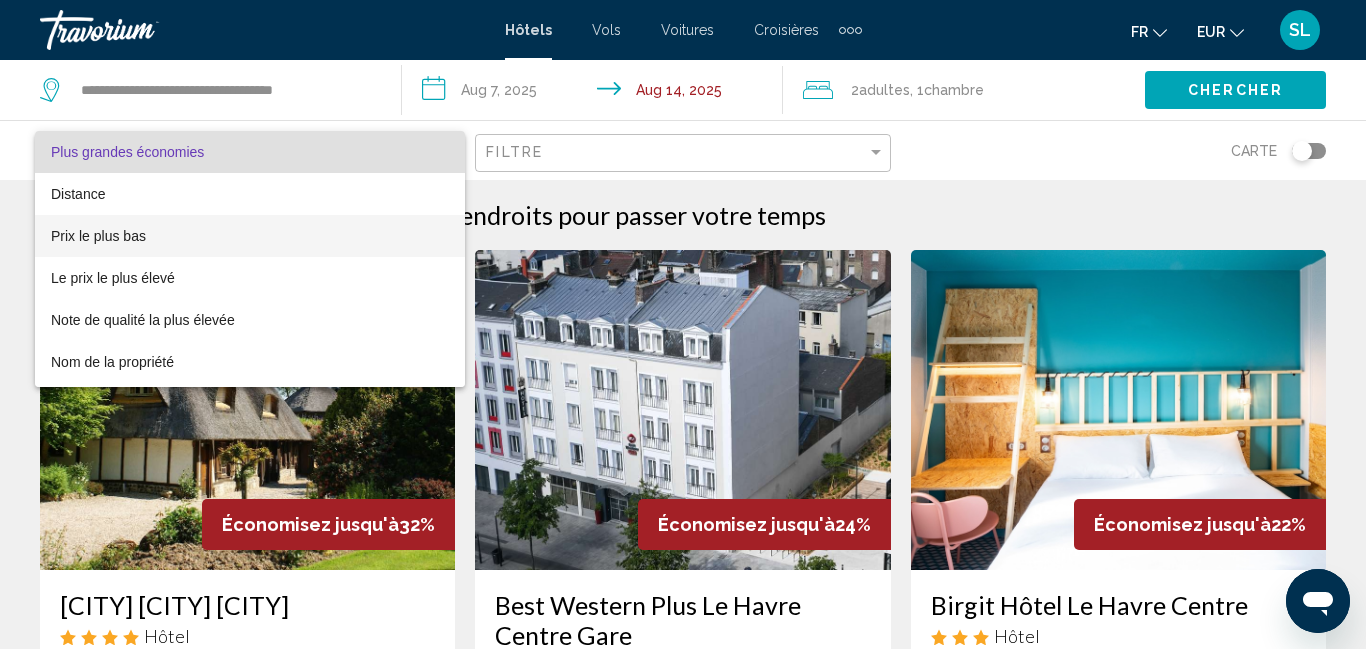 click on "Prix le plus bas" at bounding box center [250, 236] 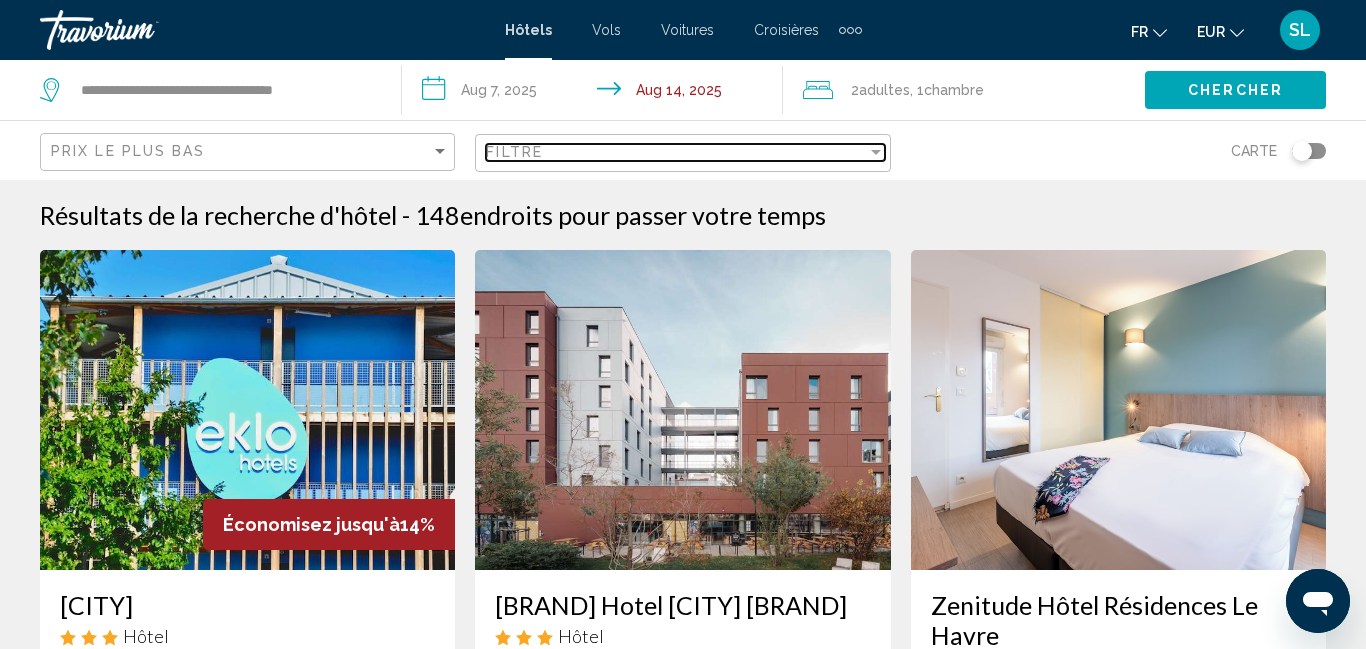 click on "Filtre" at bounding box center (685, 153) 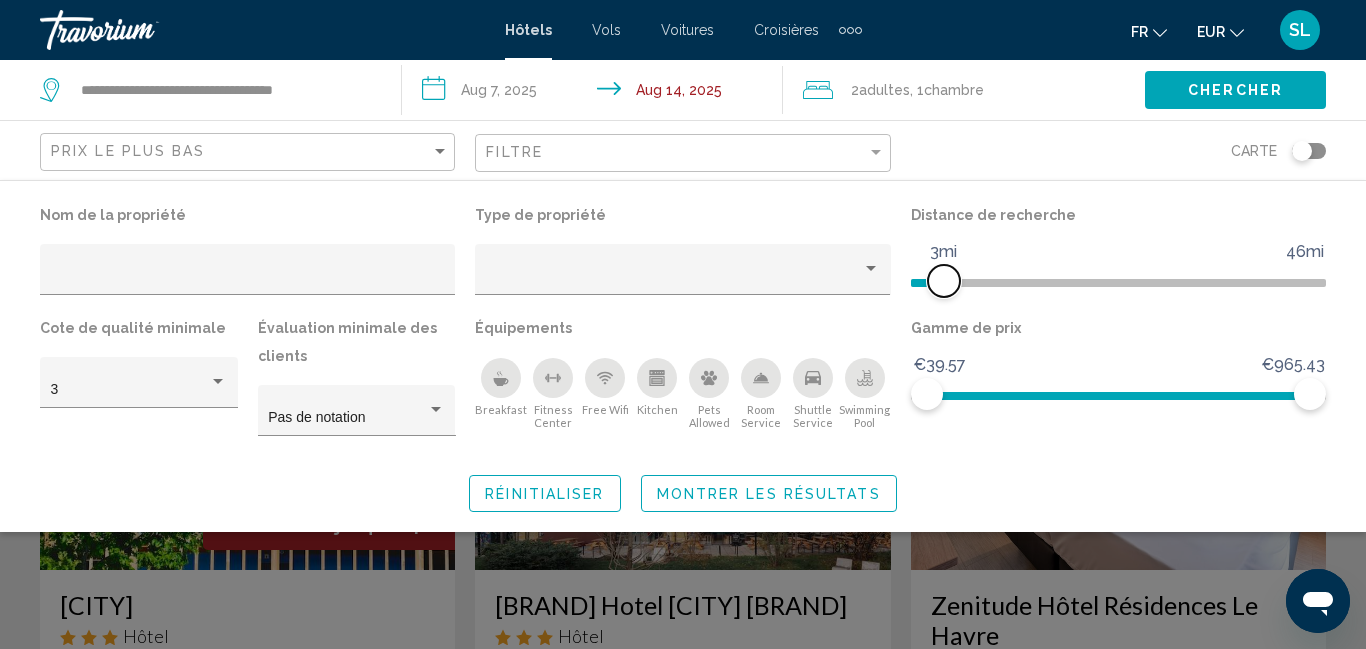 drag, startPoint x: 1164, startPoint y: 289, endPoint x: 947, endPoint y: 298, distance: 217.18655 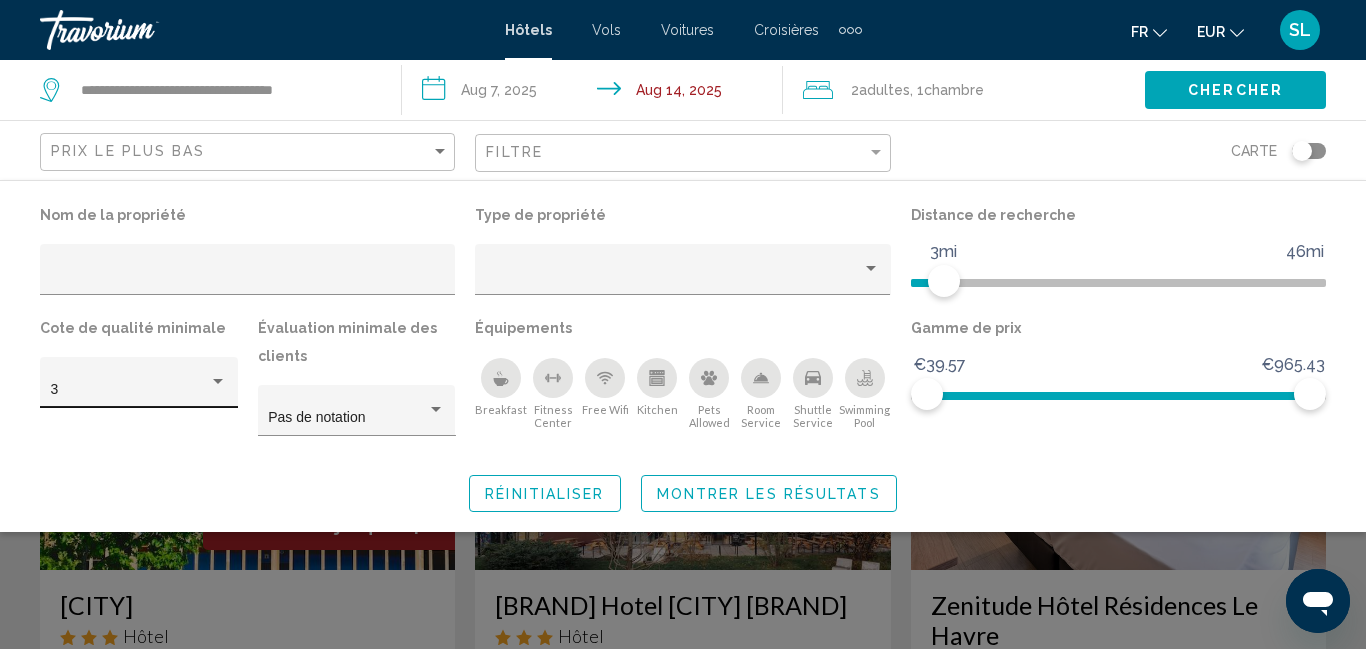 click on "3" 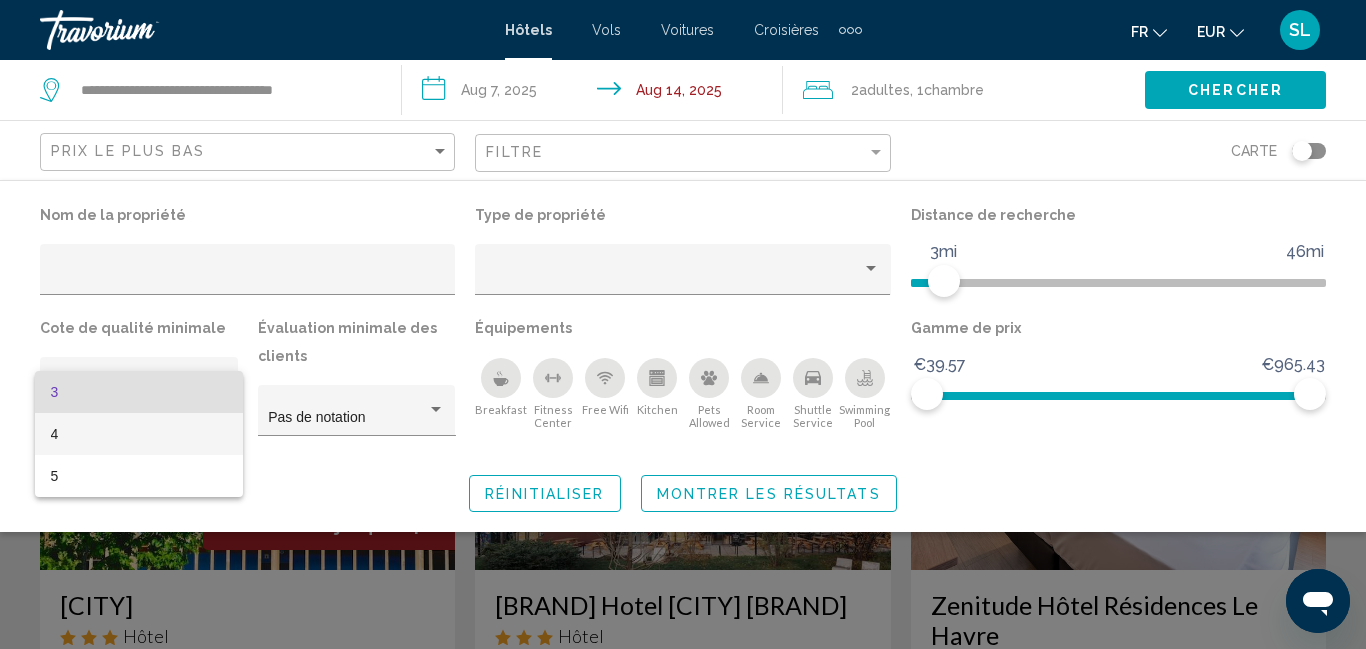 click on "4" at bounding box center (139, 434) 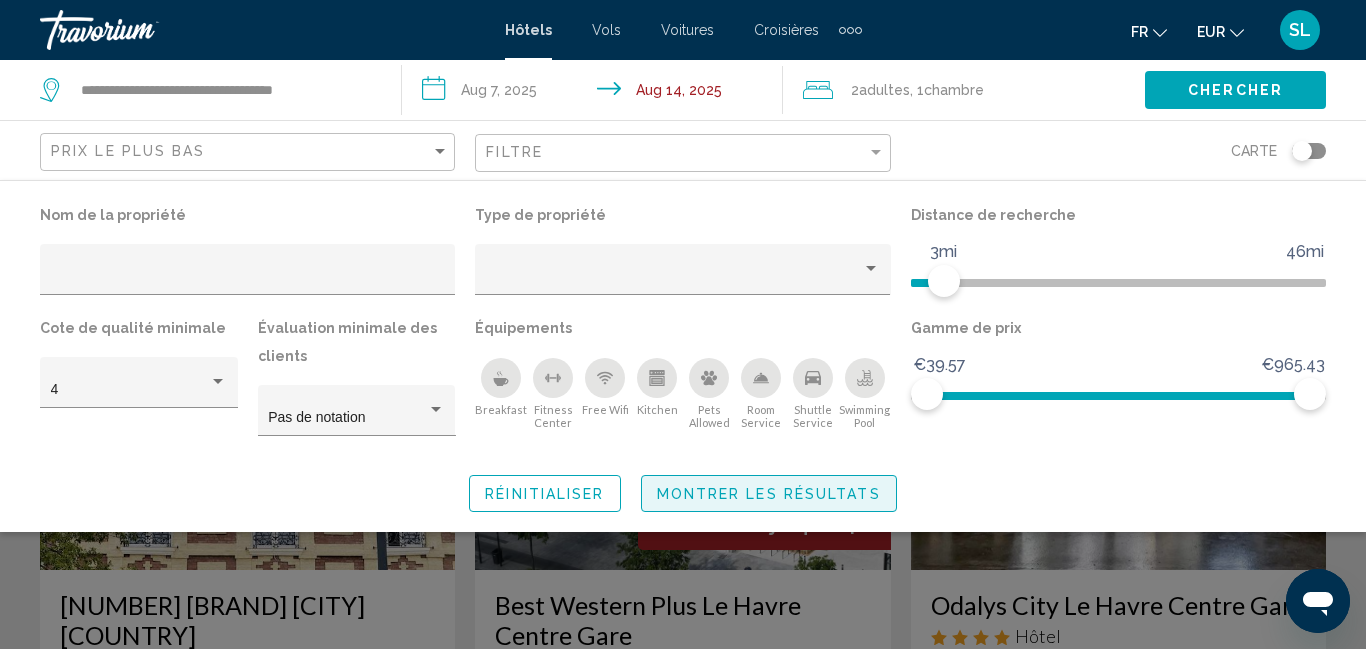 click on "Montrer les résultats" 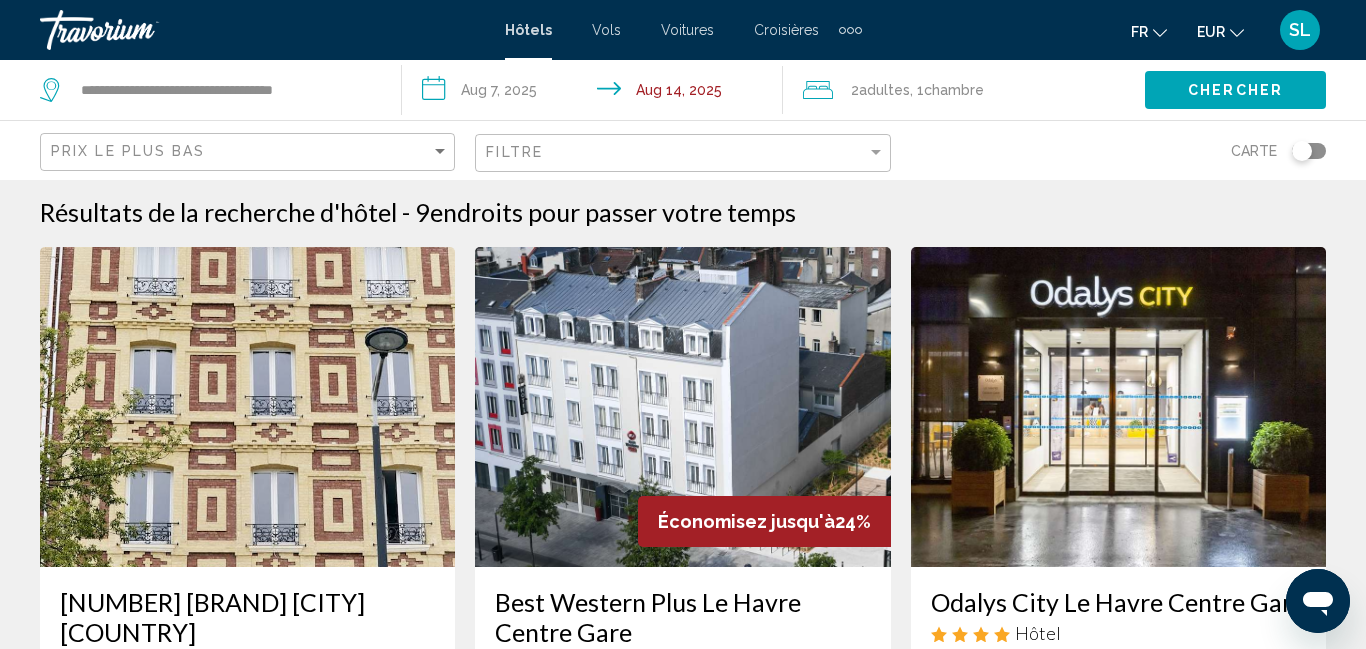 scroll, scrollTop: 0, scrollLeft: 0, axis: both 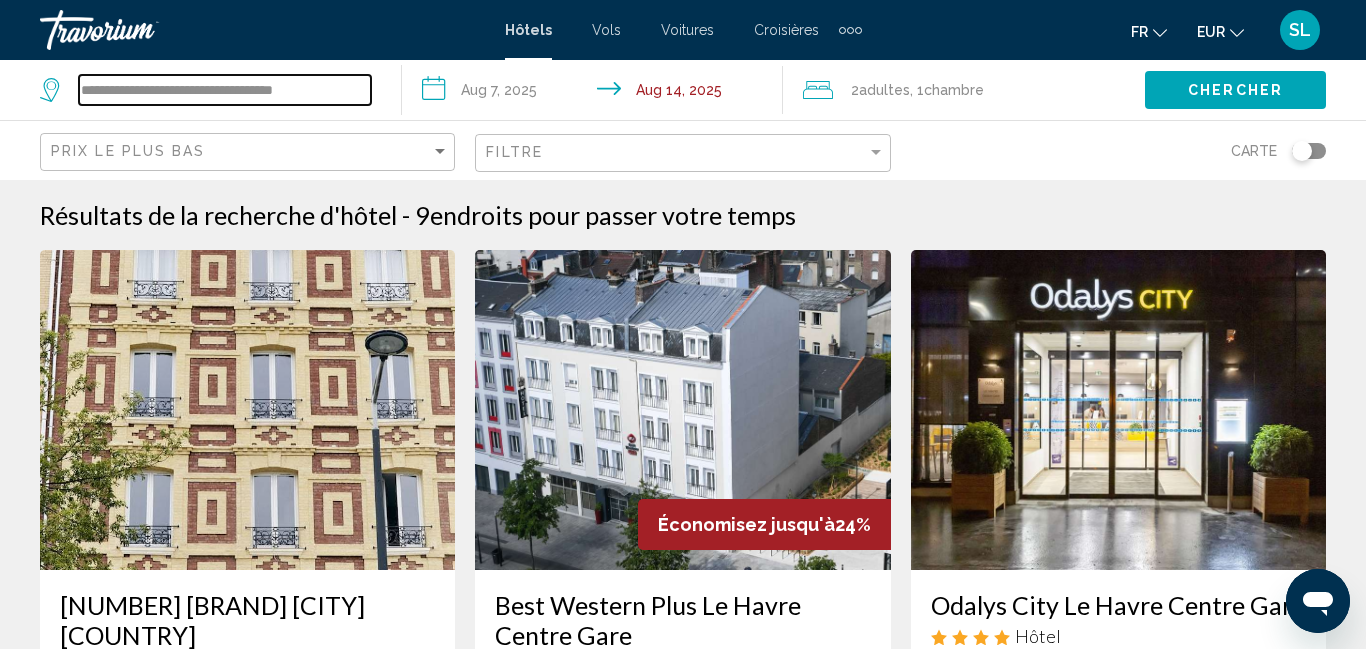 click on "**********" at bounding box center [225, 90] 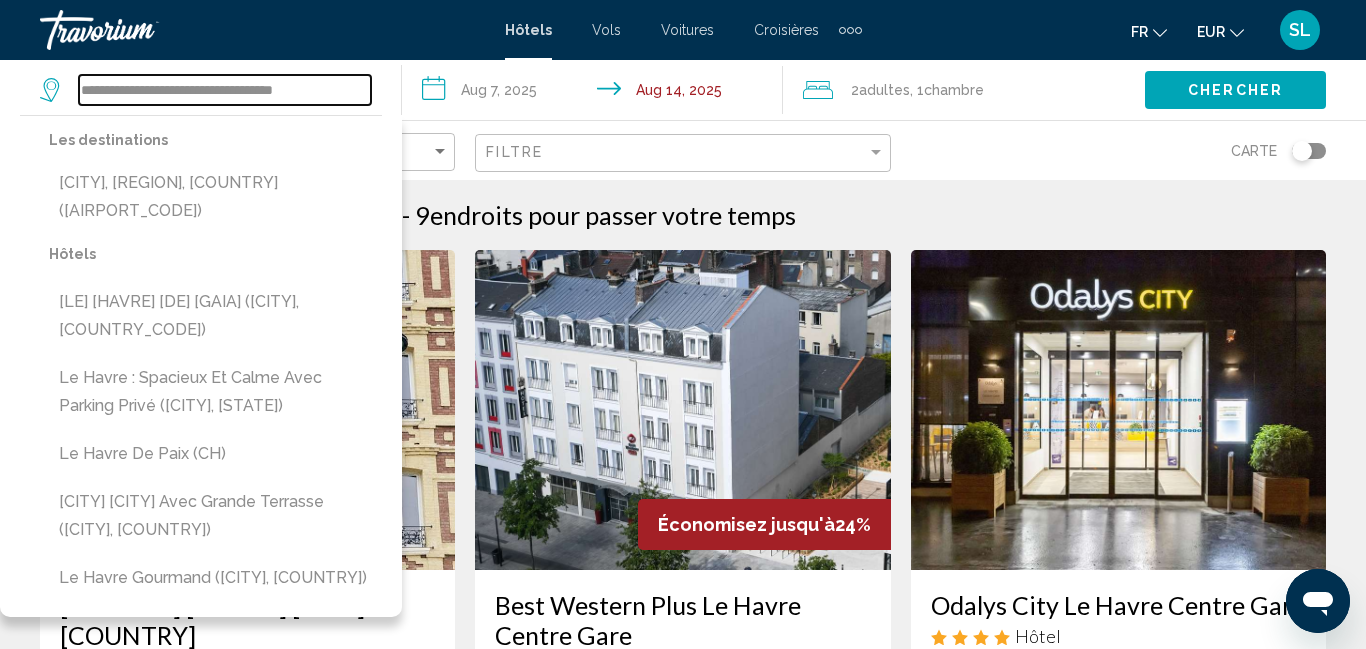 click on "**********" at bounding box center [225, 90] 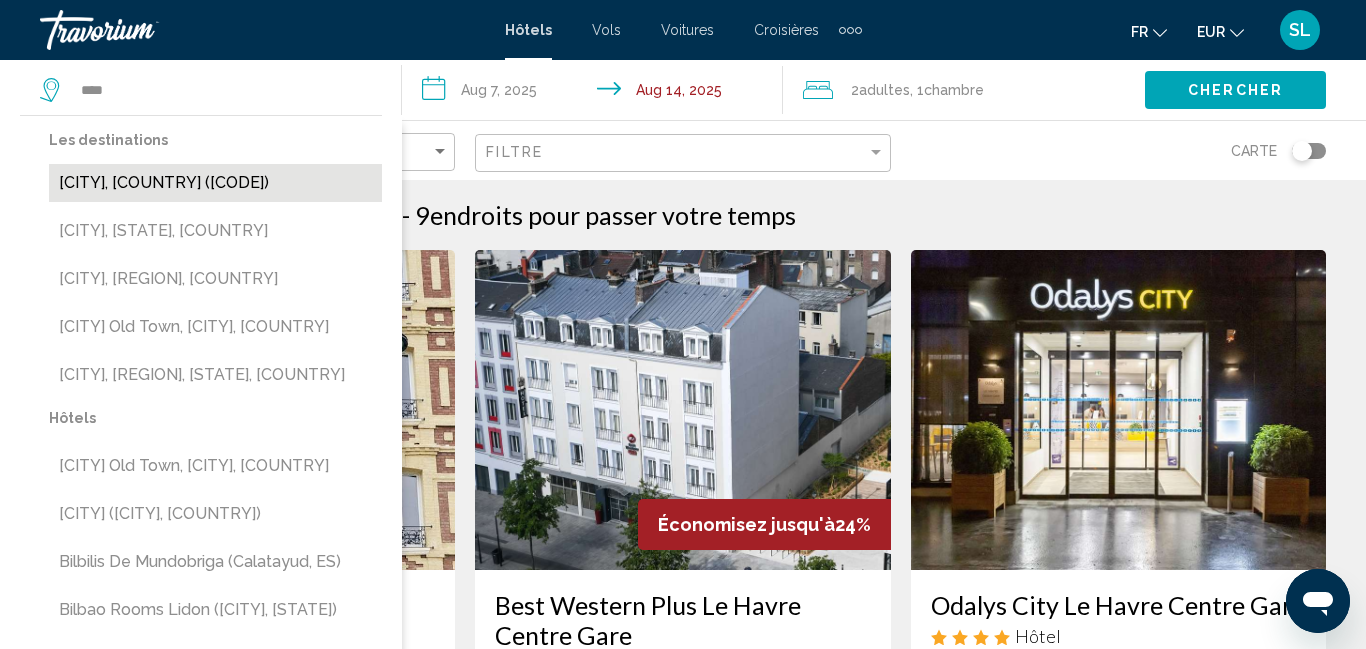 click on "[CITY], [COUNTRY] ([CODE])" at bounding box center [215, 183] 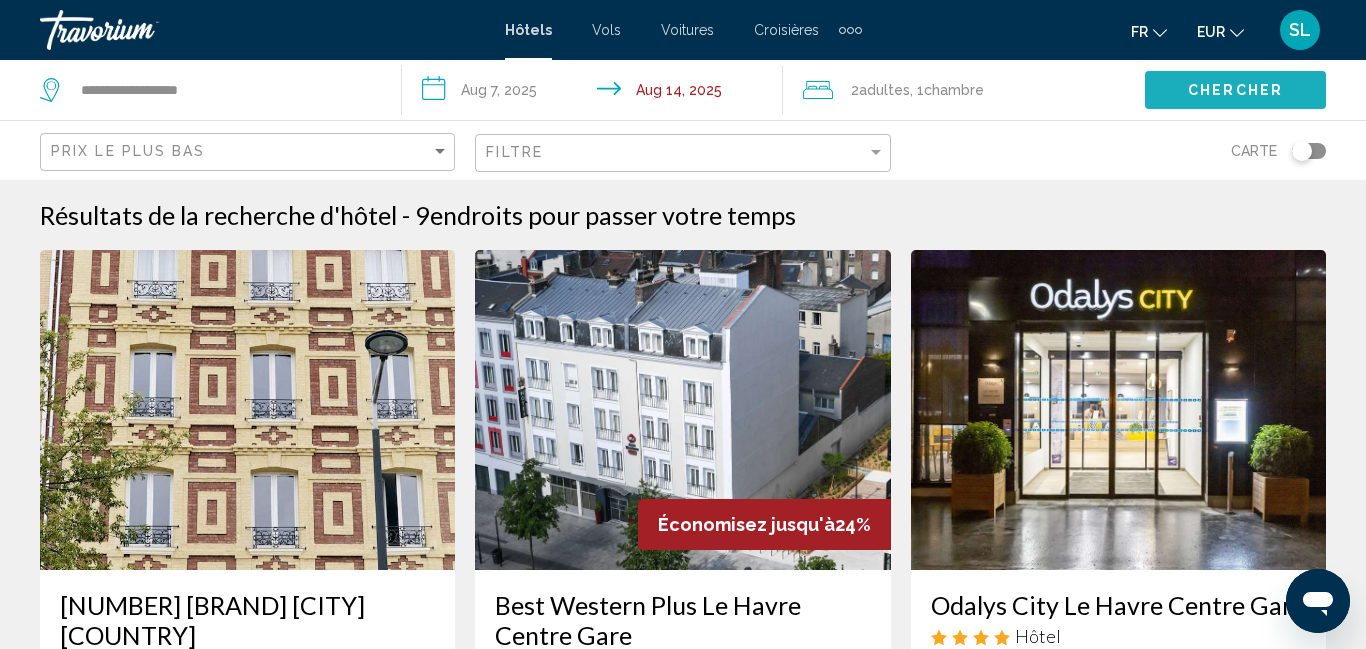click on "Chercher" 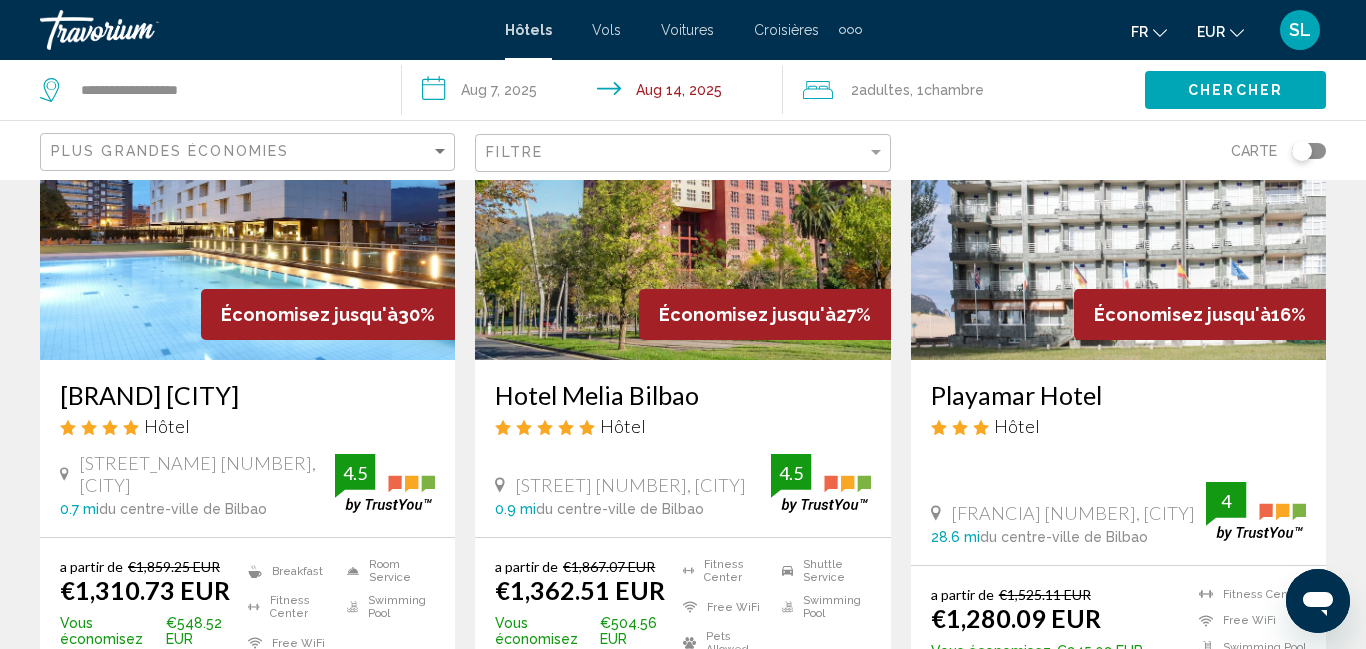 scroll, scrollTop: 0, scrollLeft: 0, axis: both 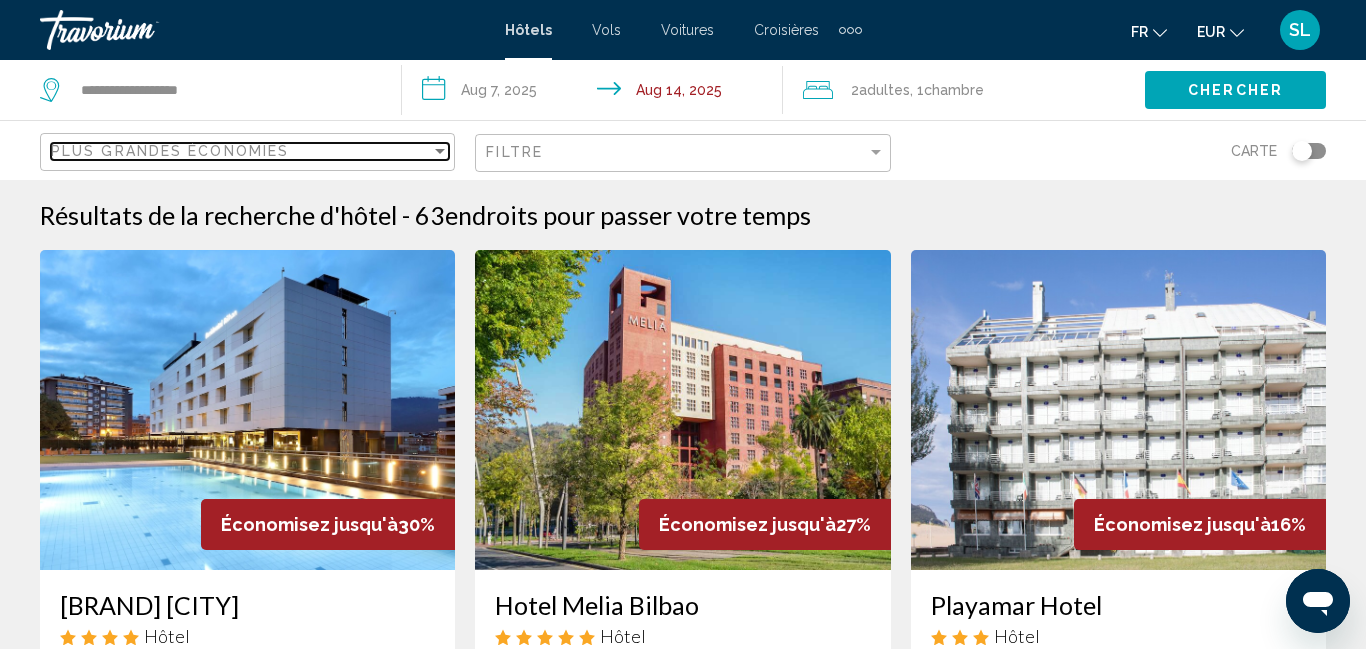 click on "Plus grandes économies" at bounding box center [170, 151] 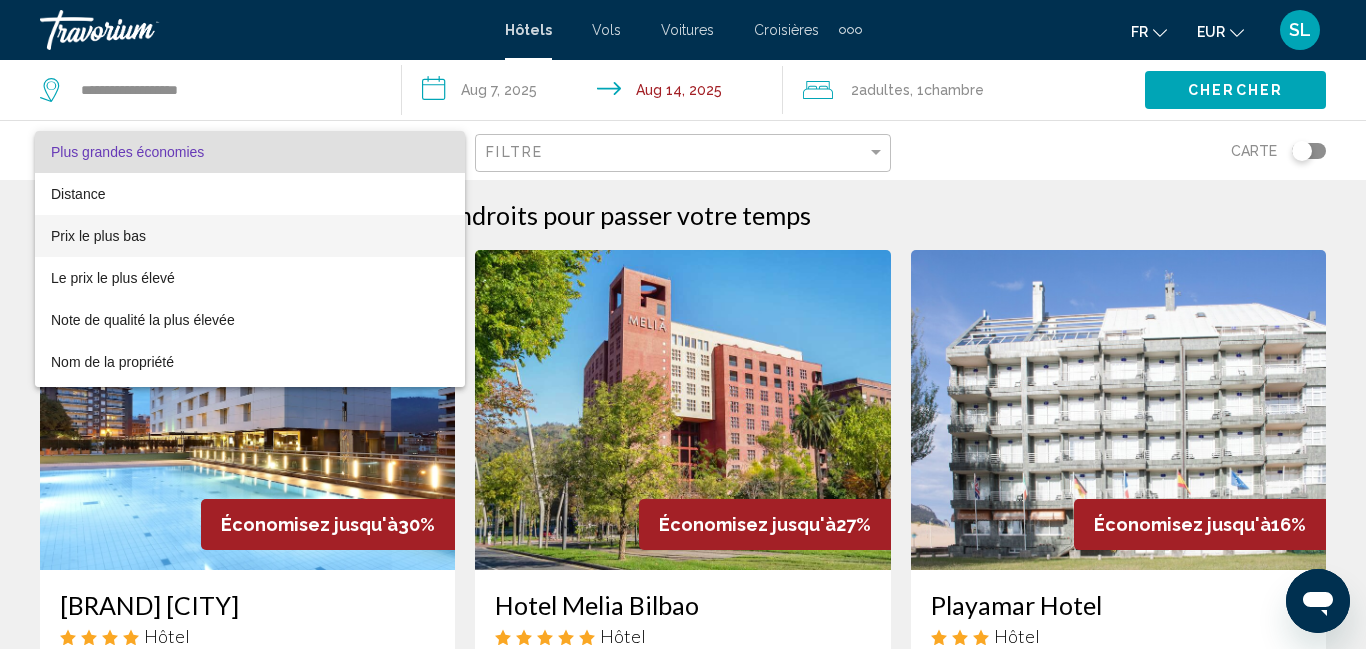 click on "Prix le plus bas" at bounding box center (250, 236) 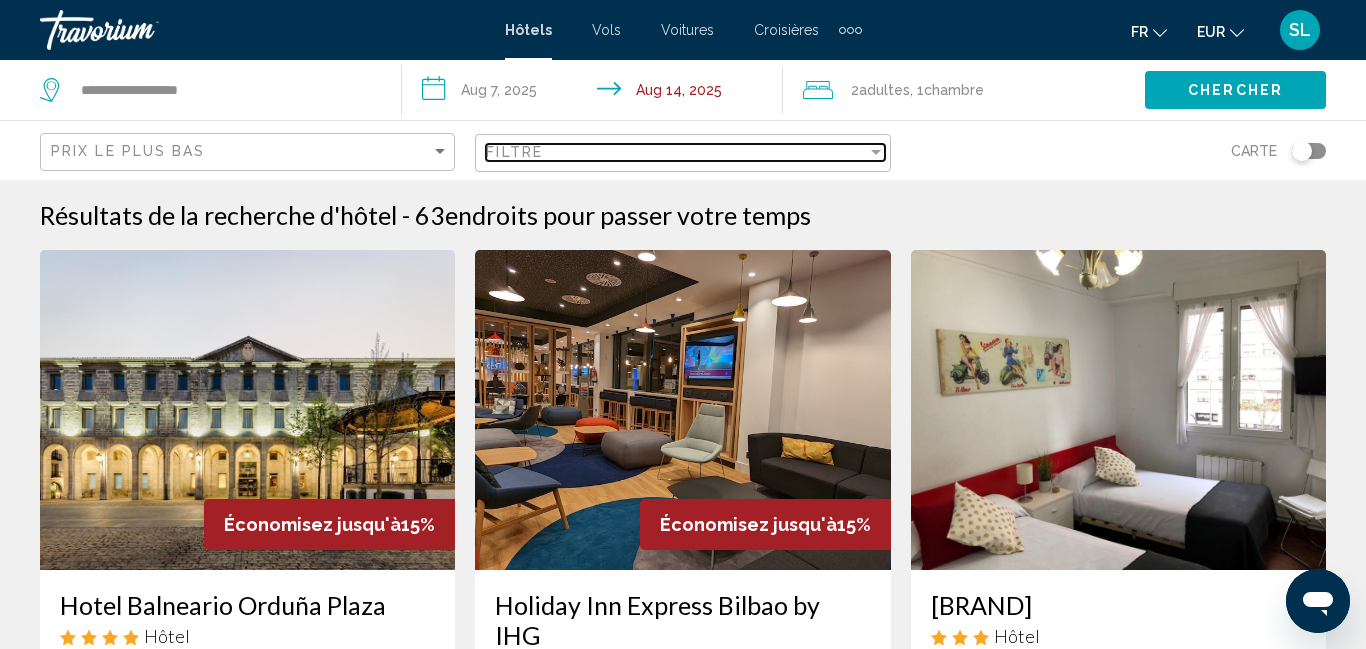 click on "Filtre" at bounding box center [676, 152] 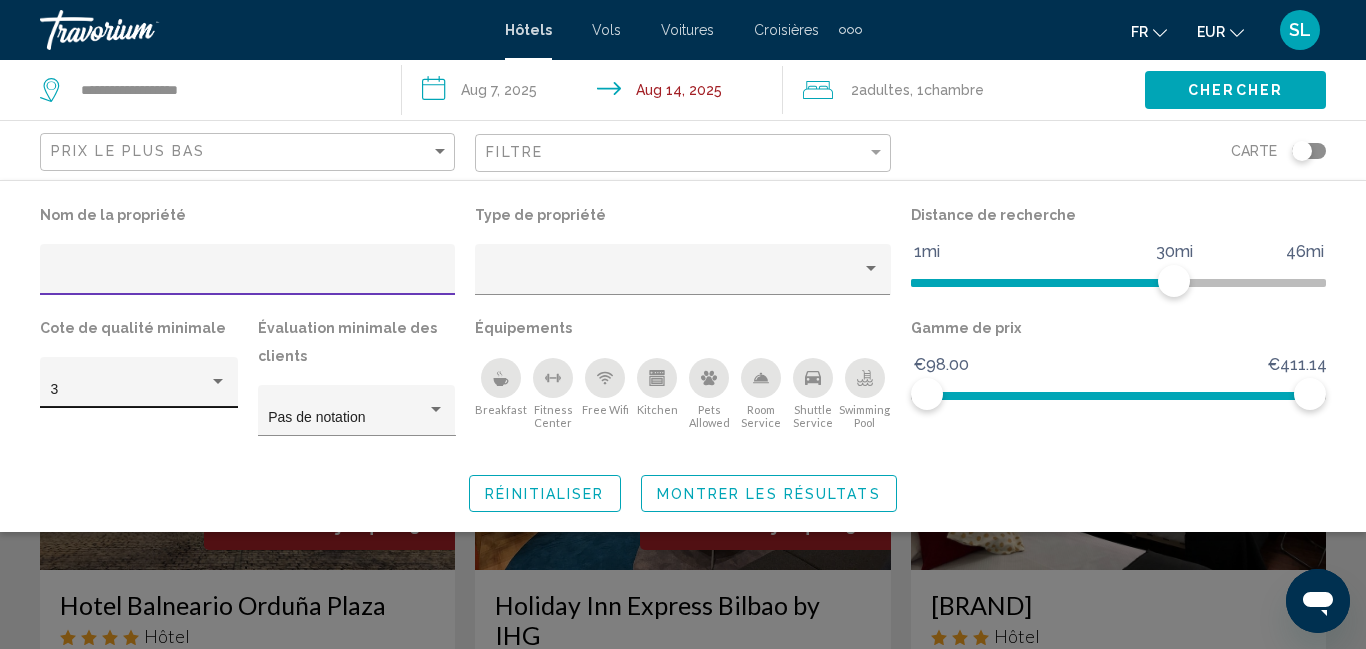 click on "3" at bounding box center [130, 390] 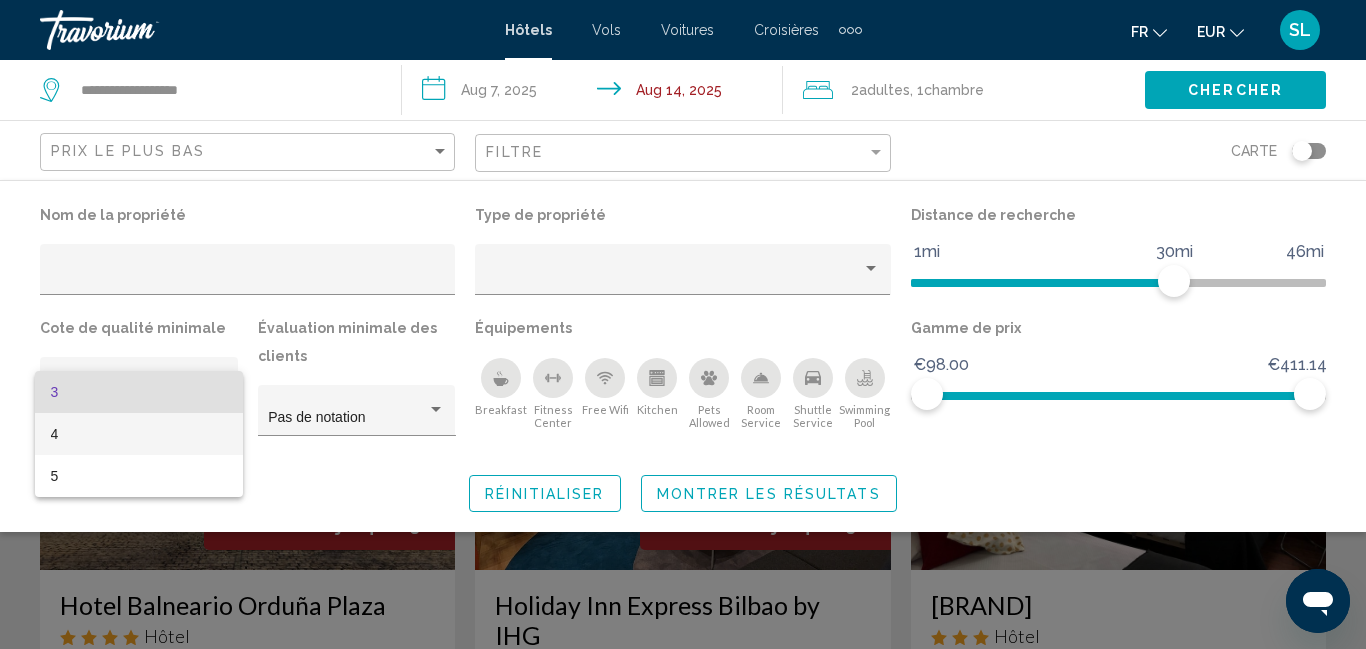 click on "4" at bounding box center (139, 434) 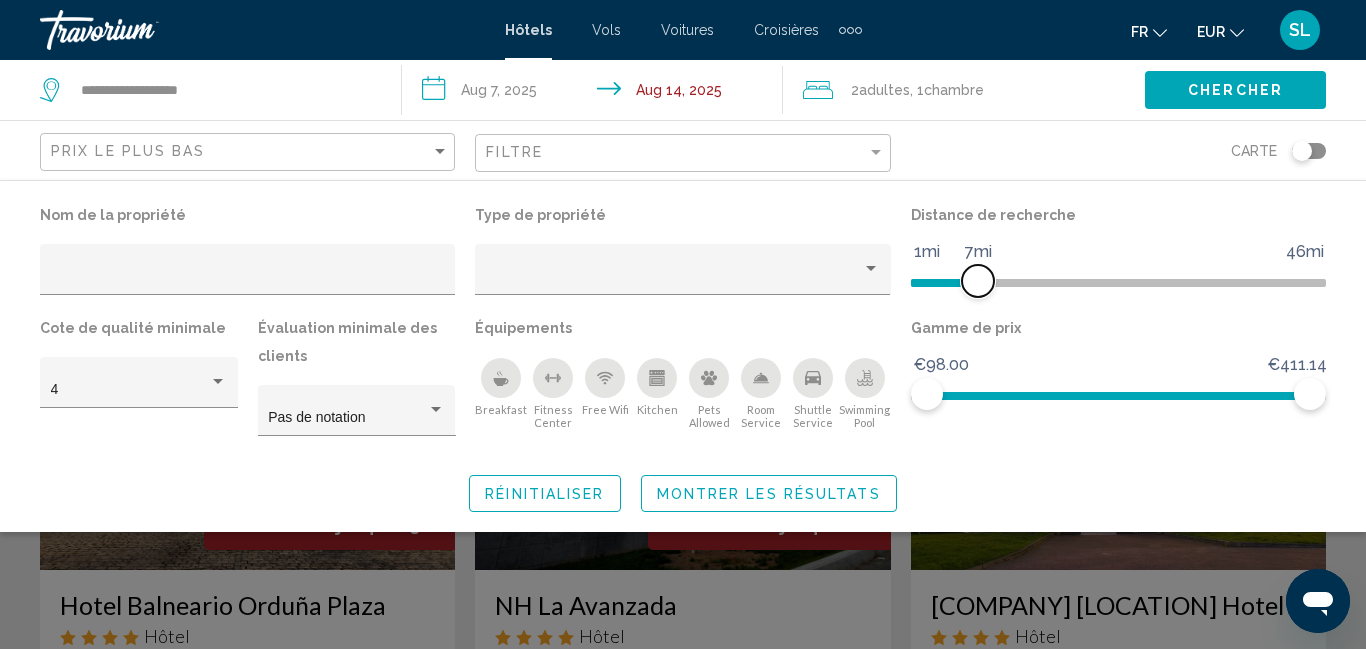 drag, startPoint x: 1177, startPoint y: 285, endPoint x: 982, endPoint y: 294, distance: 195.20758 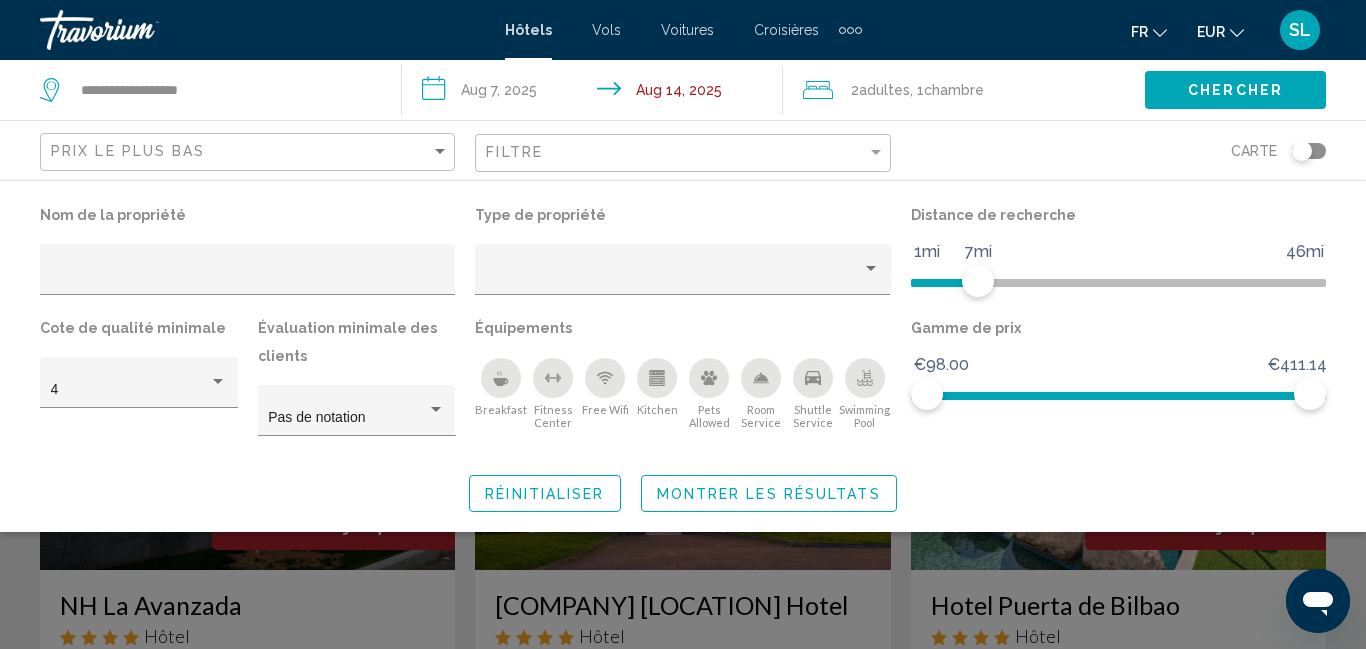 click on "Montrer les résultats" 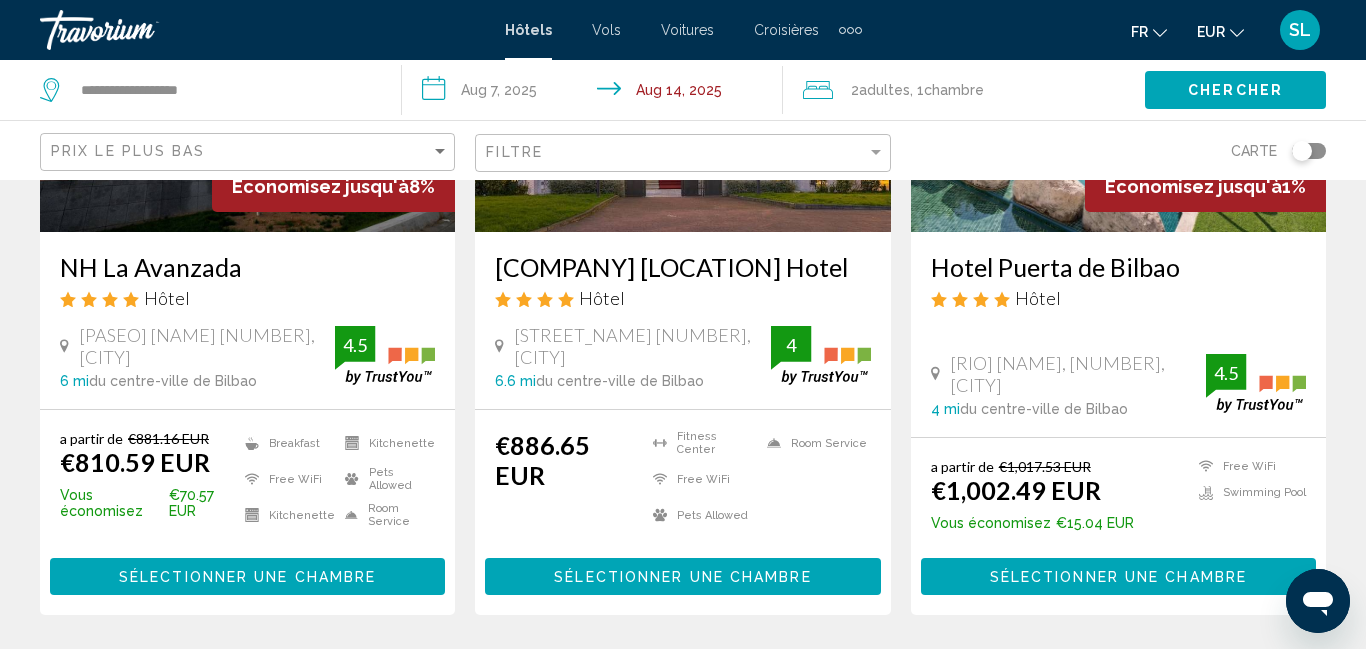 scroll, scrollTop: 0, scrollLeft: 0, axis: both 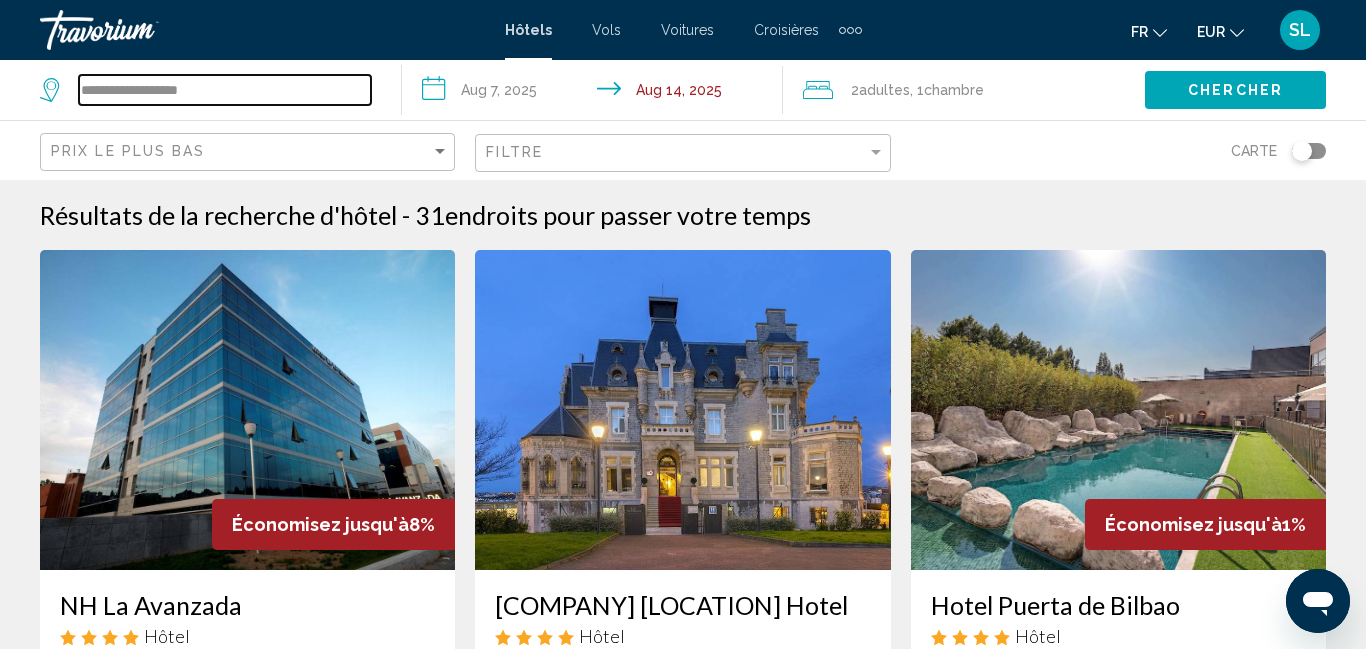 click on "**********" at bounding box center (225, 90) 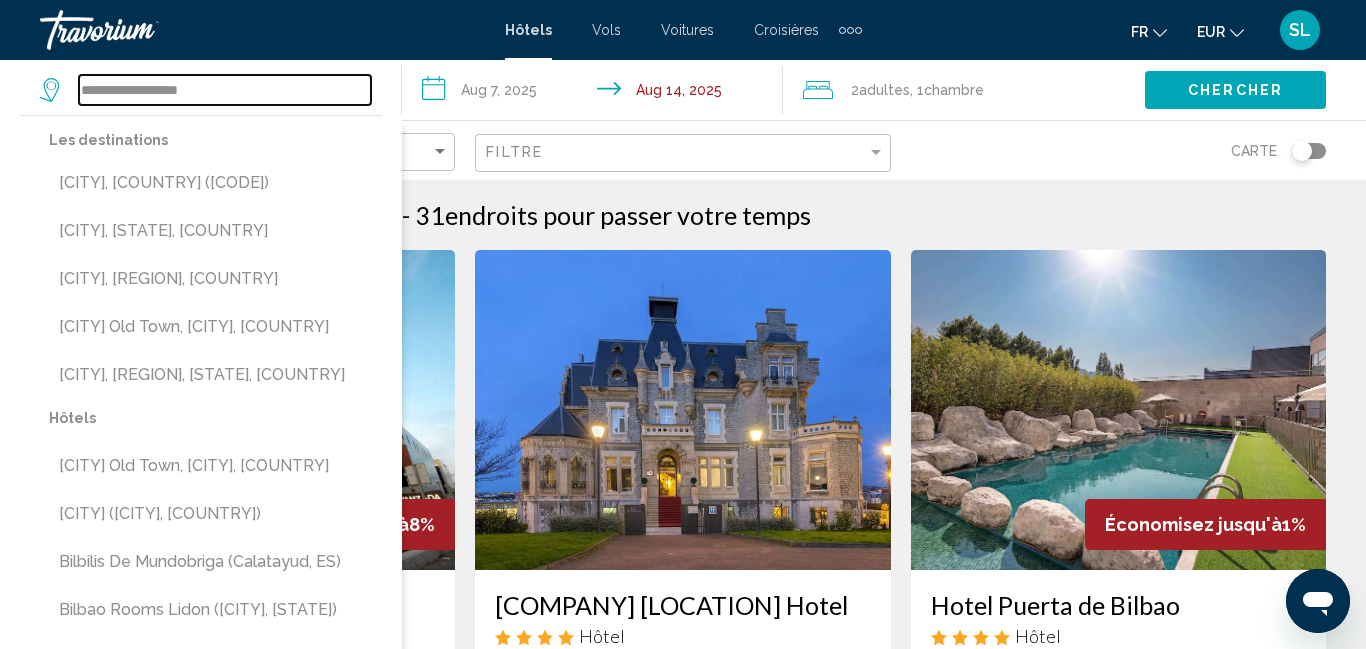 click on "**********" at bounding box center (225, 90) 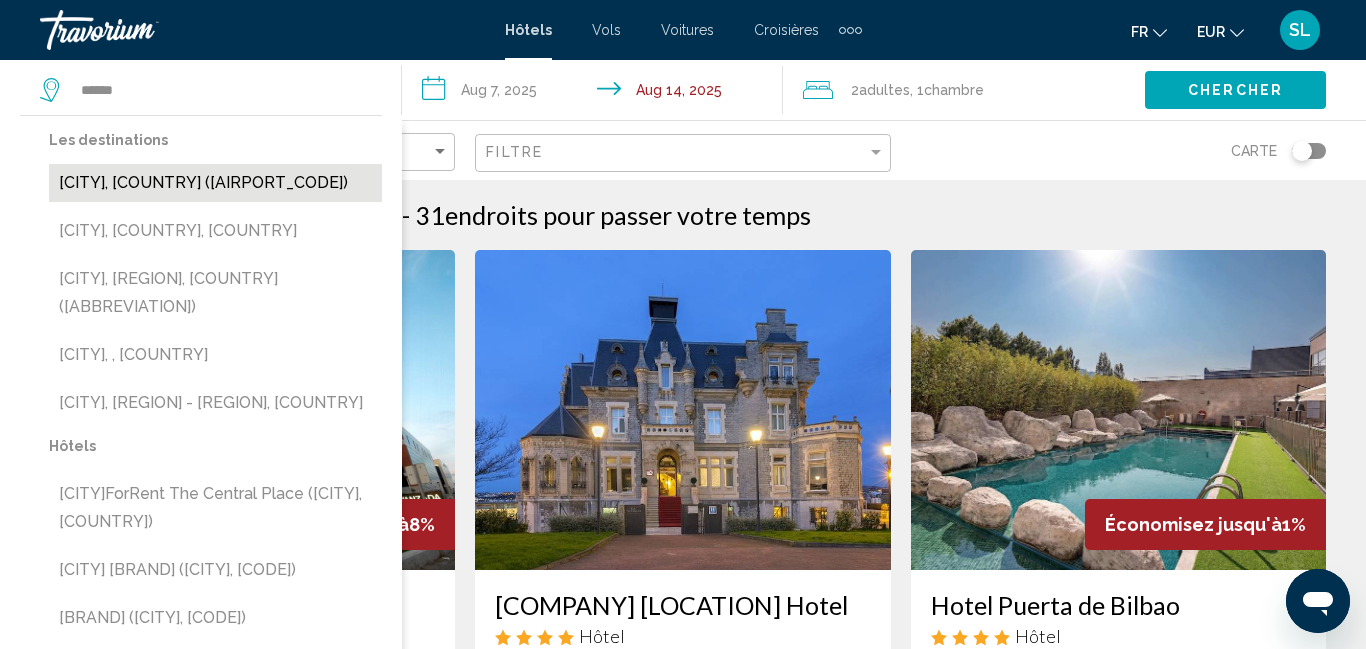 click on "[CITY], [COUNTRY] ([AIRPORT_CODE])" at bounding box center (215, 183) 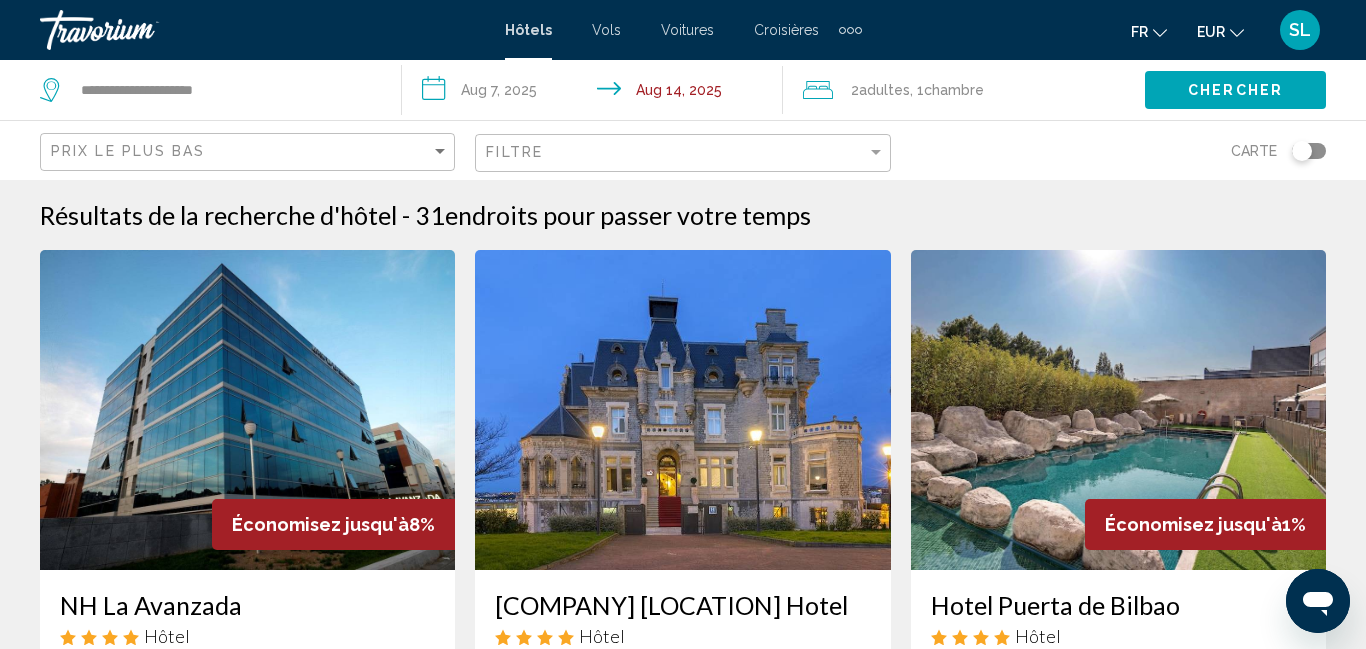 click on "Chercher" 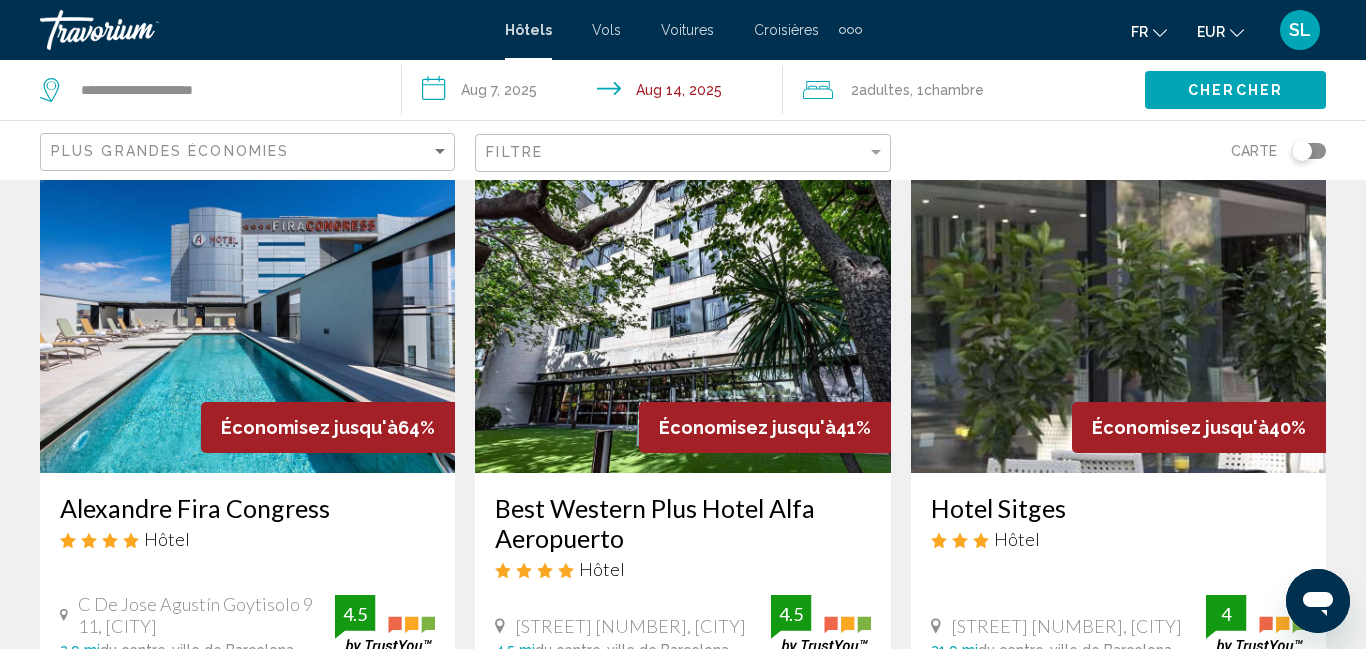 scroll, scrollTop: 0, scrollLeft: 0, axis: both 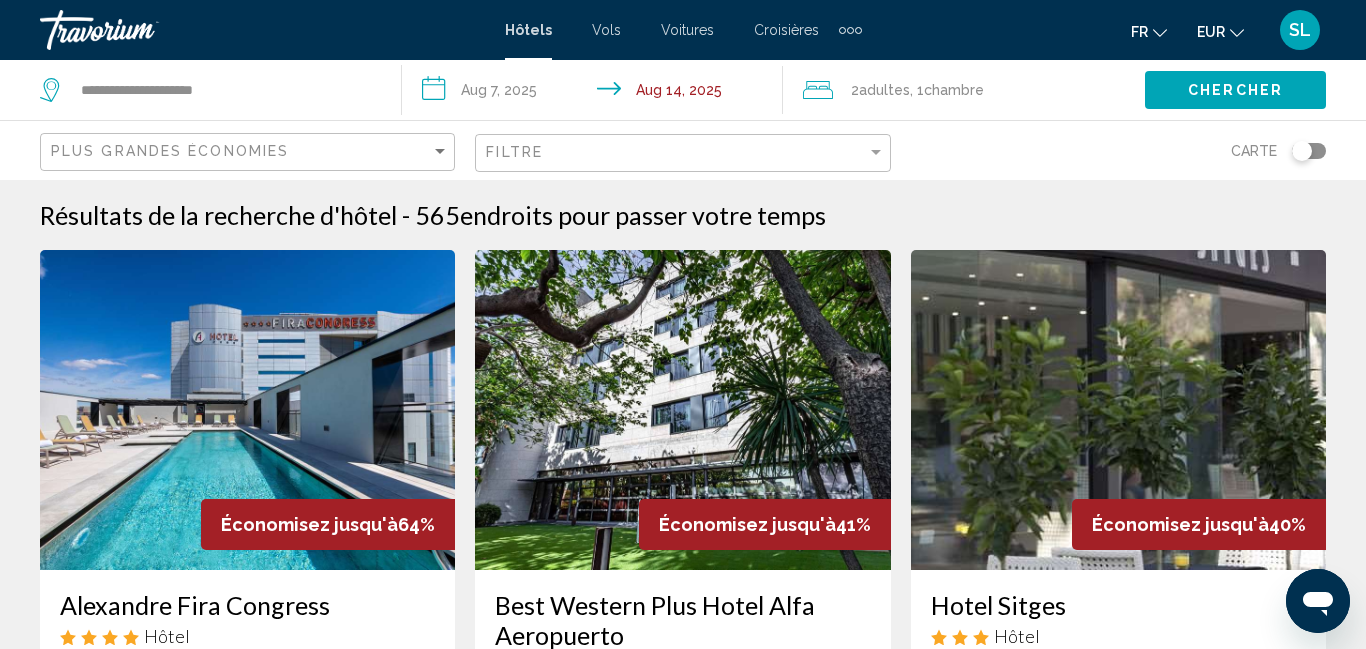 click on "Plus grandes économies" 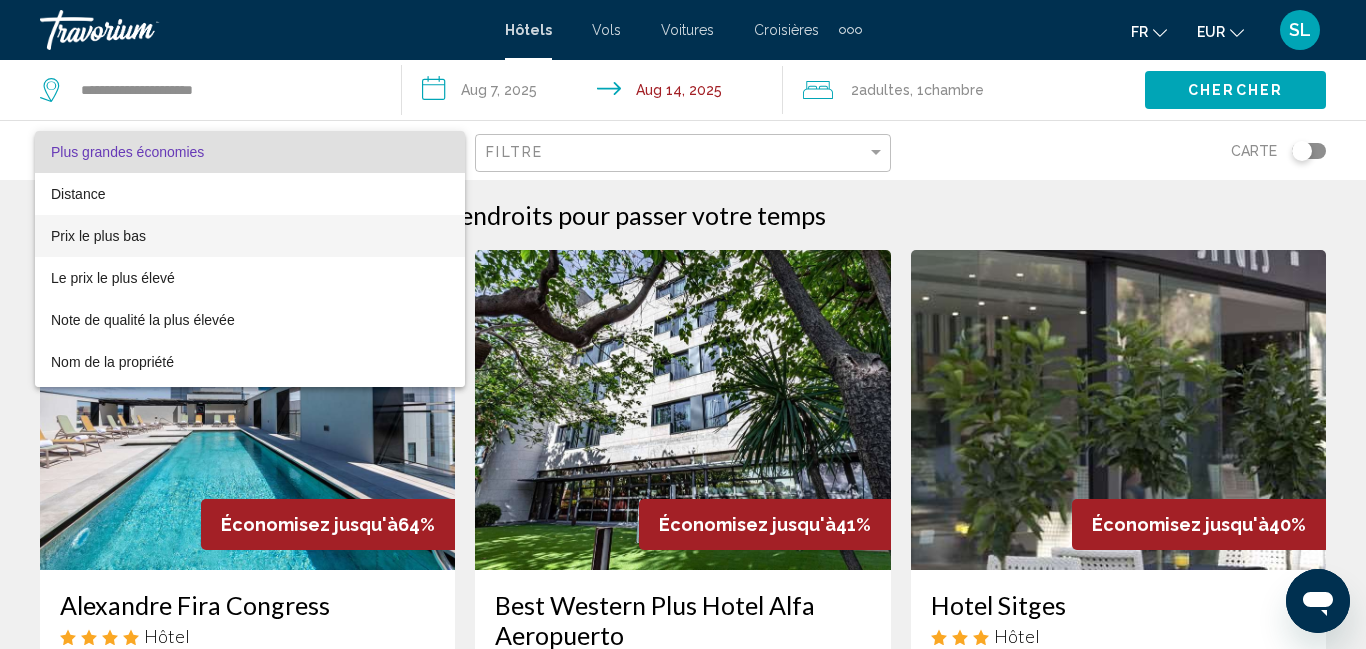 click on "Prix le plus bas" at bounding box center (250, 236) 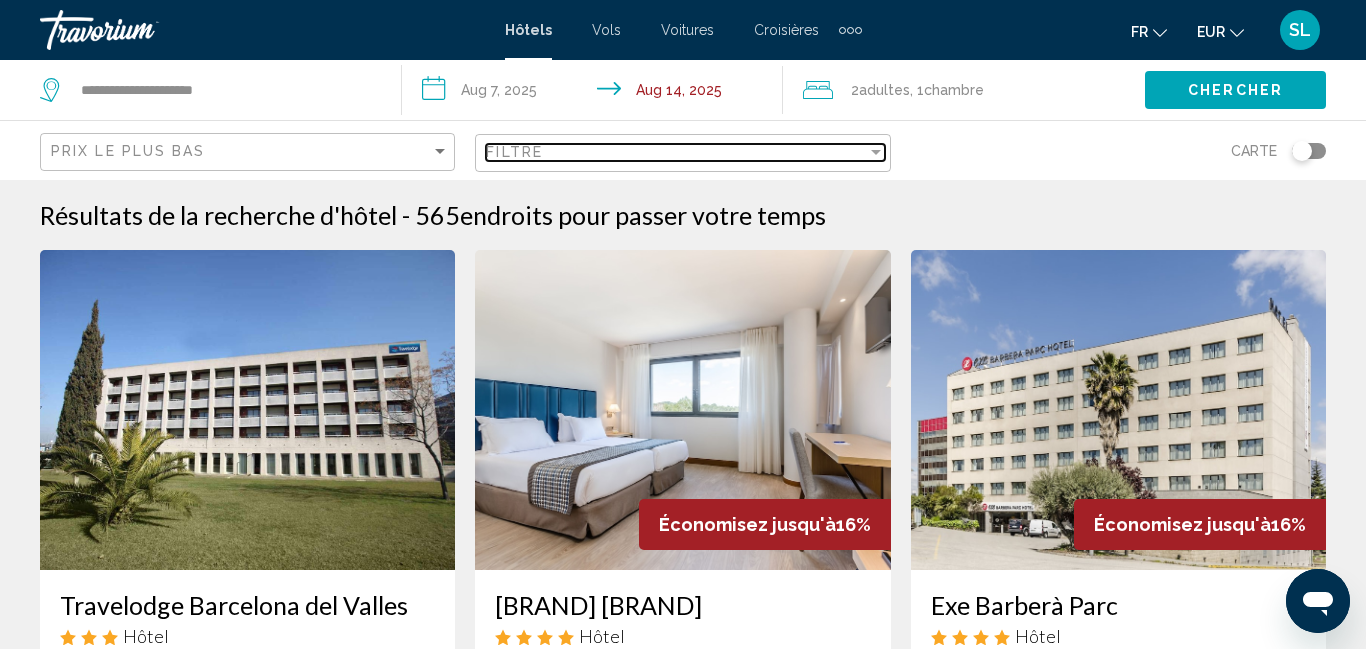 drag, startPoint x: 566, startPoint y: 156, endPoint x: 552, endPoint y: 160, distance: 14.56022 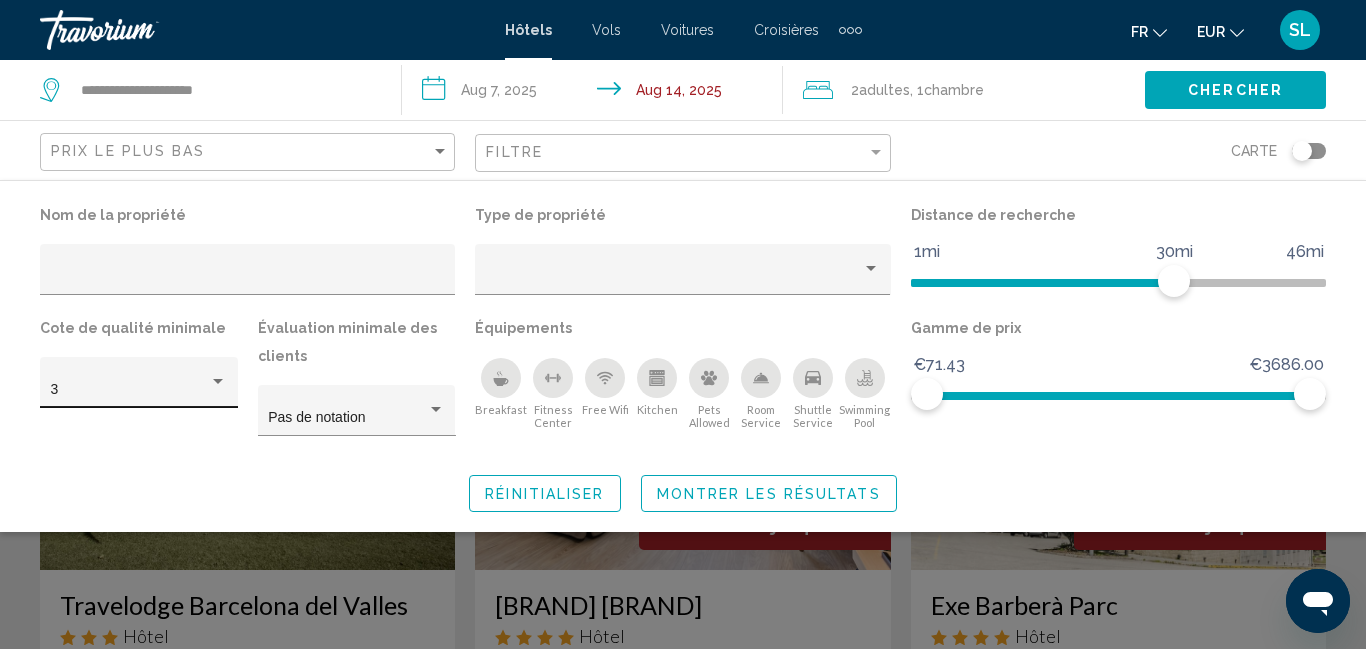 click on "3" 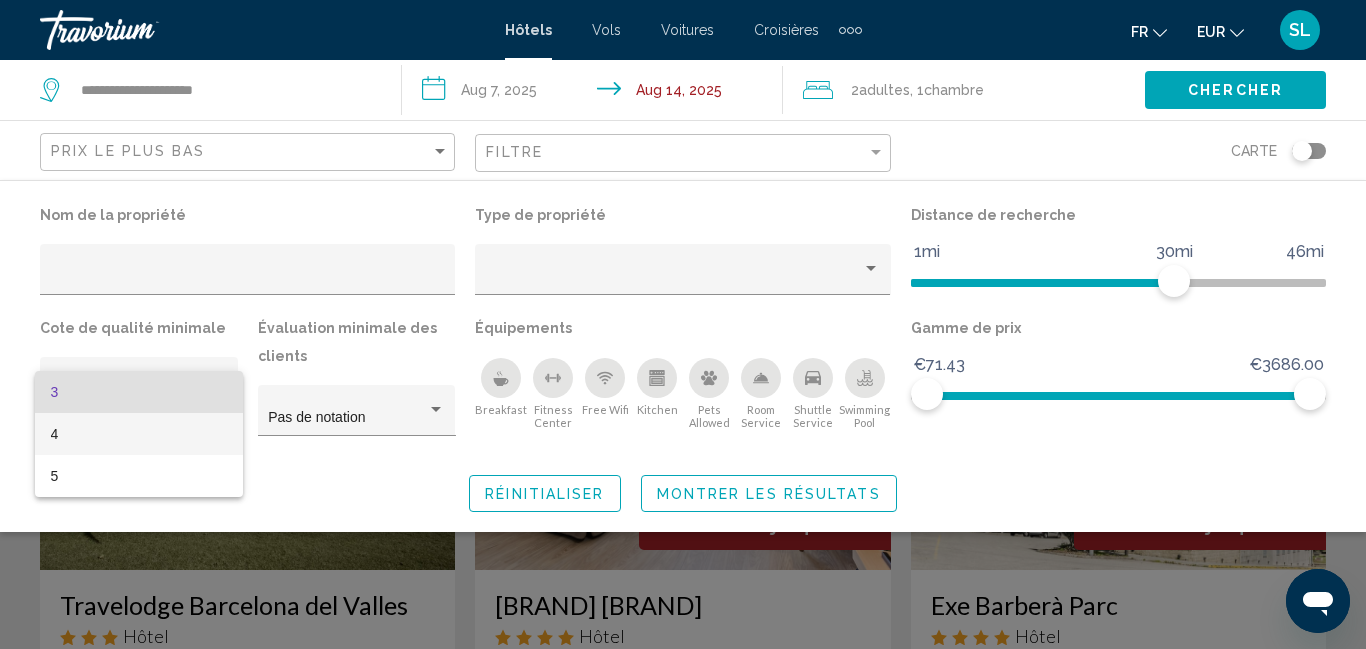 click on "4" at bounding box center (139, 434) 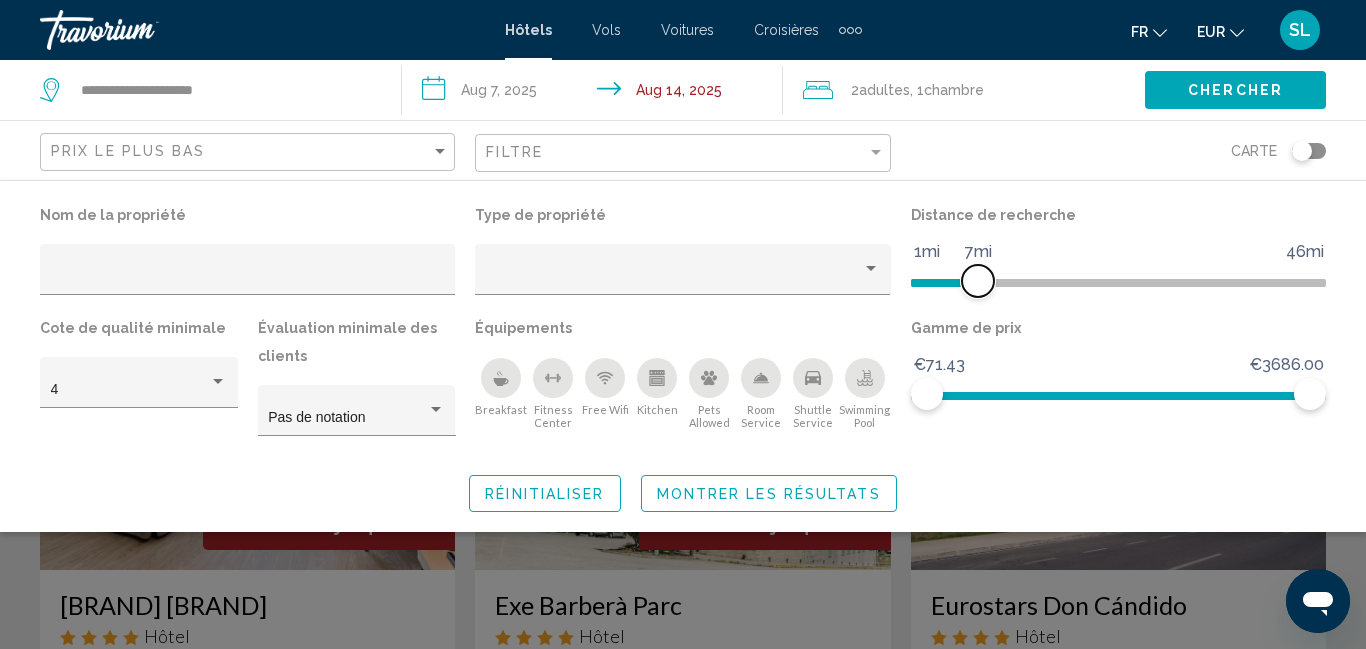 drag, startPoint x: 1176, startPoint y: 277, endPoint x: 977, endPoint y: 282, distance: 199.0628 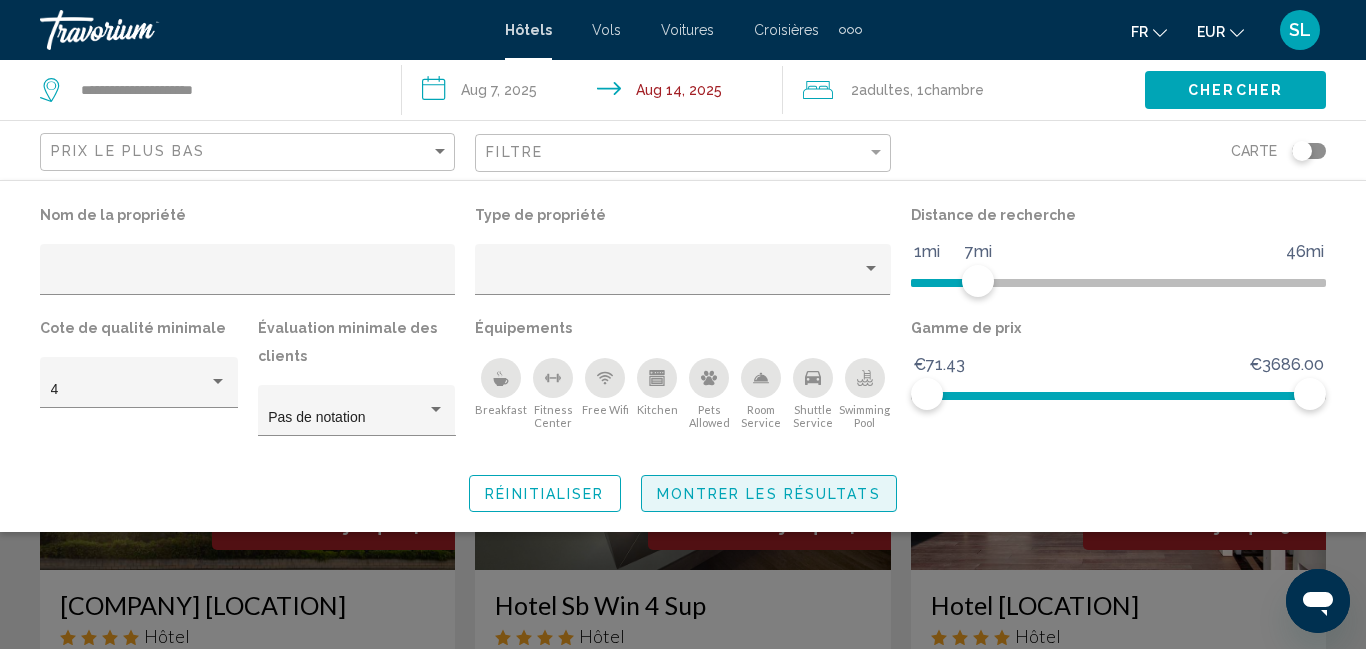 click on "Montrer les résultats" 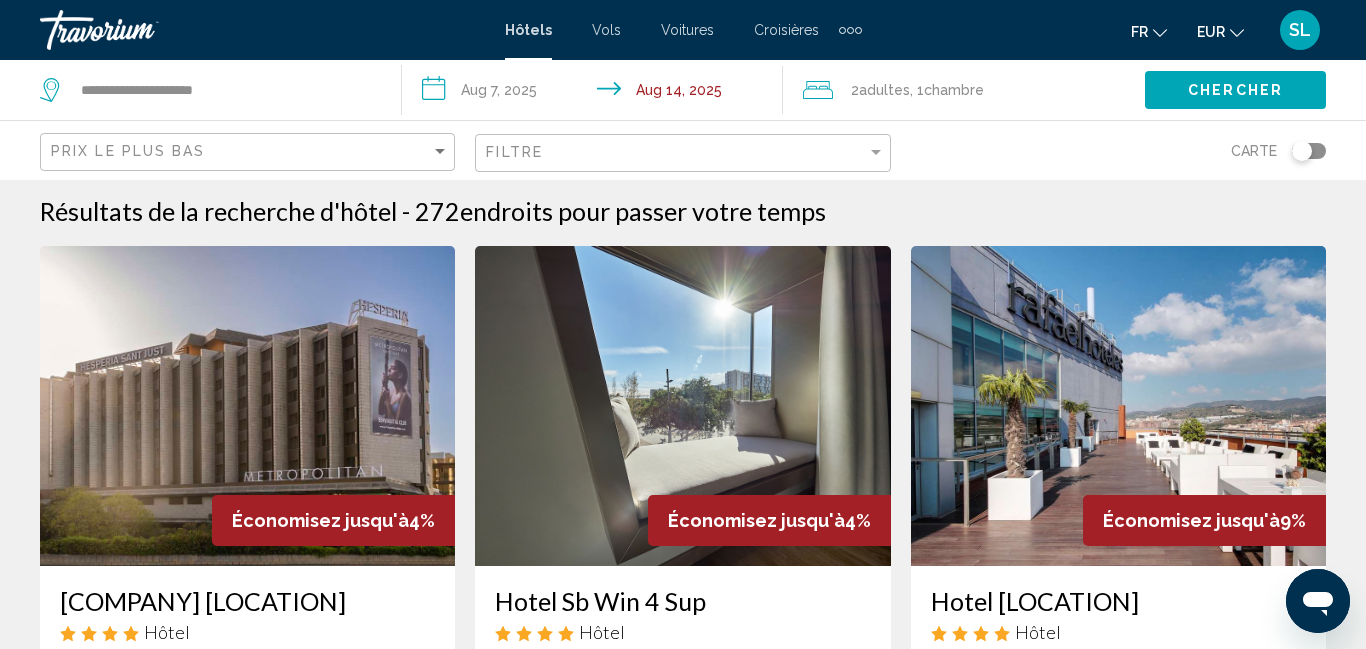 scroll, scrollTop: 0, scrollLeft: 0, axis: both 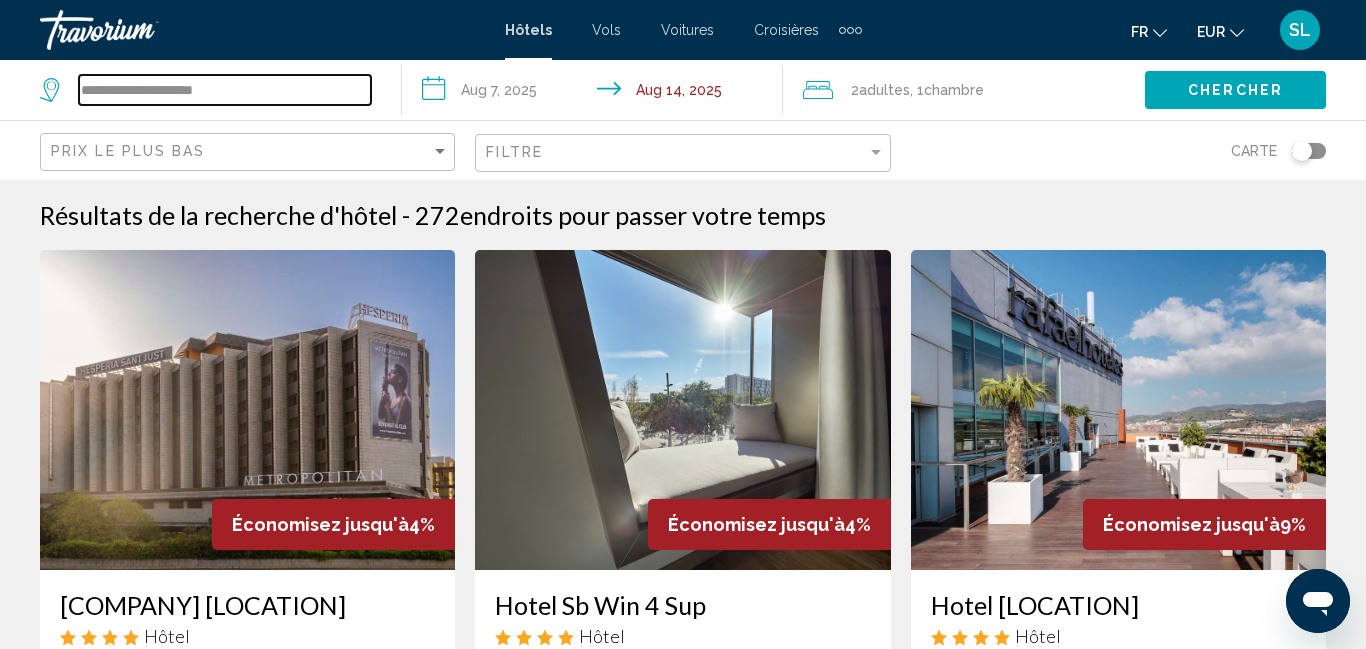click on "**********" at bounding box center [225, 90] 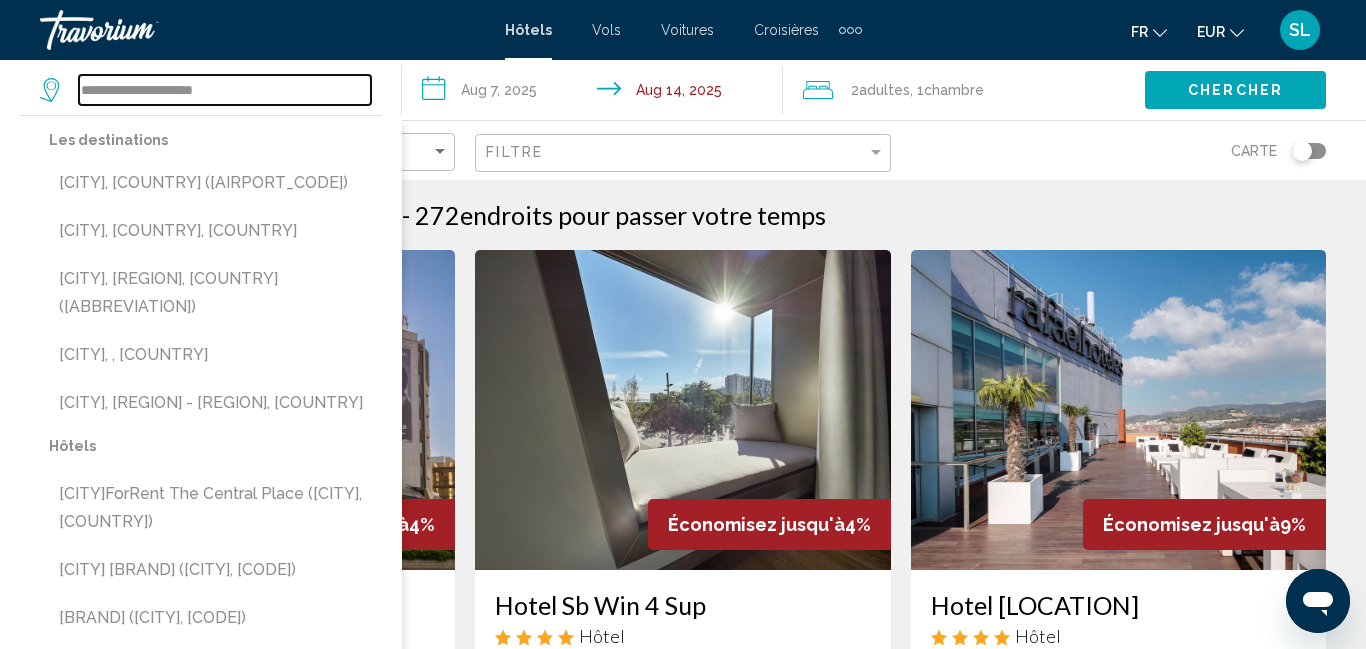 click on "**********" at bounding box center (225, 90) 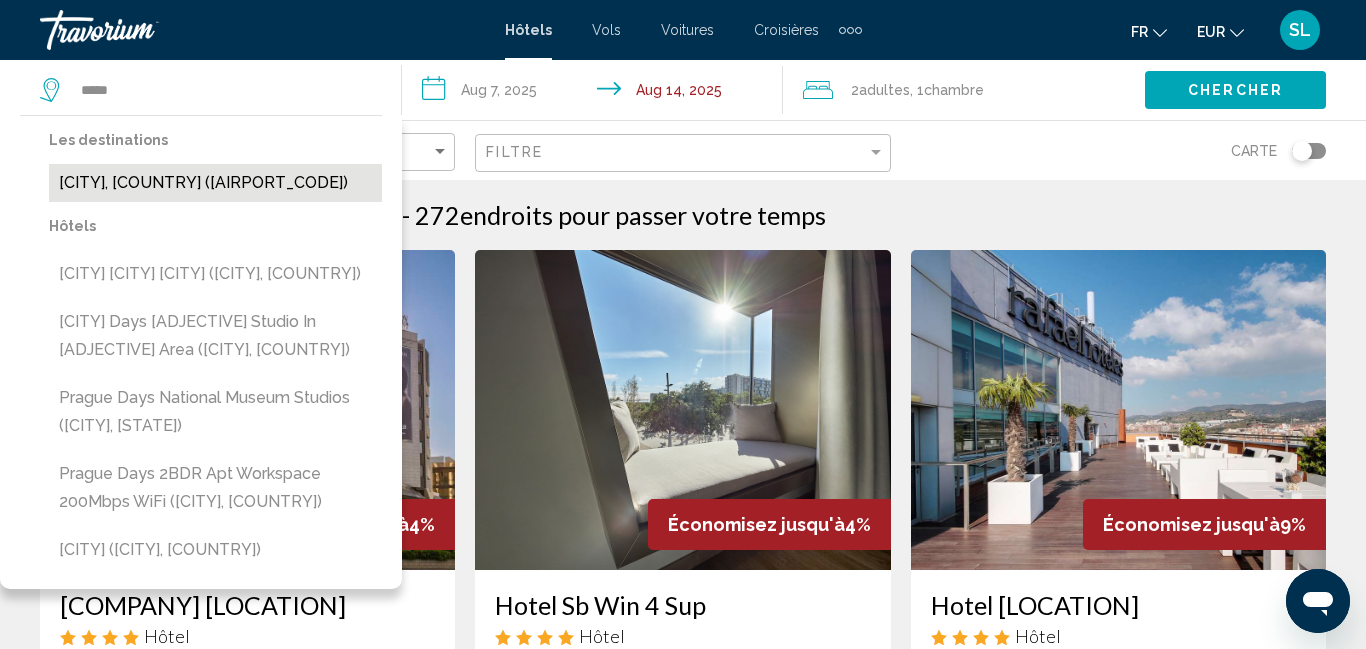 click on "[CITY], [COUNTRY] ([AIRPORT_CODE])" at bounding box center [215, 183] 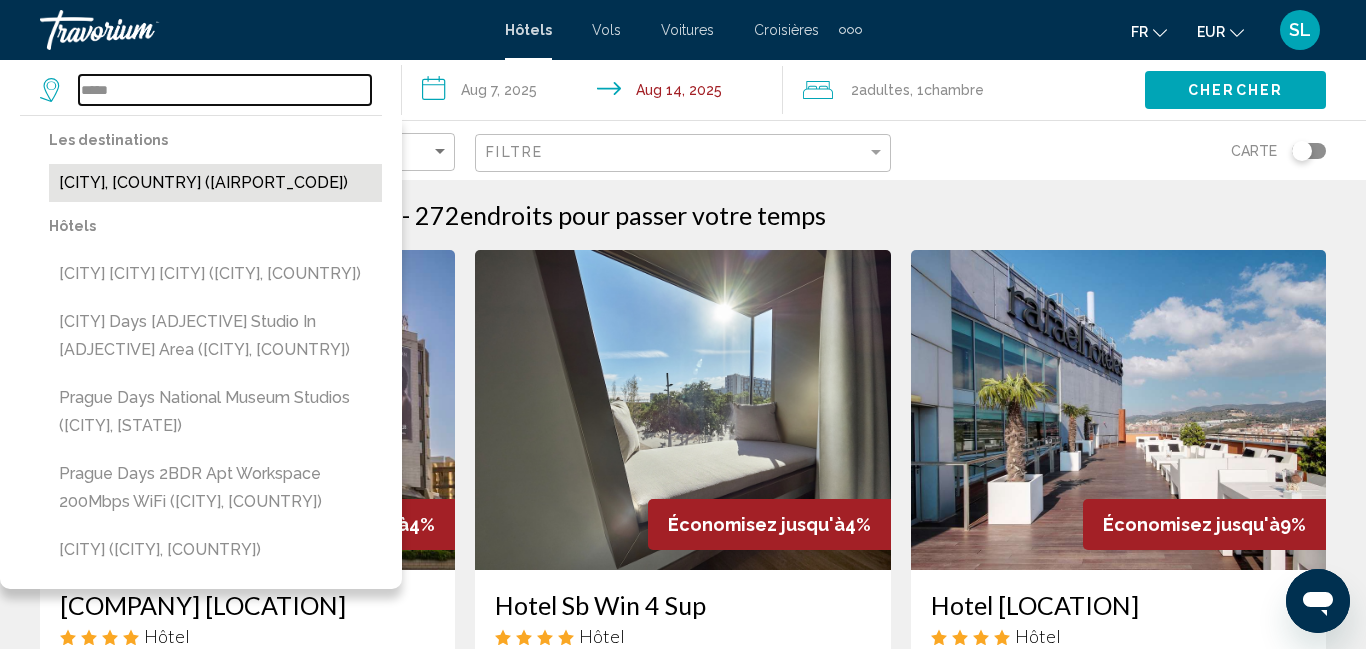 type on "**********" 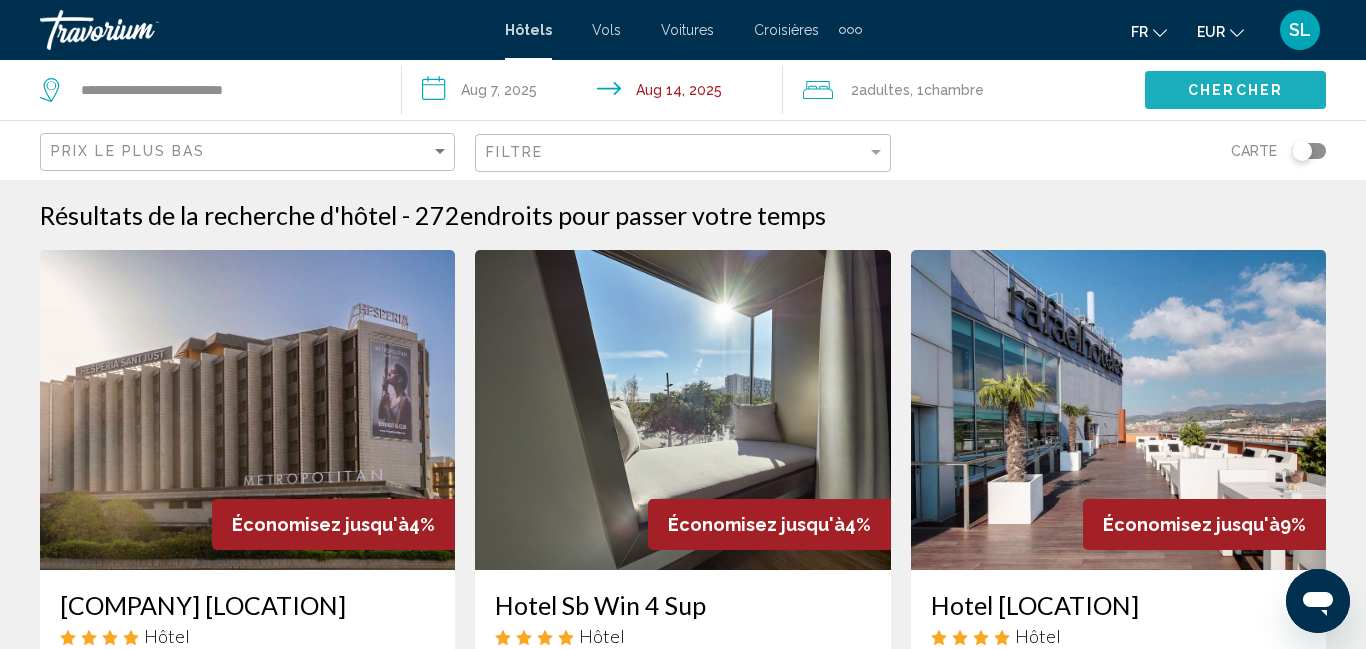 click on "Chercher" 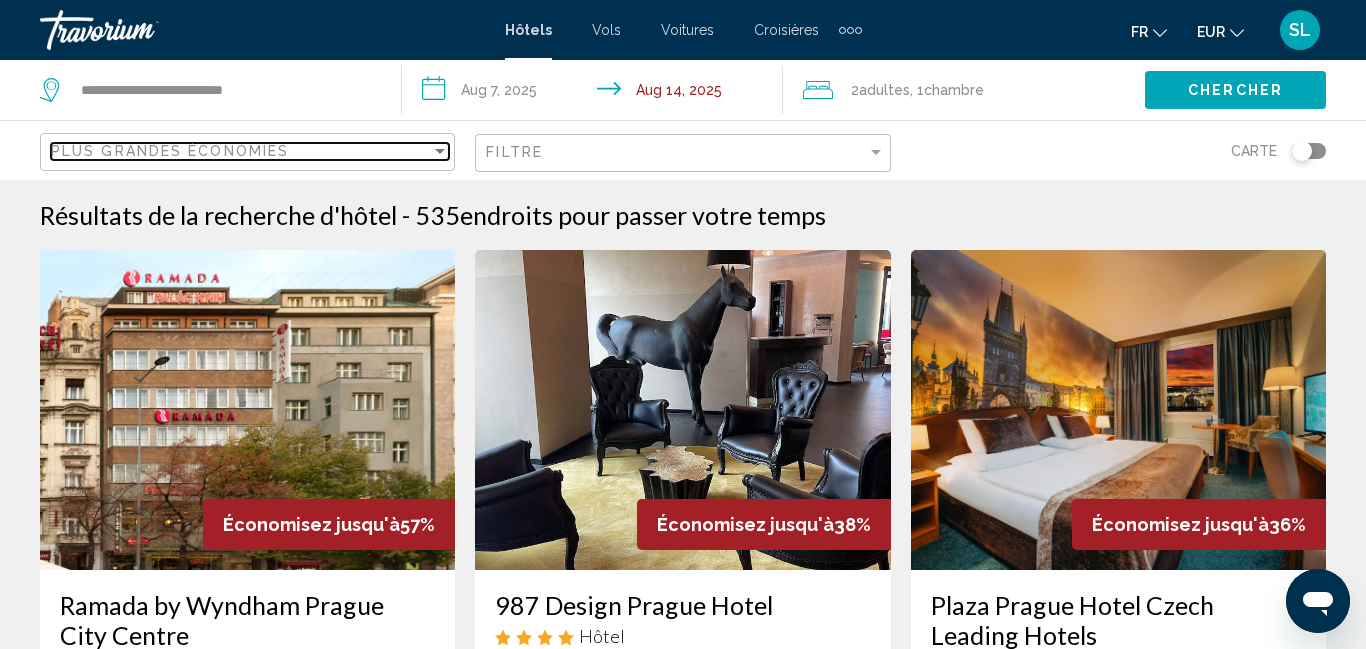 click on "Plus grandes économies" at bounding box center (170, 151) 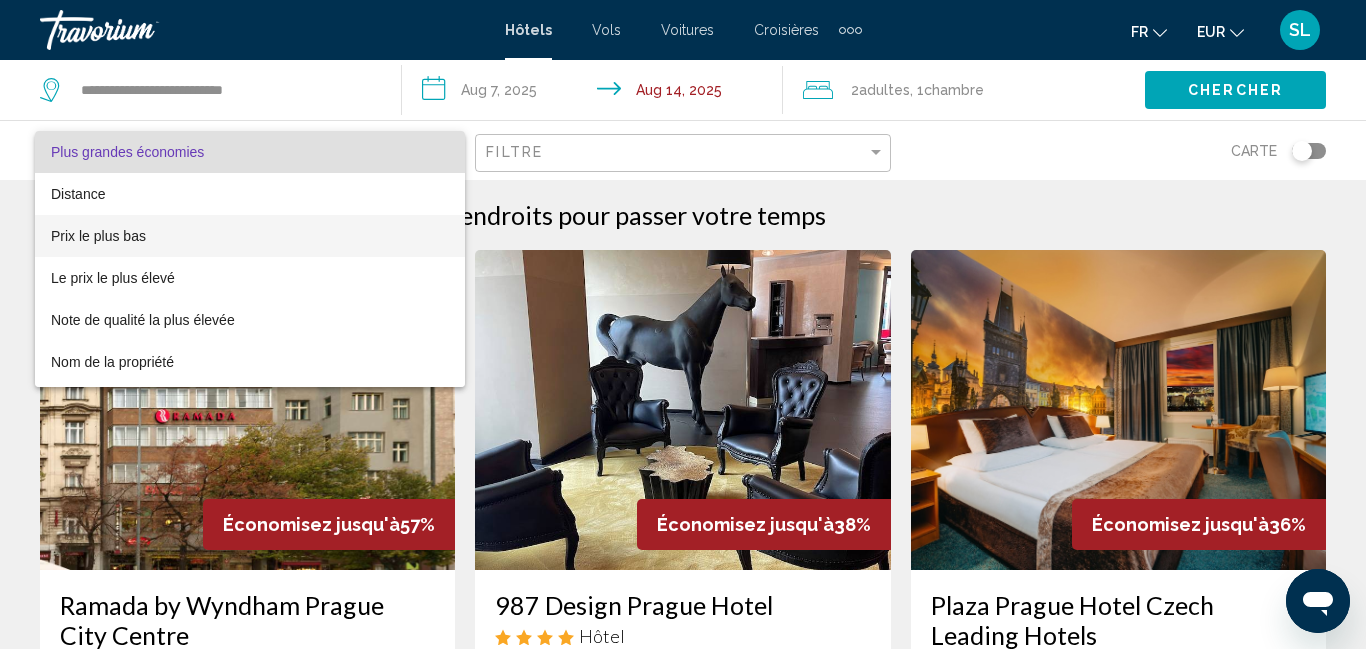 drag, startPoint x: 156, startPoint y: 230, endPoint x: 565, endPoint y: 159, distance: 415.11685 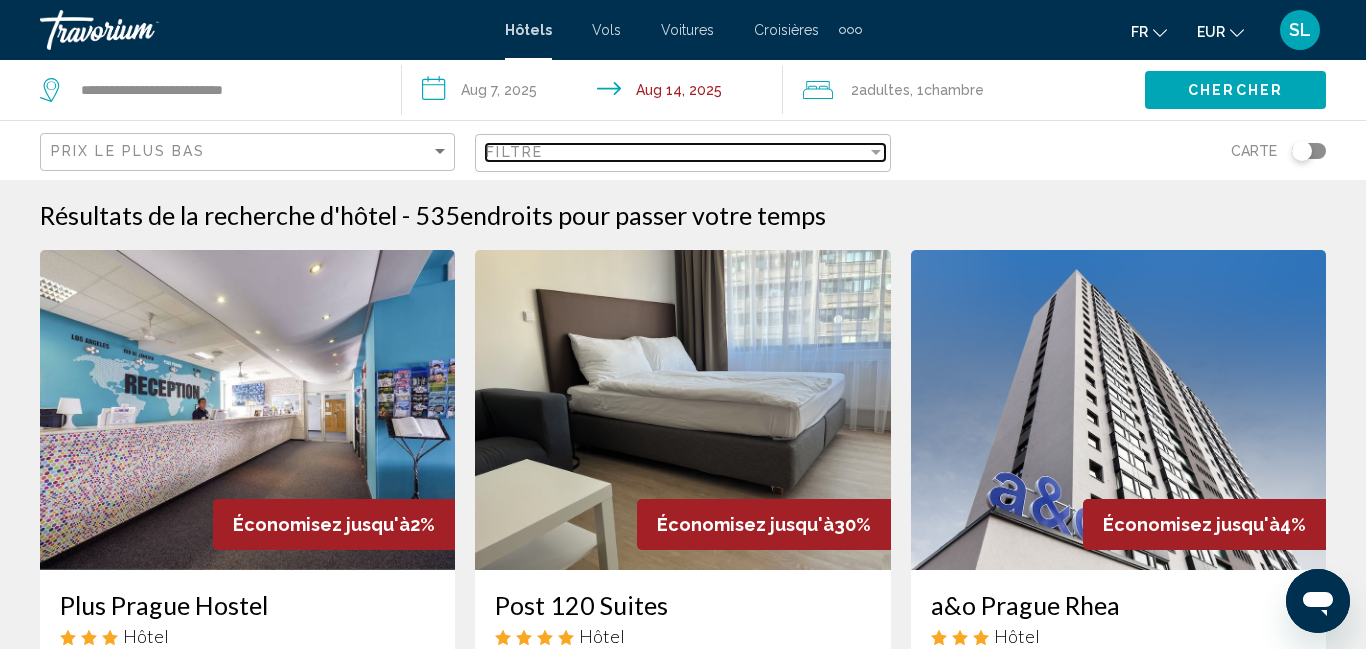 click on "Filtre" at bounding box center (676, 152) 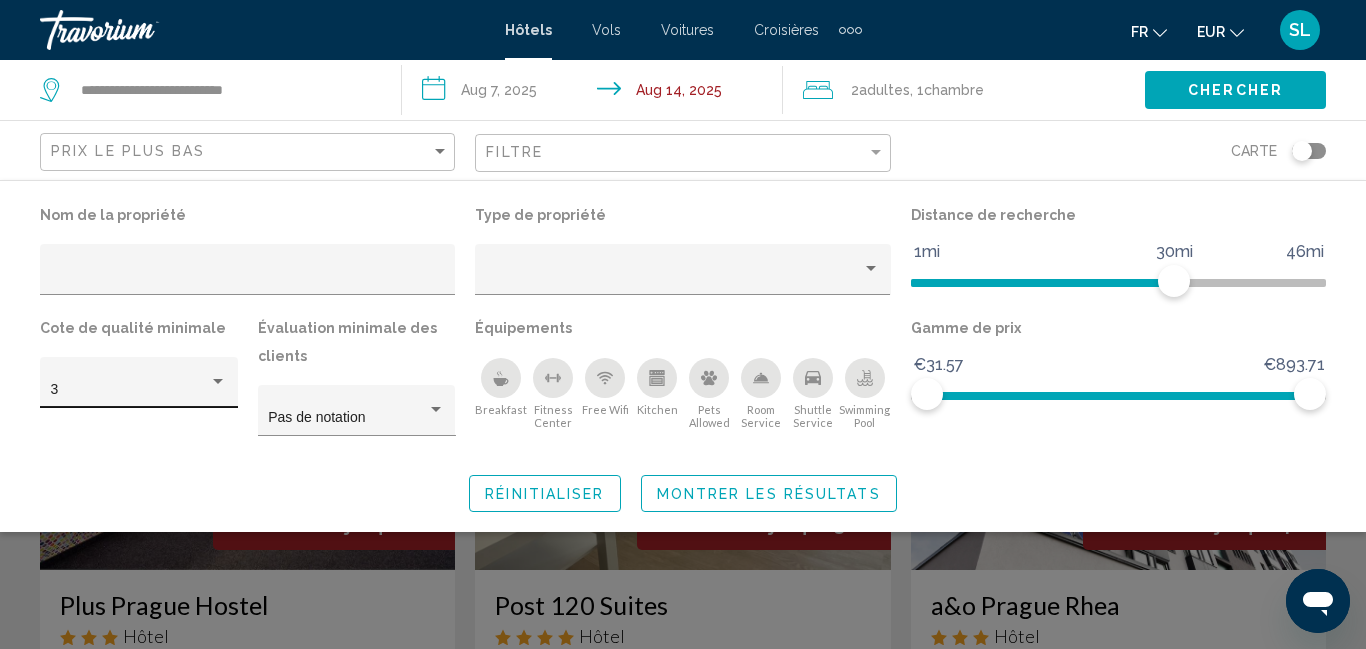 click on "3" 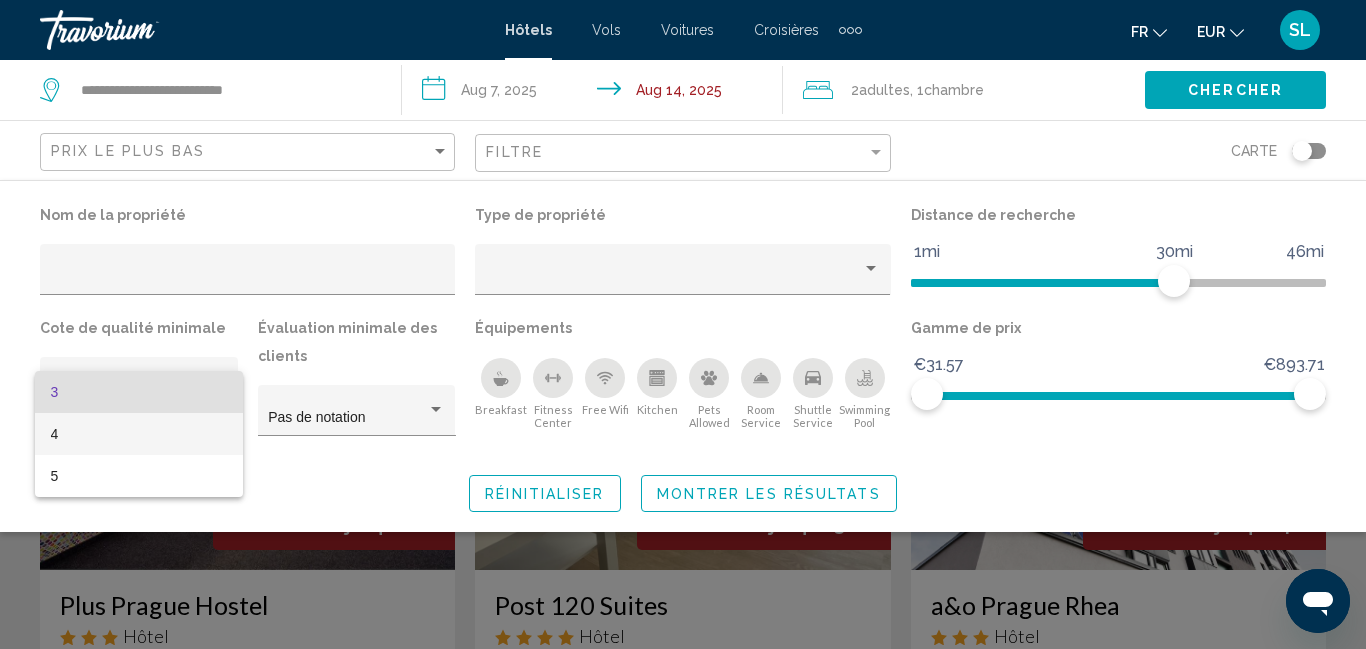 click on "4" at bounding box center [139, 434] 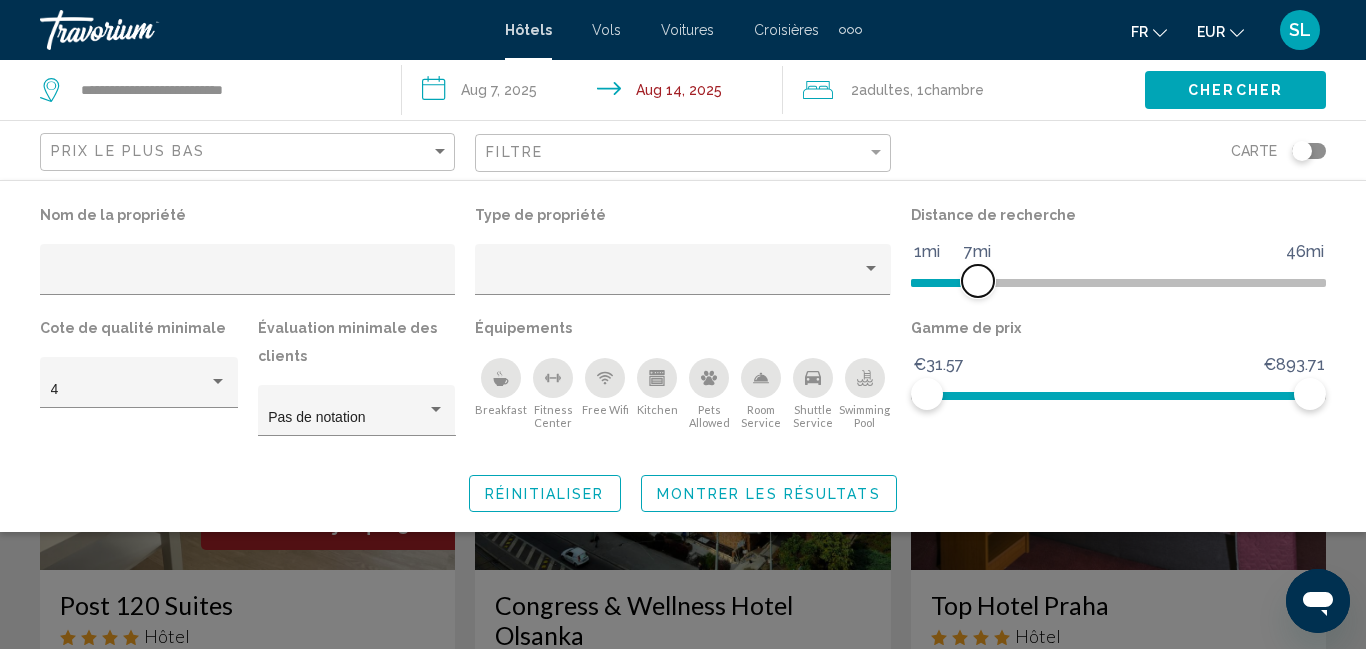 drag, startPoint x: 1173, startPoint y: 282, endPoint x: 978, endPoint y: 293, distance: 195.31001 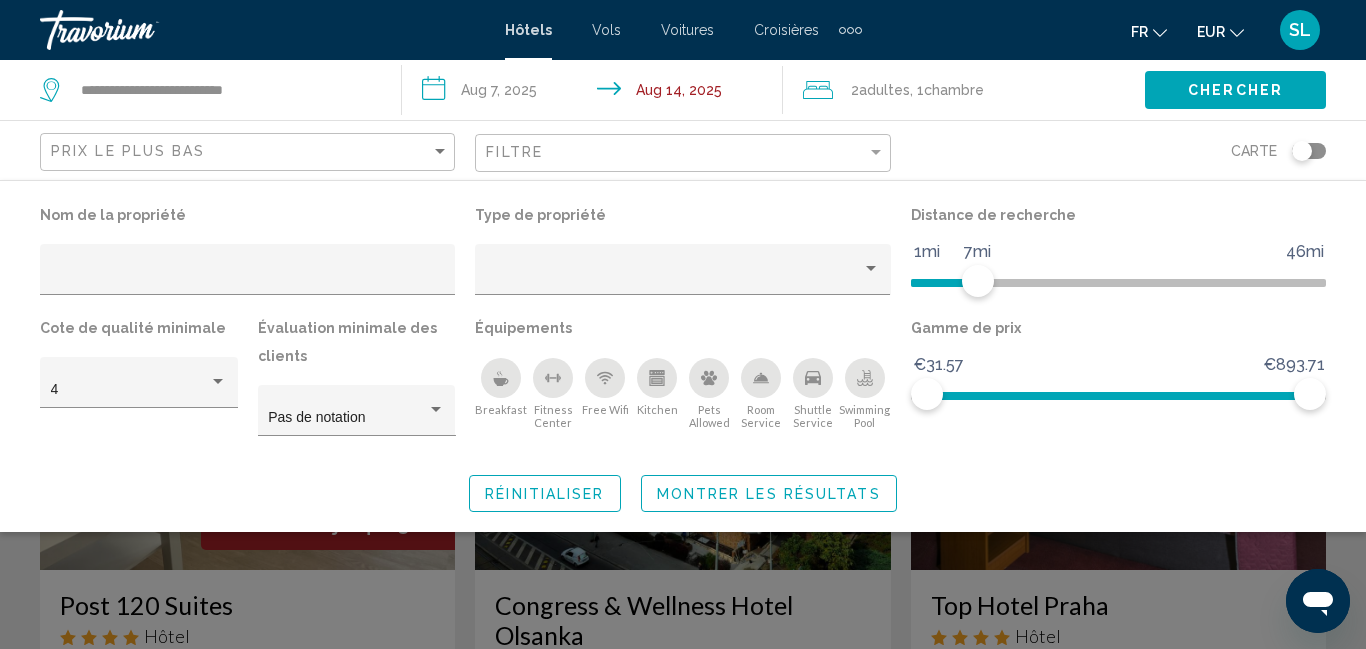 click on "Montrer les résultats" 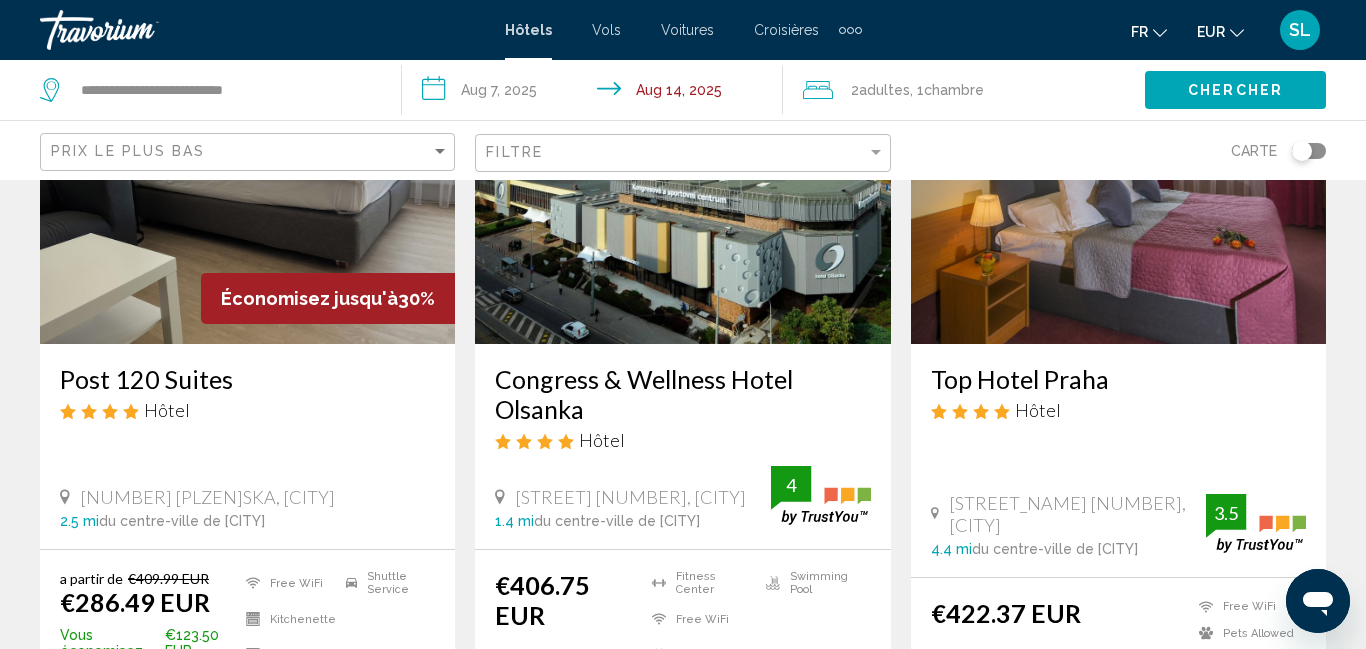 scroll, scrollTop: 228, scrollLeft: 0, axis: vertical 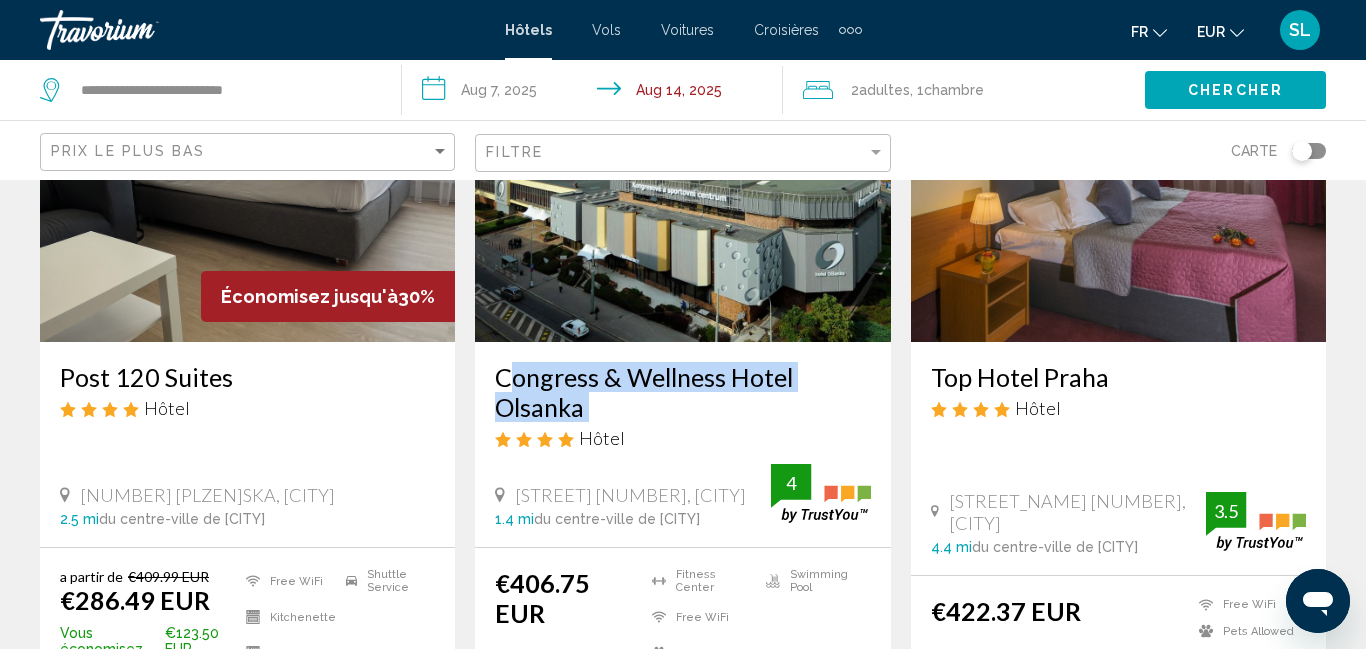 drag, startPoint x: 492, startPoint y: 378, endPoint x: 594, endPoint y: 425, distance: 112.30761 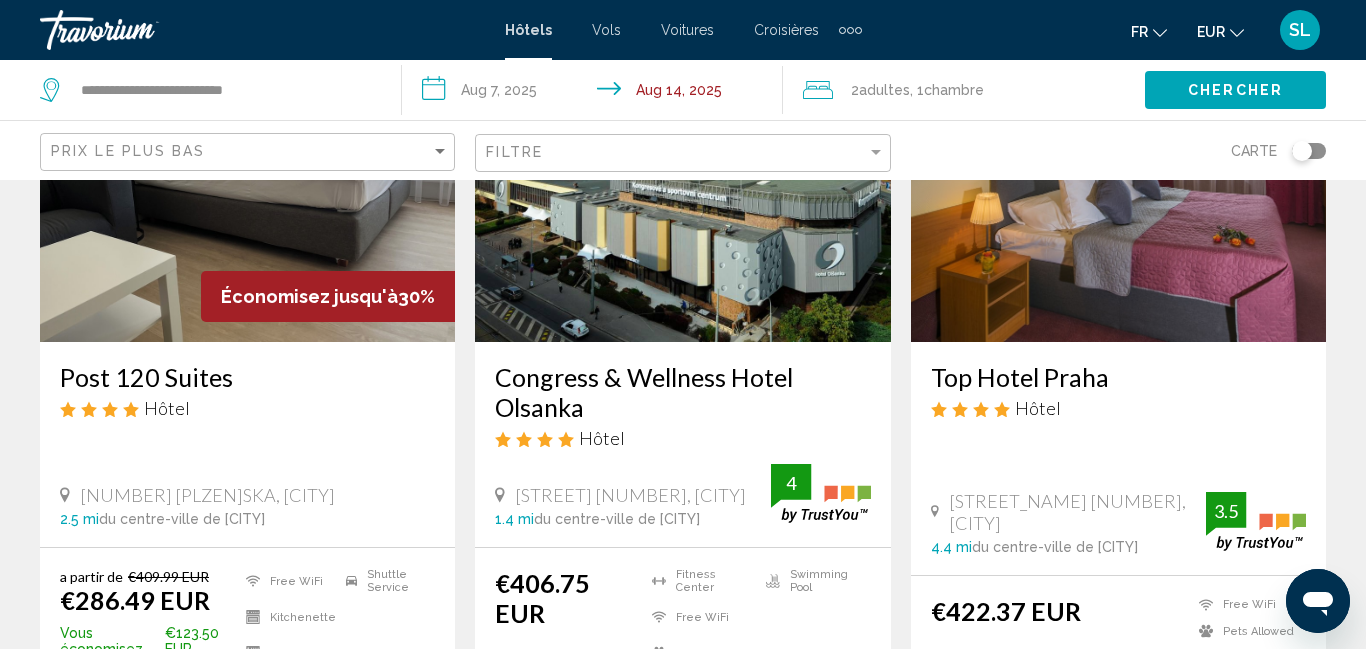 click on "Congress & Wellness Hotel Olsanka
Hôtel
Táboritská 23, [CITY] 1.4 mi  du centre-ville de [CITY] de l'hôtel 4 [CURRENCY][PRICE]
Fitness Center
Free WiFi
Pets Allowed
Swimming Pool  4 Sélectionner une chambre" at bounding box center (682, 388) 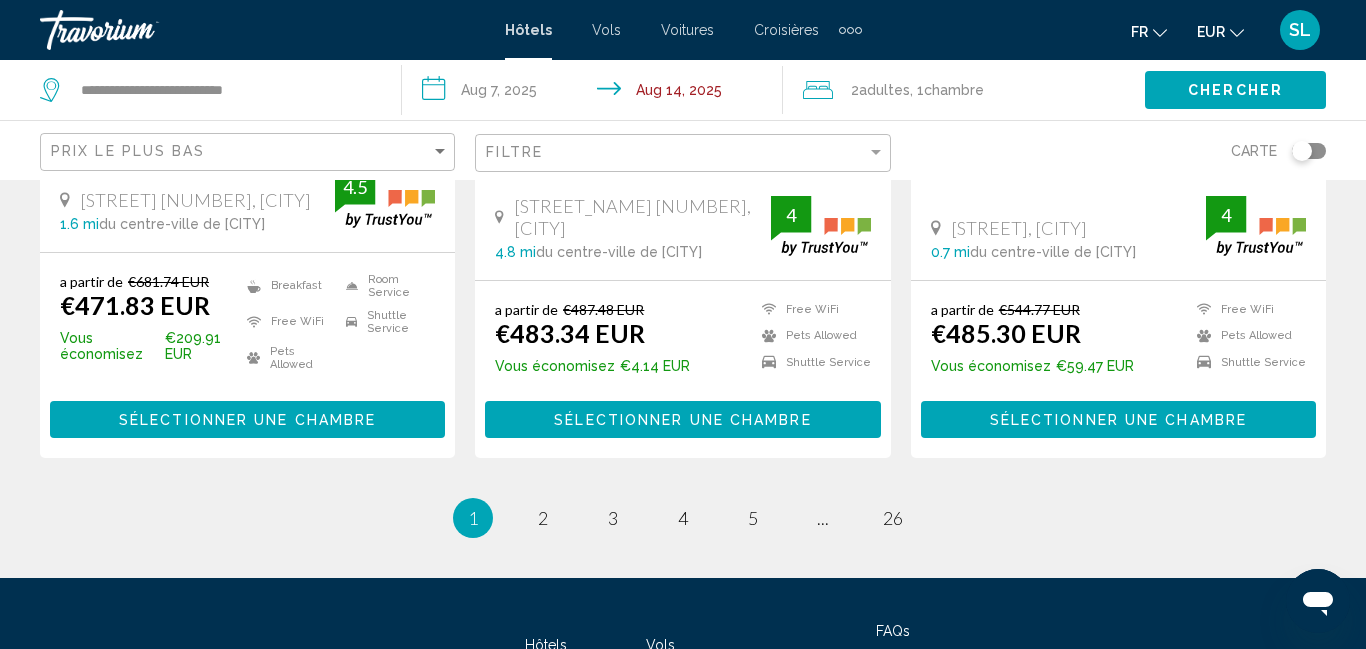 scroll, scrollTop: 2895, scrollLeft: 0, axis: vertical 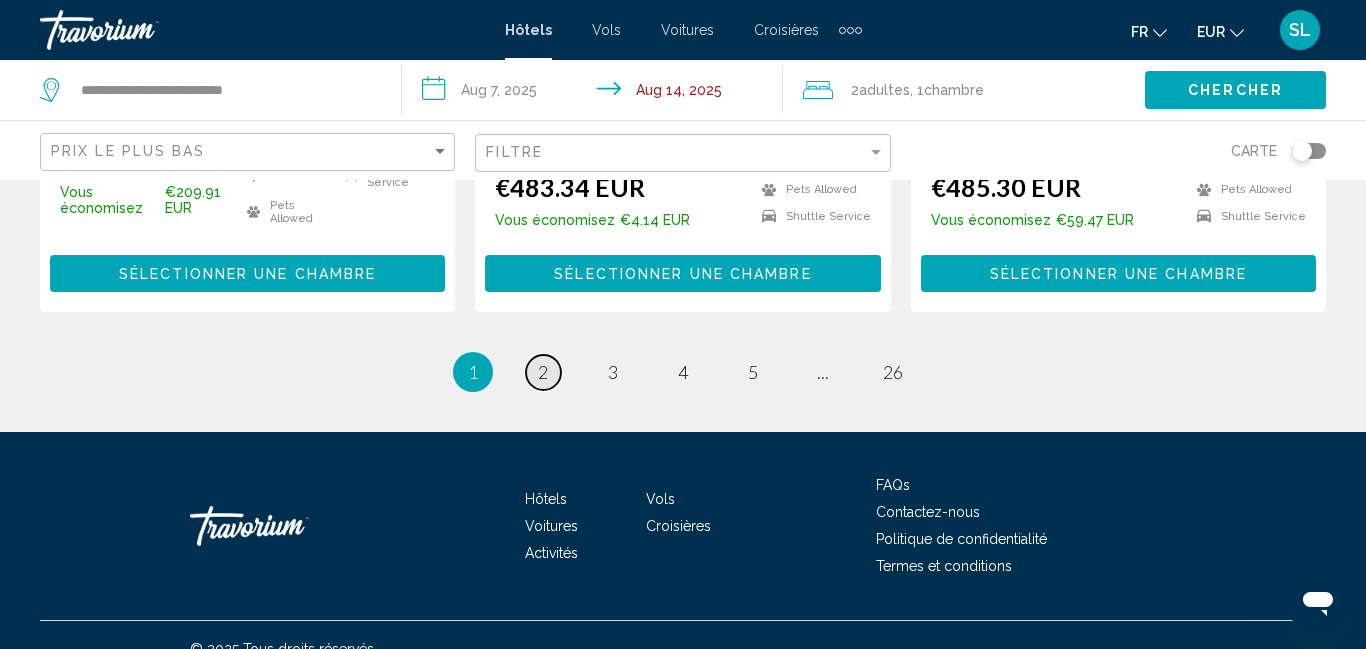 click on "page  2" at bounding box center [543, 372] 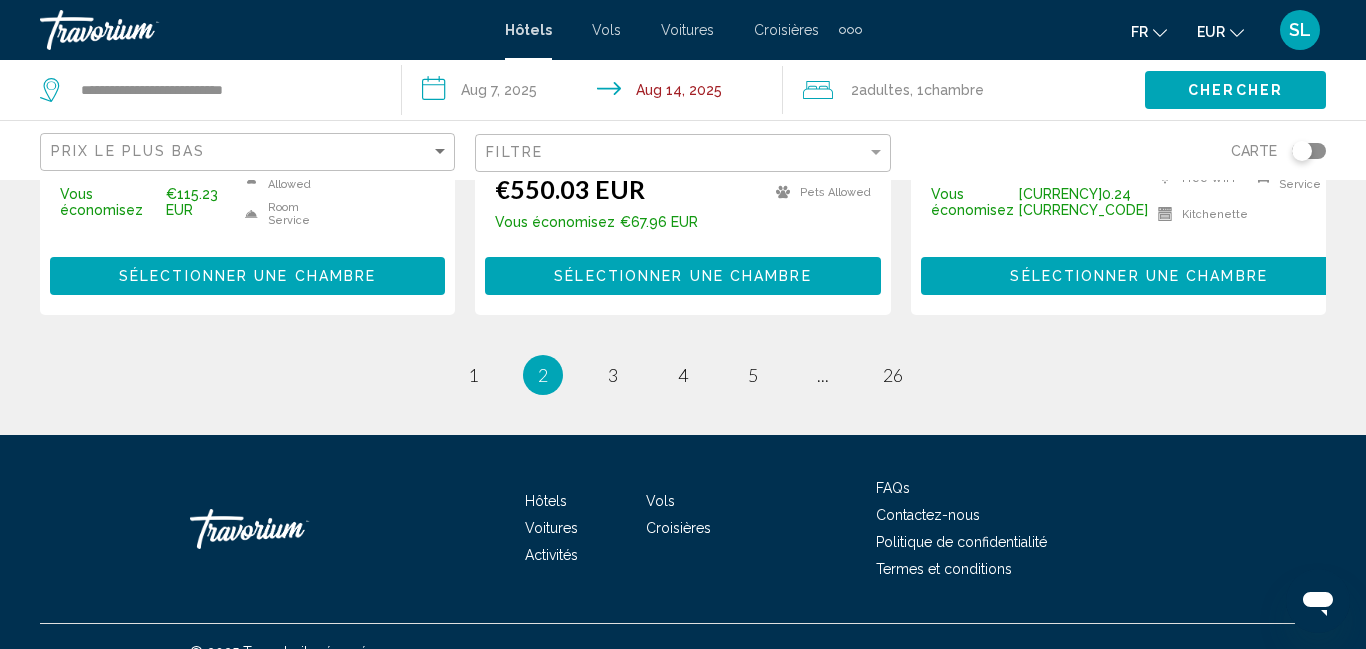 scroll, scrollTop: 2953, scrollLeft: 0, axis: vertical 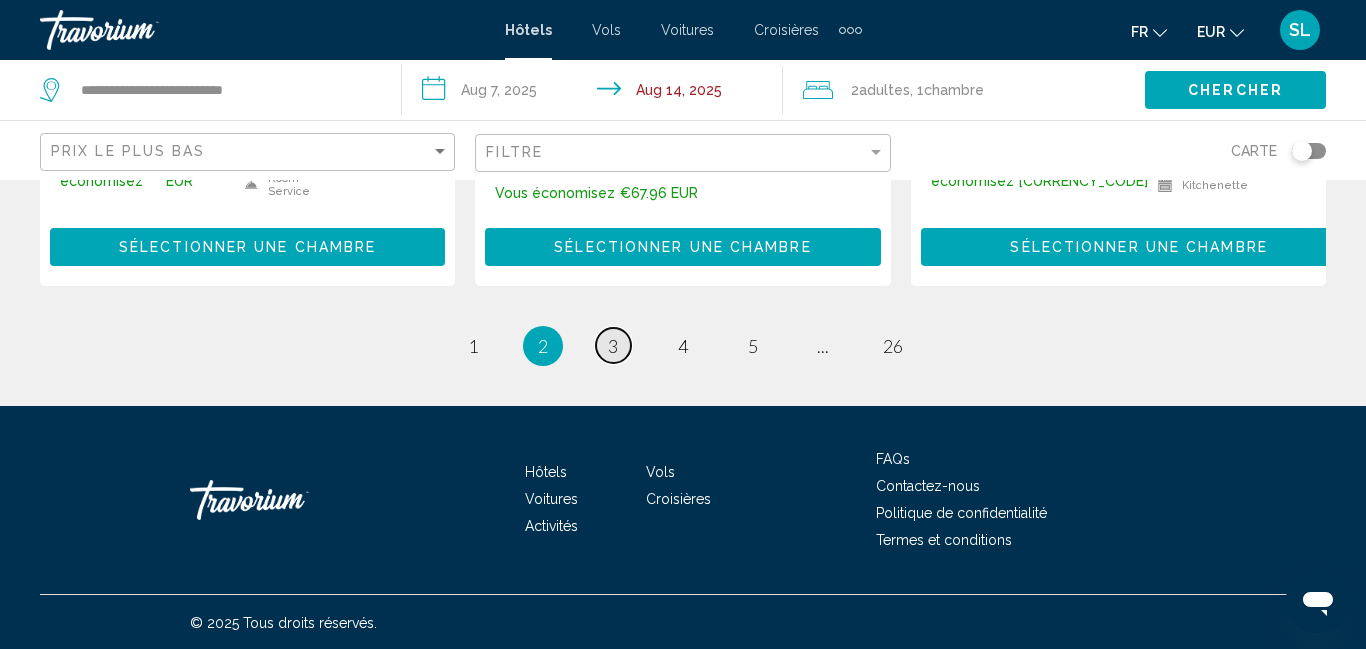 click on "3" at bounding box center [613, 346] 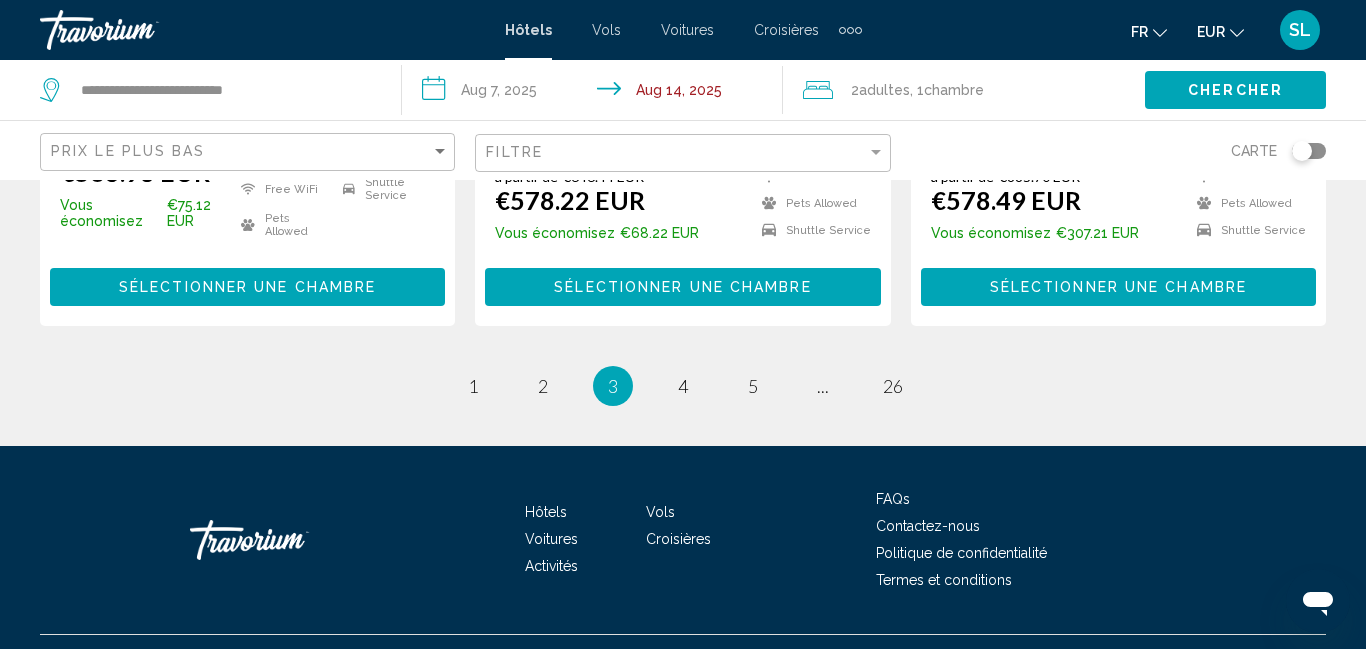 scroll, scrollTop: 2867, scrollLeft: 0, axis: vertical 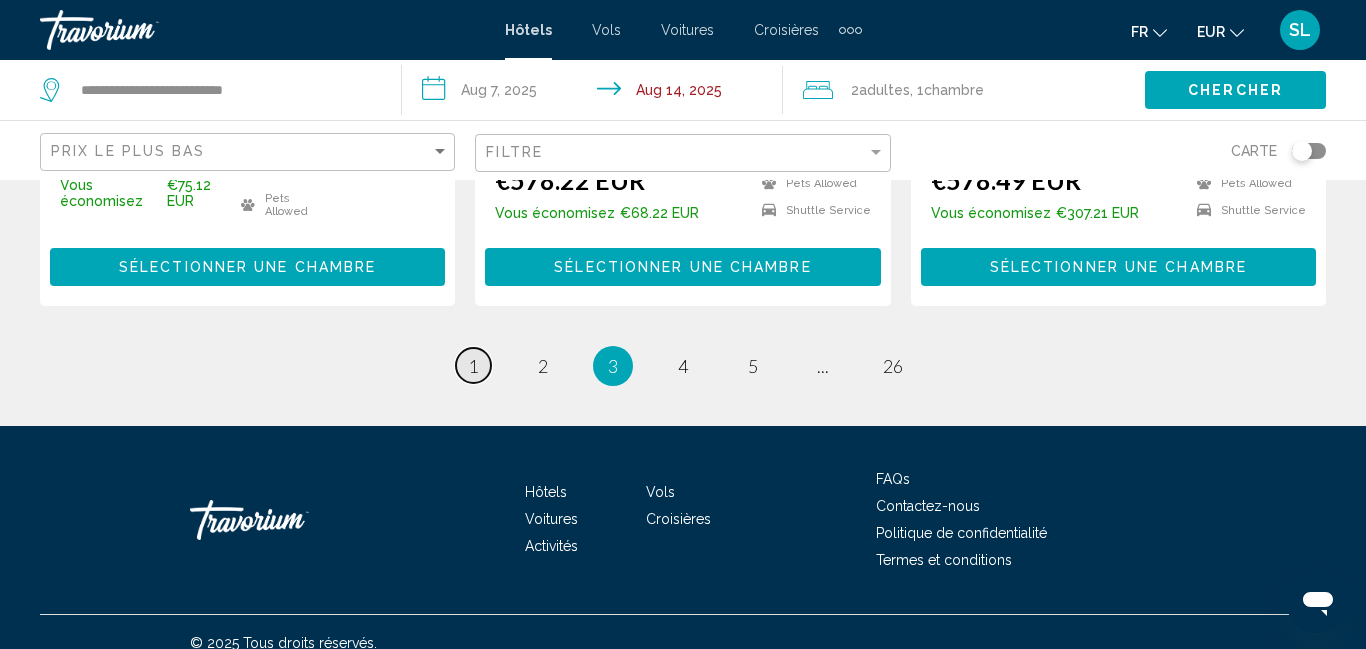 click on "page  1" at bounding box center (473, 365) 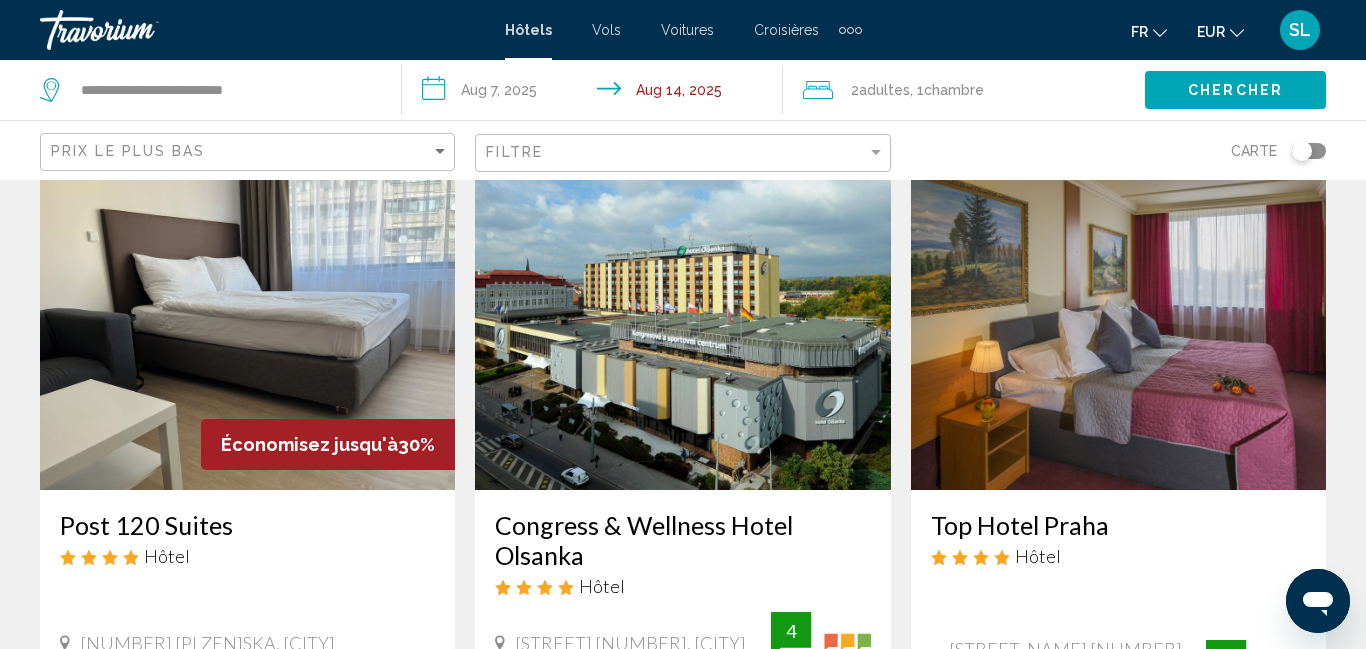 scroll, scrollTop: 0, scrollLeft: 0, axis: both 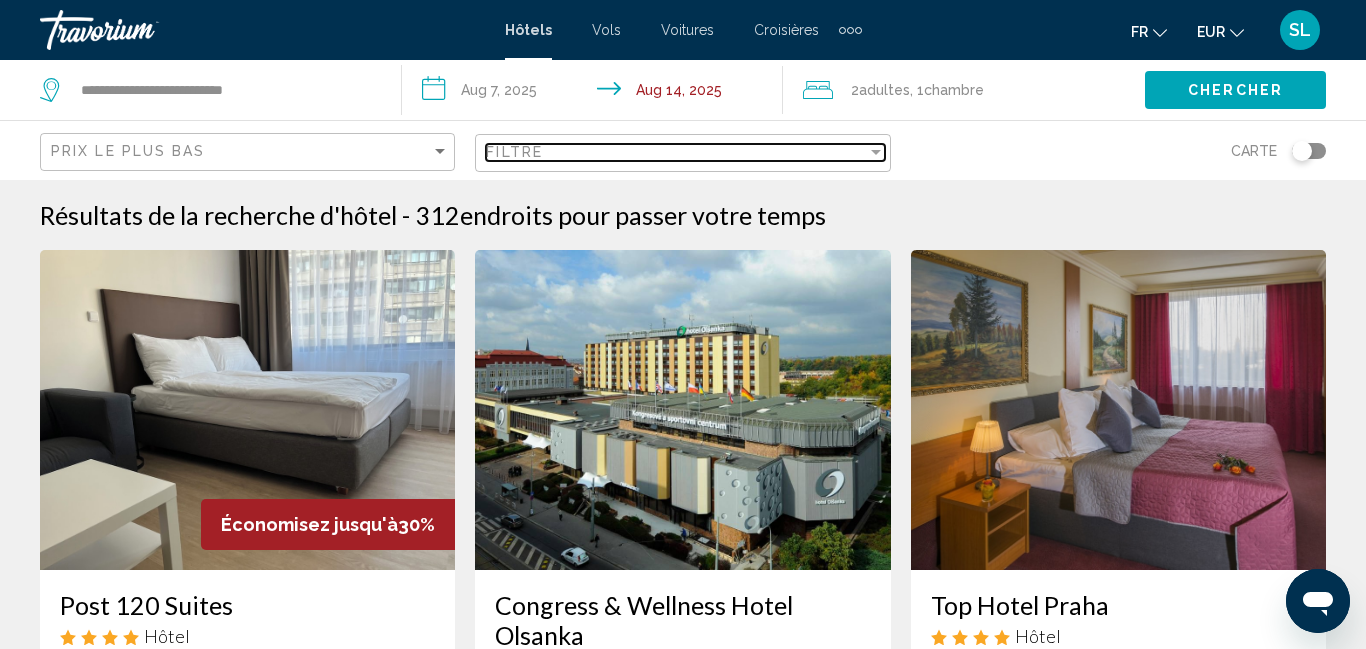 click on "Filtre" at bounding box center [676, 152] 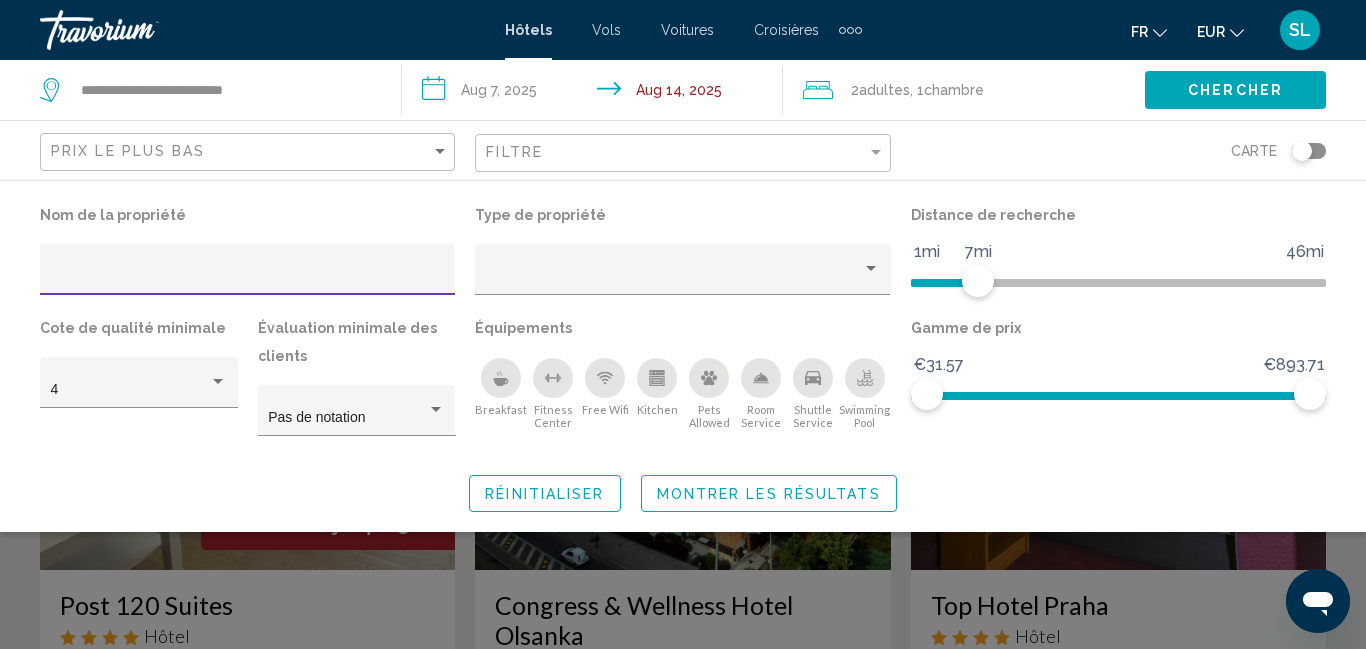 click 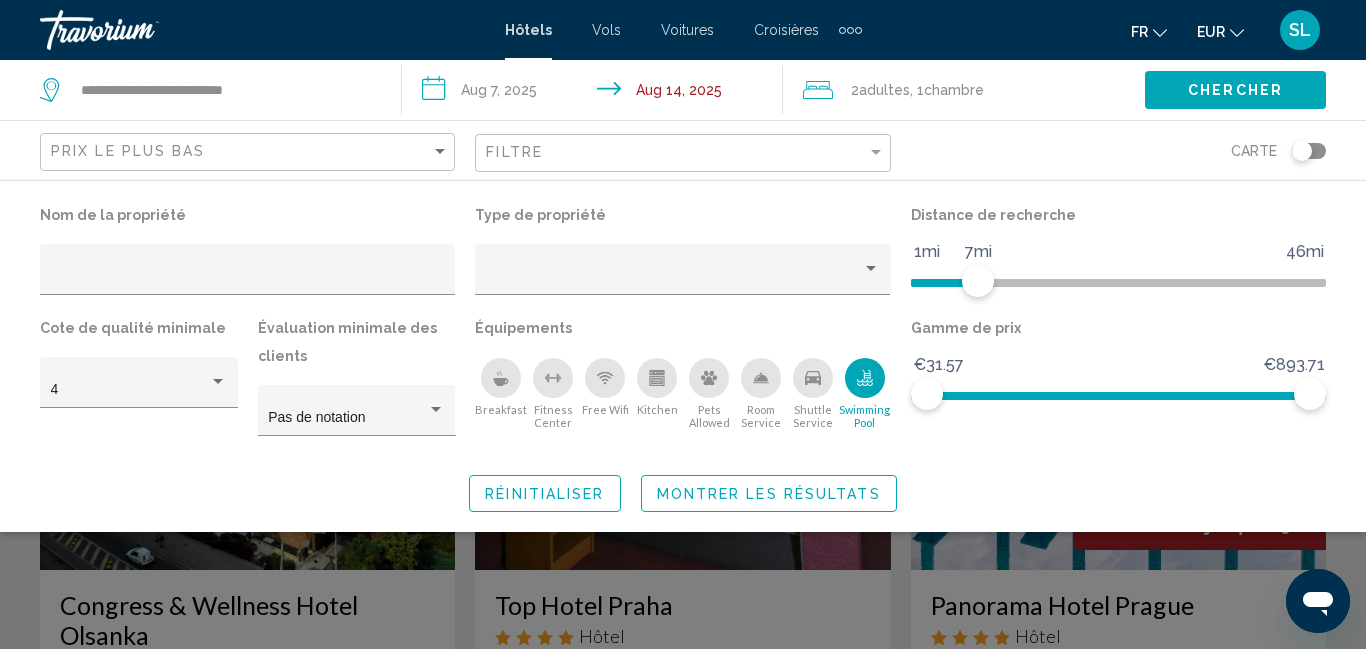 click on "Montrer les résultats" 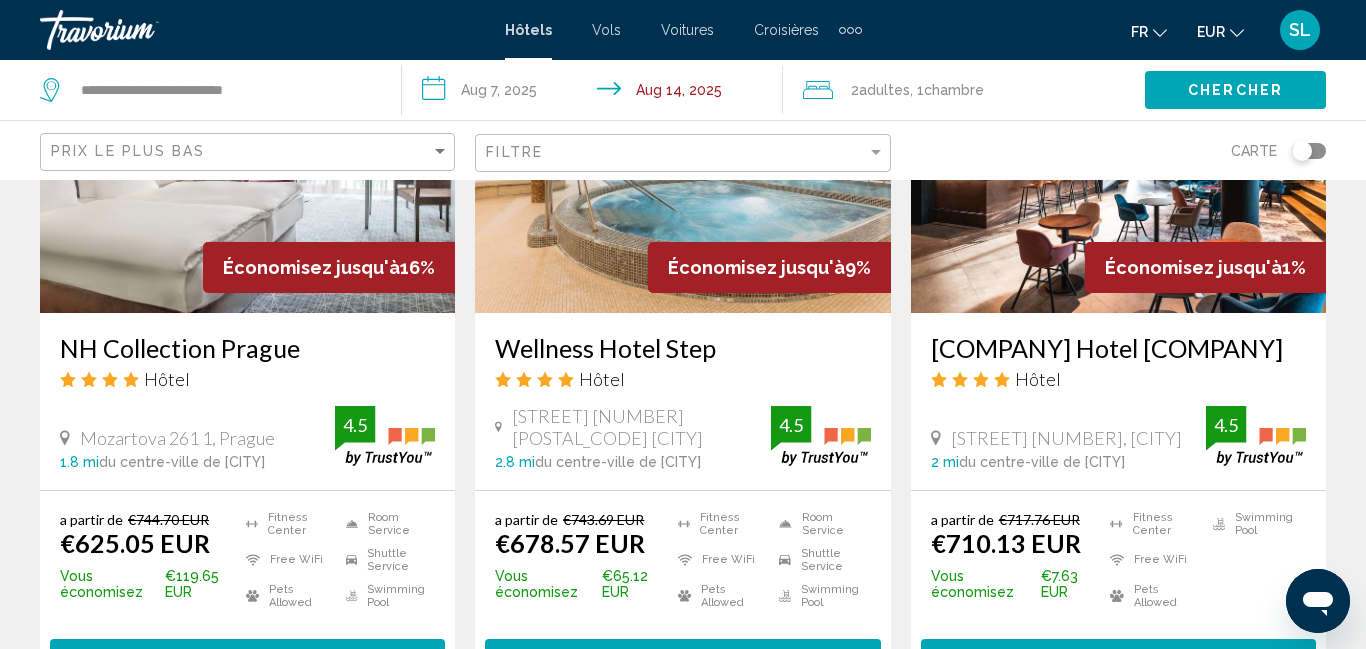 scroll, scrollTop: 1026, scrollLeft: 0, axis: vertical 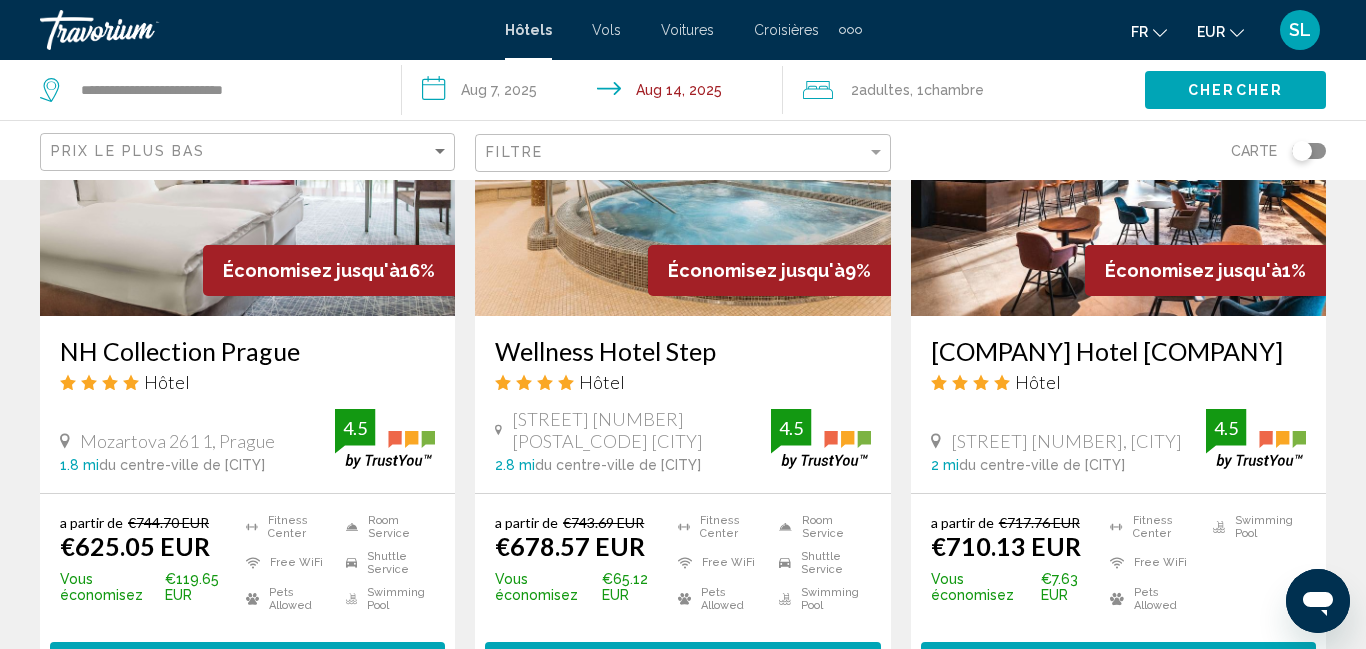 click on "NH Collection Prague" at bounding box center (247, 351) 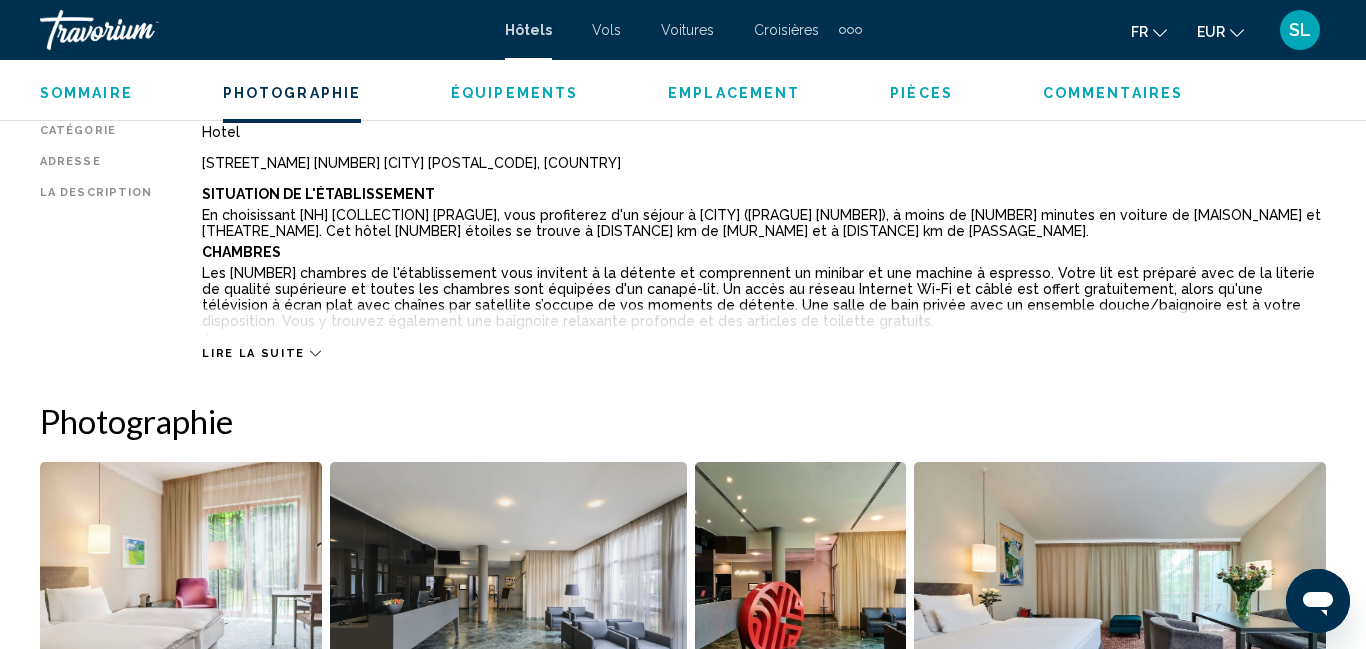 scroll, scrollTop: 0, scrollLeft: 0, axis: both 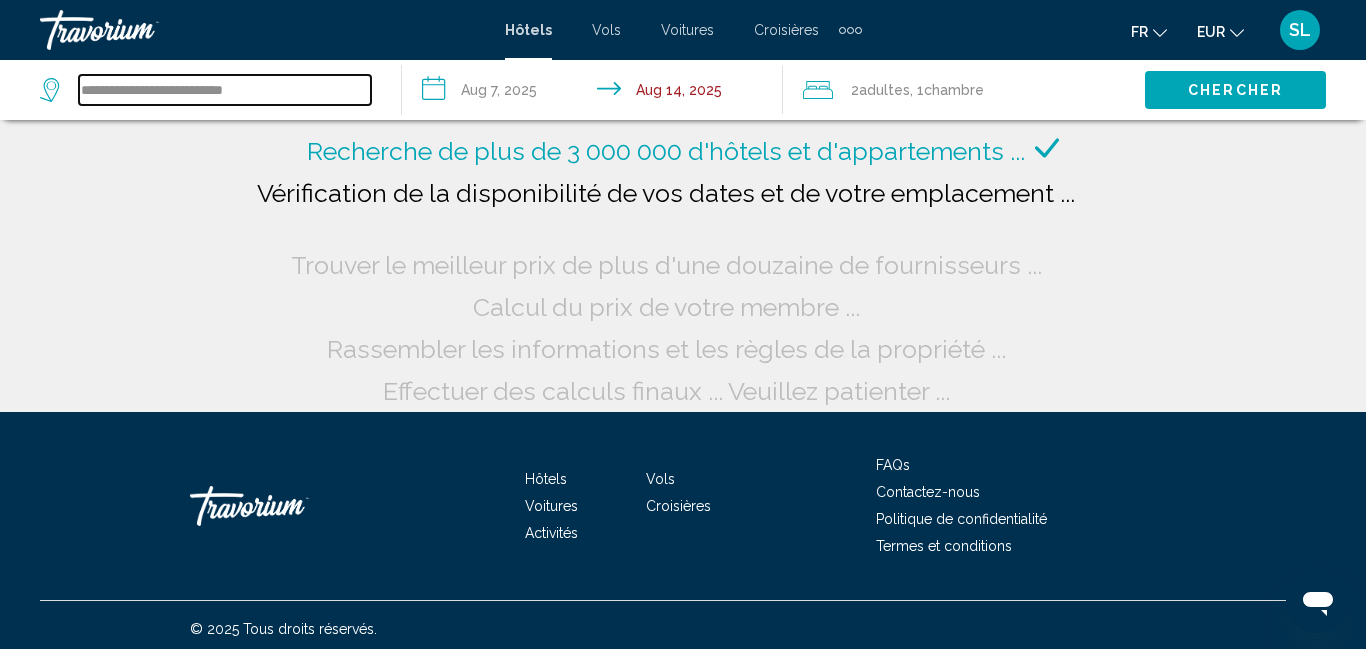 click on "**********" at bounding box center (225, 90) 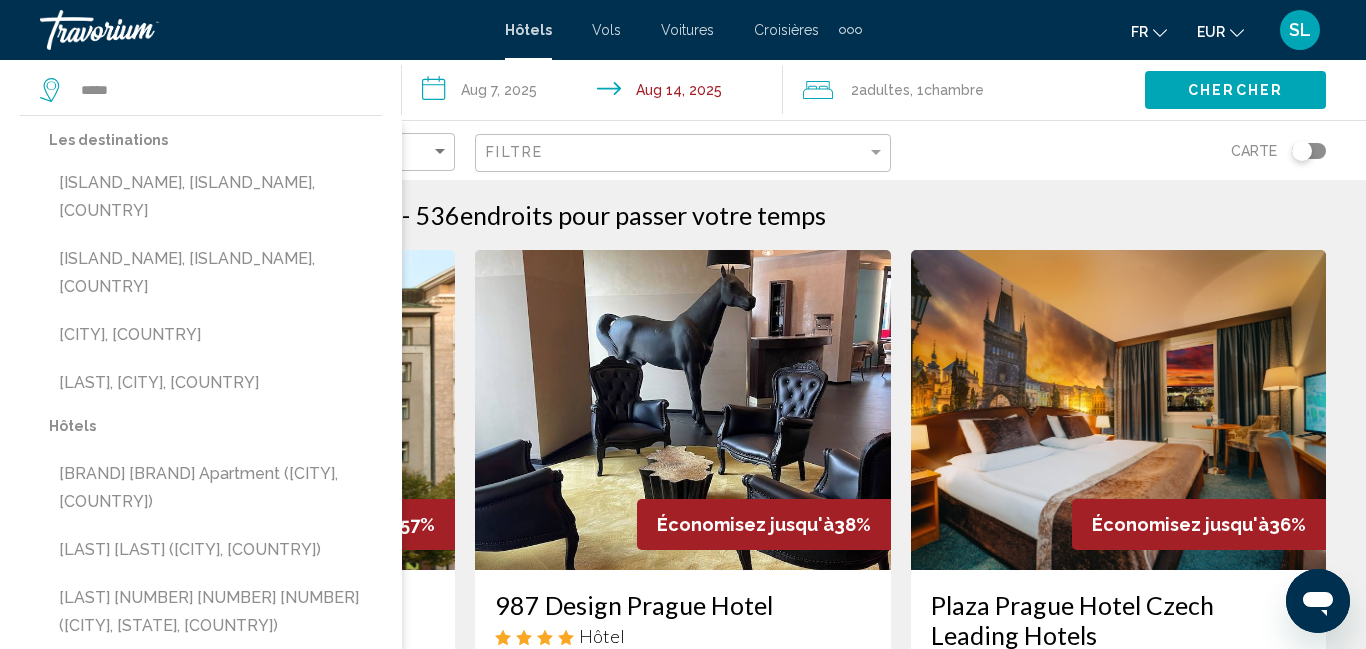click on "[ISLAND_NAME], [ISLAND_NAME], [COUNTRY]" at bounding box center (215, 273) 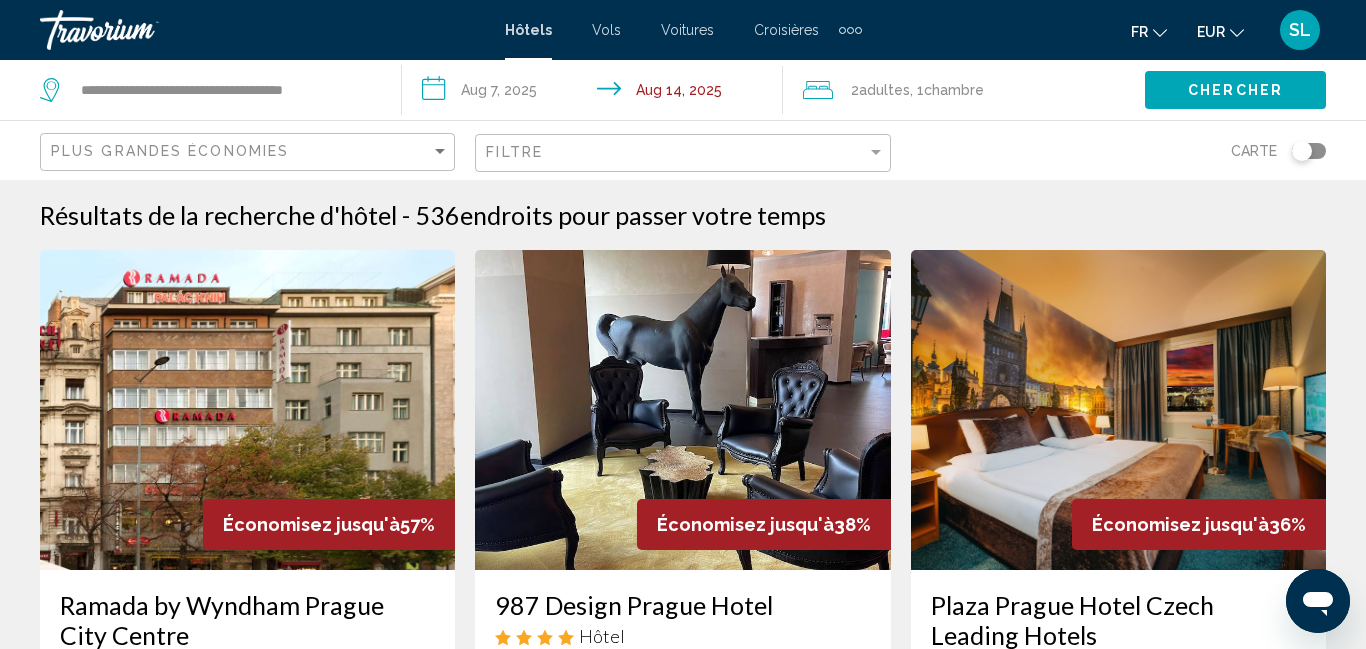 click on "Chercher" 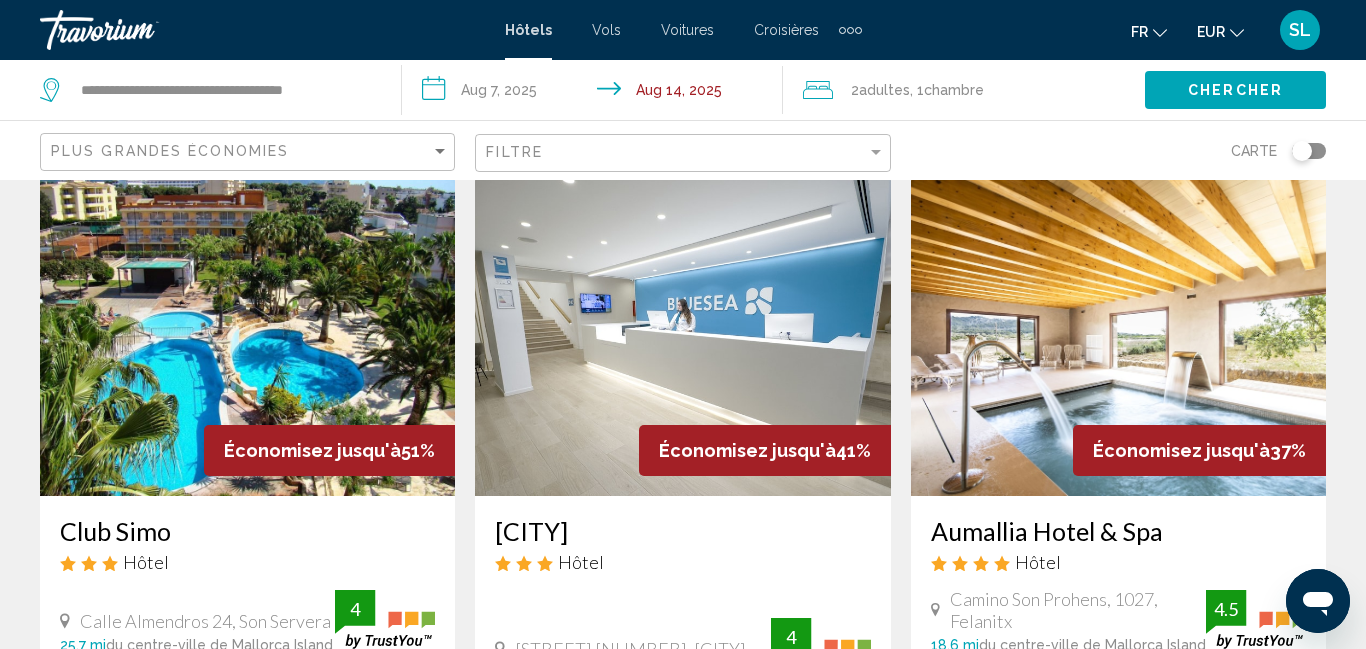 scroll, scrollTop: 0, scrollLeft: 0, axis: both 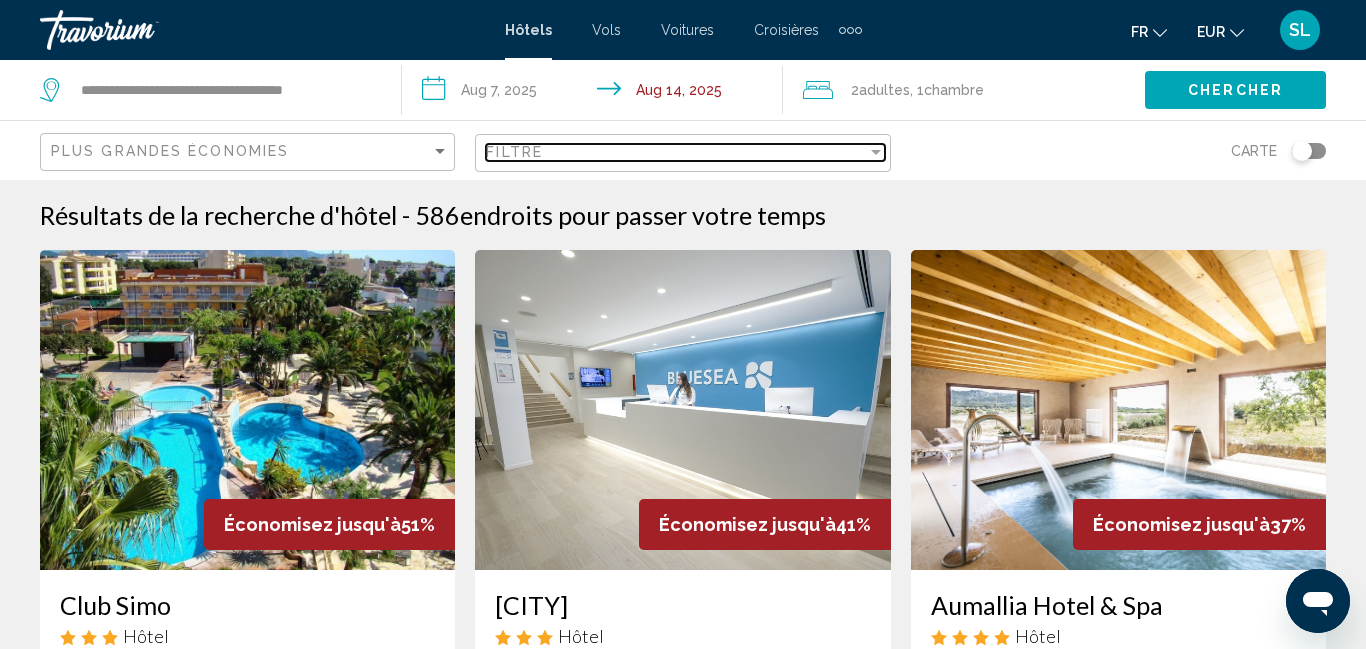 click on "Filtre" at bounding box center (676, 152) 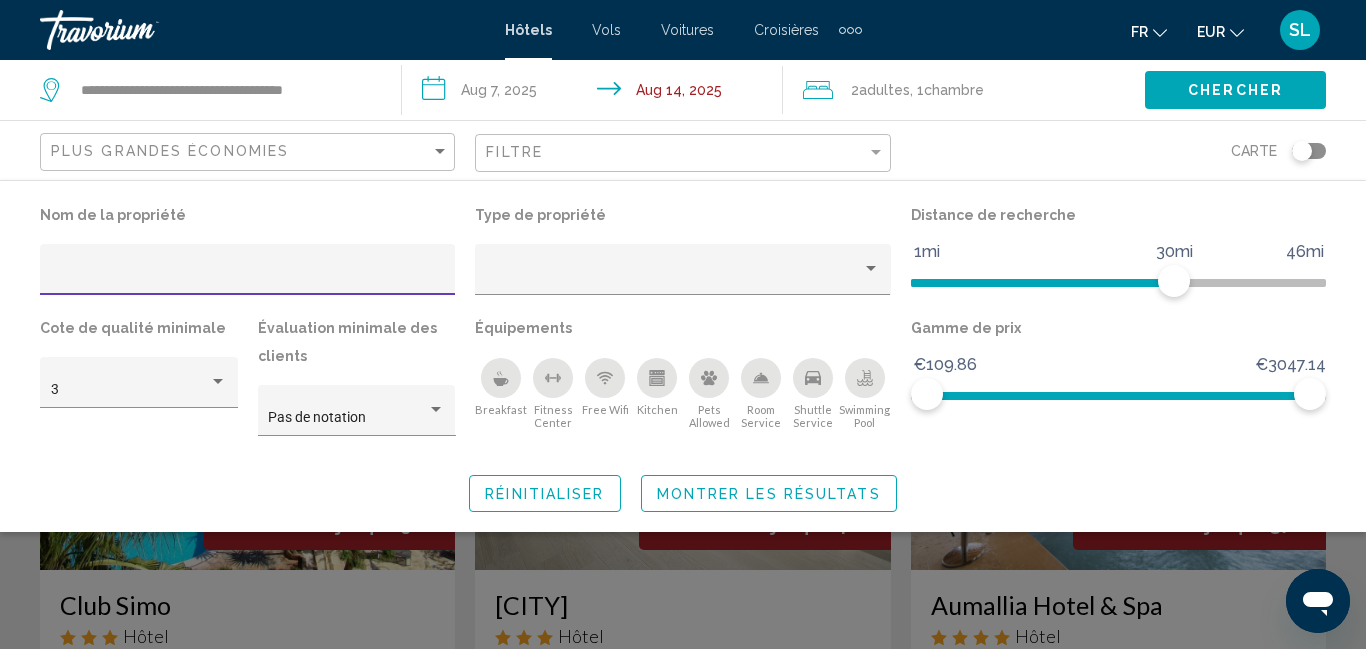 click 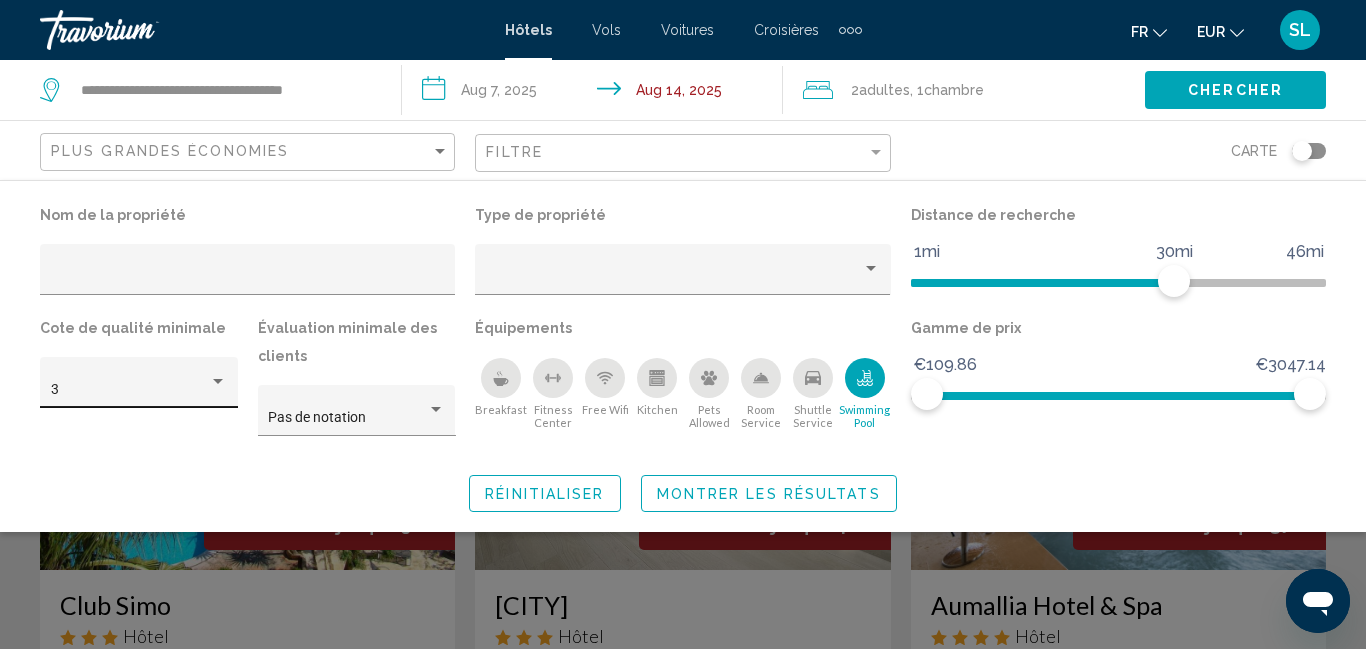 click on "3" at bounding box center [130, 390] 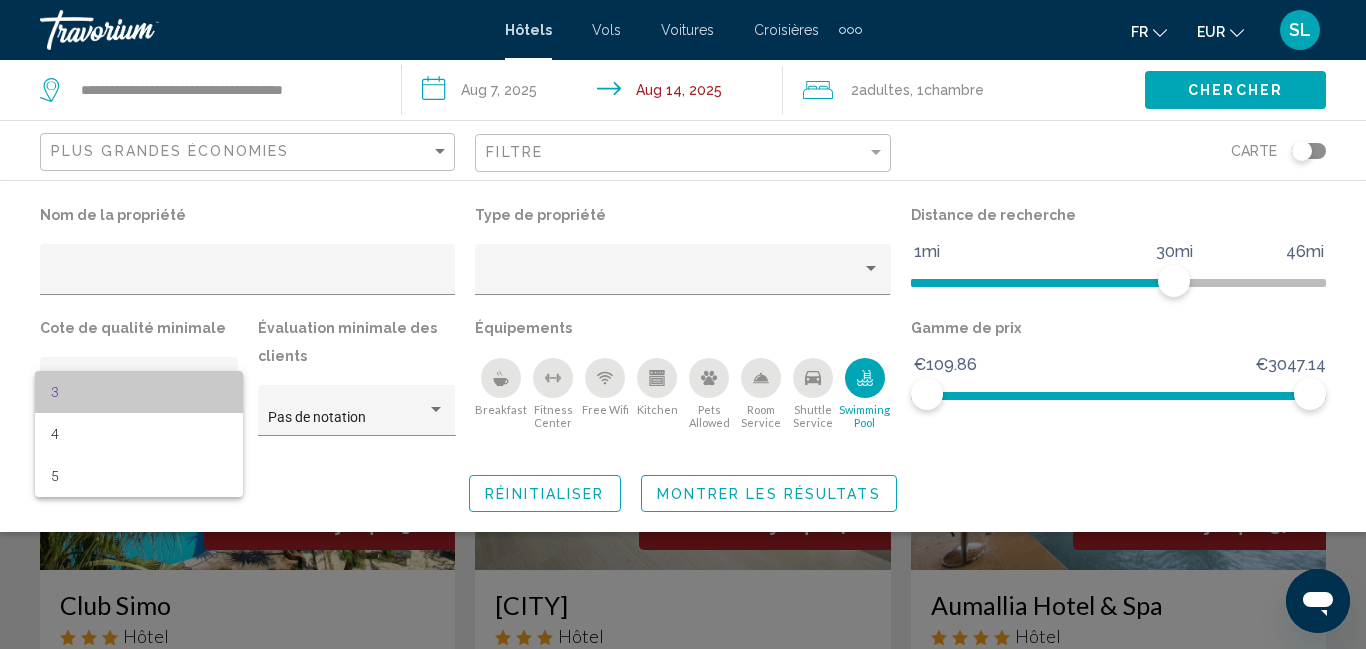 click on "3" at bounding box center (139, 392) 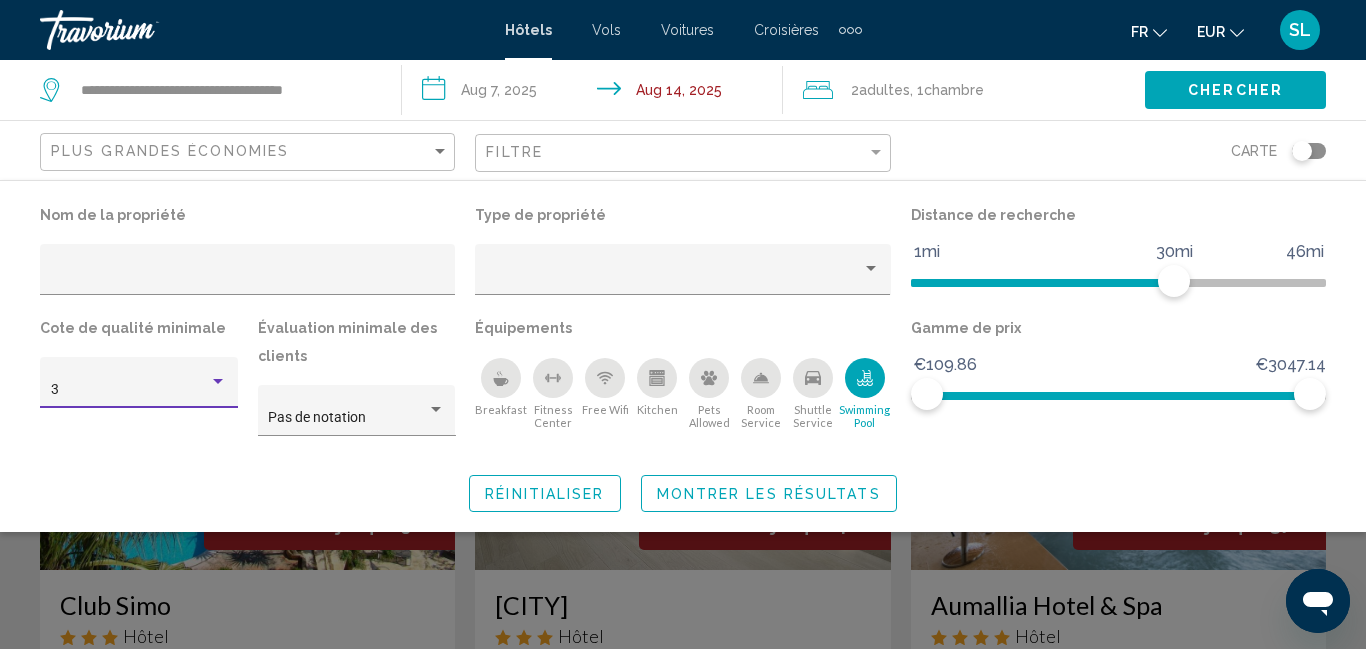 click on "Montrer les résultats" 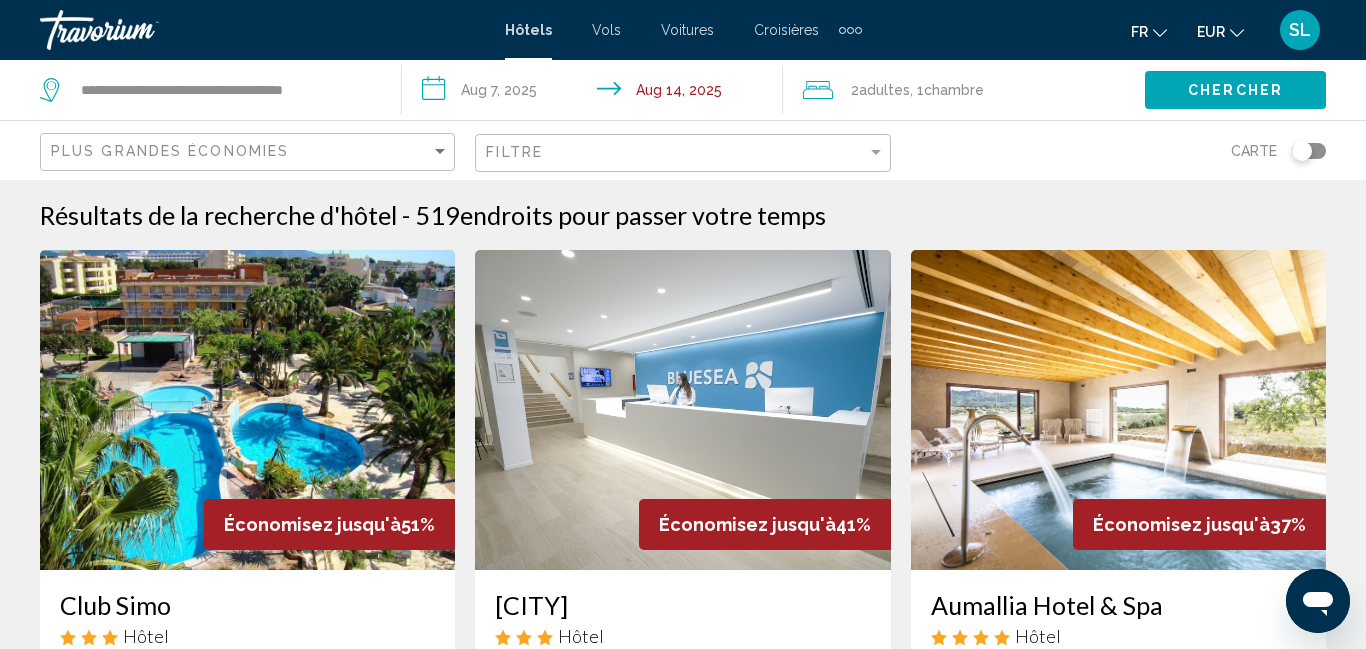 click on "Plus grandes économies" 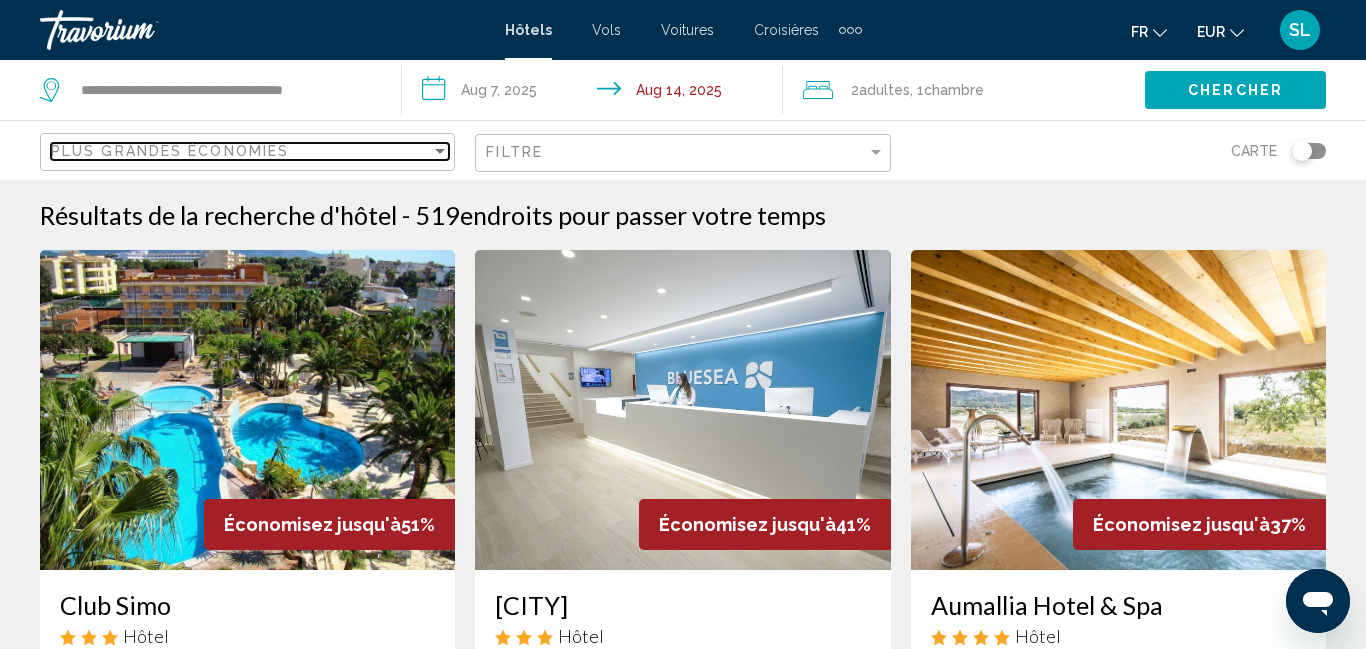 click on "Plus grandes économies" at bounding box center [250, 152] 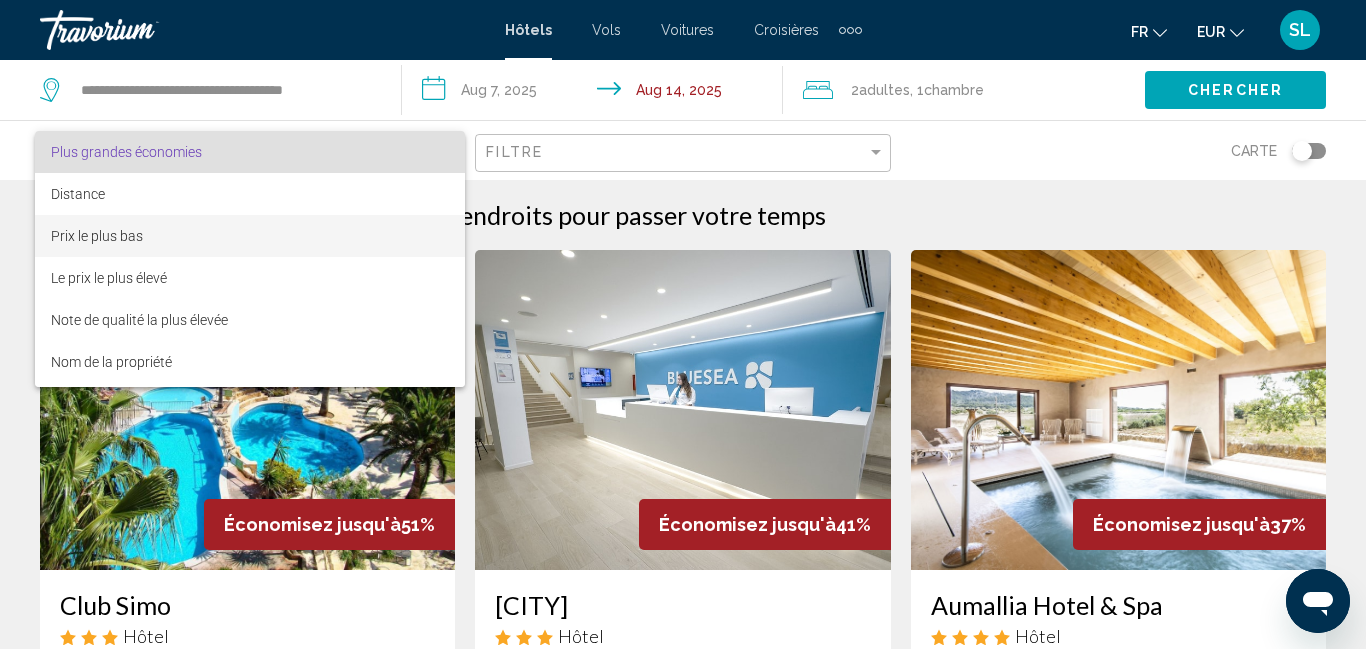click on "Prix le plus bas" at bounding box center (250, 236) 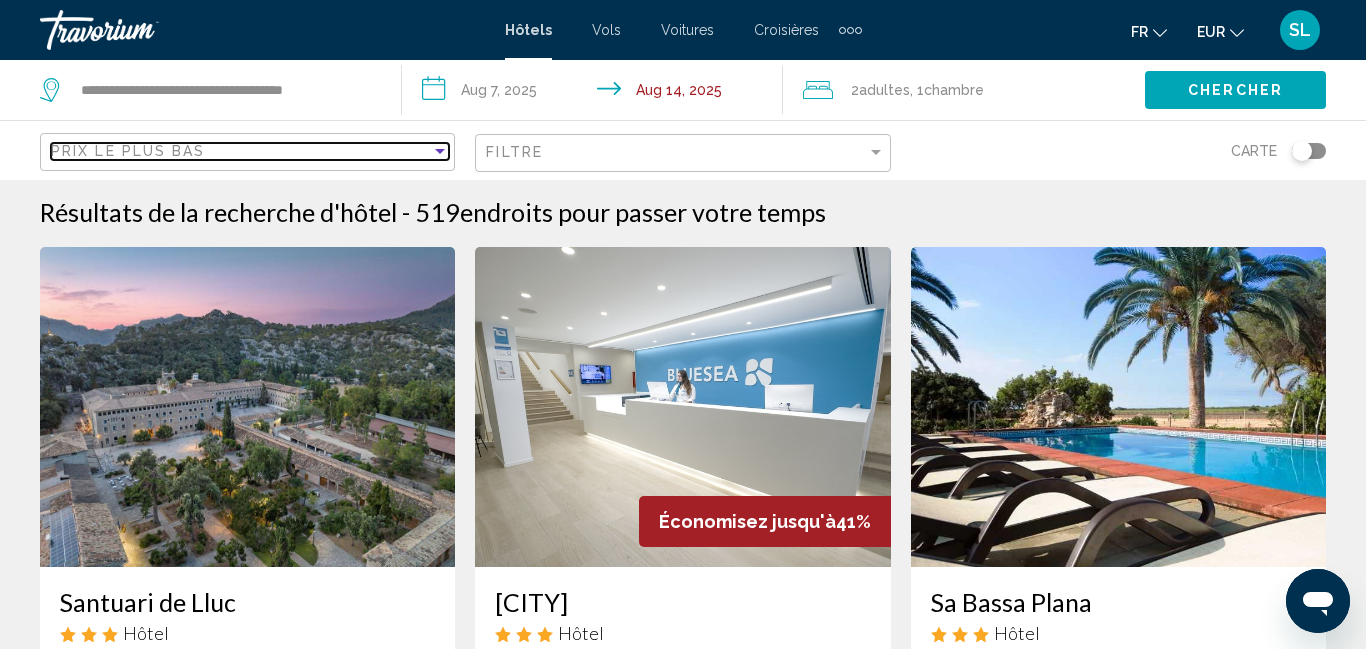 scroll, scrollTop: 0, scrollLeft: 0, axis: both 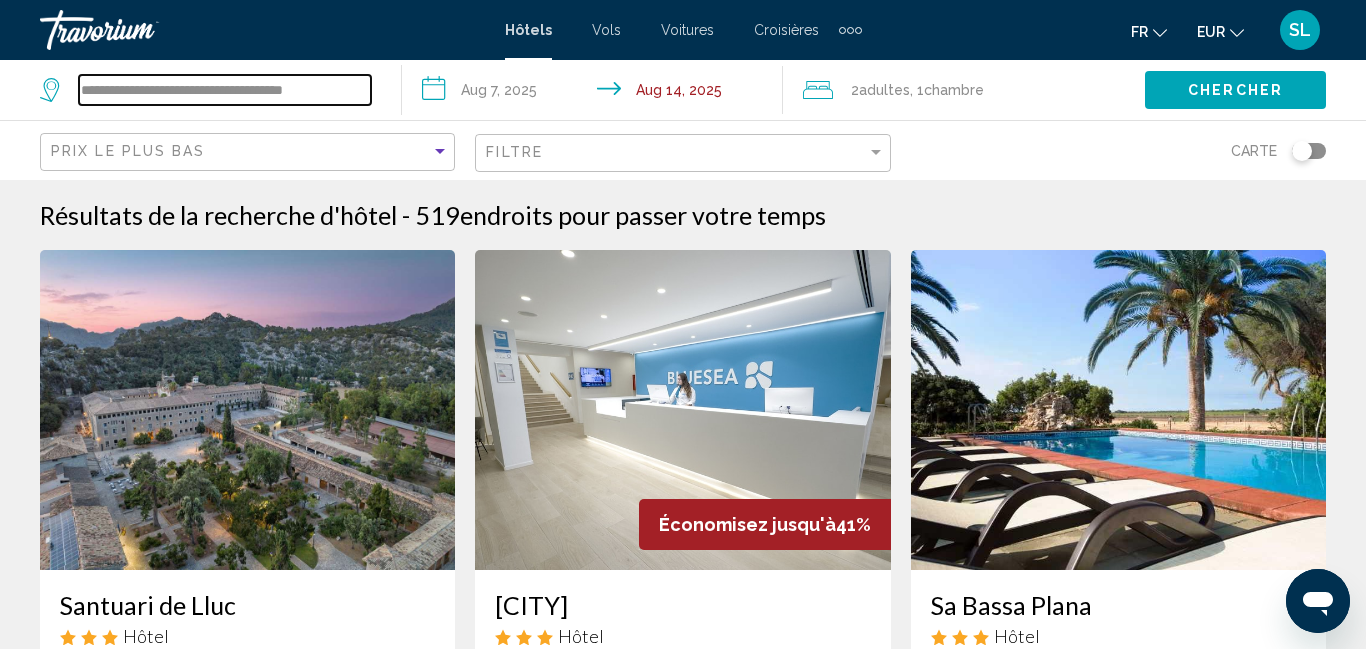 click on "**********" at bounding box center (225, 90) 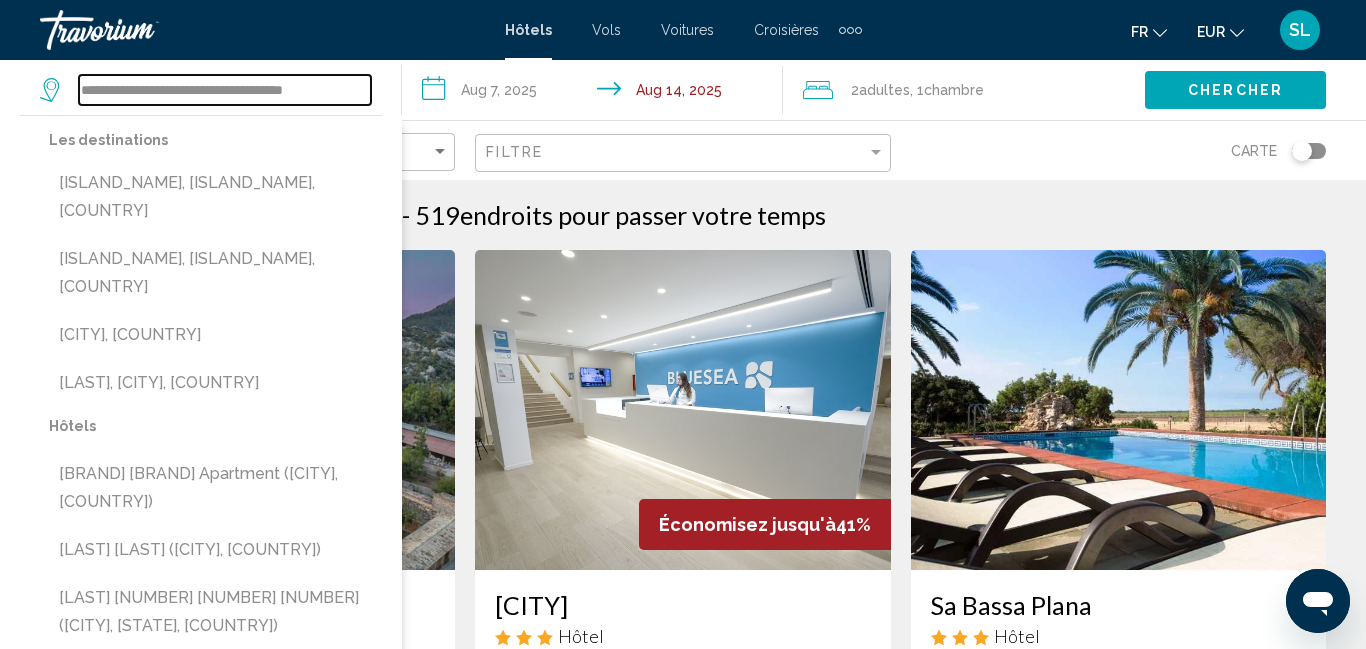click on "**********" at bounding box center (225, 90) 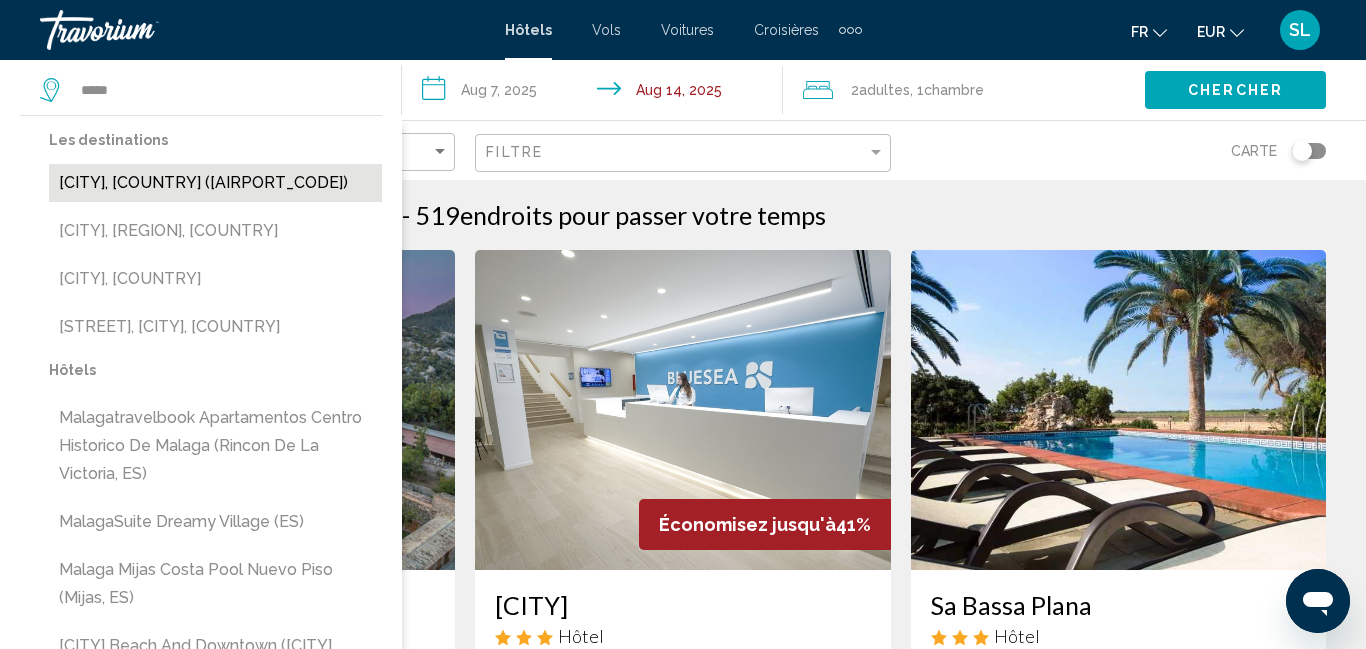 click on "[CITY], [COUNTRY] ([AIRPORT_CODE])" at bounding box center (215, 183) 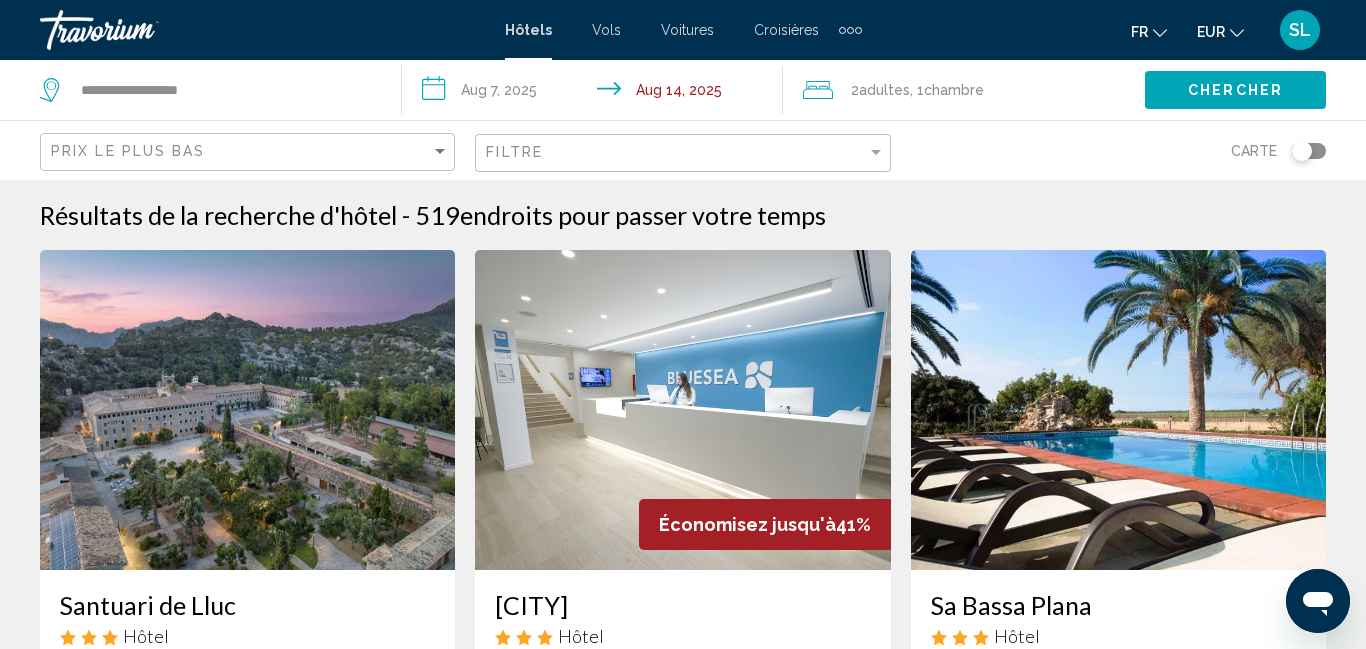 click on "Chercher" 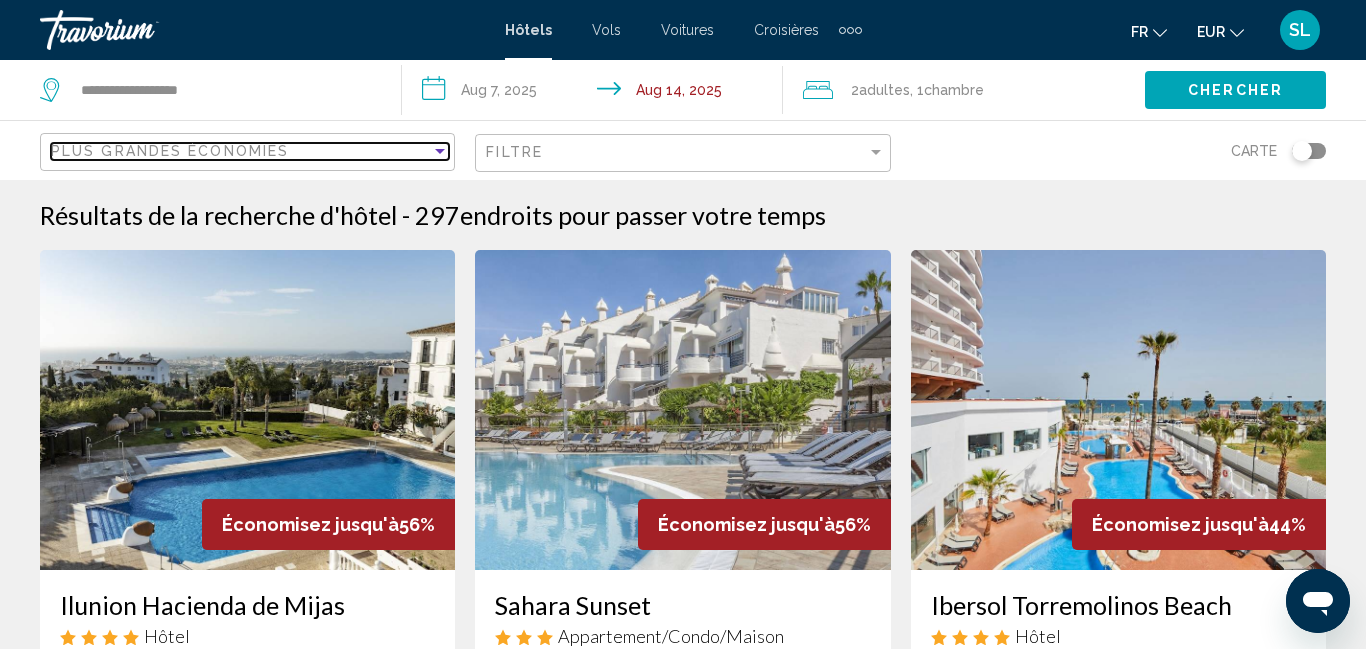 click on "Plus grandes économies" at bounding box center [170, 151] 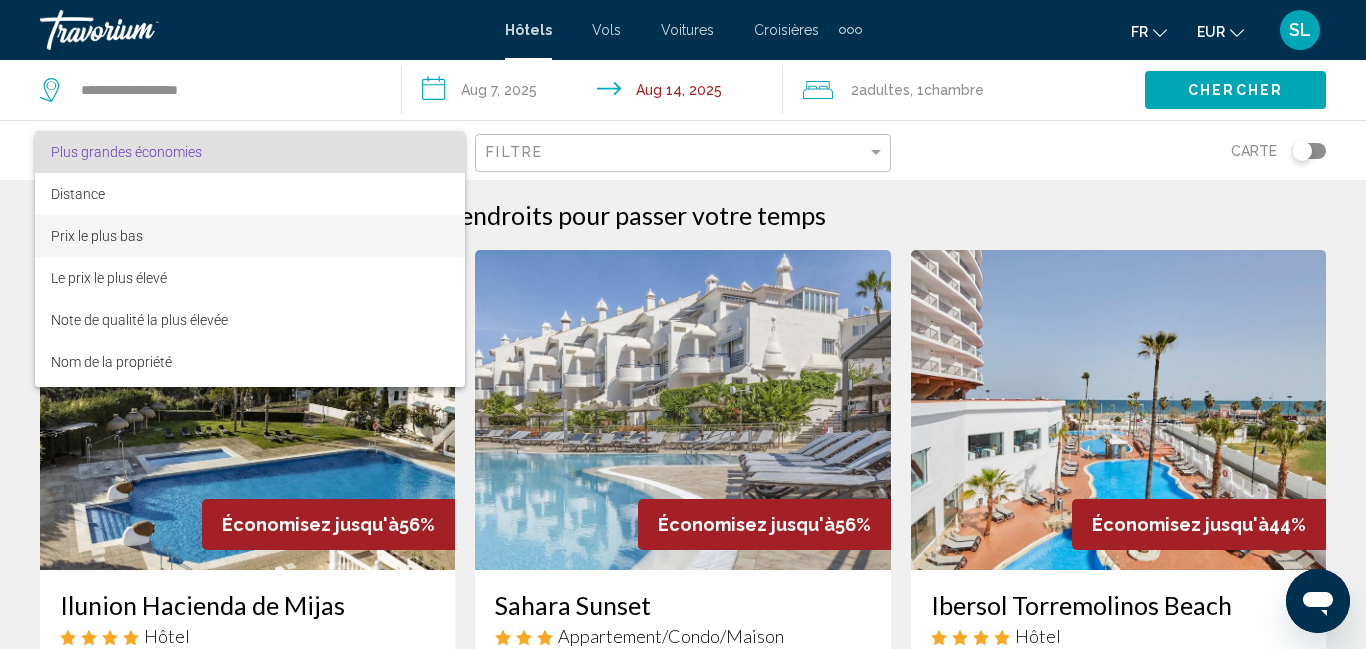 click on "Prix le plus bas" at bounding box center [250, 236] 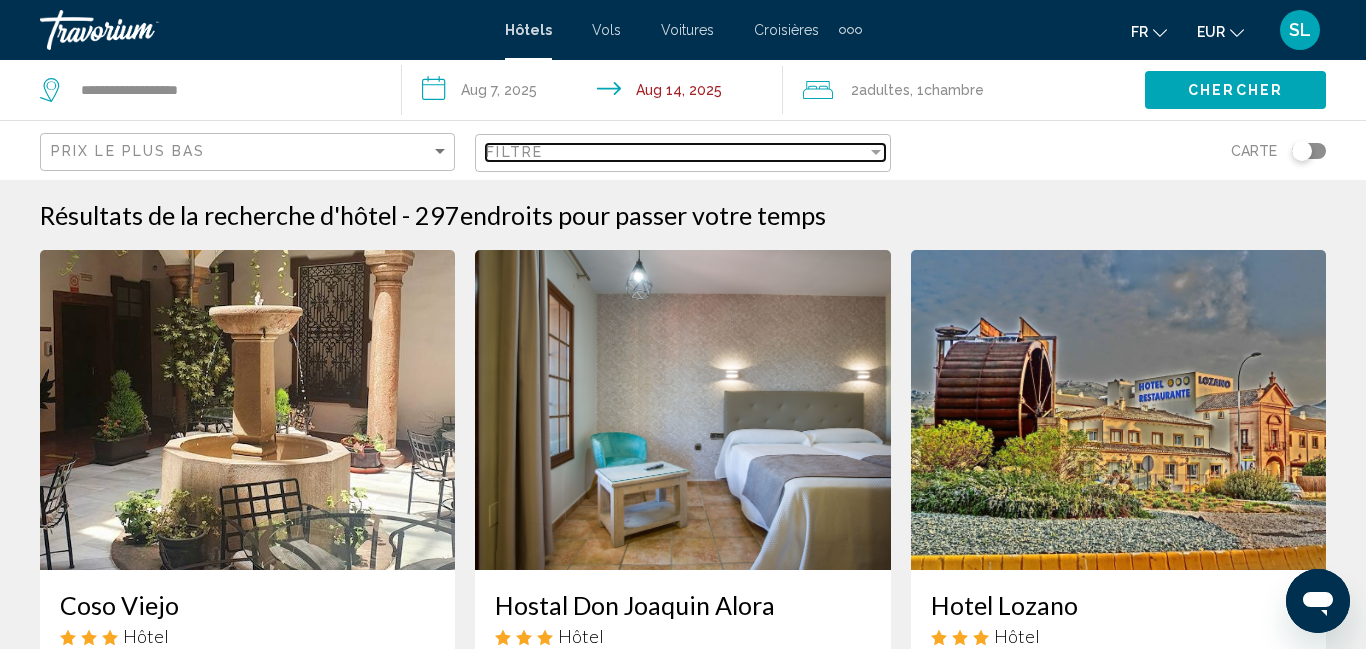click on "Filtre" at bounding box center (676, 152) 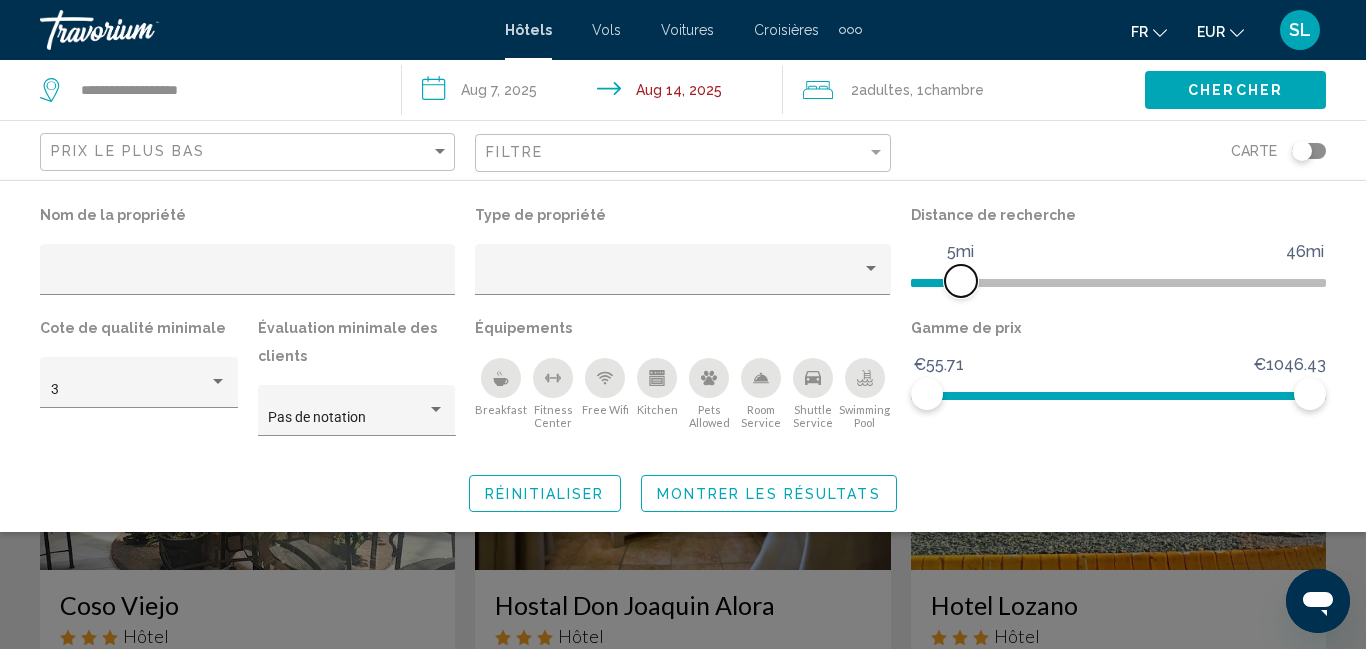 drag, startPoint x: 1166, startPoint y: 285, endPoint x: 959, endPoint y: 290, distance: 207.06038 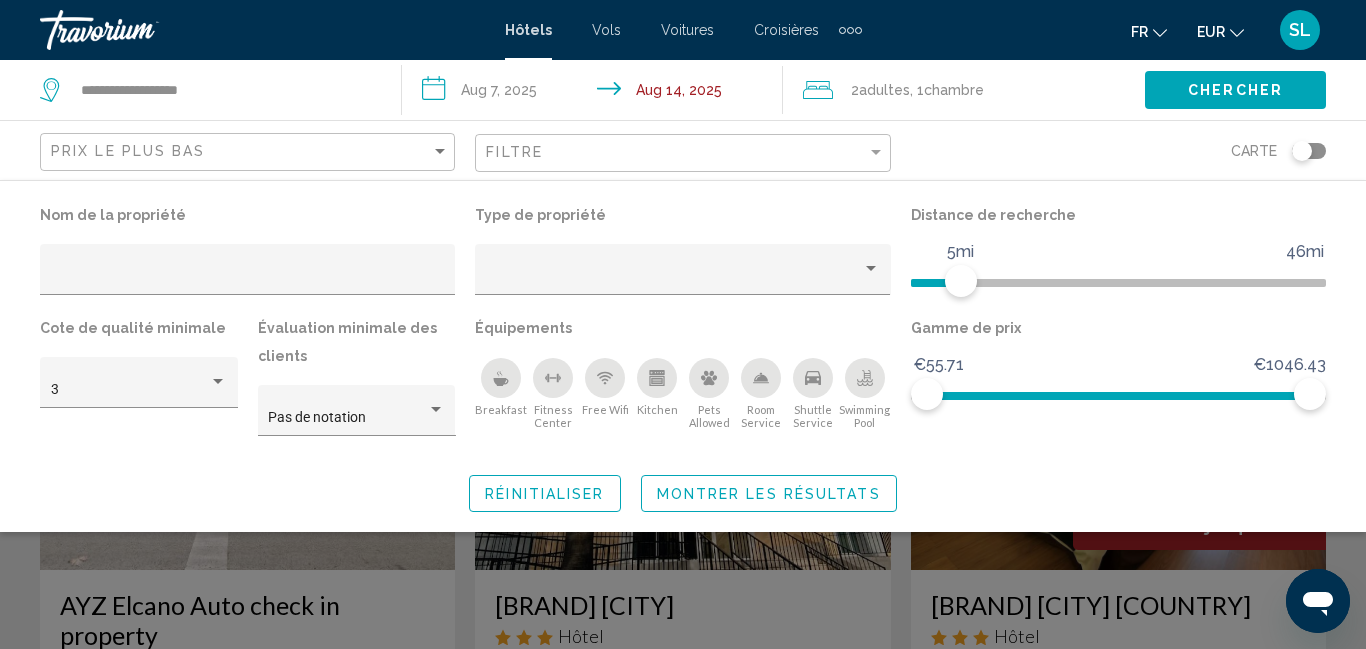 click 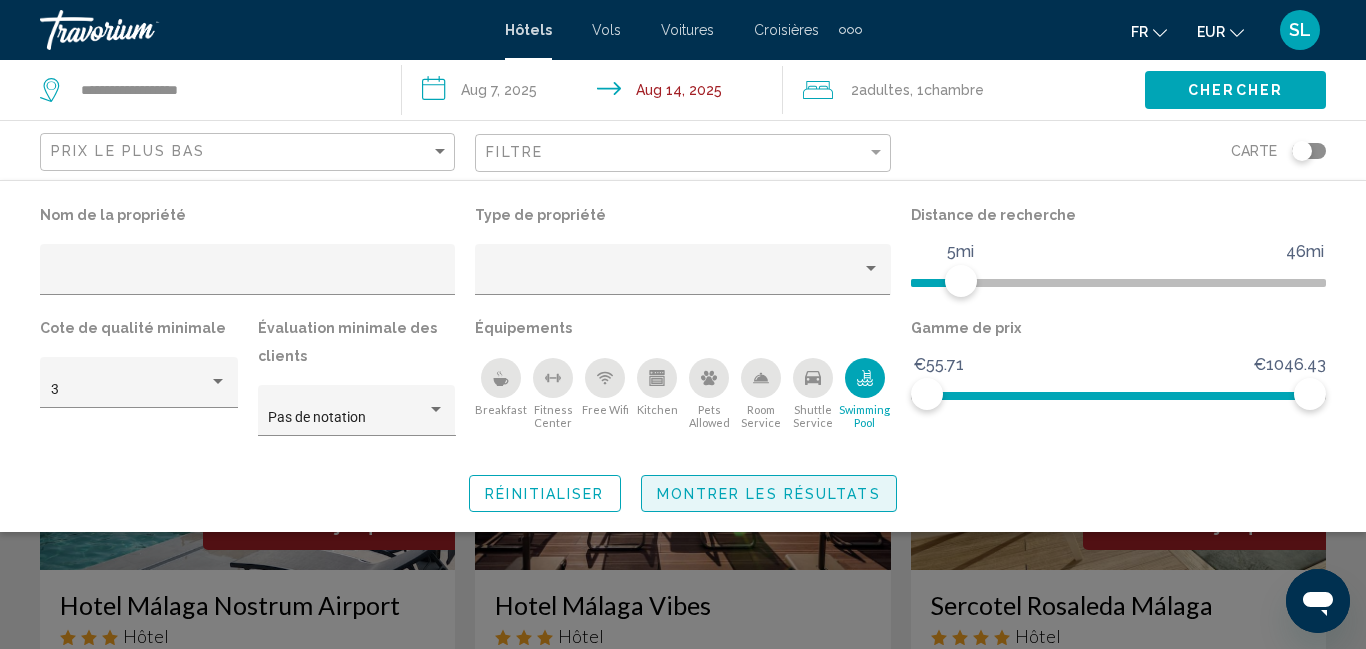 click on "Montrer les résultats" 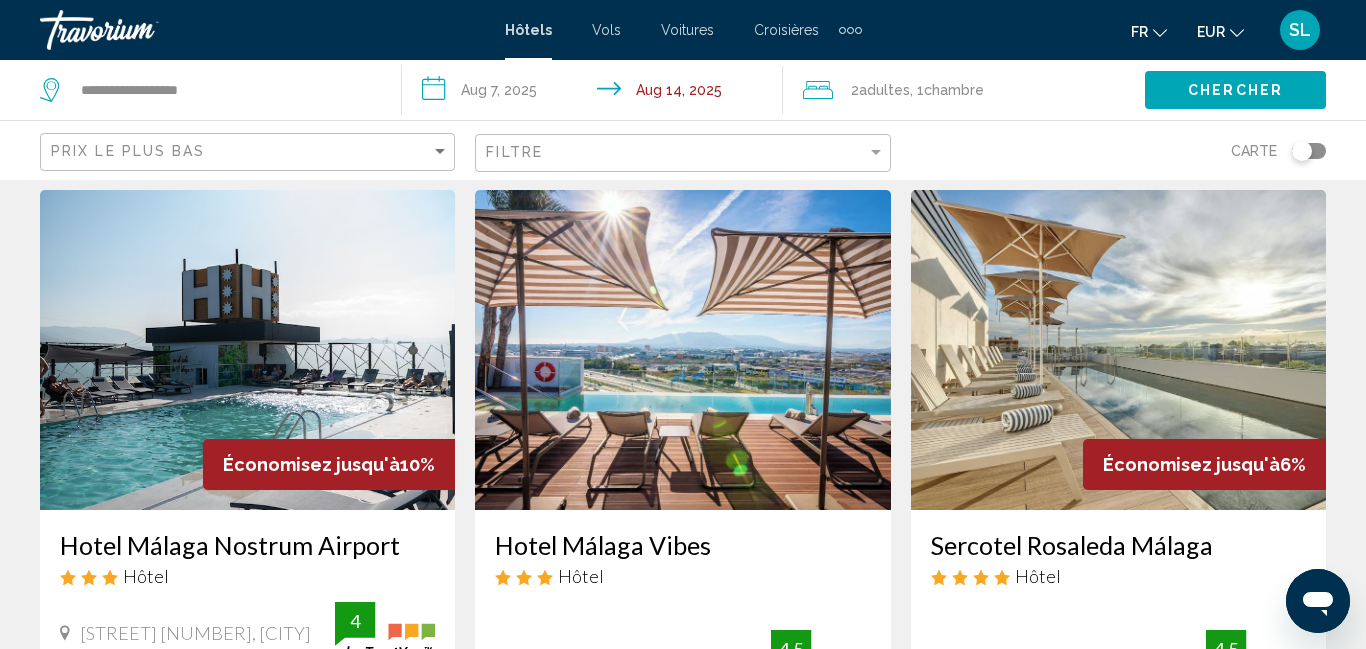 scroll, scrollTop: 0, scrollLeft: 0, axis: both 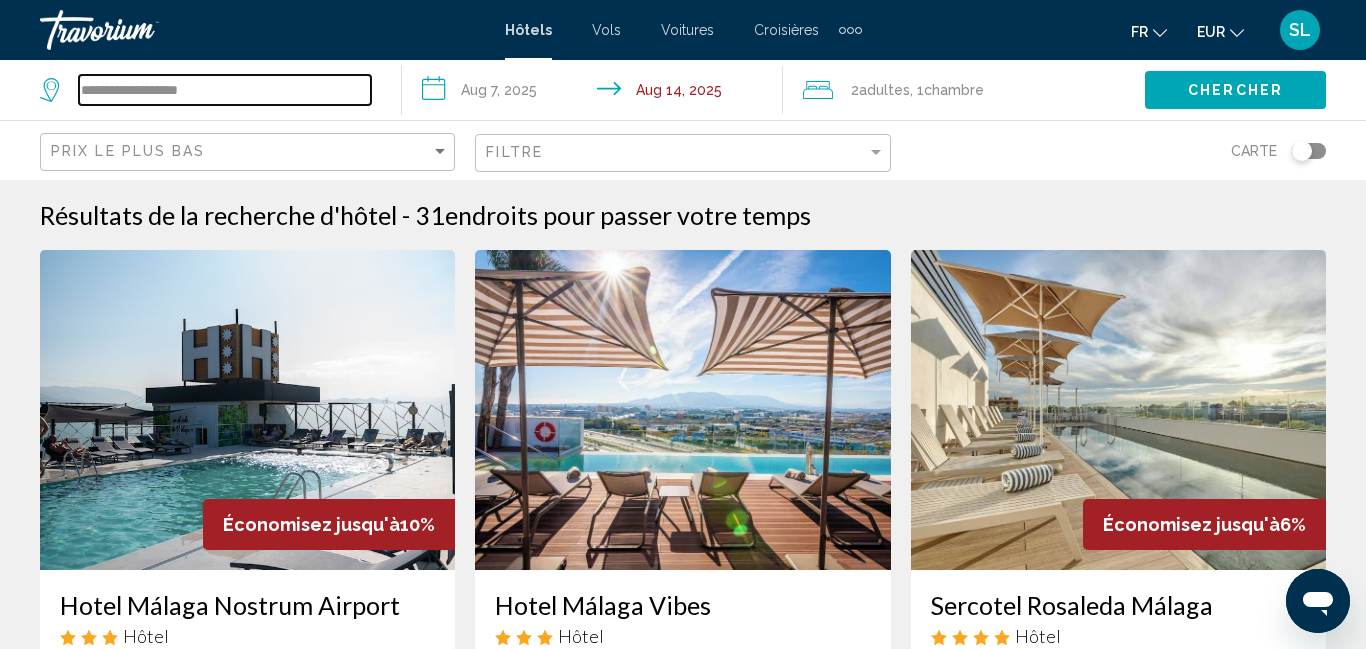 click on "**********" at bounding box center (225, 90) 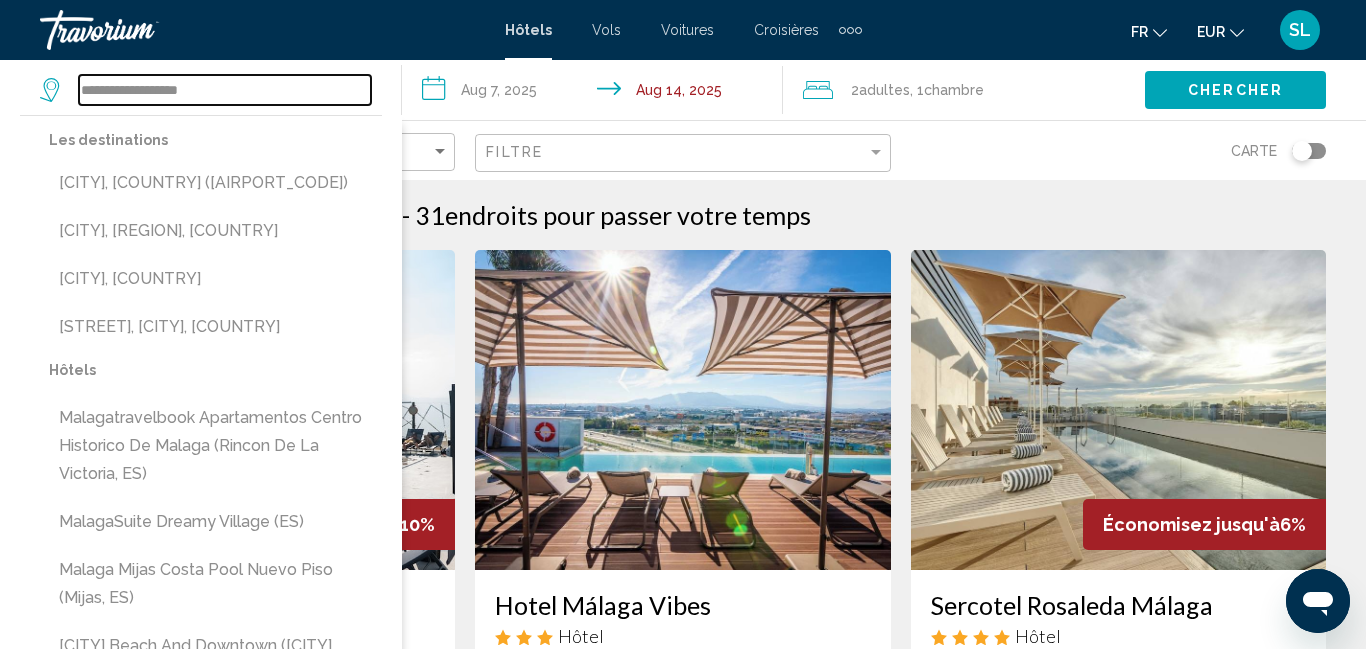 click on "**********" at bounding box center [225, 90] 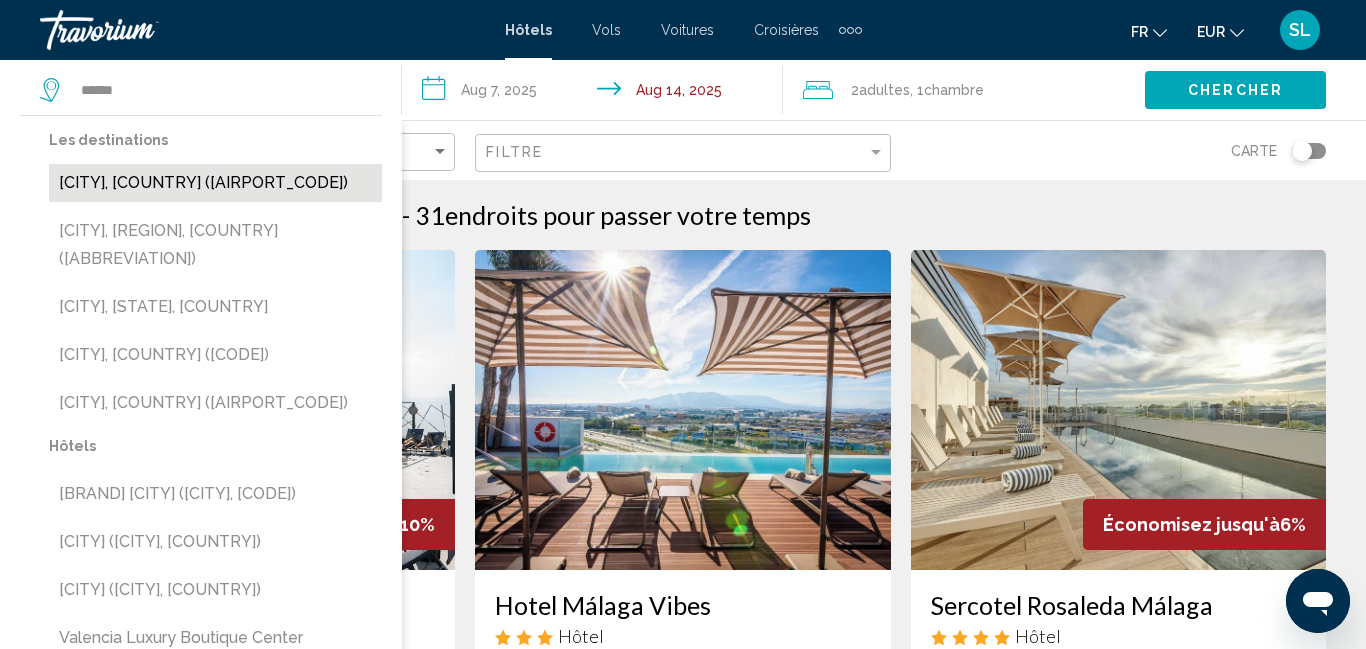 click on "[CITY], [COUNTRY] ([AIRPORT_CODE])" at bounding box center (215, 183) 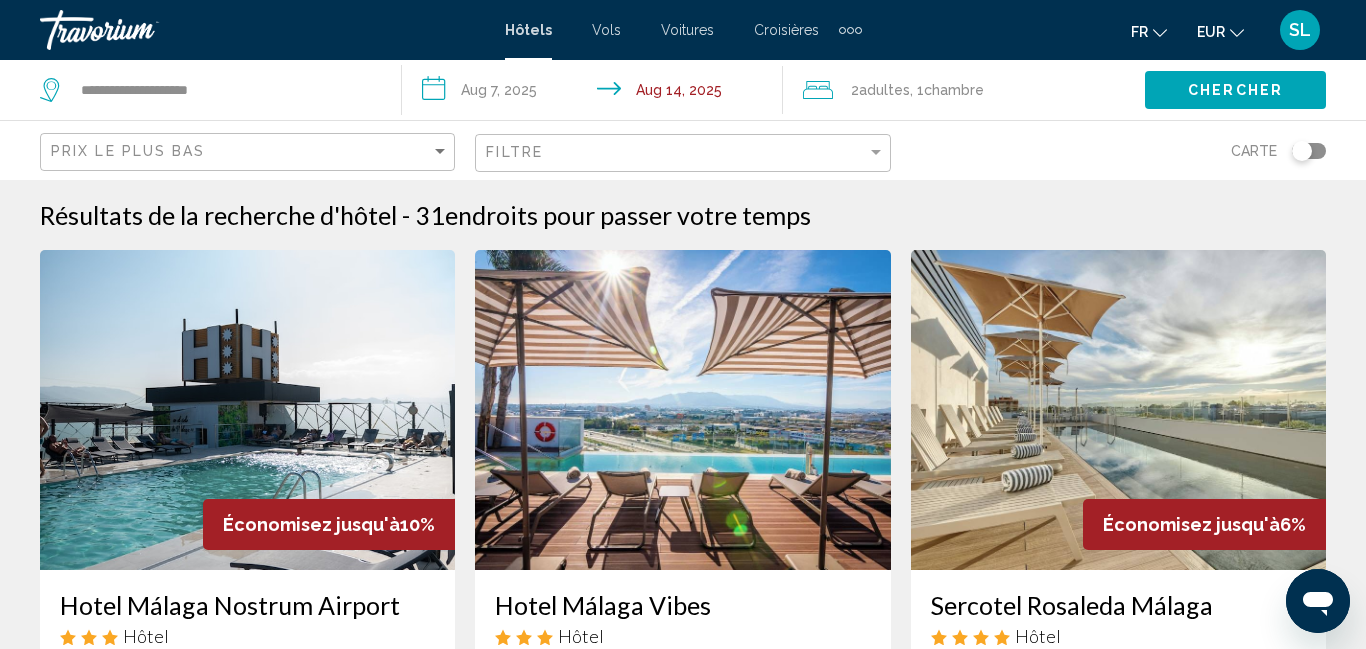 drag, startPoint x: 1250, startPoint y: 120, endPoint x: 1236, endPoint y: 115, distance: 14.866069 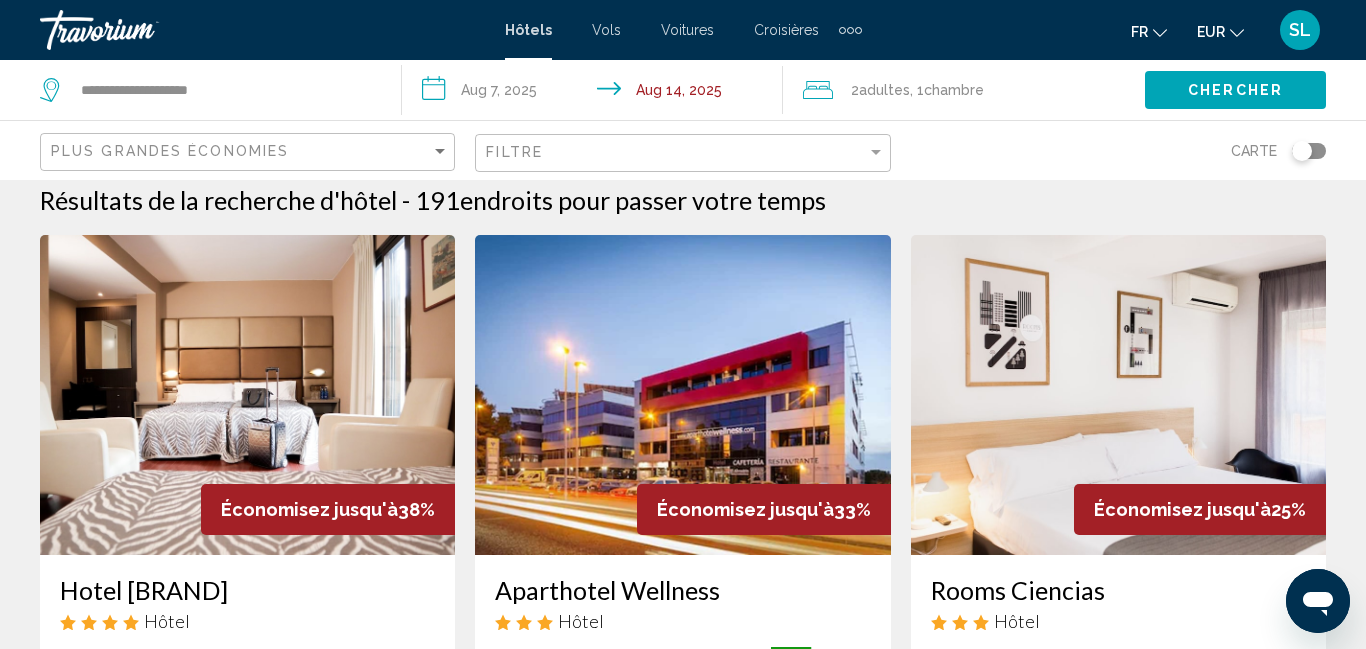 scroll, scrollTop: 0, scrollLeft: 0, axis: both 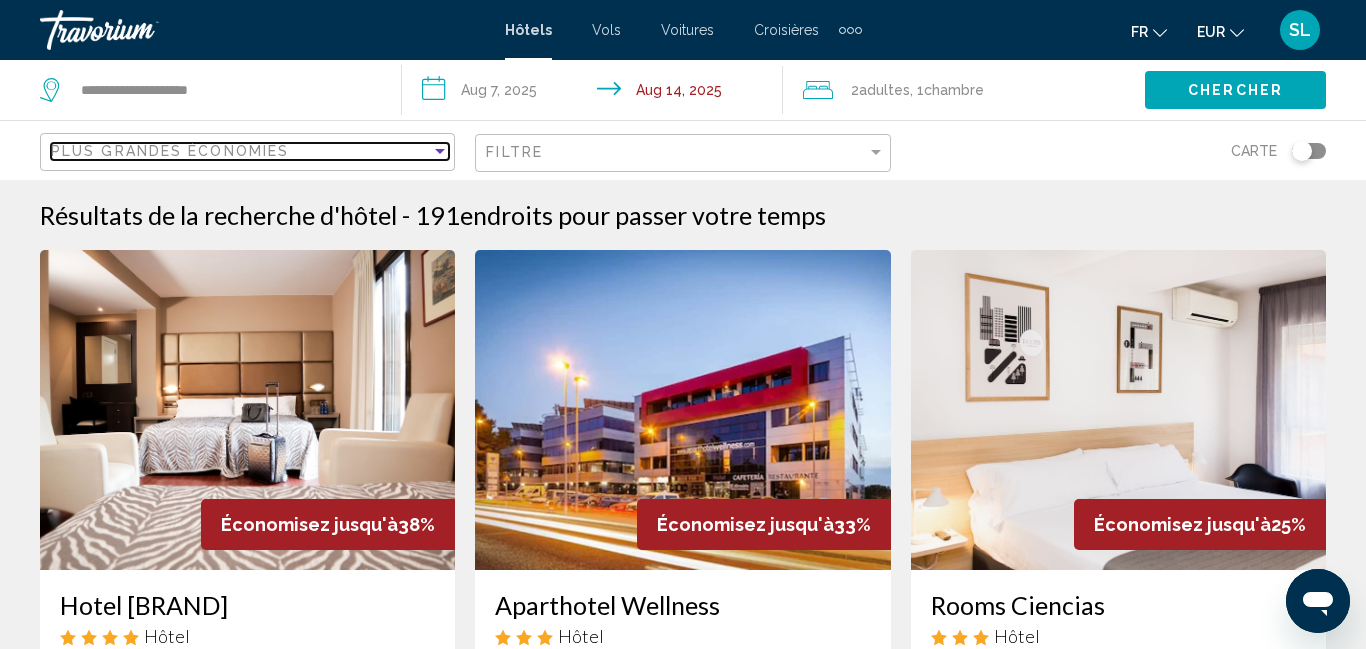 click on "Plus grandes économies" at bounding box center [170, 151] 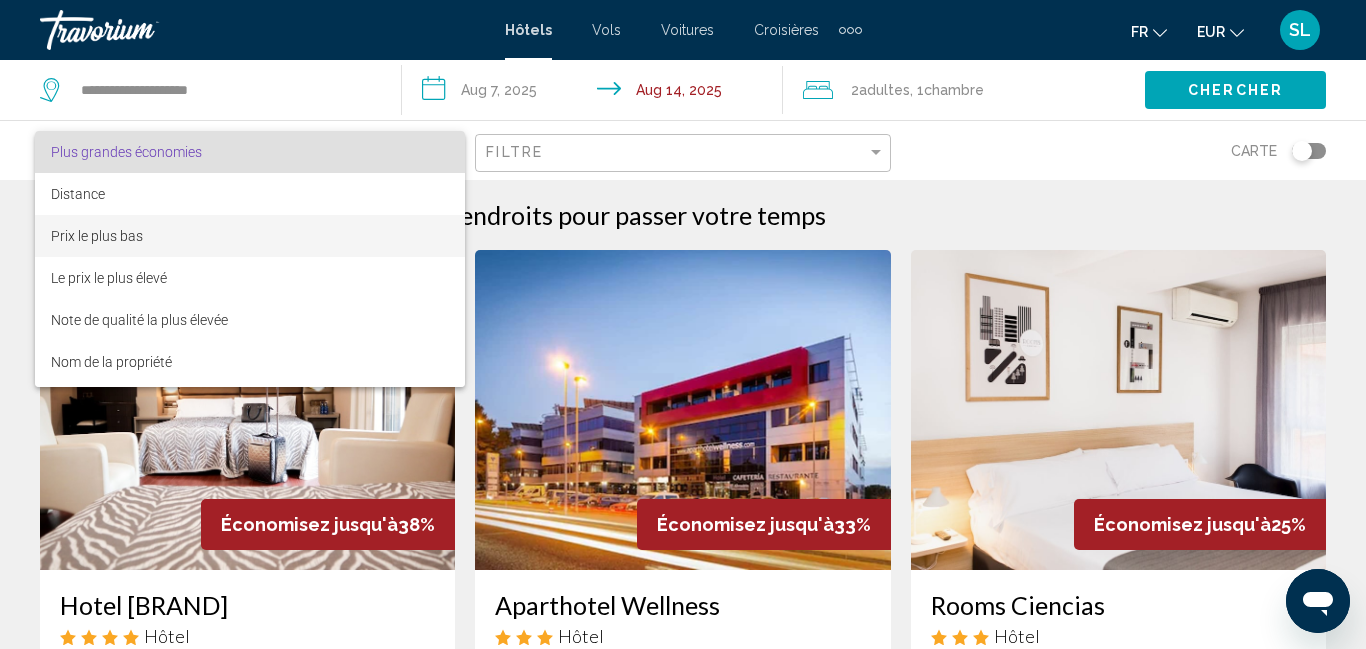 click on "Prix le plus bas" at bounding box center (250, 236) 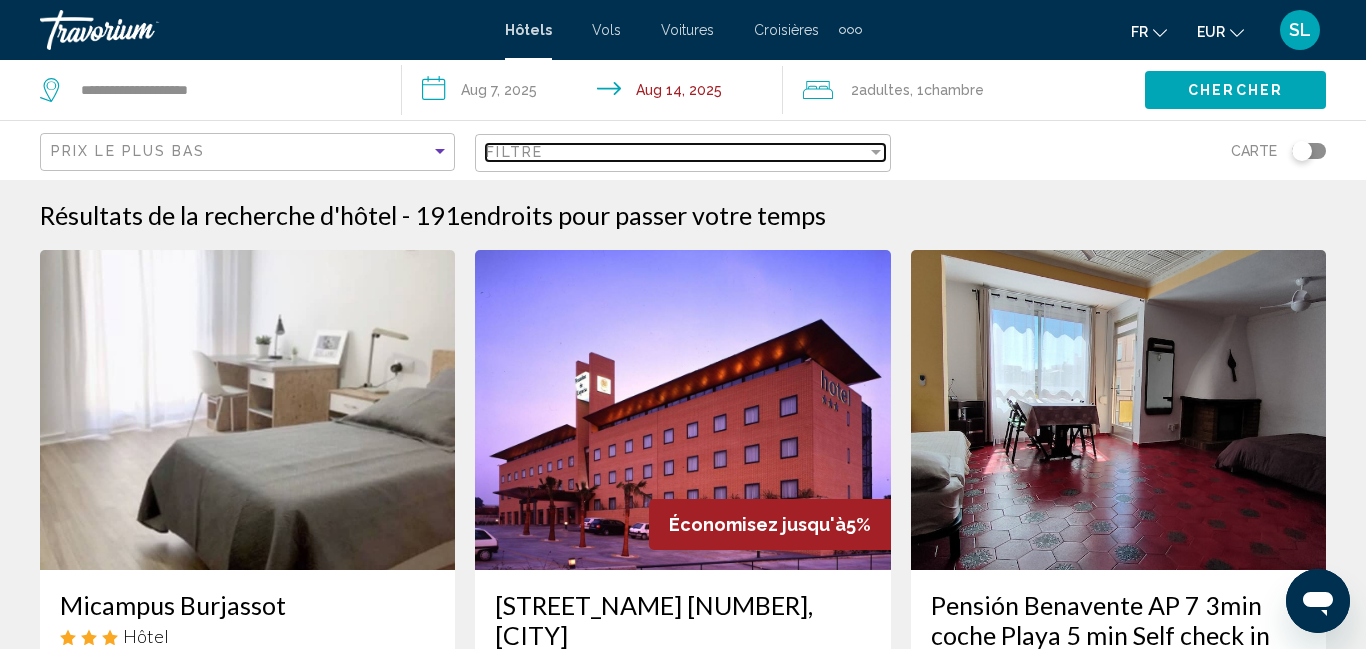 click on "Filtre" at bounding box center (676, 152) 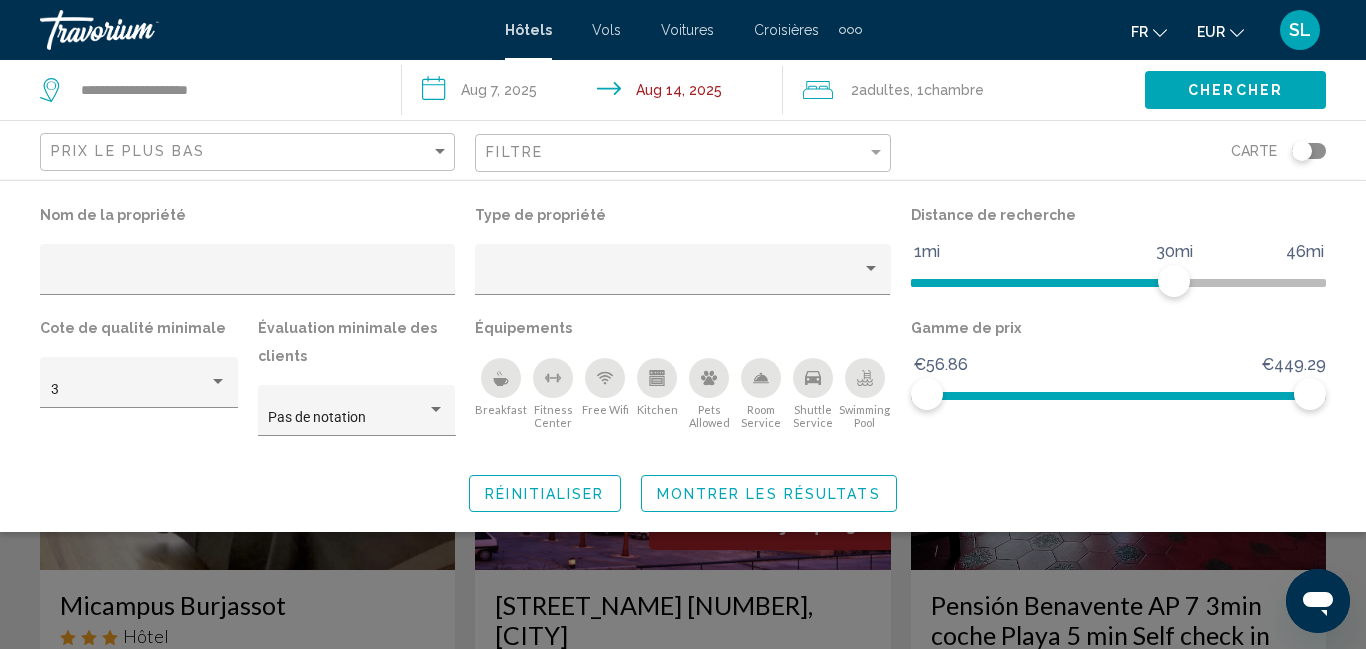 click 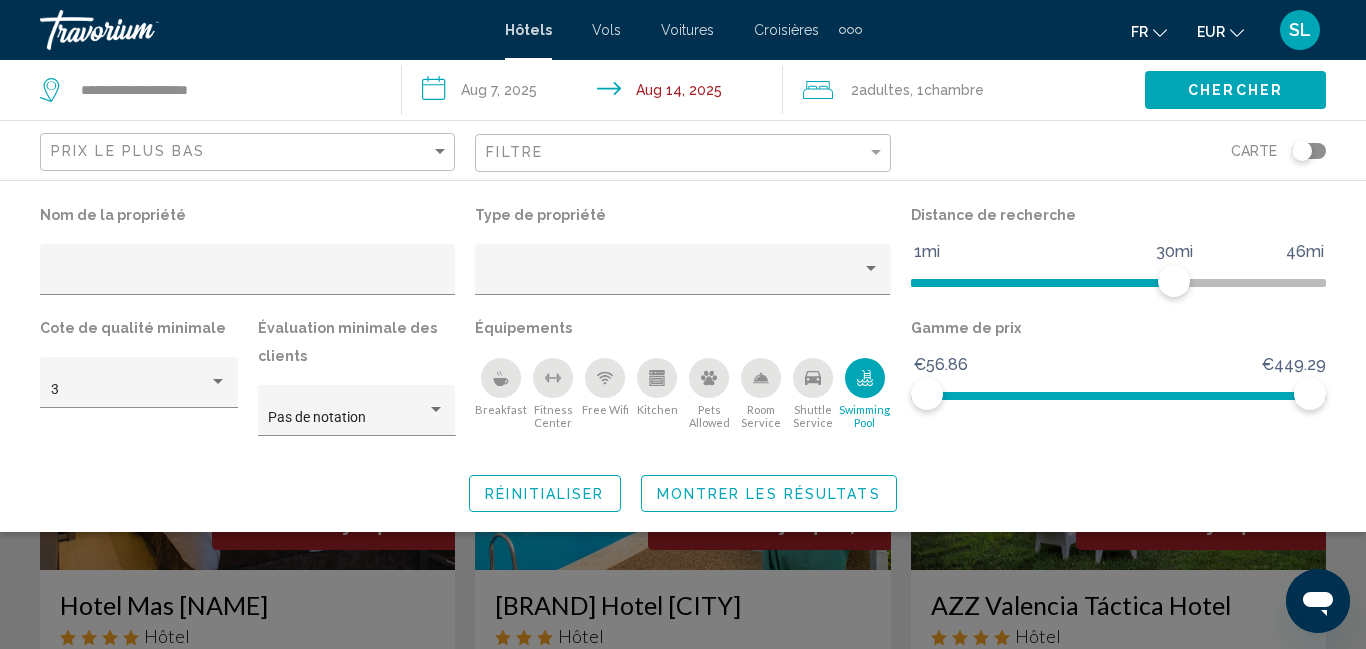 click on "Montrer les résultats" 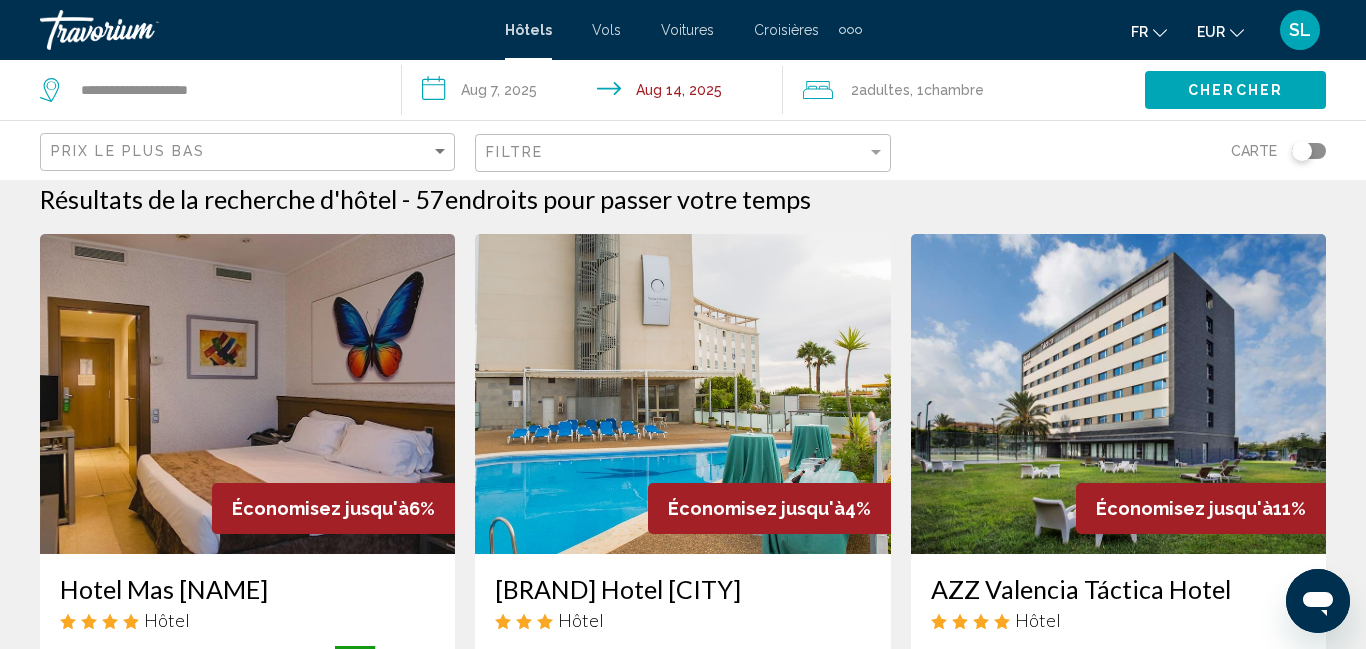 scroll, scrollTop: 0, scrollLeft: 0, axis: both 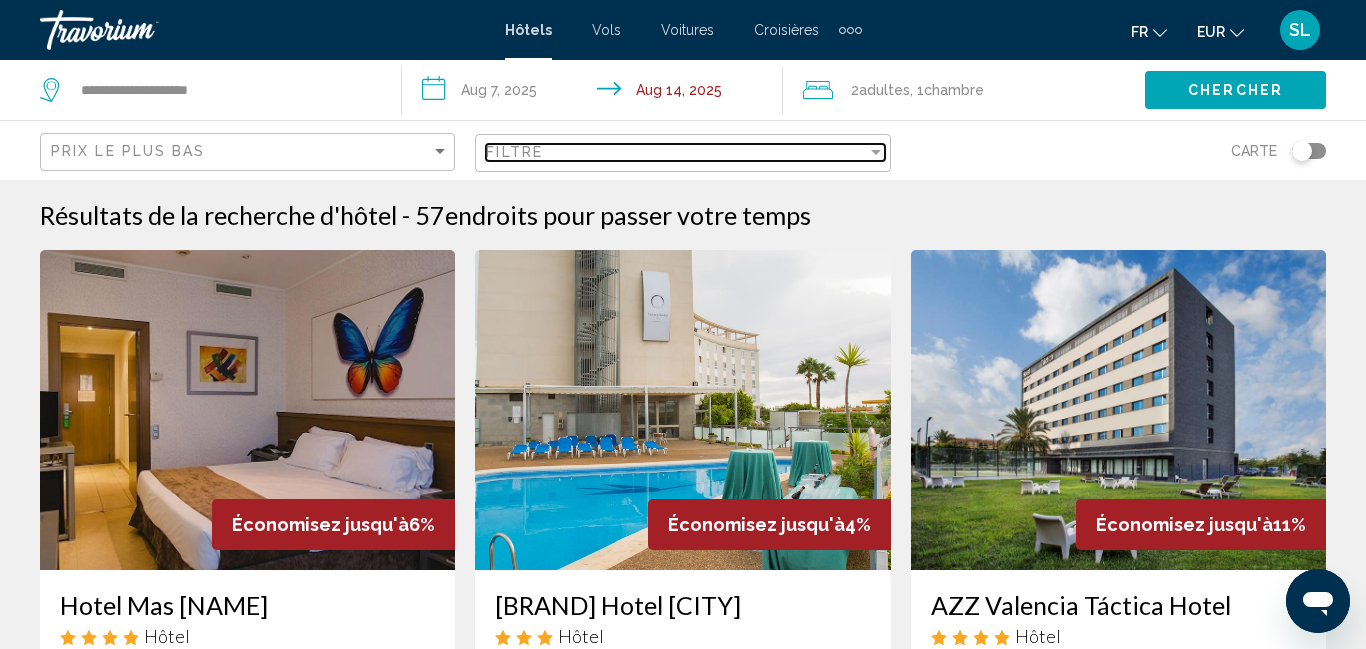 click on "Filtre" at bounding box center [676, 152] 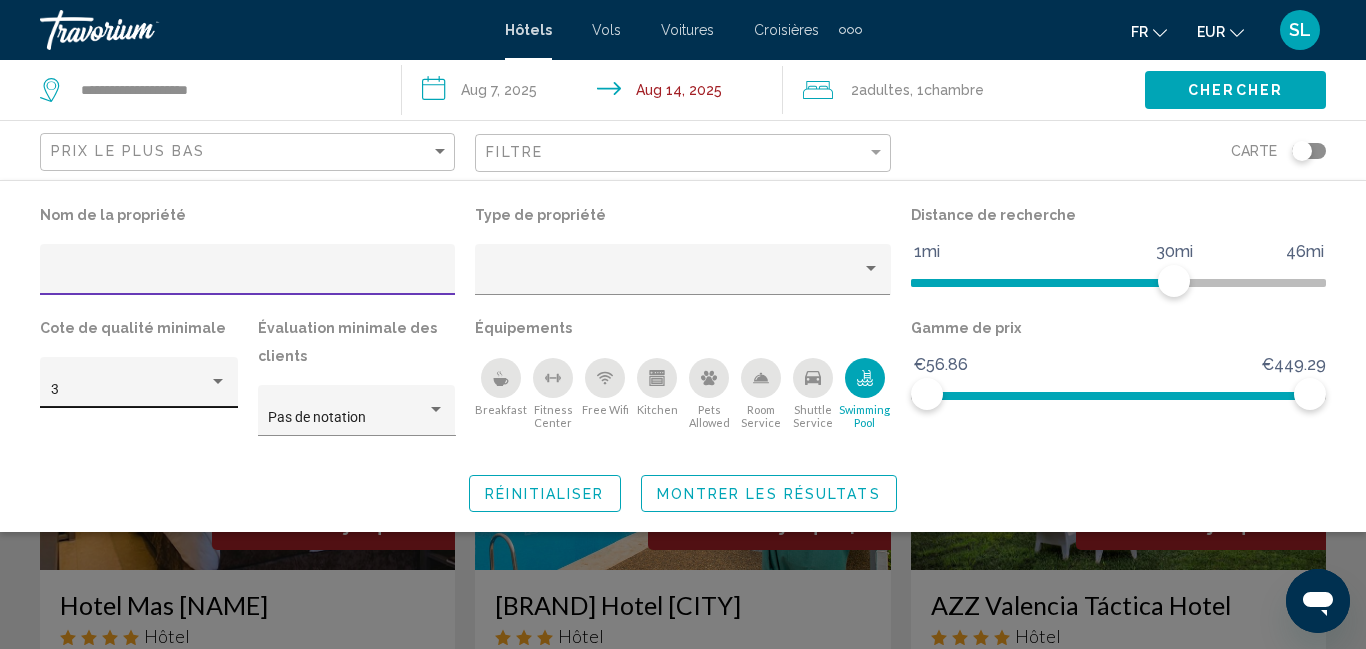 click on "3" at bounding box center (130, 390) 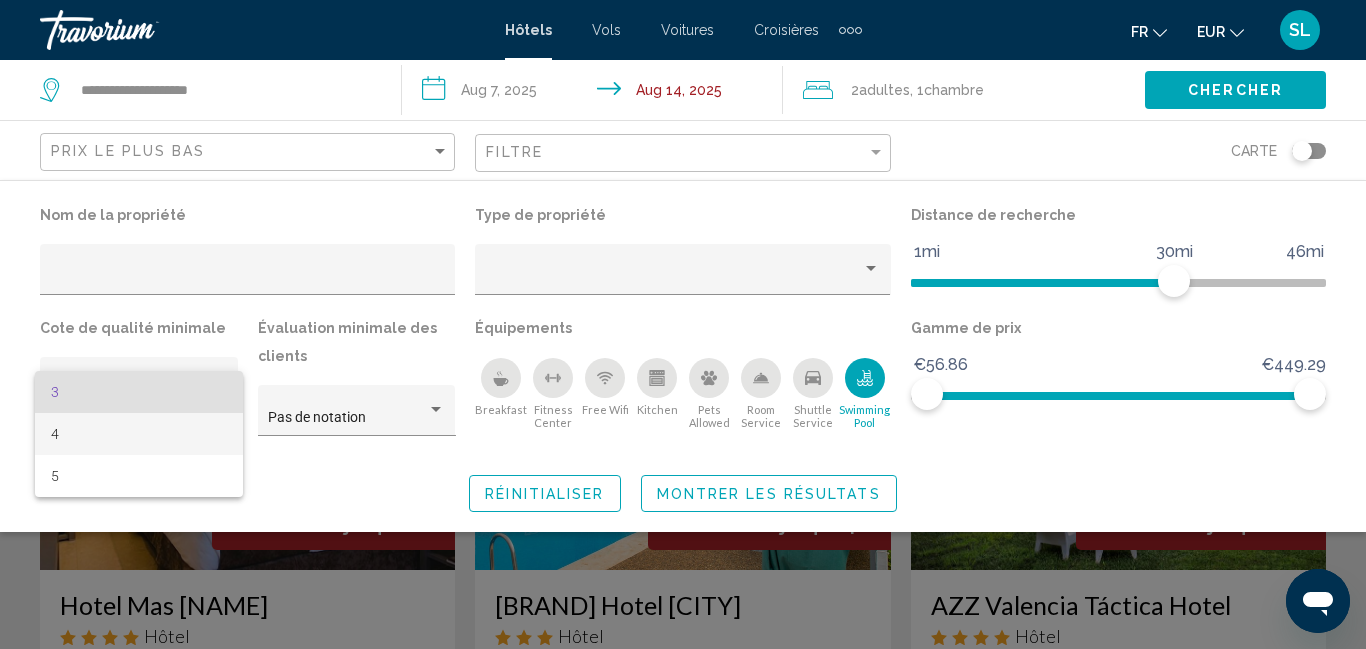click on "4" at bounding box center (139, 434) 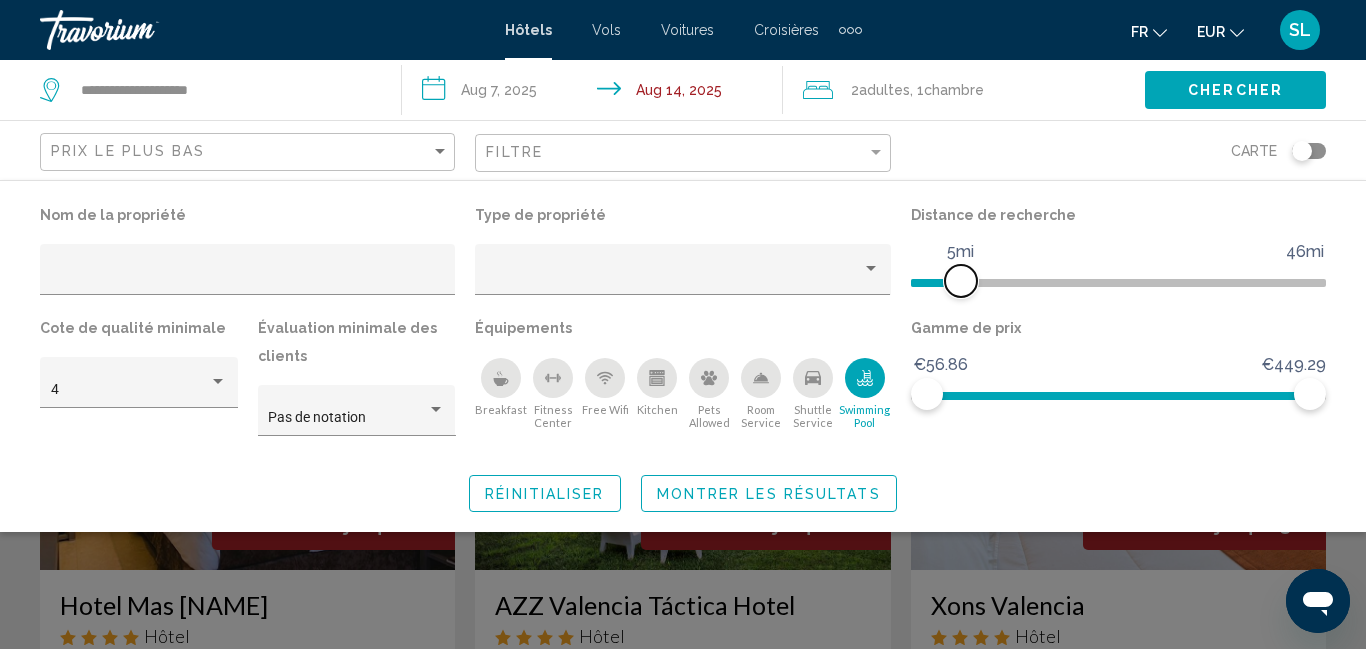 drag, startPoint x: 1159, startPoint y: 283, endPoint x: 956, endPoint y: 285, distance: 203.00986 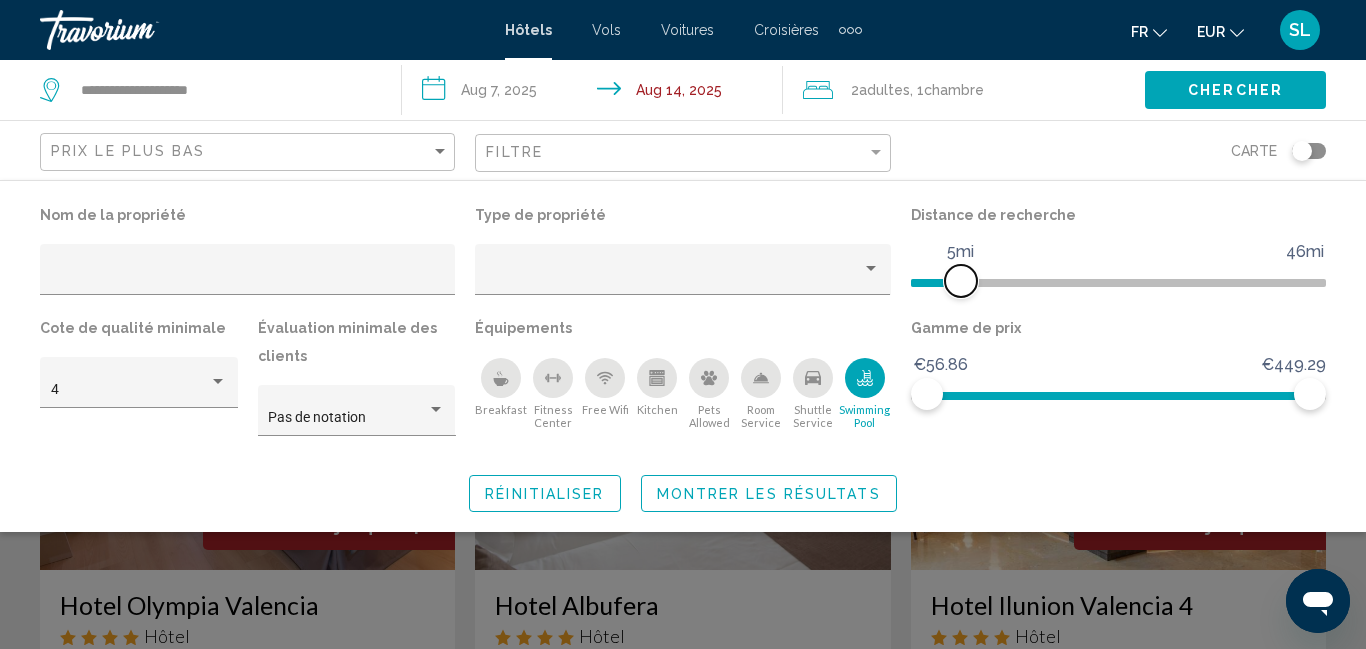 drag, startPoint x: 947, startPoint y: 287, endPoint x: 961, endPoint y: 294, distance: 15.652476 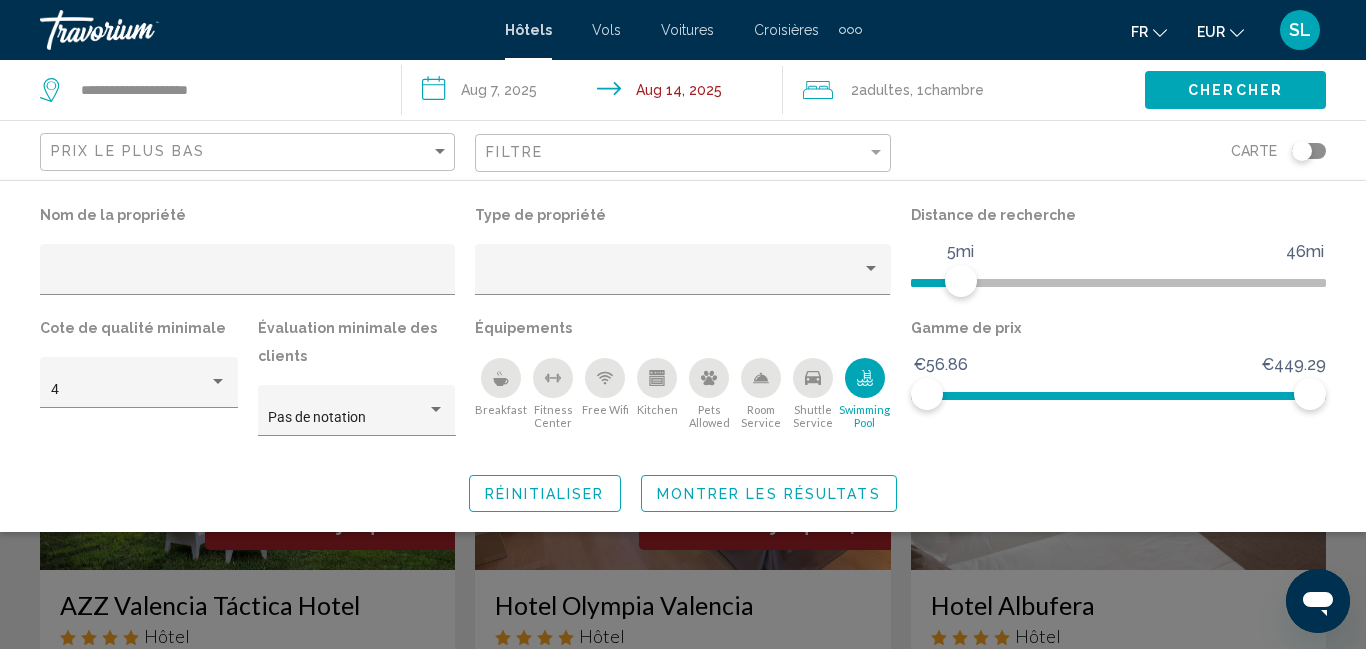 click on "Montrer les résultats" 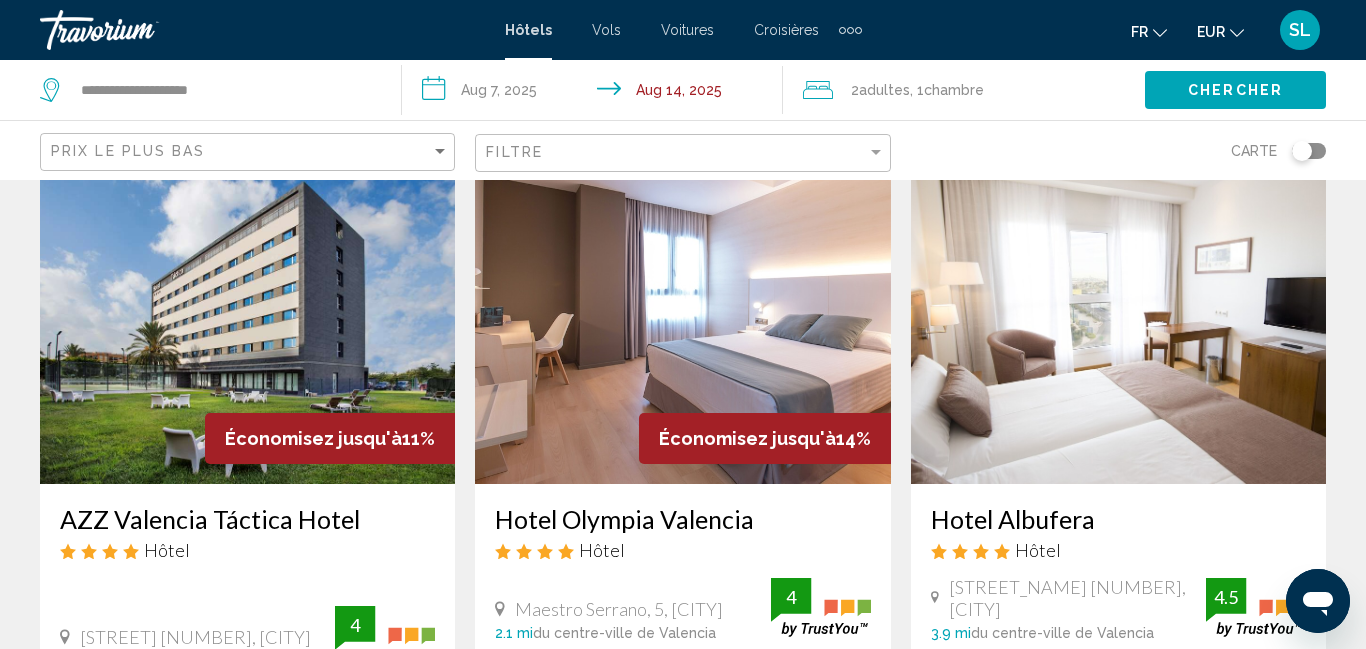 scroll, scrollTop: 0, scrollLeft: 0, axis: both 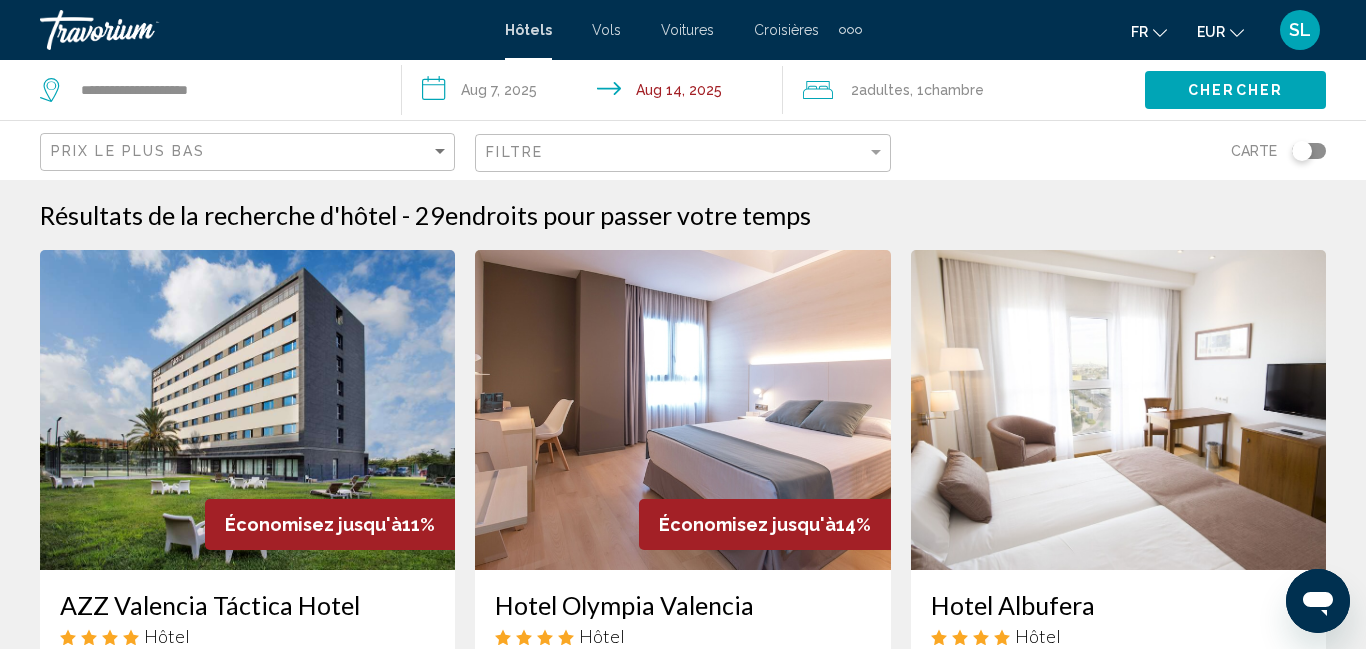 click on "Filtre" 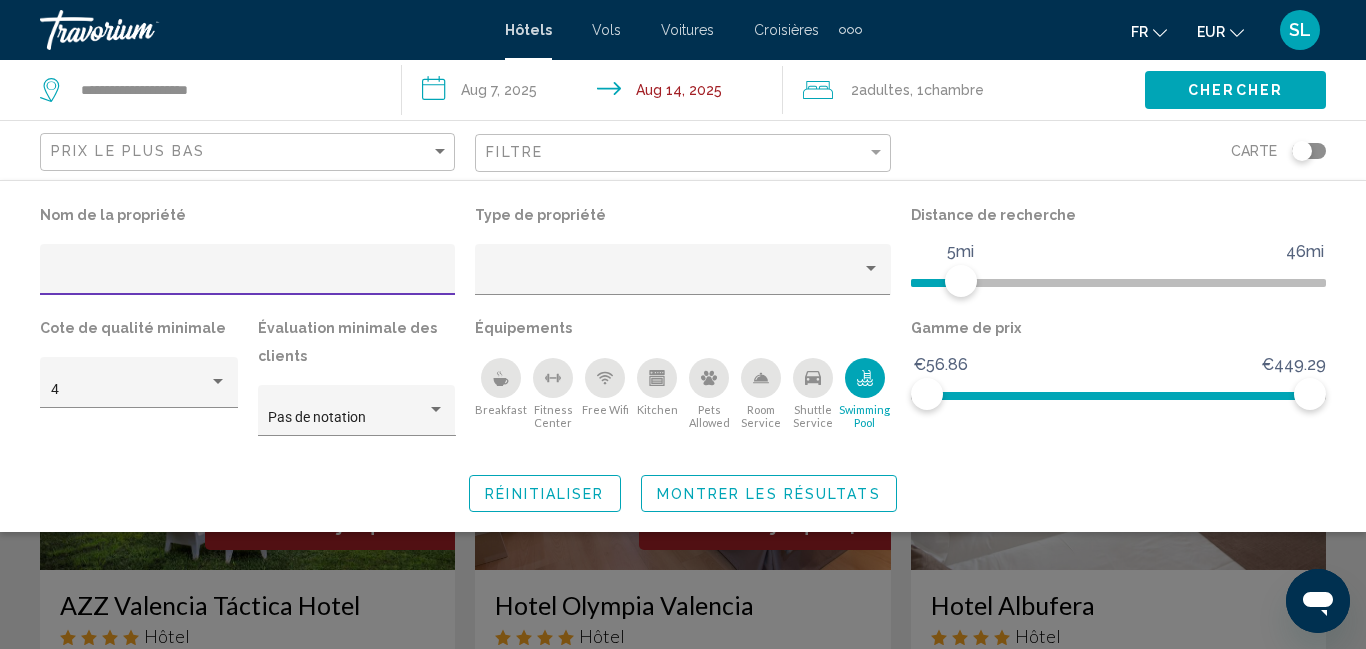 click on "Montrer les résultats" 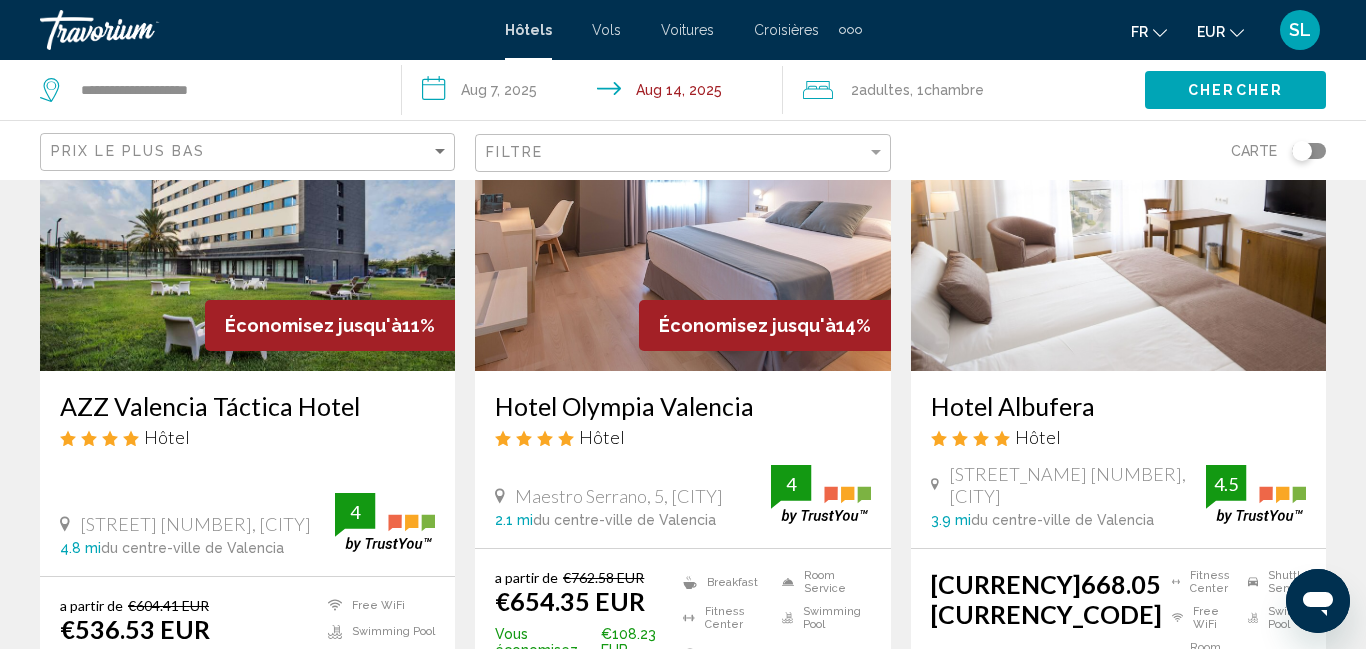 scroll, scrollTop: 0, scrollLeft: 0, axis: both 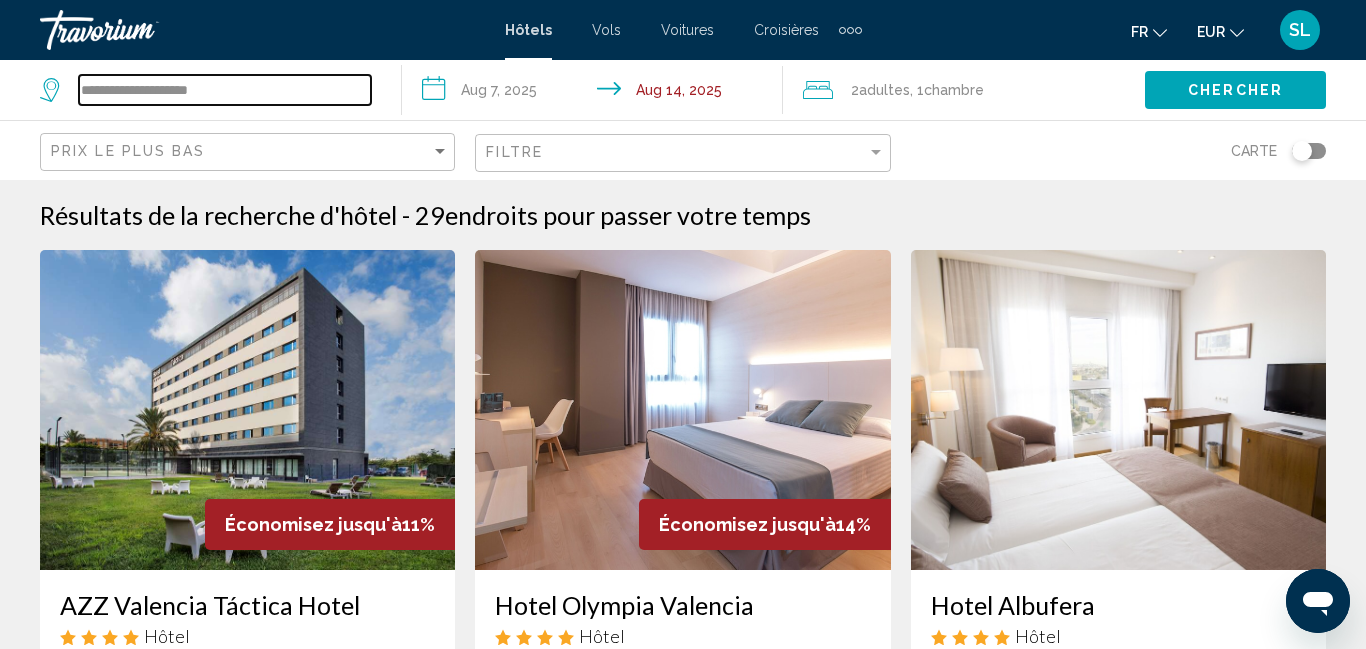 click on "**********" at bounding box center (225, 90) 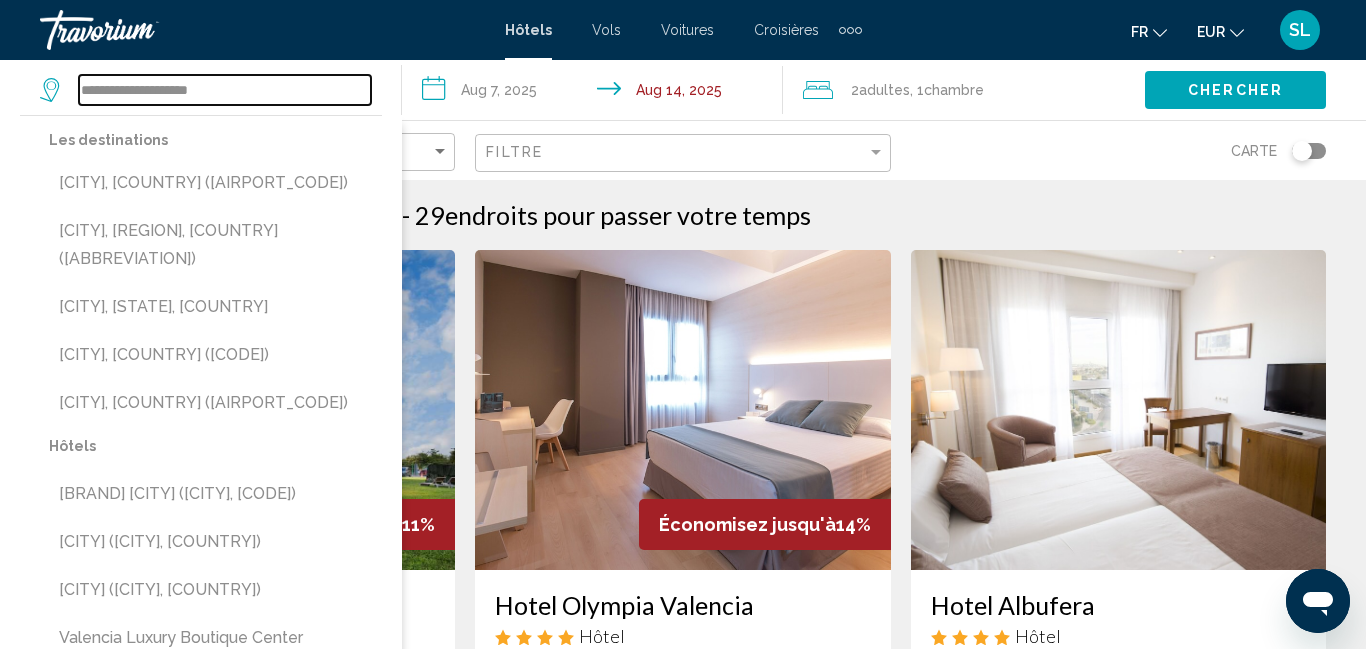 click on "**********" at bounding box center (225, 90) 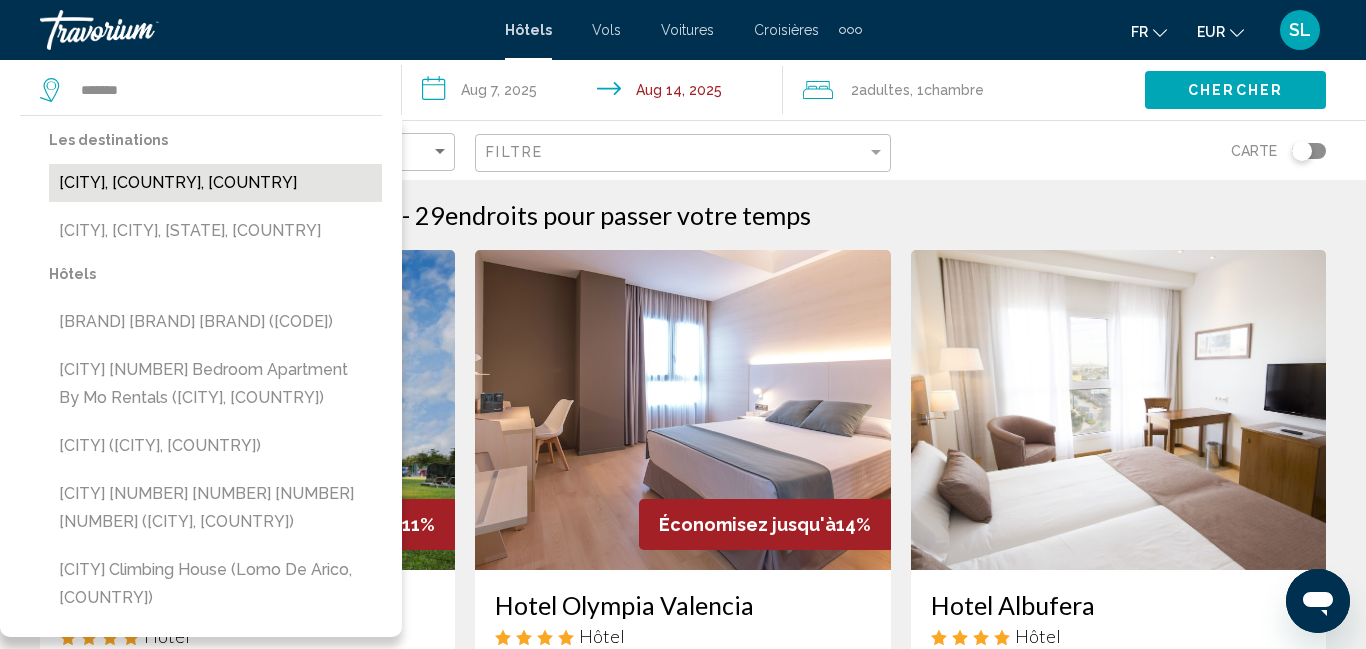 click on "[CITY], [COUNTRY], [COUNTRY]" at bounding box center (215, 183) 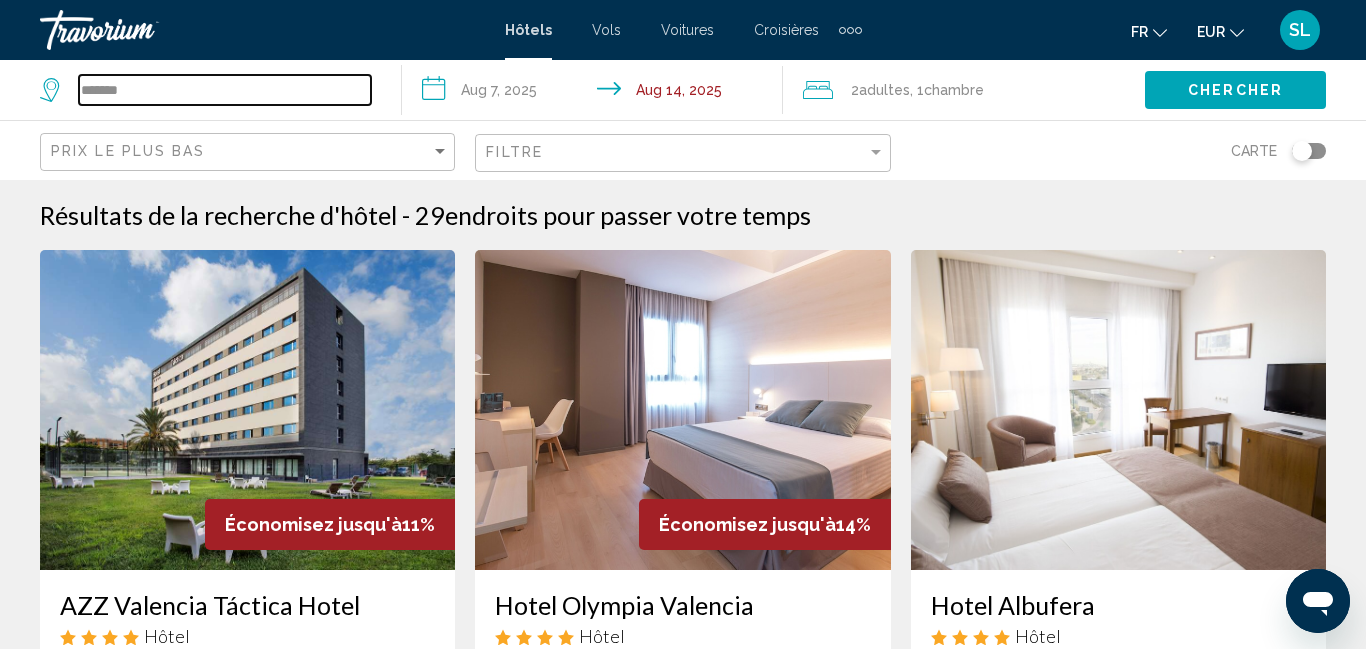 type on "**********" 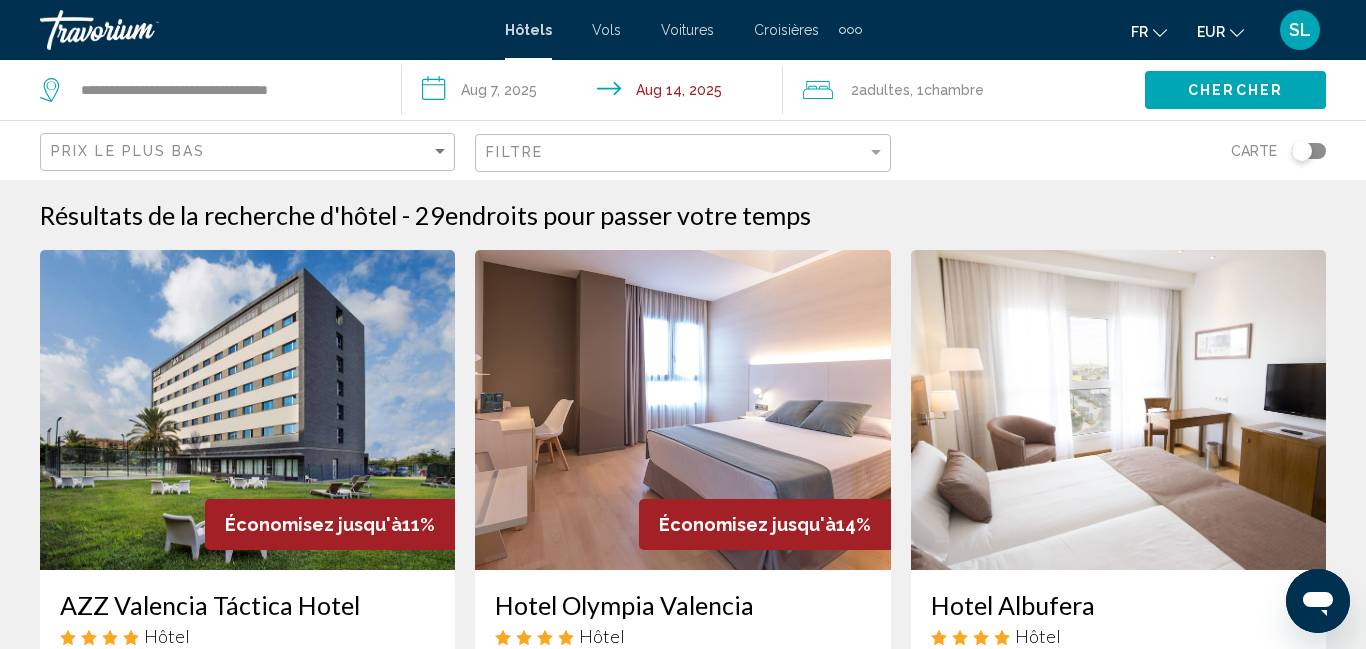 click on "Chercher" 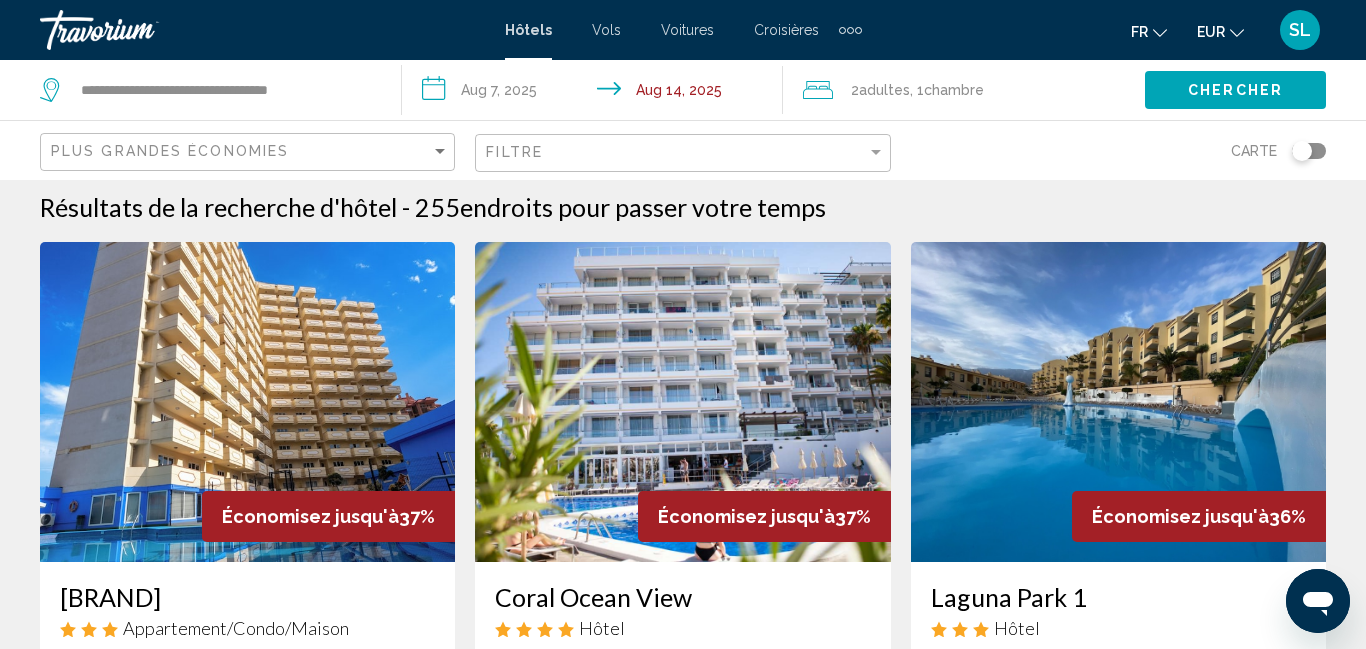 scroll, scrollTop: 0, scrollLeft: 0, axis: both 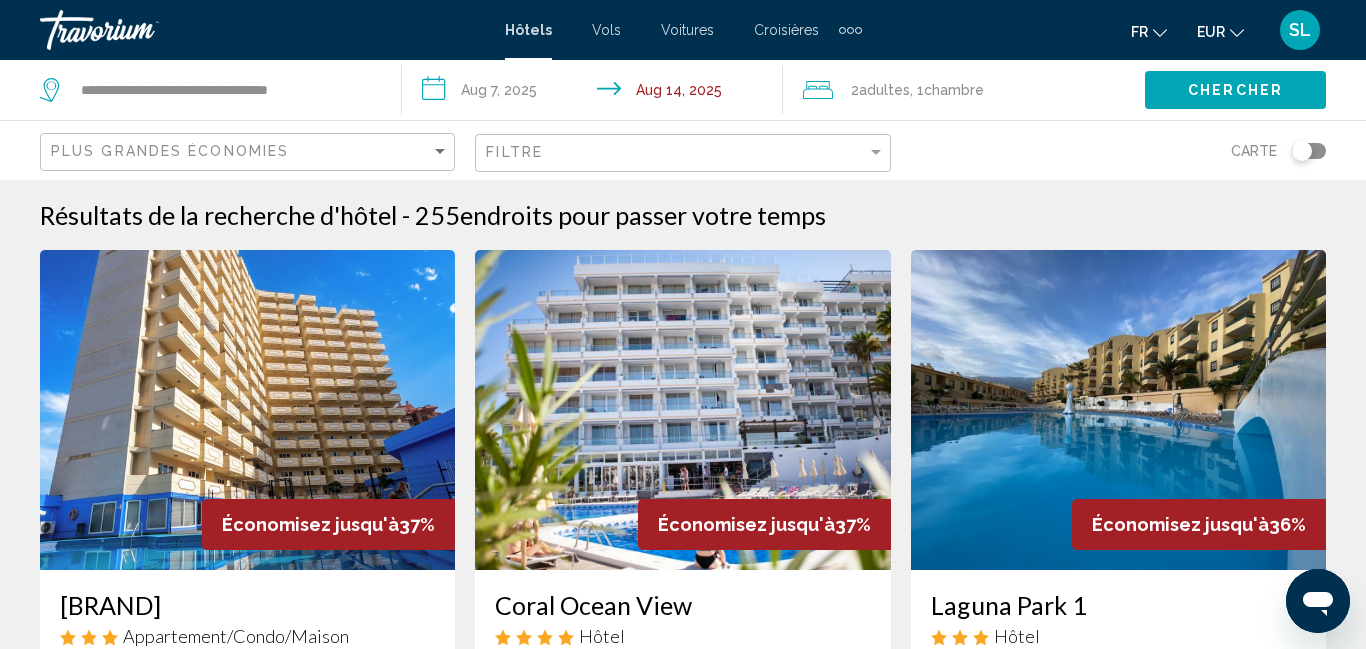 click on "Plus grandes économies" 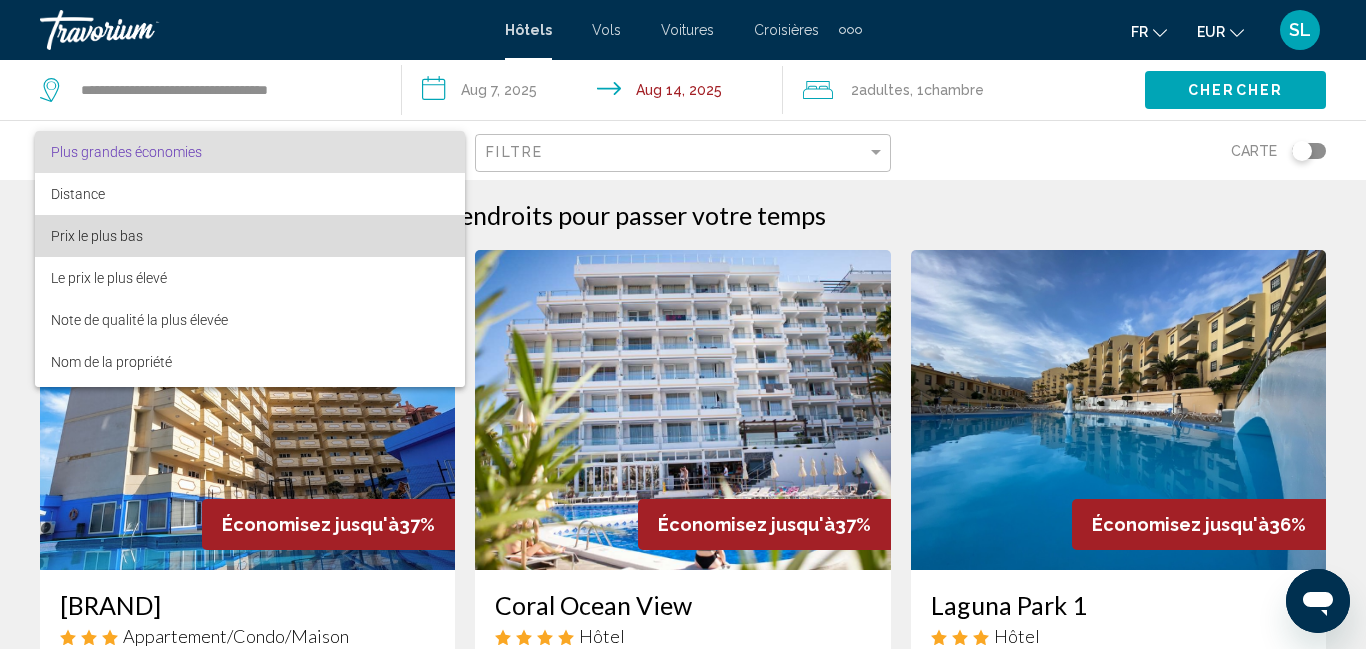 click on "Prix le plus bas" at bounding box center (97, 236) 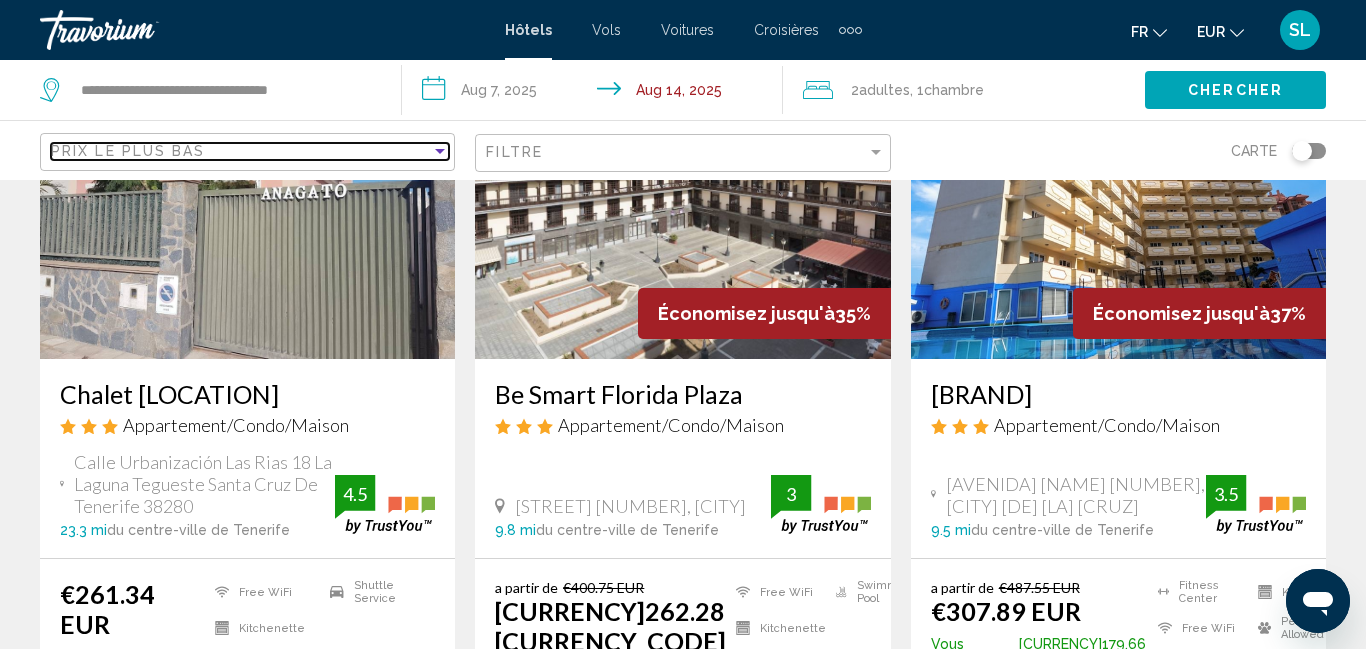scroll, scrollTop: 206, scrollLeft: 0, axis: vertical 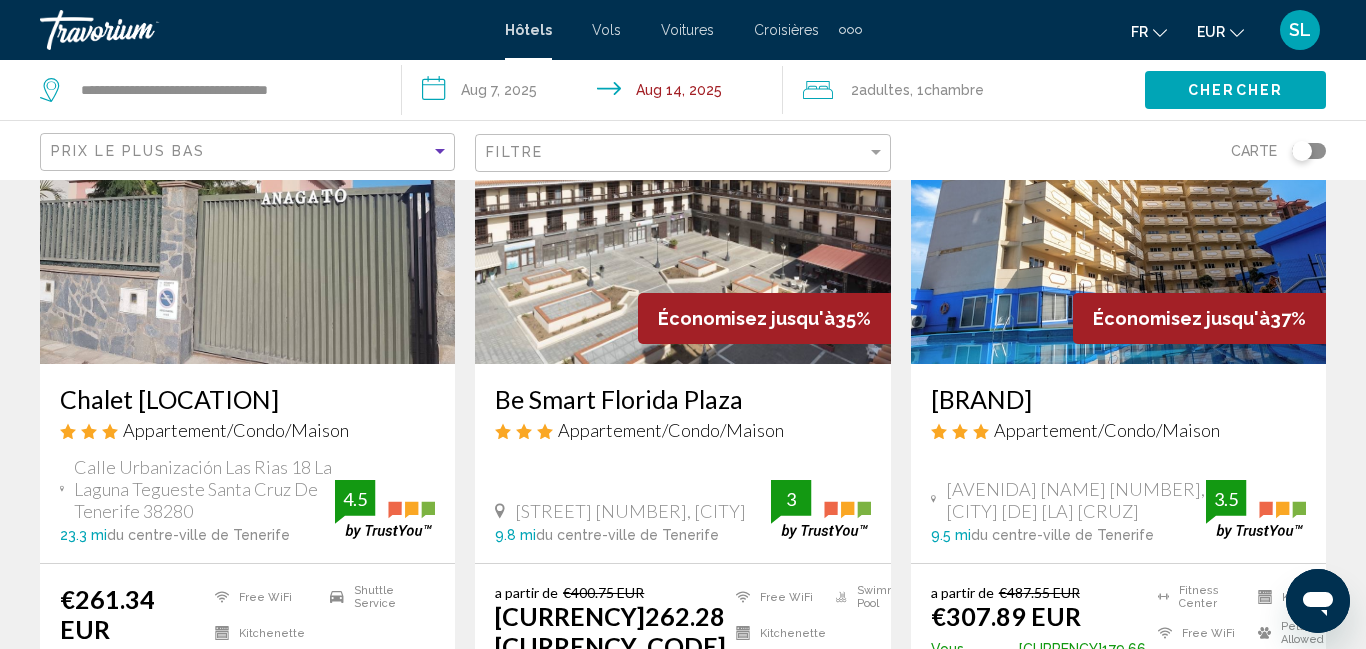 click on "Filtre" 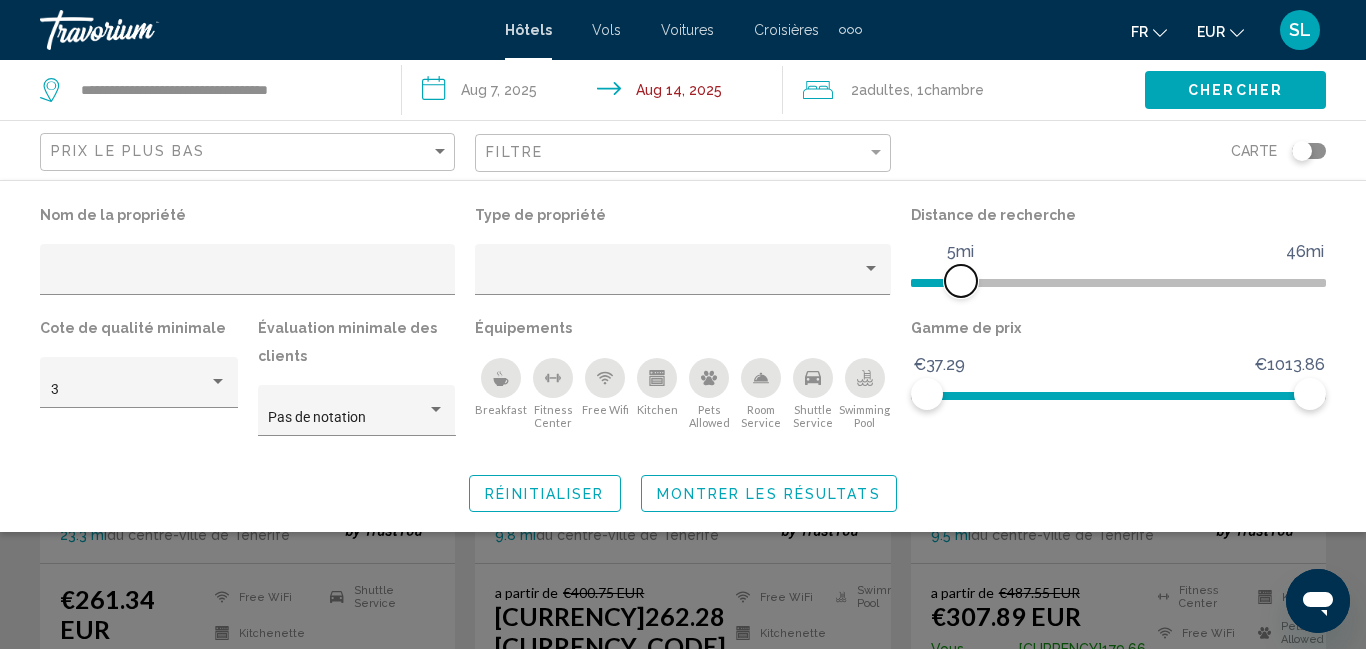 drag, startPoint x: 1179, startPoint y: 286, endPoint x: 964, endPoint y: 292, distance: 215.08371 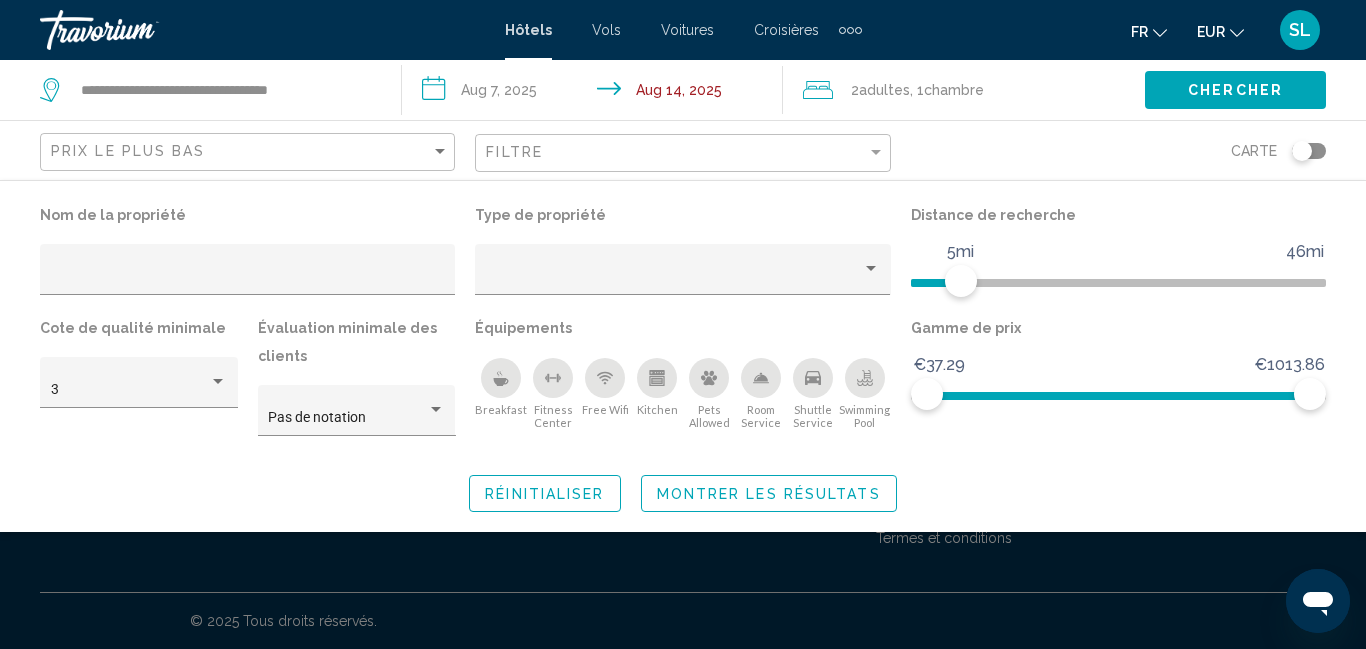 click on "Montrer les résultats" 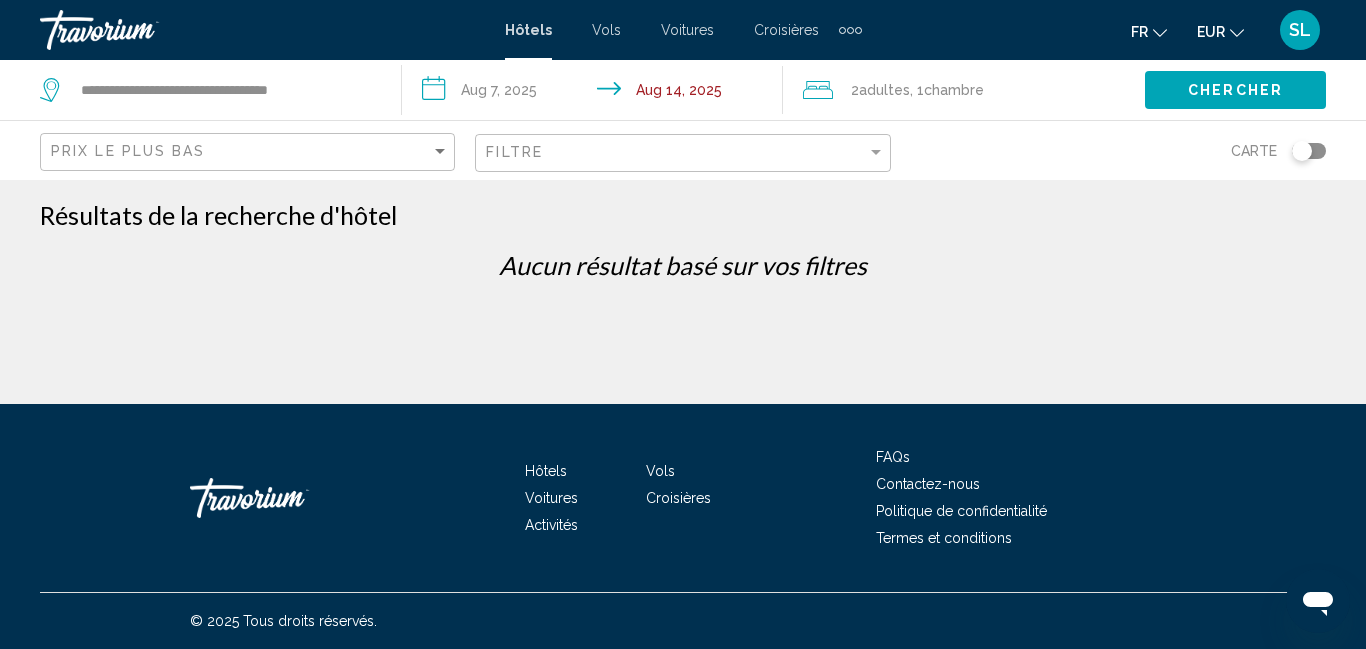 click on "Filtre" 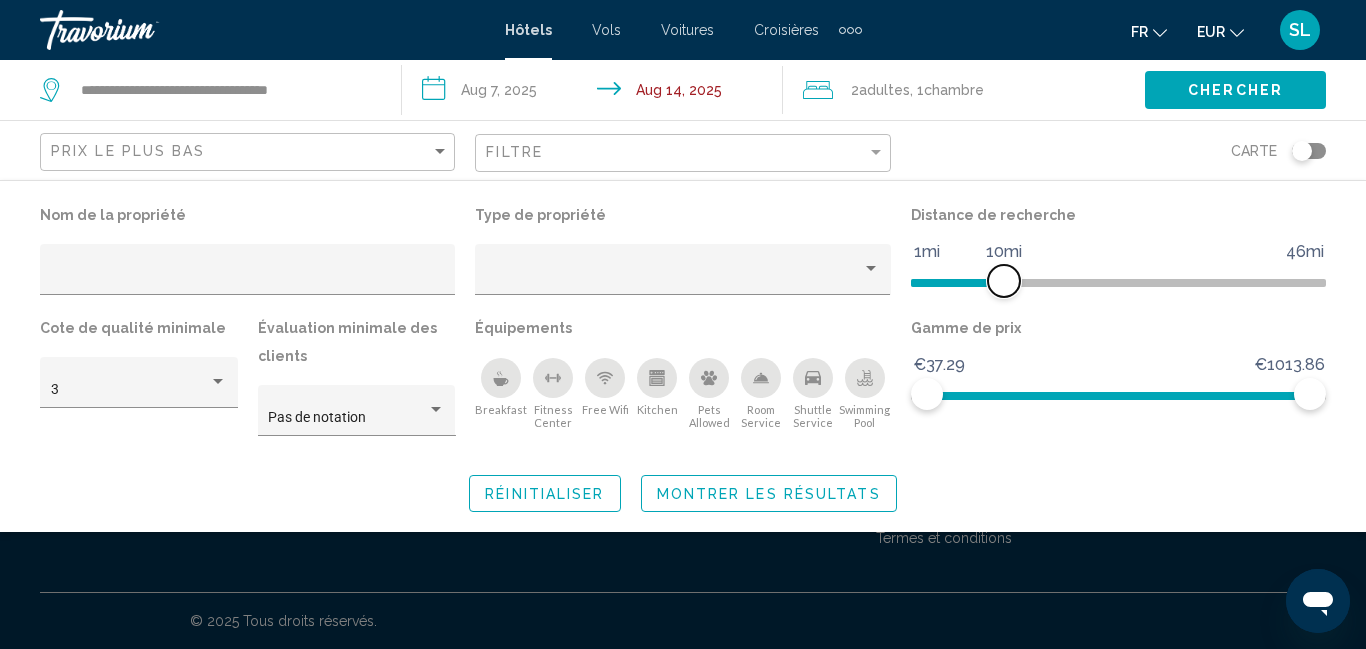 drag, startPoint x: 966, startPoint y: 280, endPoint x: 1000, endPoint y: 289, distance: 35.17101 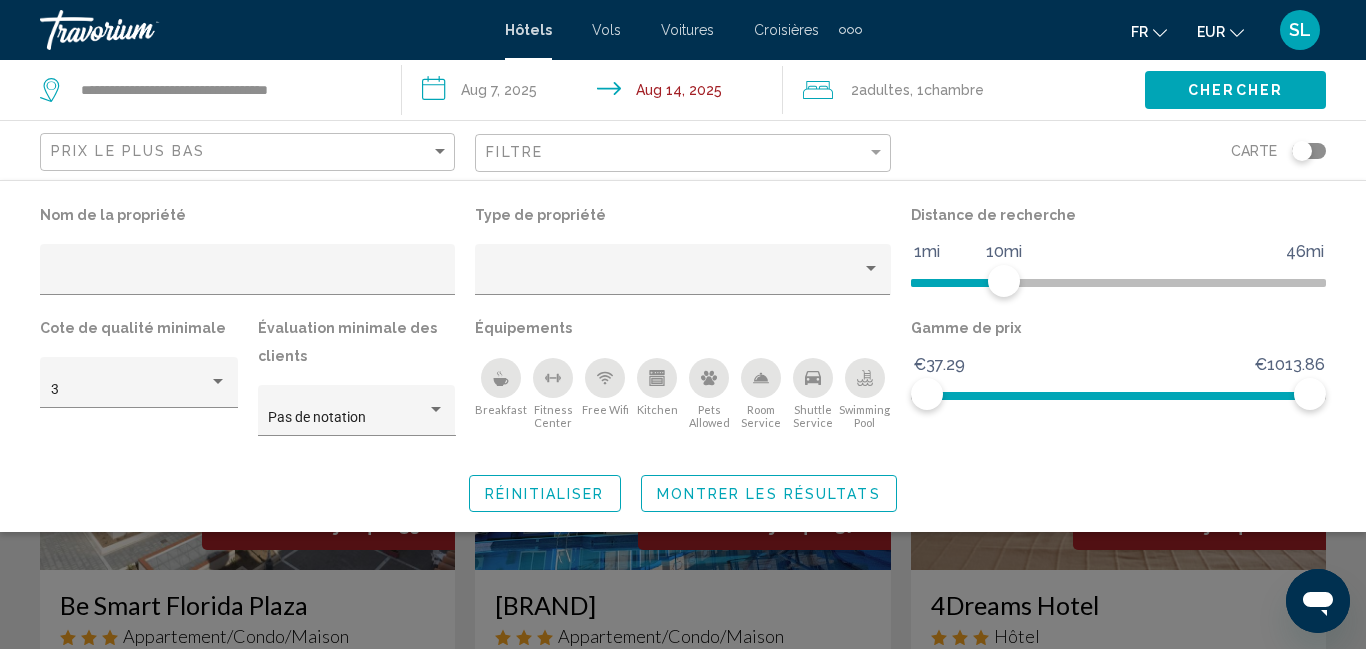 click on "Montrer les résultats" 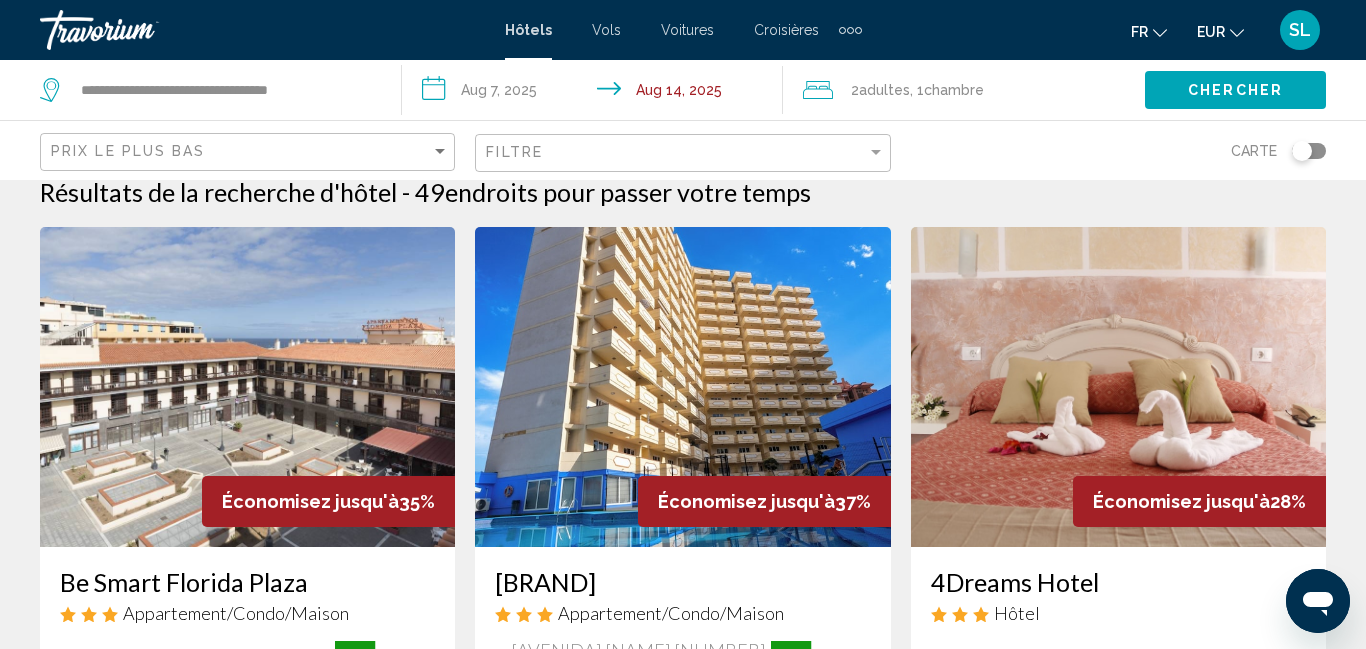 scroll, scrollTop: 0, scrollLeft: 0, axis: both 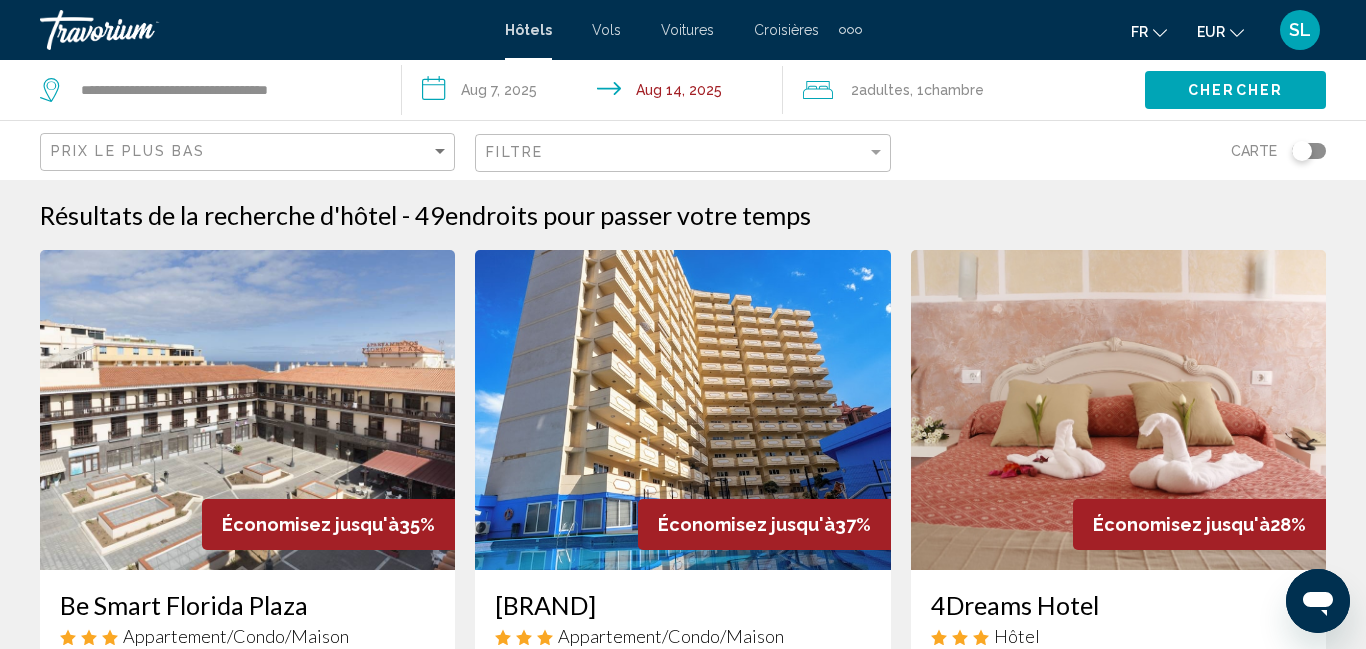 click on "Filtre" 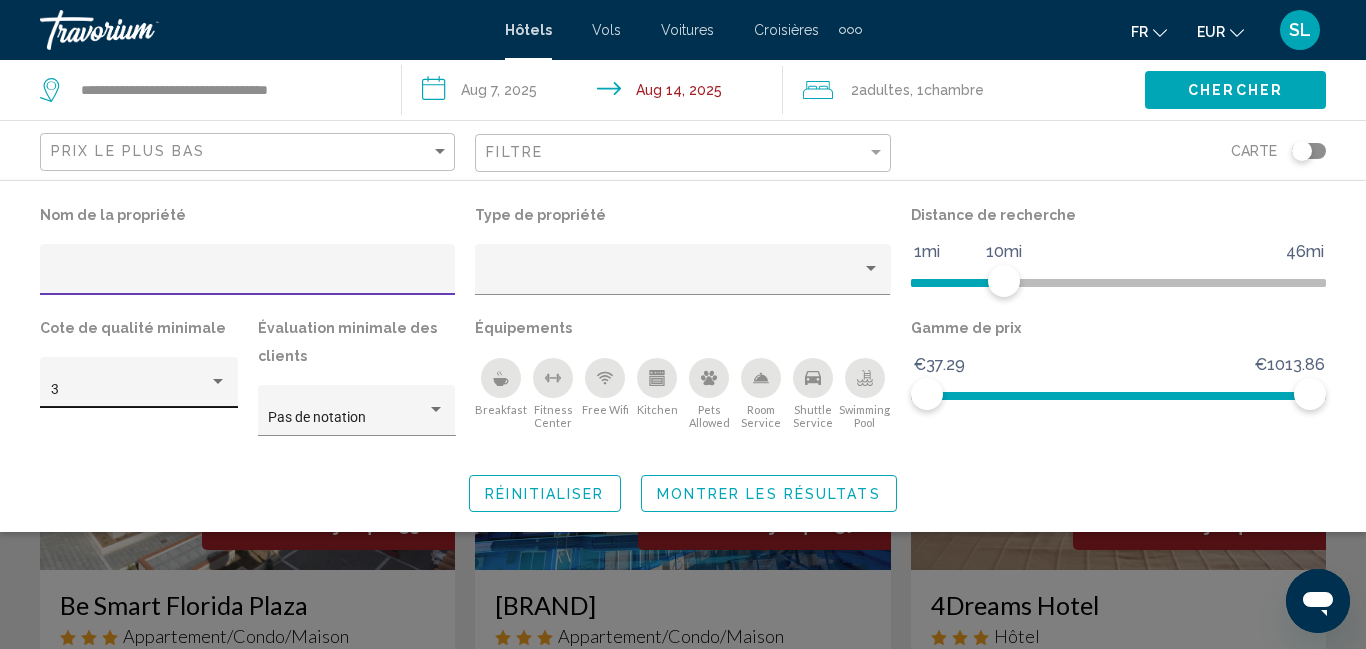 click on "3" at bounding box center [130, 390] 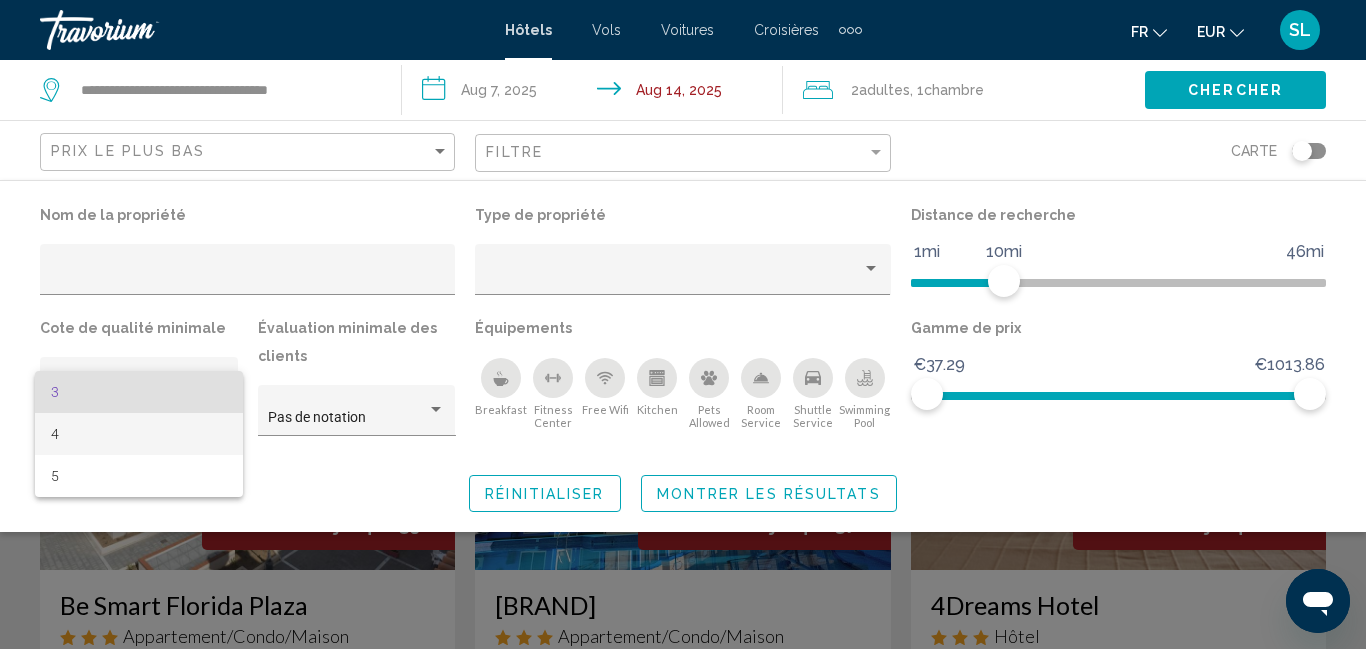 click on "4" at bounding box center (139, 434) 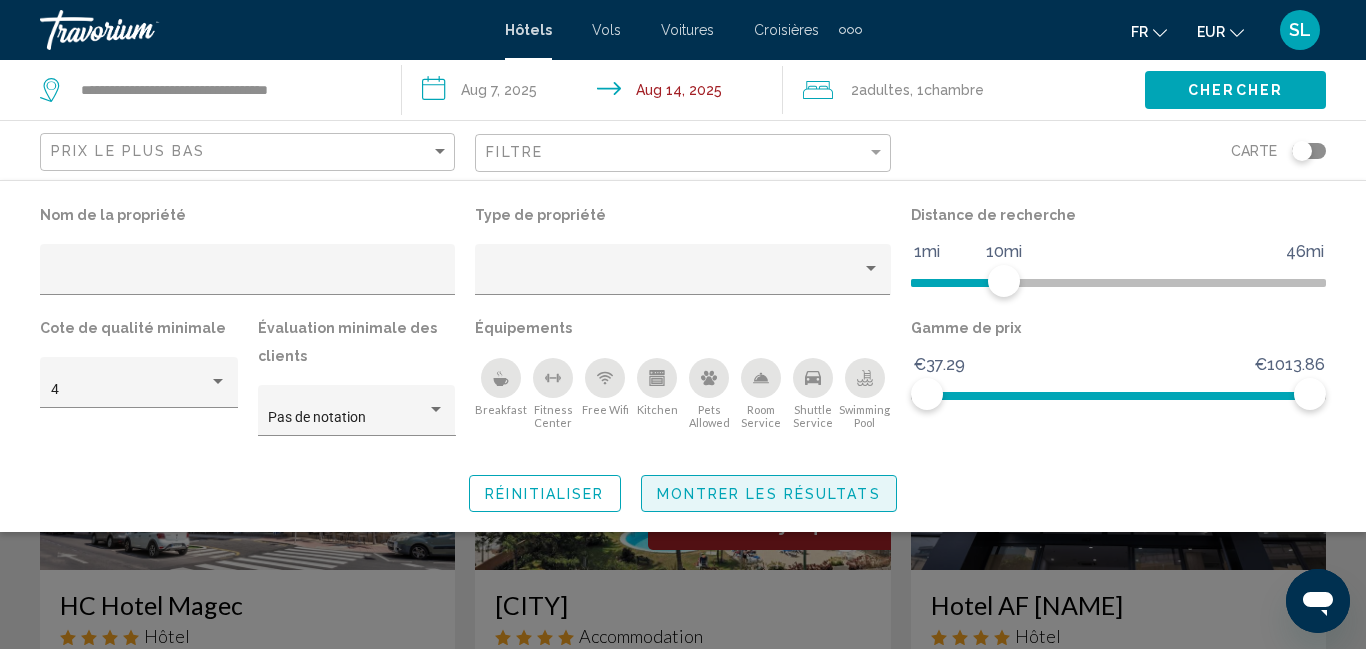 click on "Montrer les résultats" 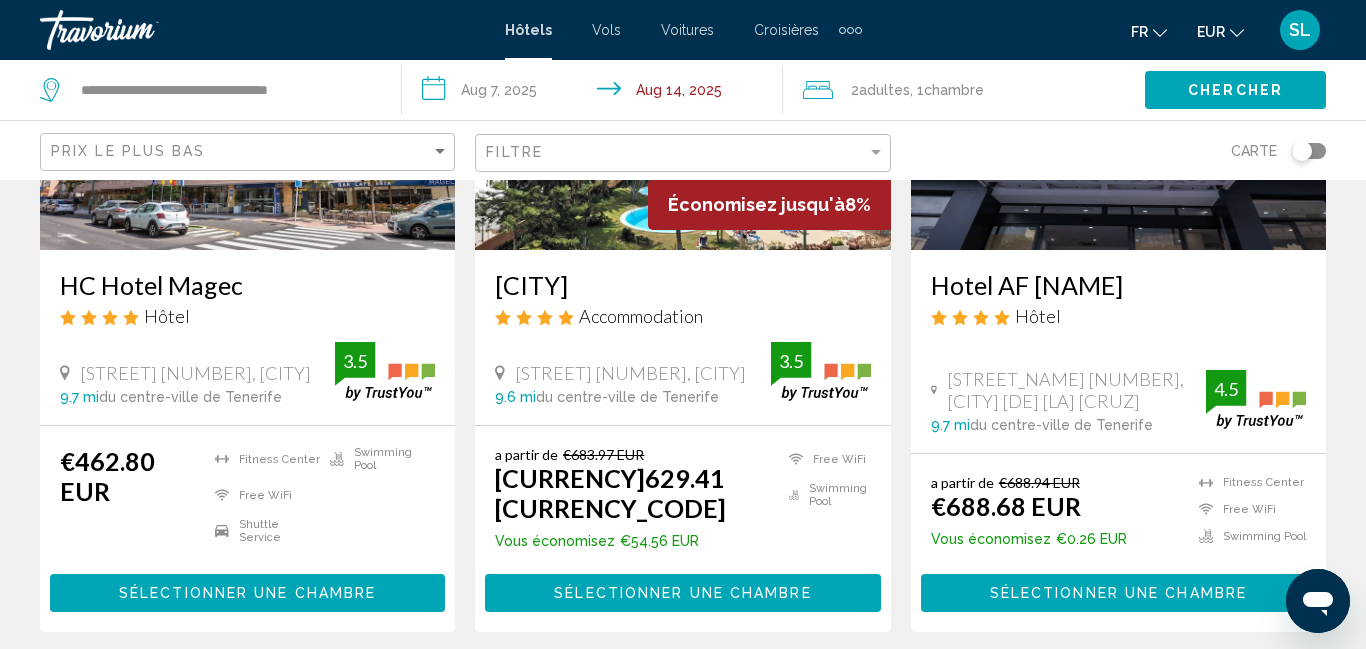 scroll, scrollTop: 322, scrollLeft: 0, axis: vertical 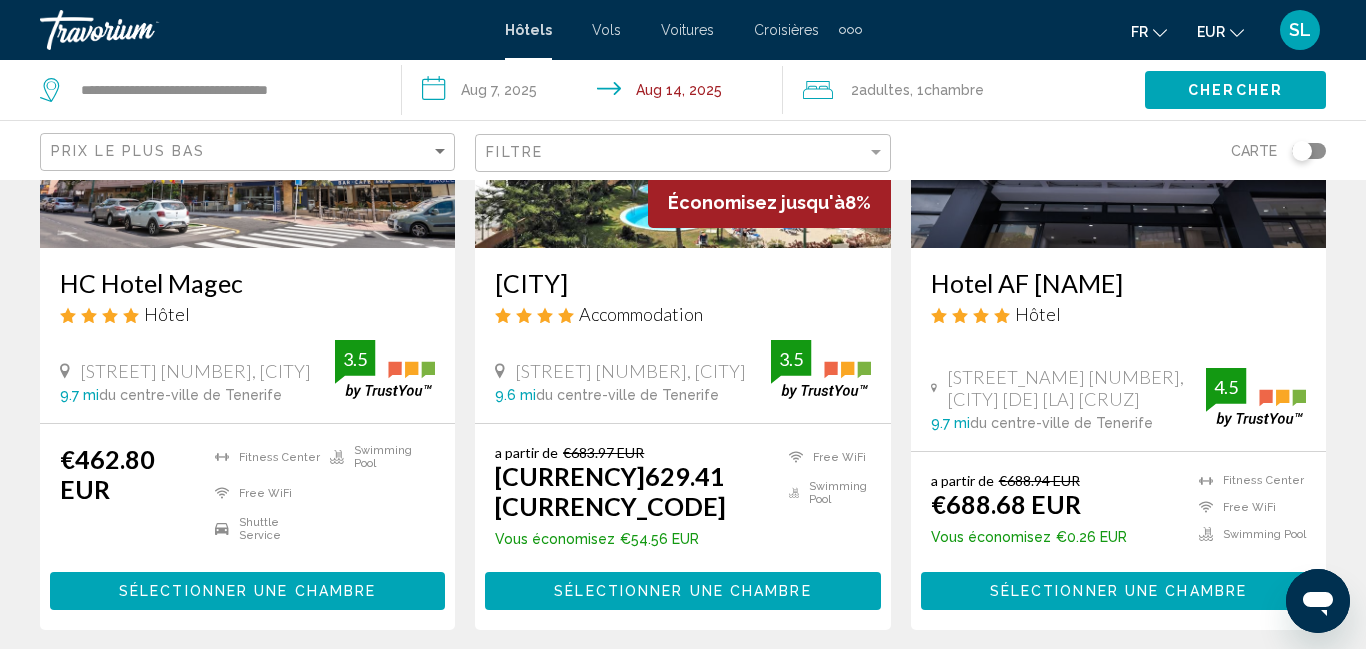 click on "[CITY]" at bounding box center (682, 283) 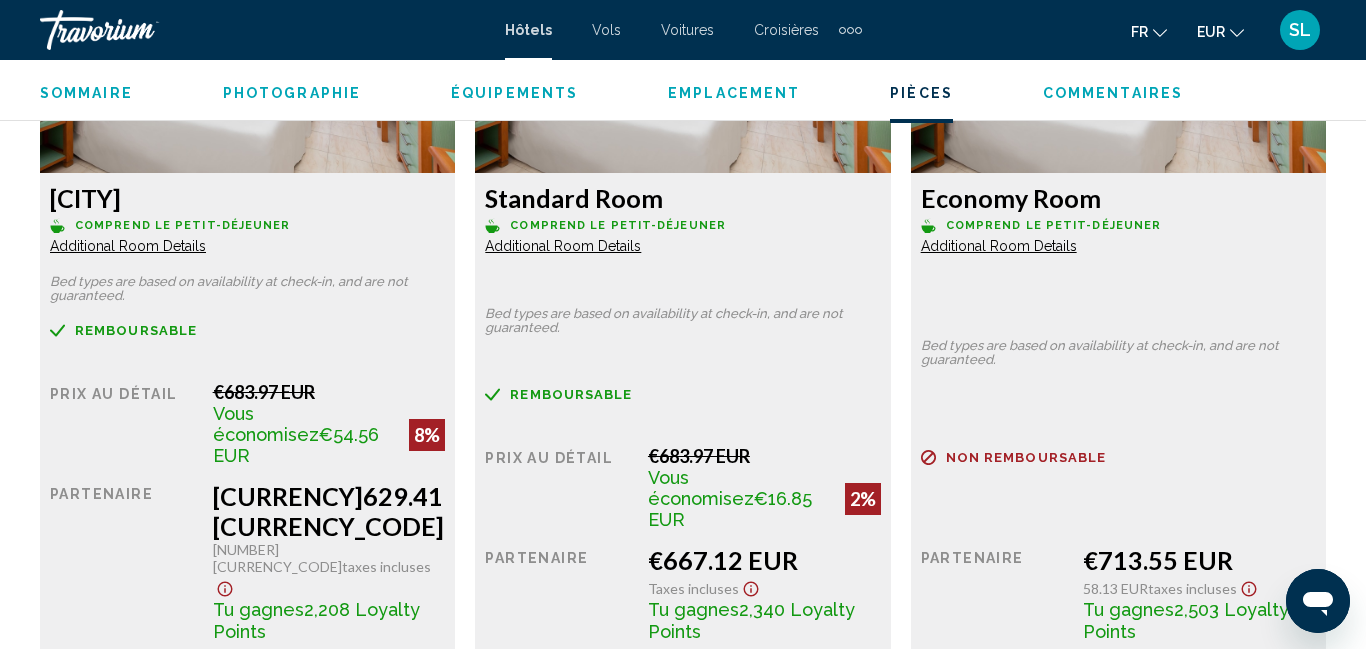 scroll, scrollTop: 3271, scrollLeft: 0, axis: vertical 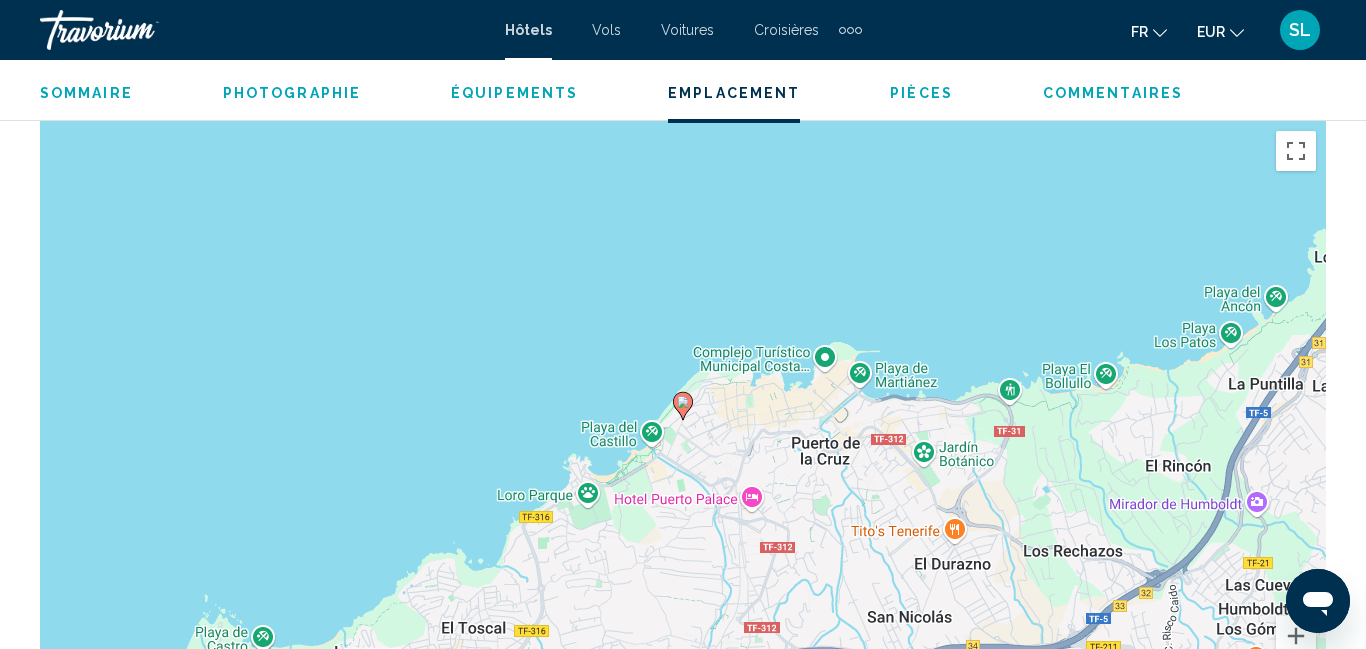 click at bounding box center (140, 30) 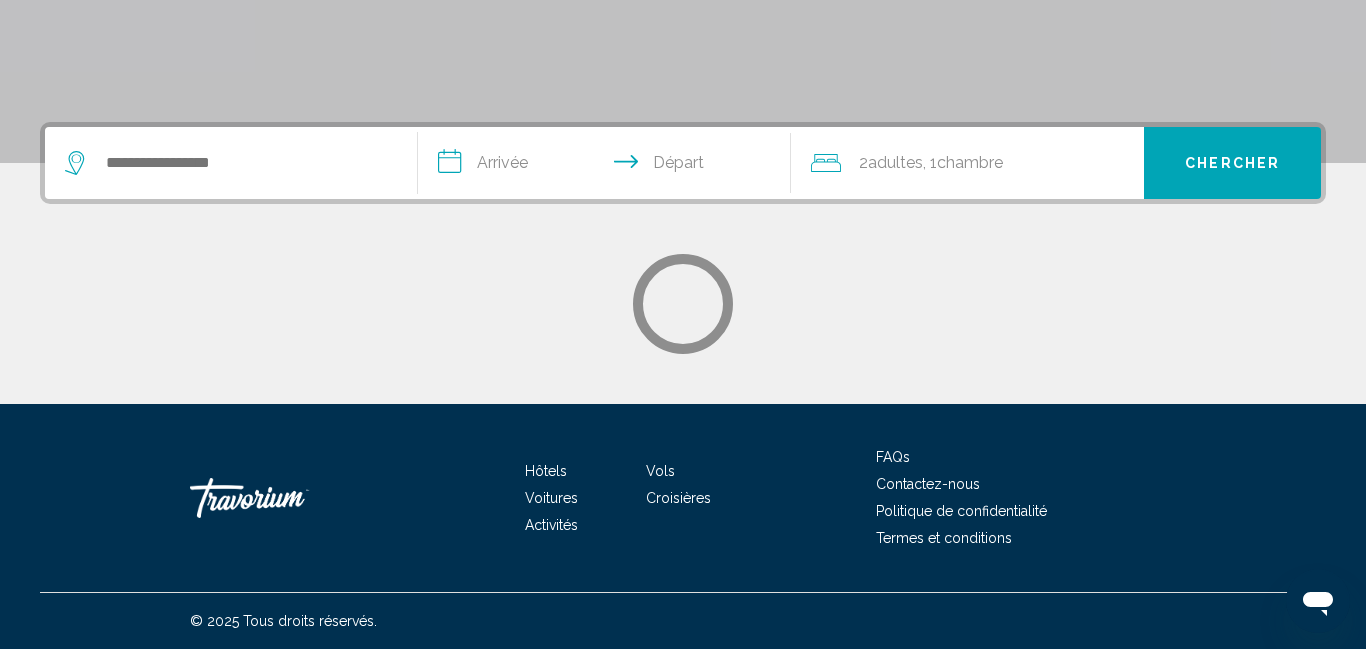 scroll, scrollTop: 0, scrollLeft: 0, axis: both 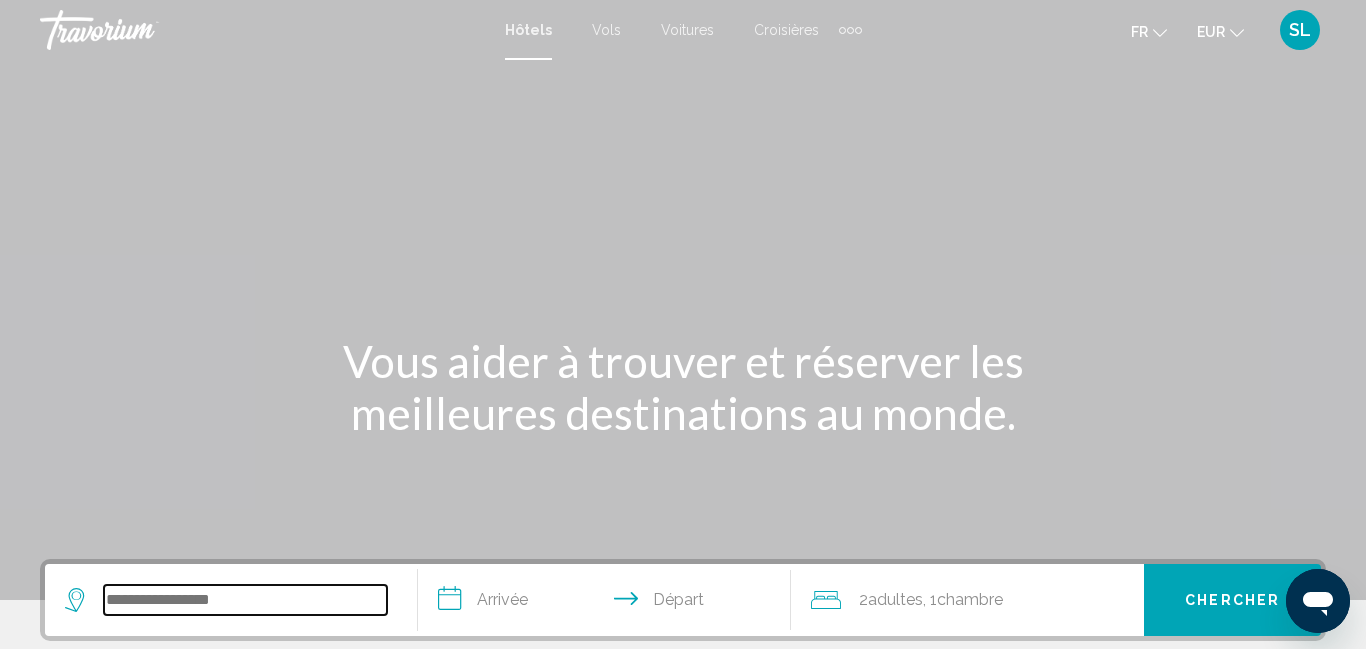 click at bounding box center (245, 600) 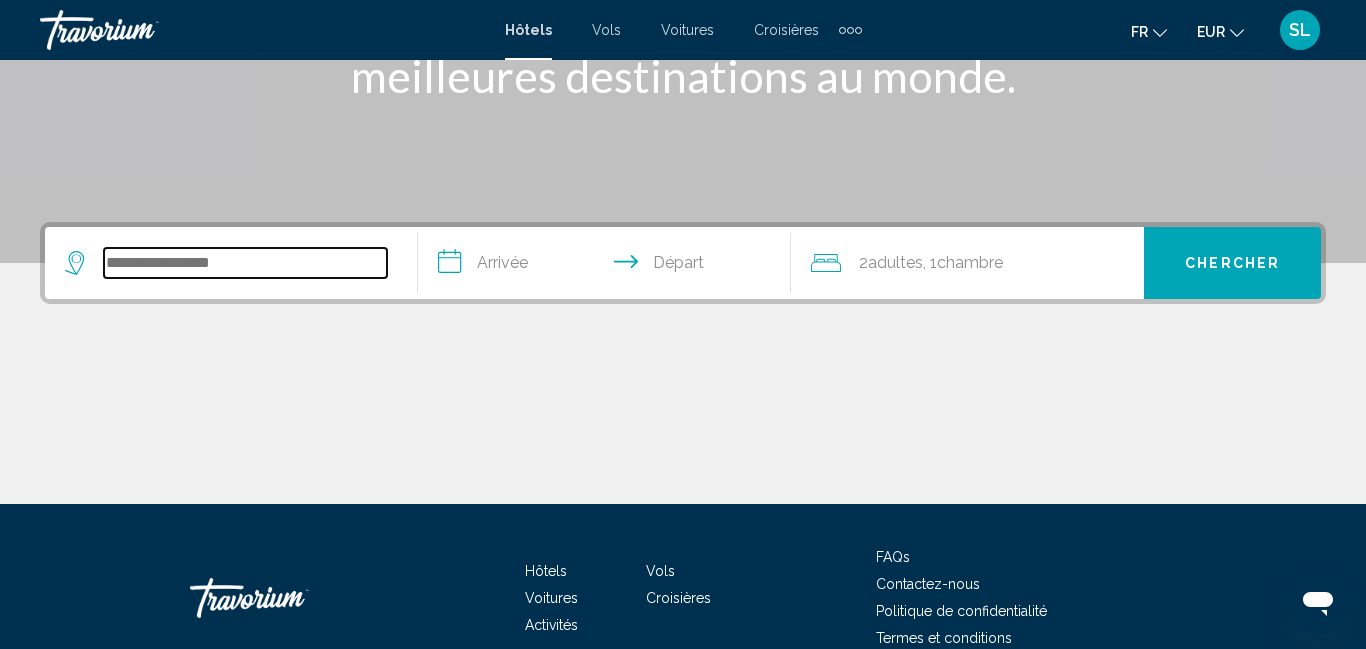scroll, scrollTop: 437, scrollLeft: 0, axis: vertical 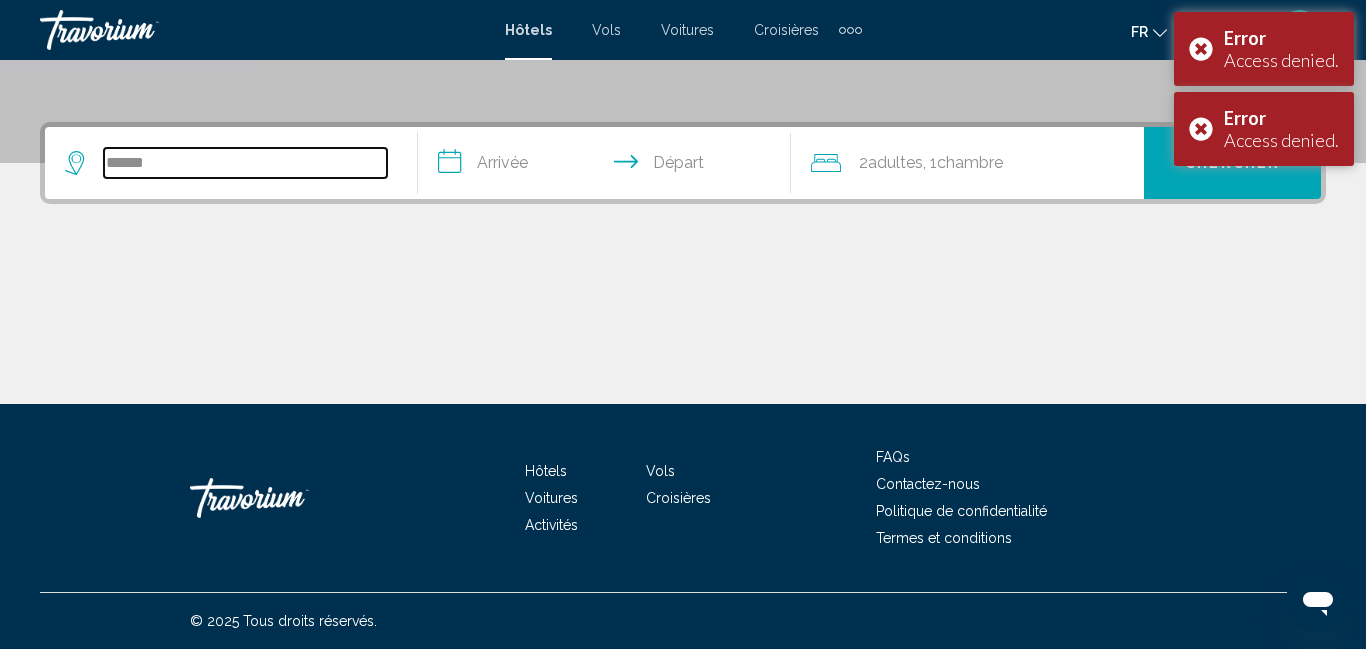 type on "*****" 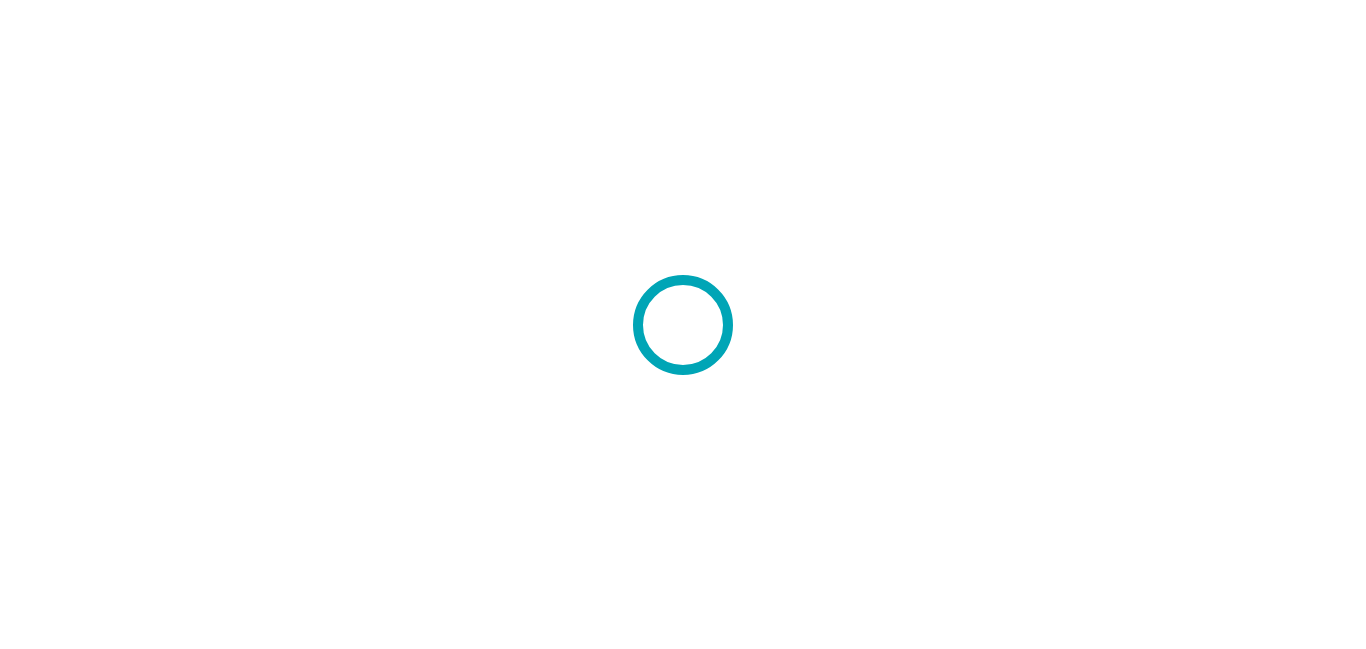 scroll, scrollTop: 0, scrollLeft: 0, axis: both 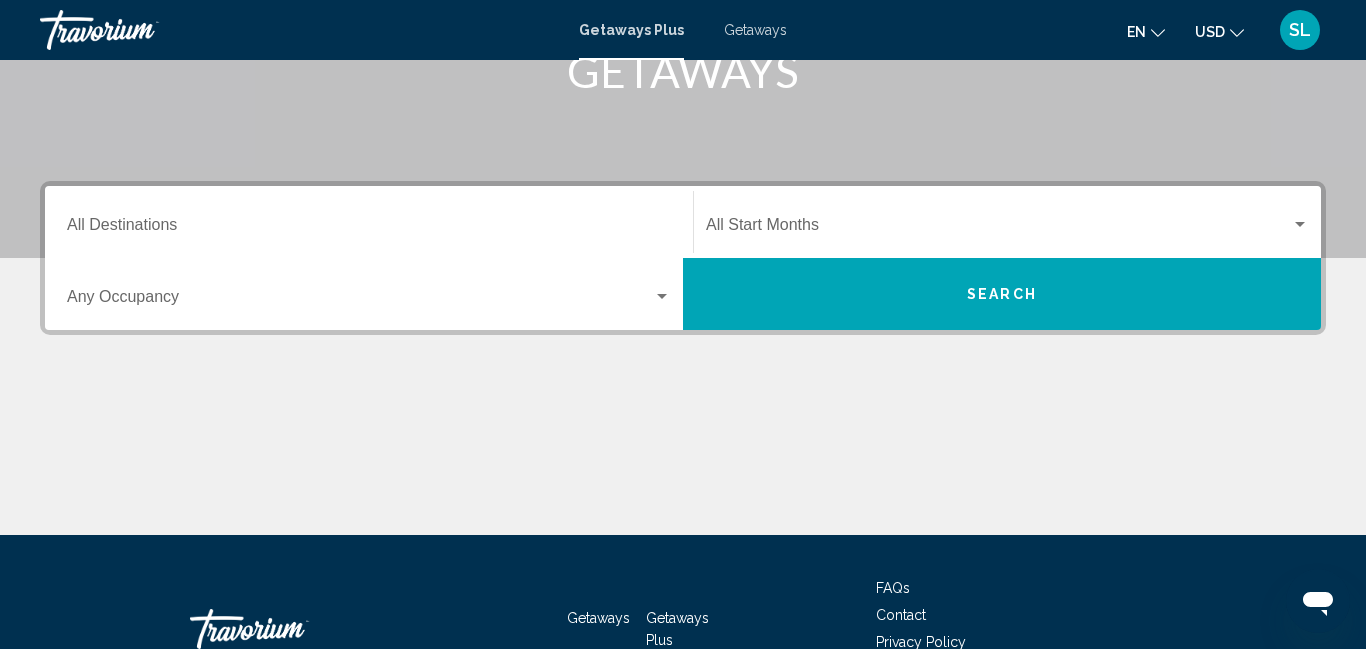 click on "Destination All Destinations" at bounding box center [369, 222] 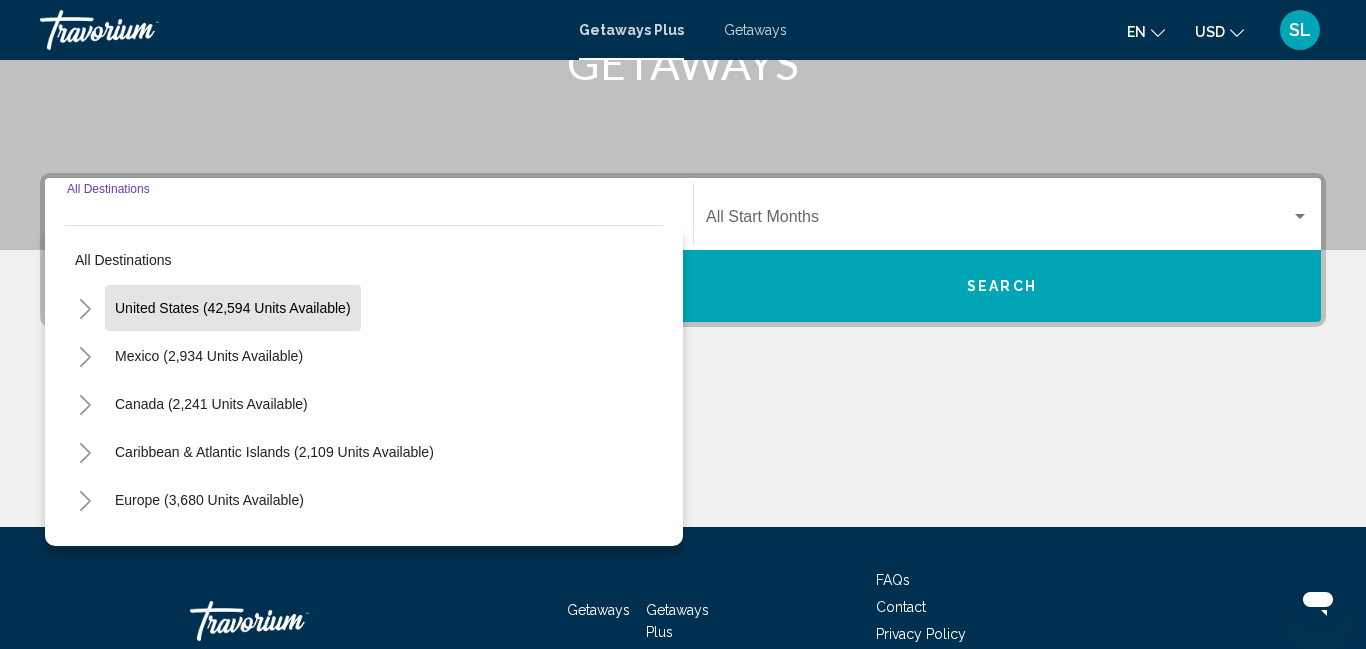scroll, scrollTop: 458, scrollLeft: 0, axis: vertical 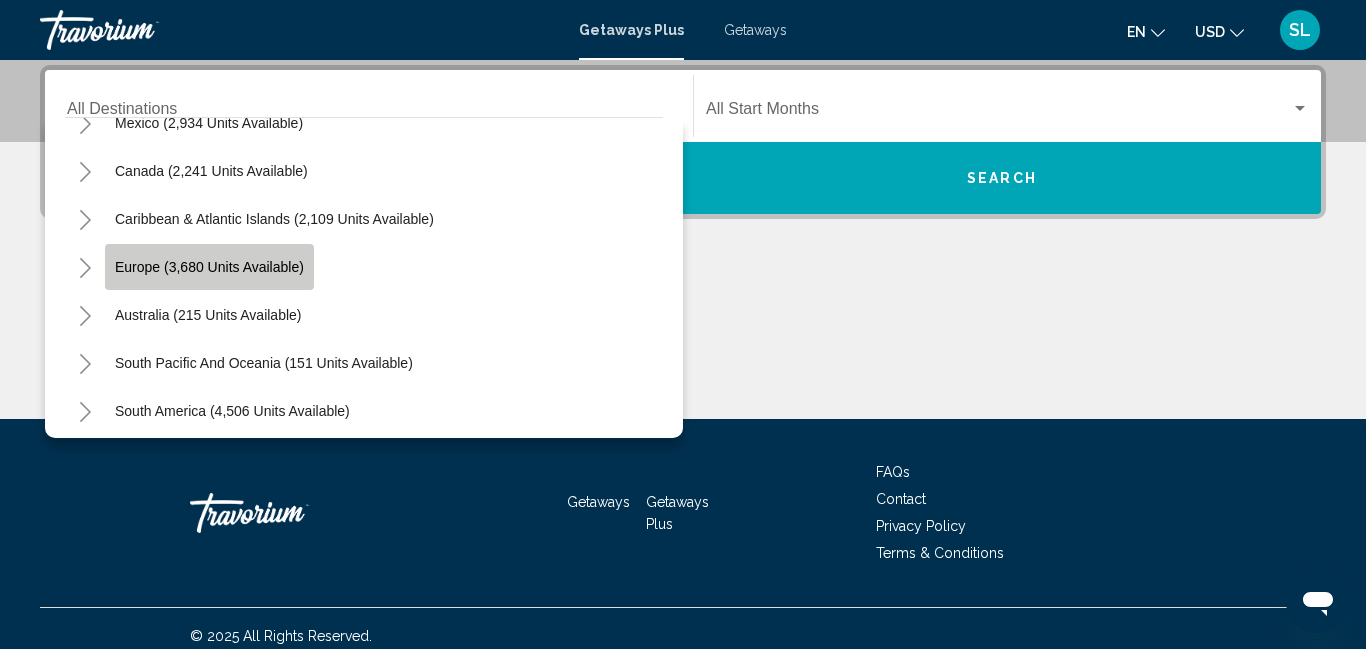 click on "Europe (3,680 units available)" 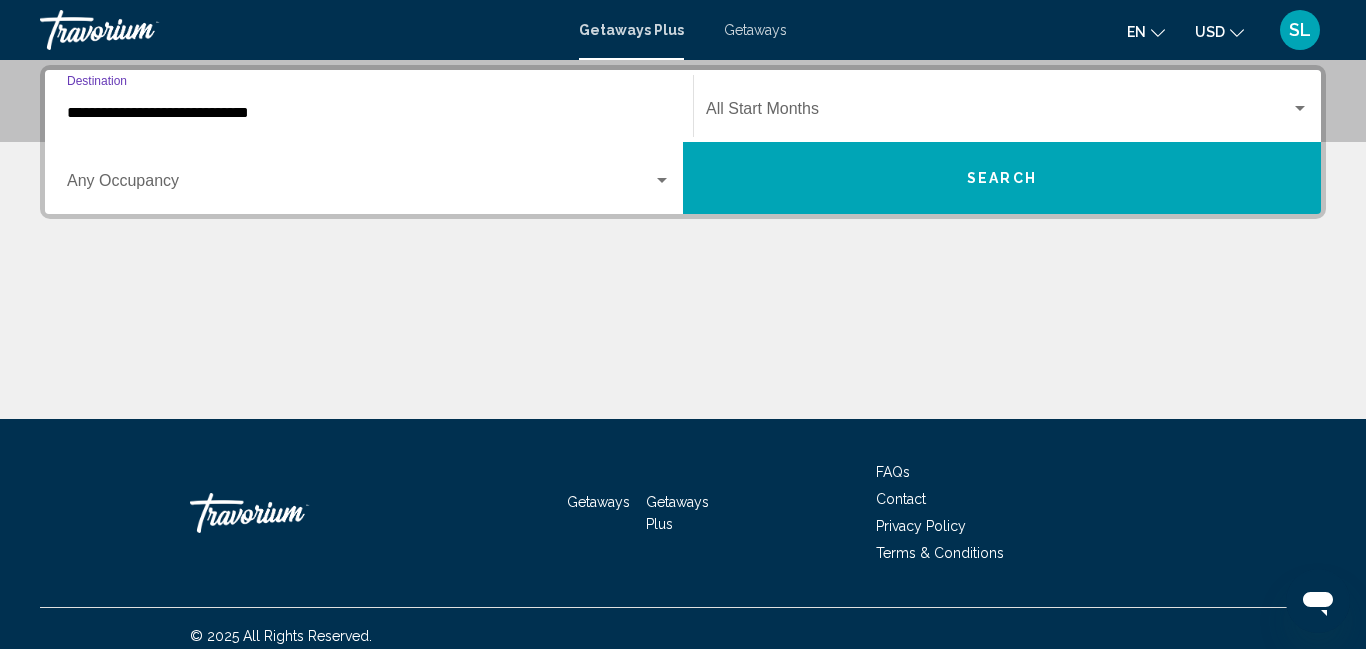 click at bounding box center [360, 185] 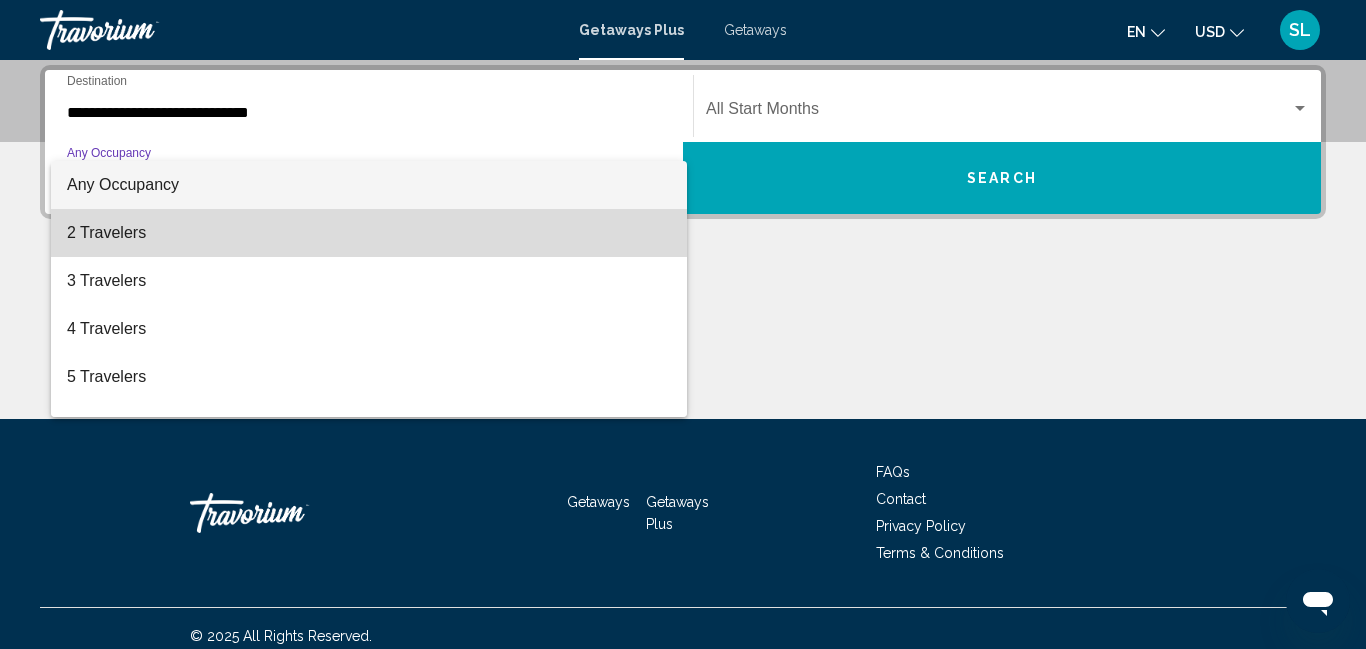 click on "2 Travelers" at bounding box center [369, 233] 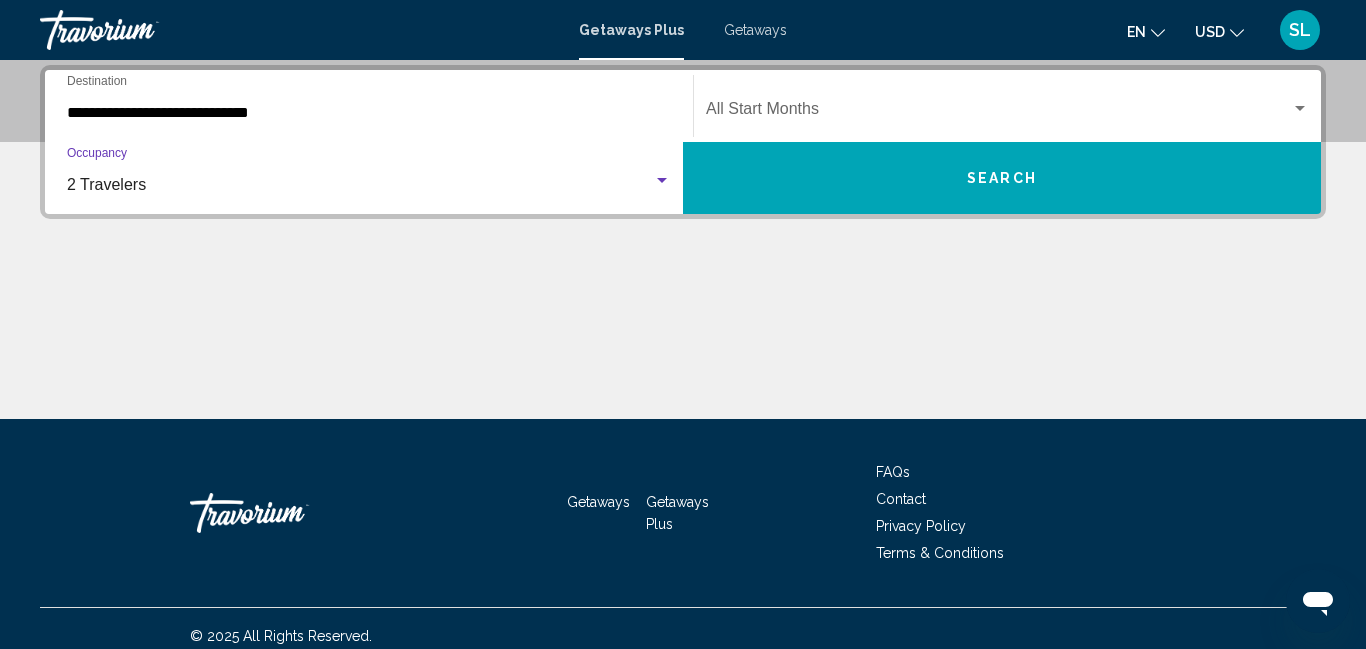 click at bounding box center (998, 113) 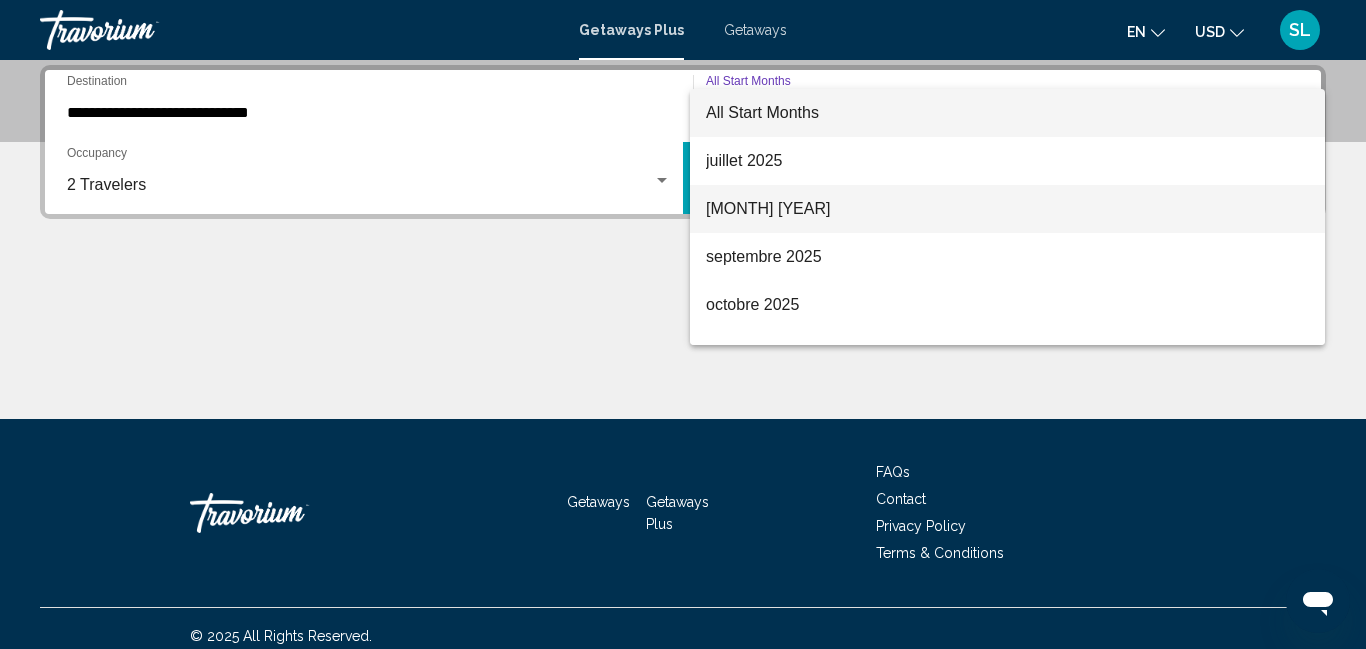 click on "[MONTH] [YEAR]" at bounding box center (1007, 209) 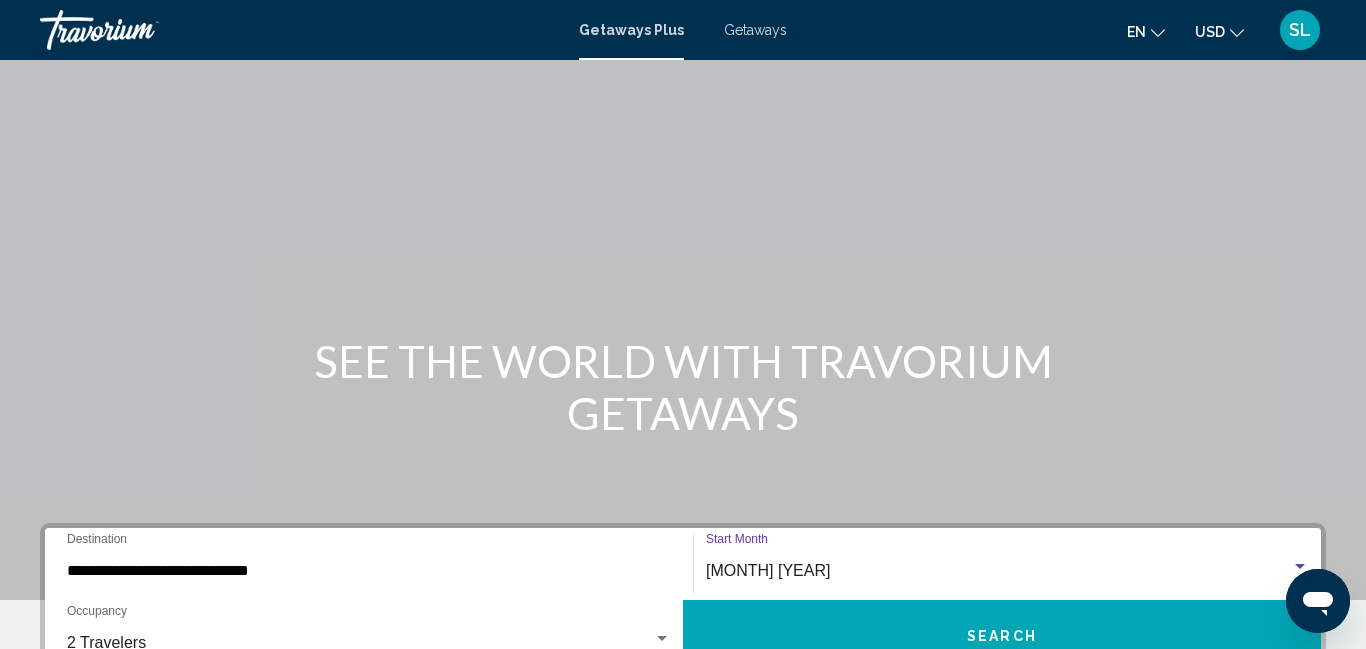 scroll, scrollTop: 298, scrollLeft: 0, axis: vertical 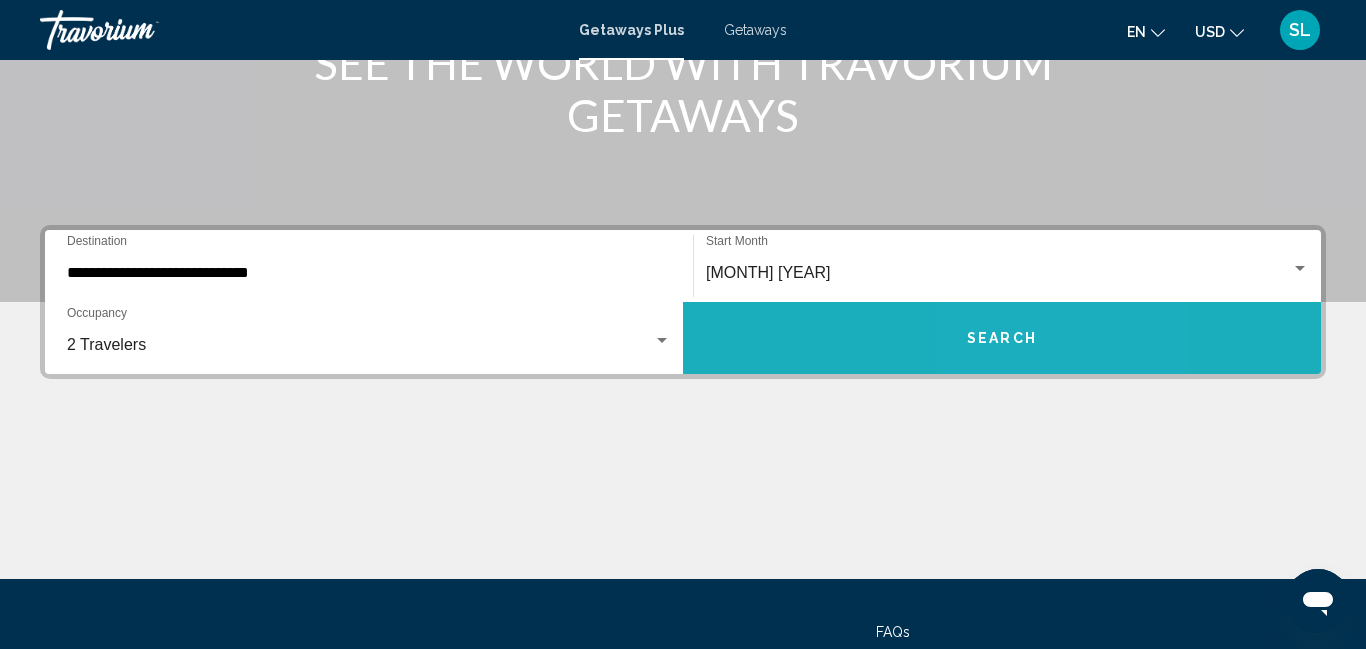 click on "Search" at bounding box center (1002, 339) 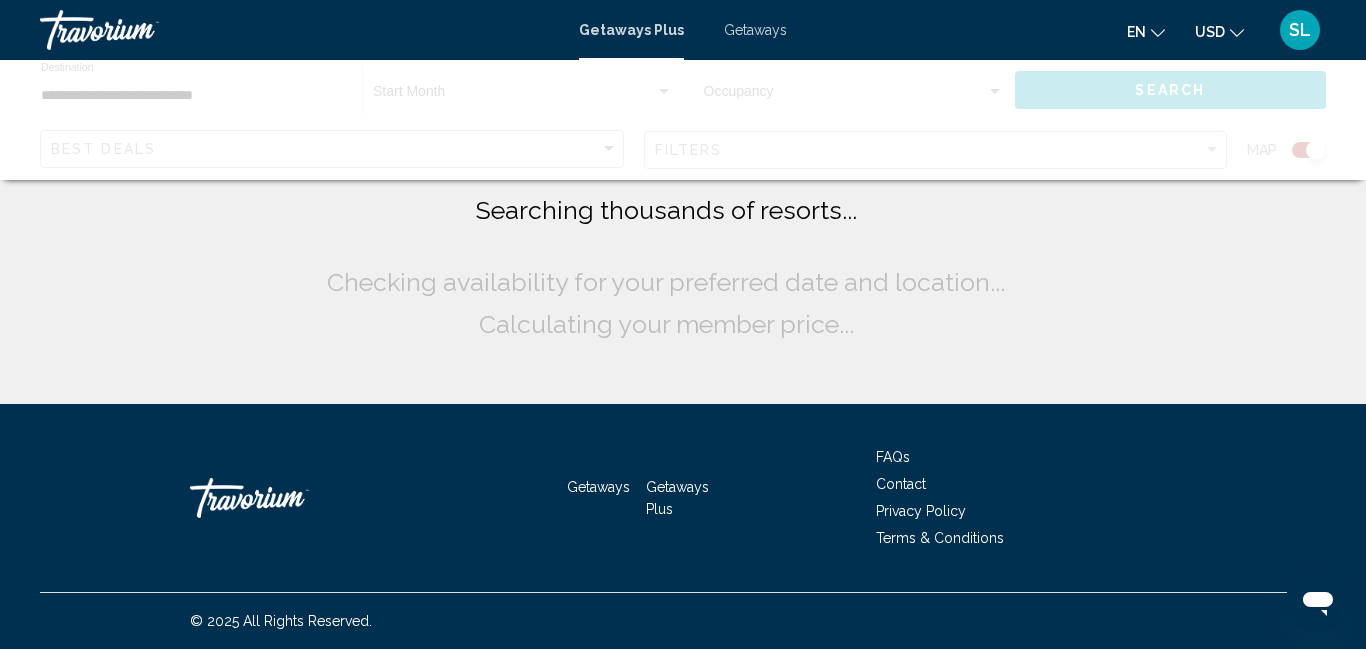 scroll, scrollTop: 0, scrollLeft: 0, axis: both 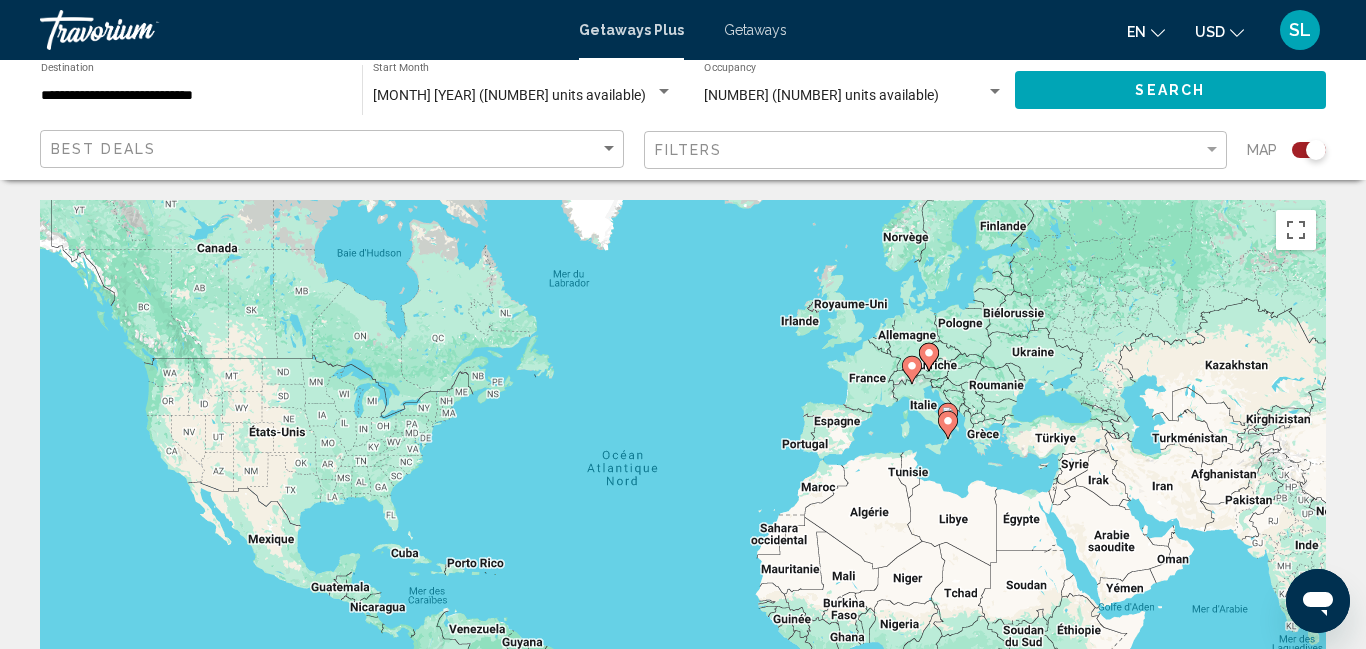 click 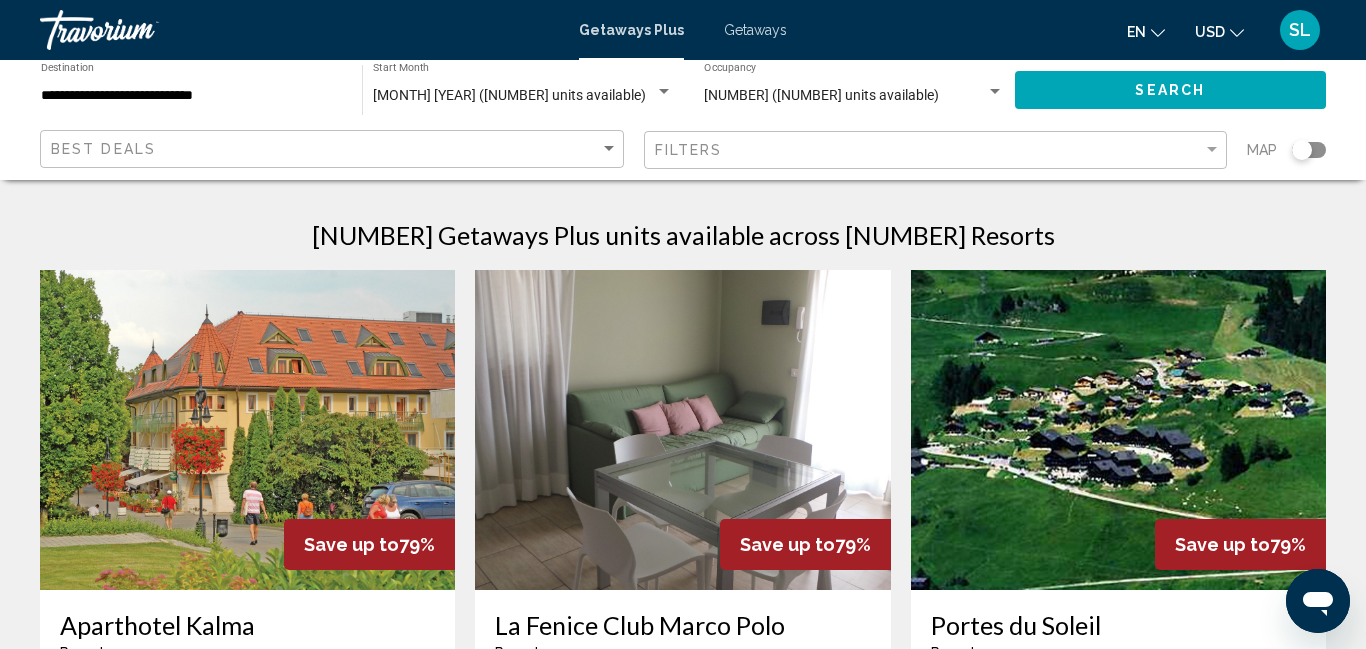 click 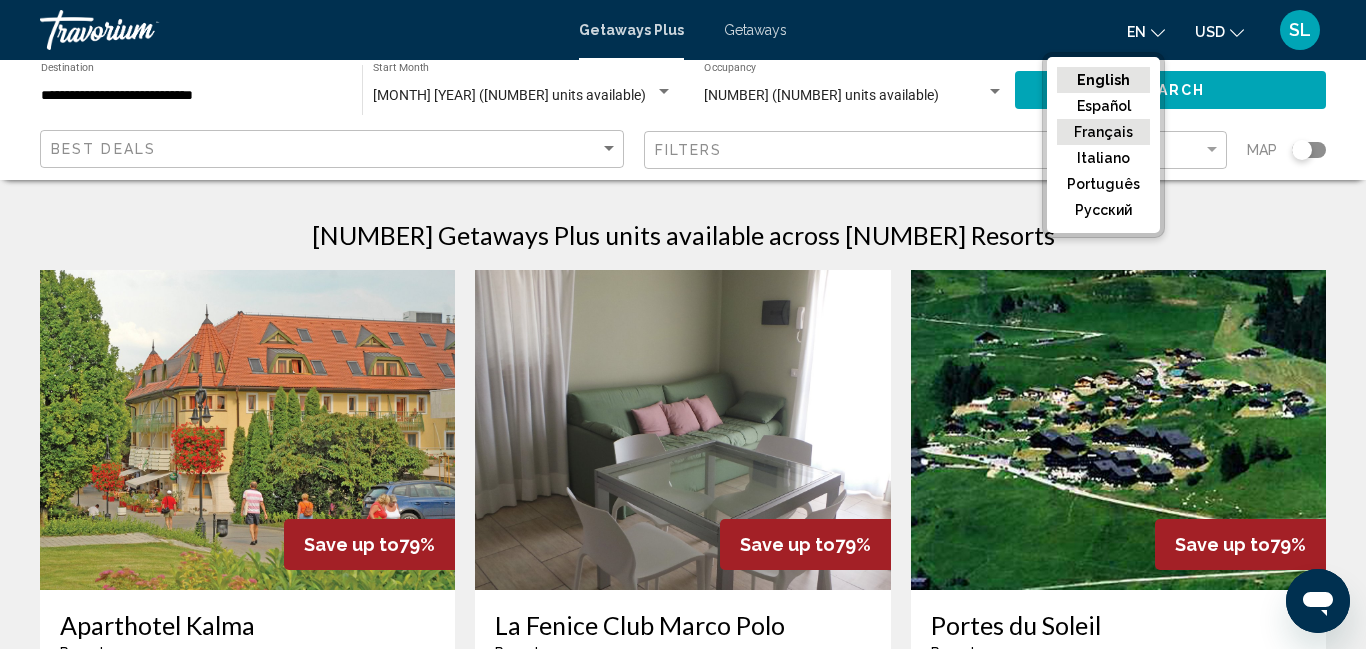 click on "Français" 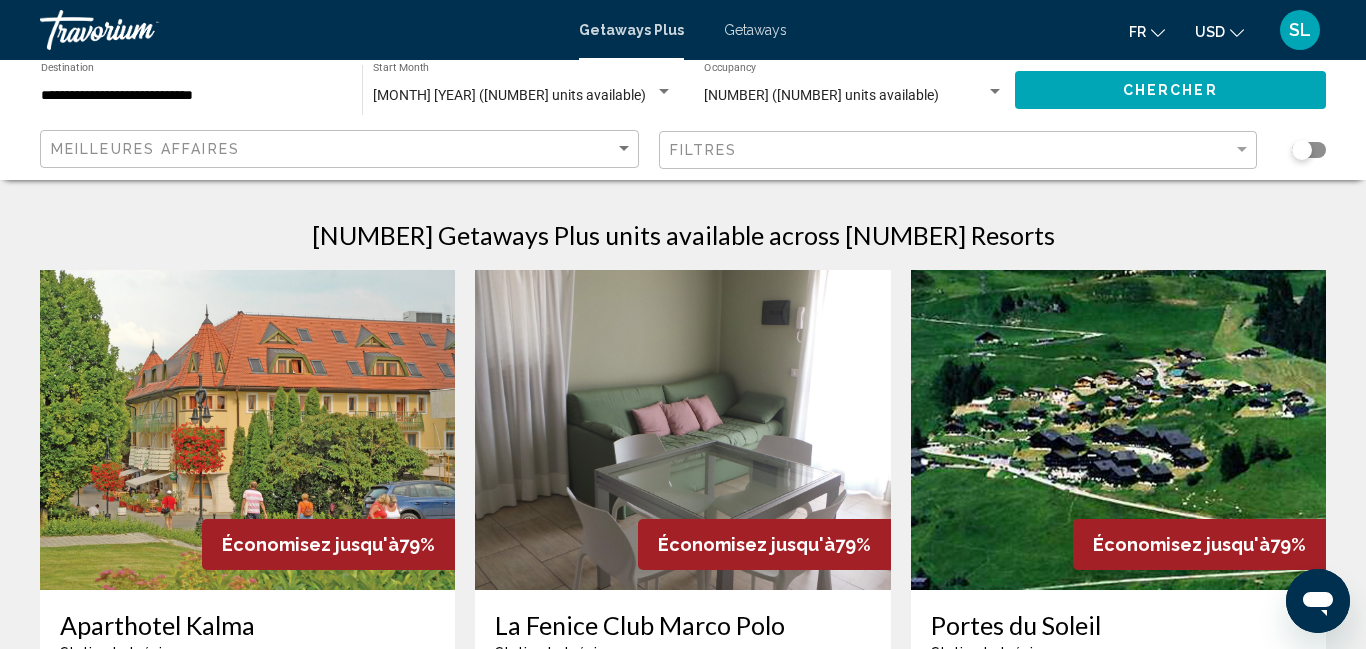 click on "USD
USD ($) MXN (Mex$) CAD (Can$) GBP (£) EUR (€) AUD (A$) NZD (NZ$) CNY (CN¥)" 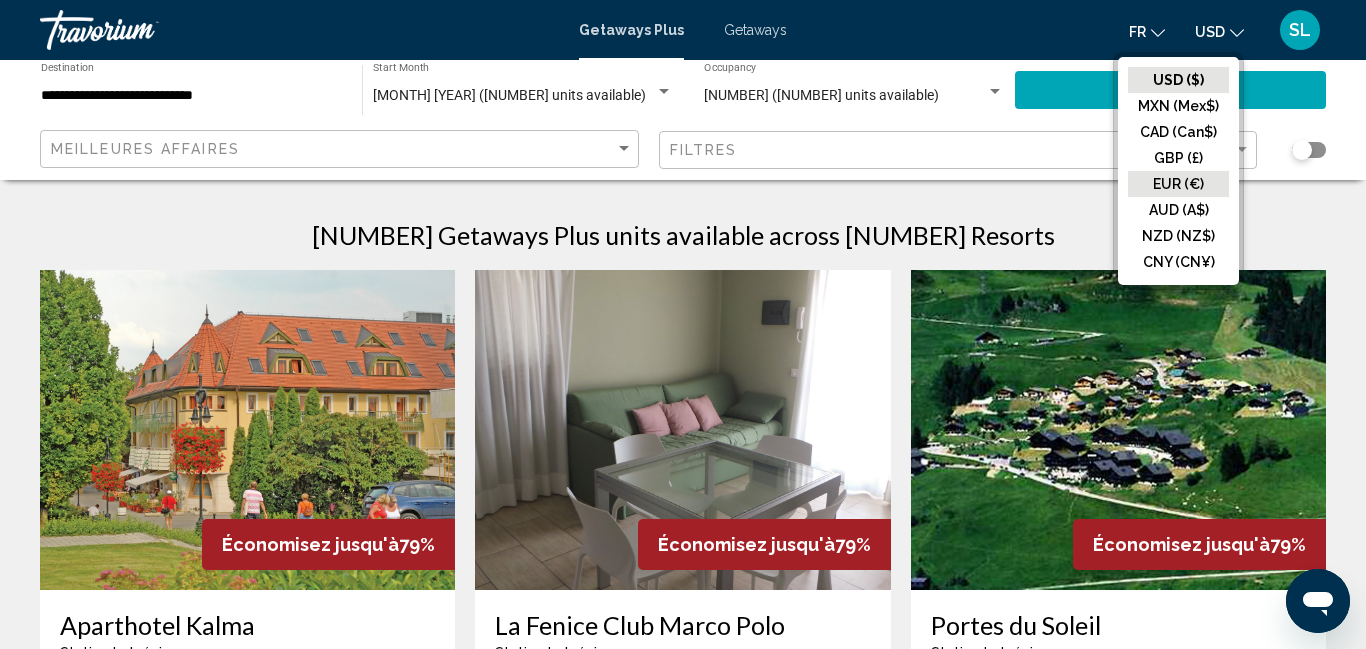 click on "EUR (€)" 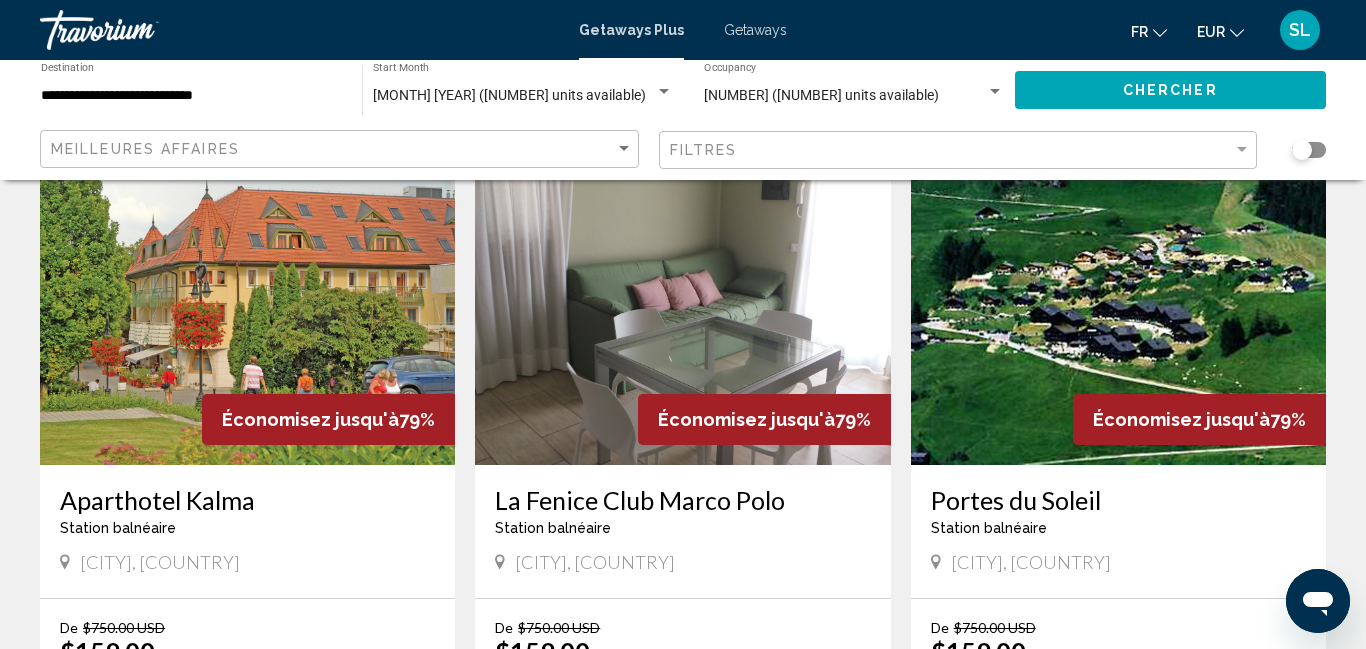 scroll, scrollTop: 0, scrollLeft: 0, axis: both 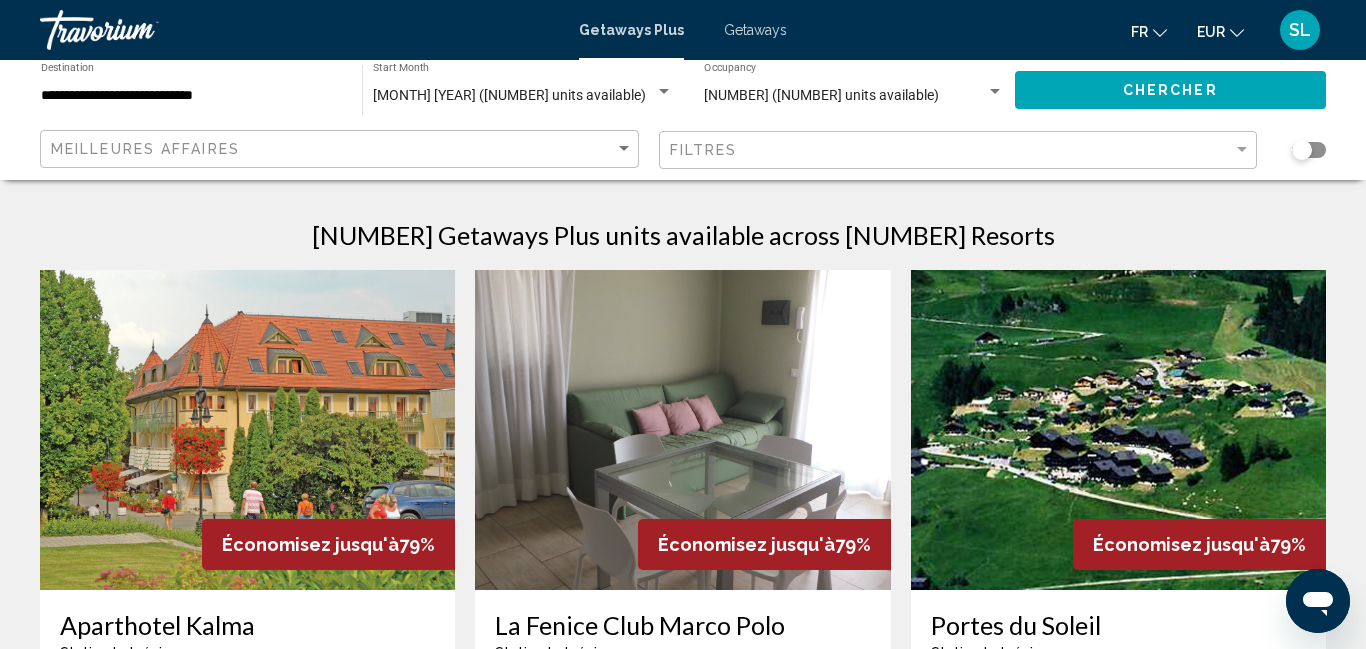click on "Meilleures affaires" 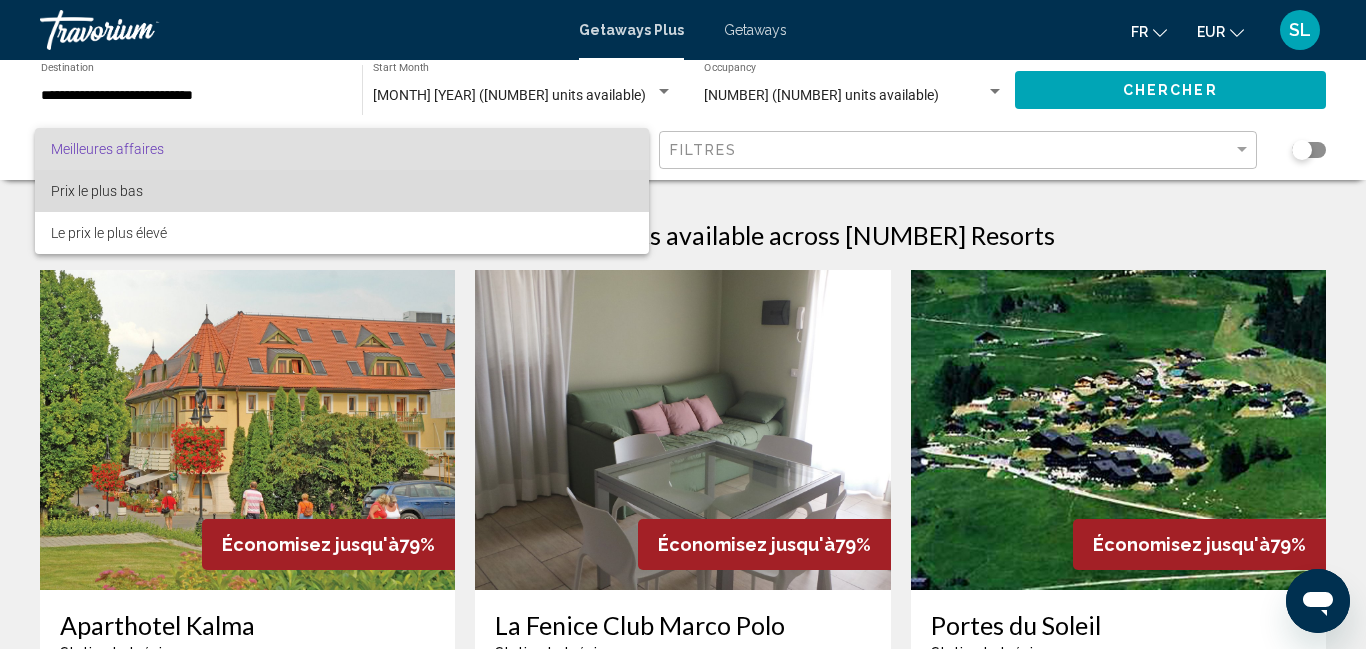 click on "Prix ​​le plus bas" at bounding box center (342, 191) 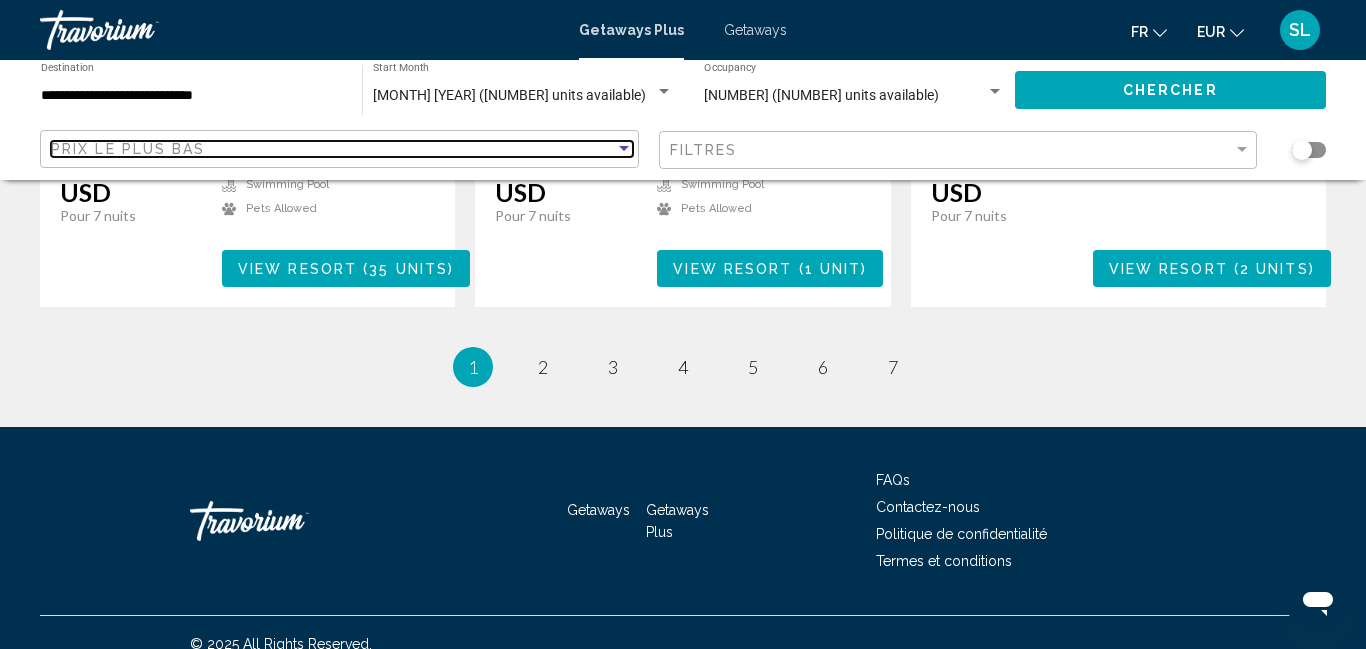 scroll, scrollTop: 2694, scrollLeft: 0, axis: vertical 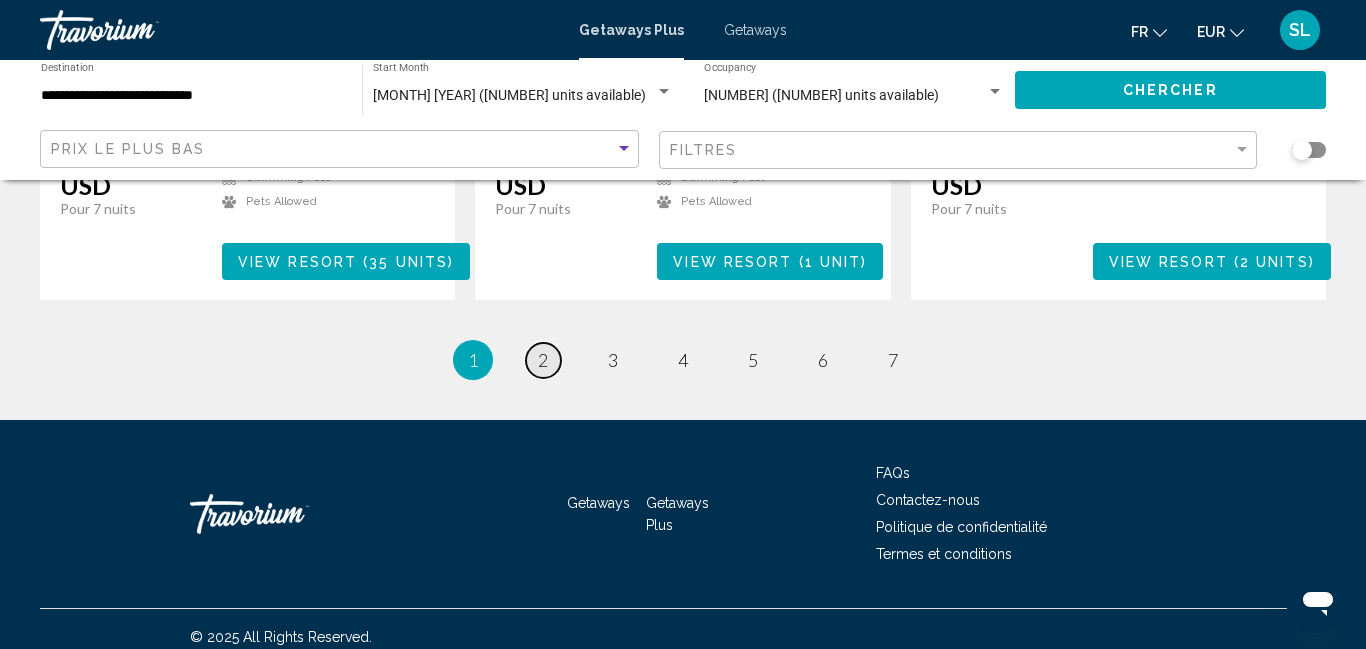 click on "page  2" at bounding box center [543, 360] 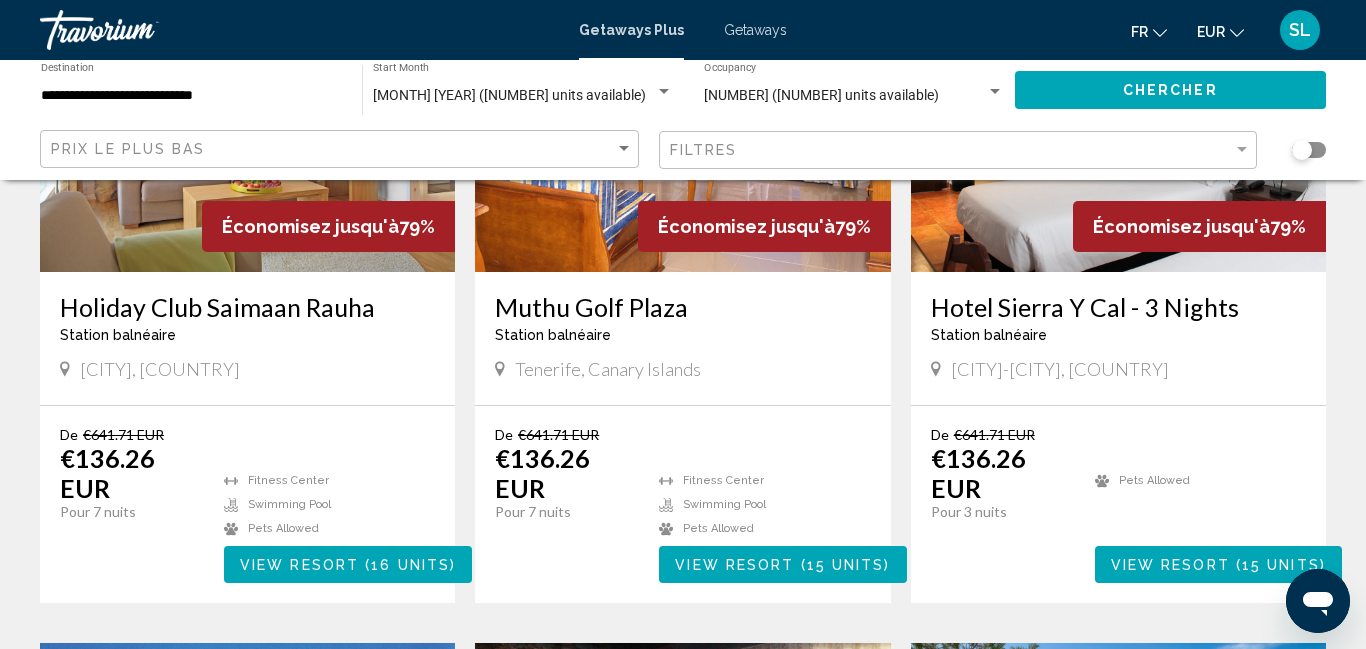 scroll, scrollTop: 0, scrollLeft: 0, axis: both 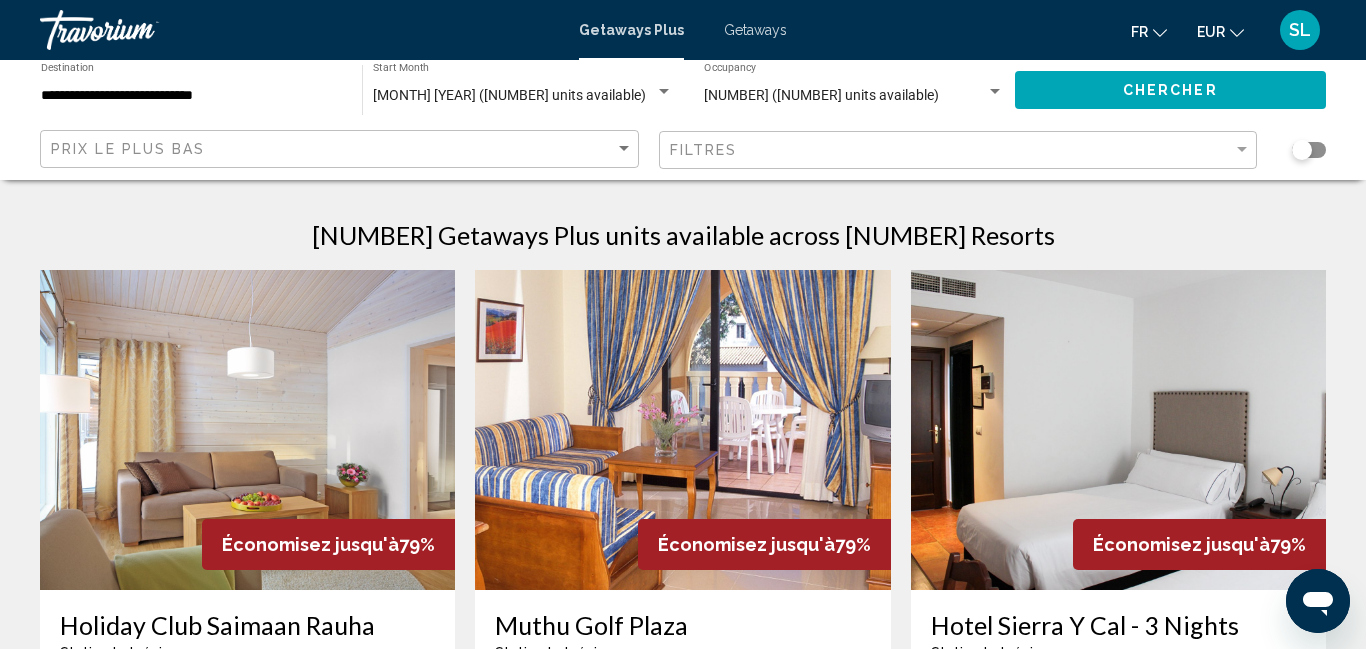 click on "**********" at bounding box center [191, 96] 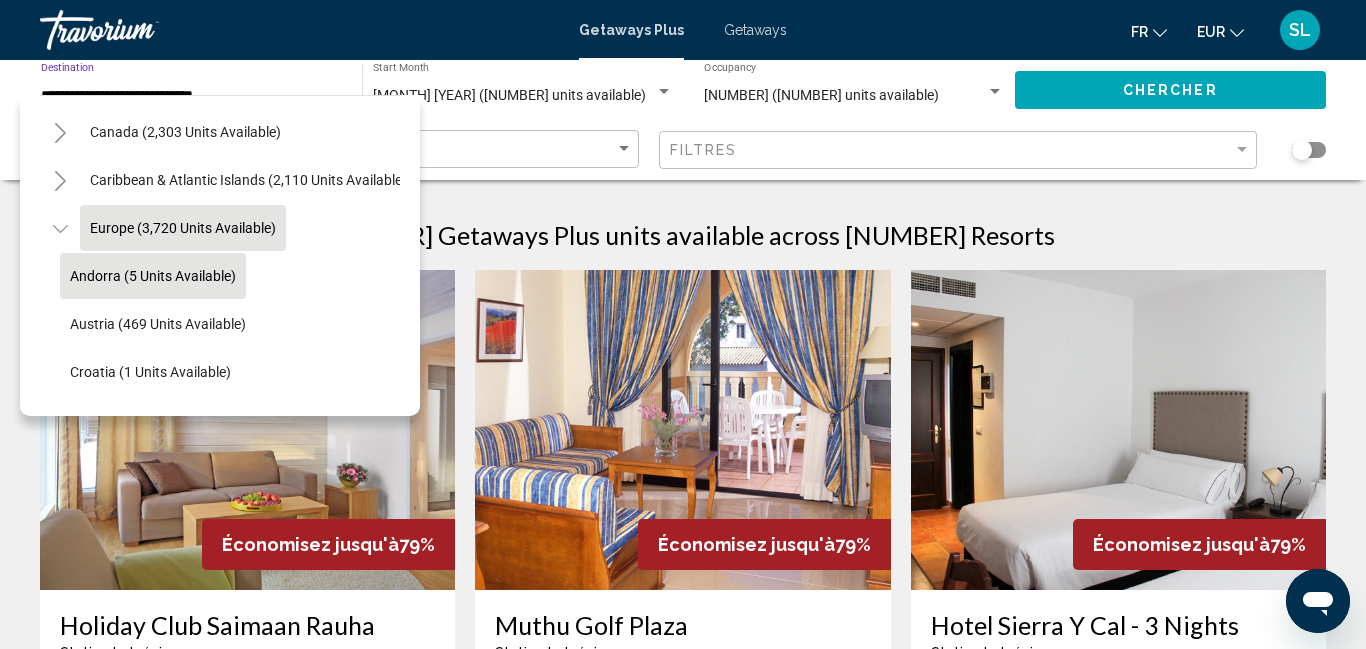 scroll, scrollTop: 146, scrollLeft: 0, axis: vertical 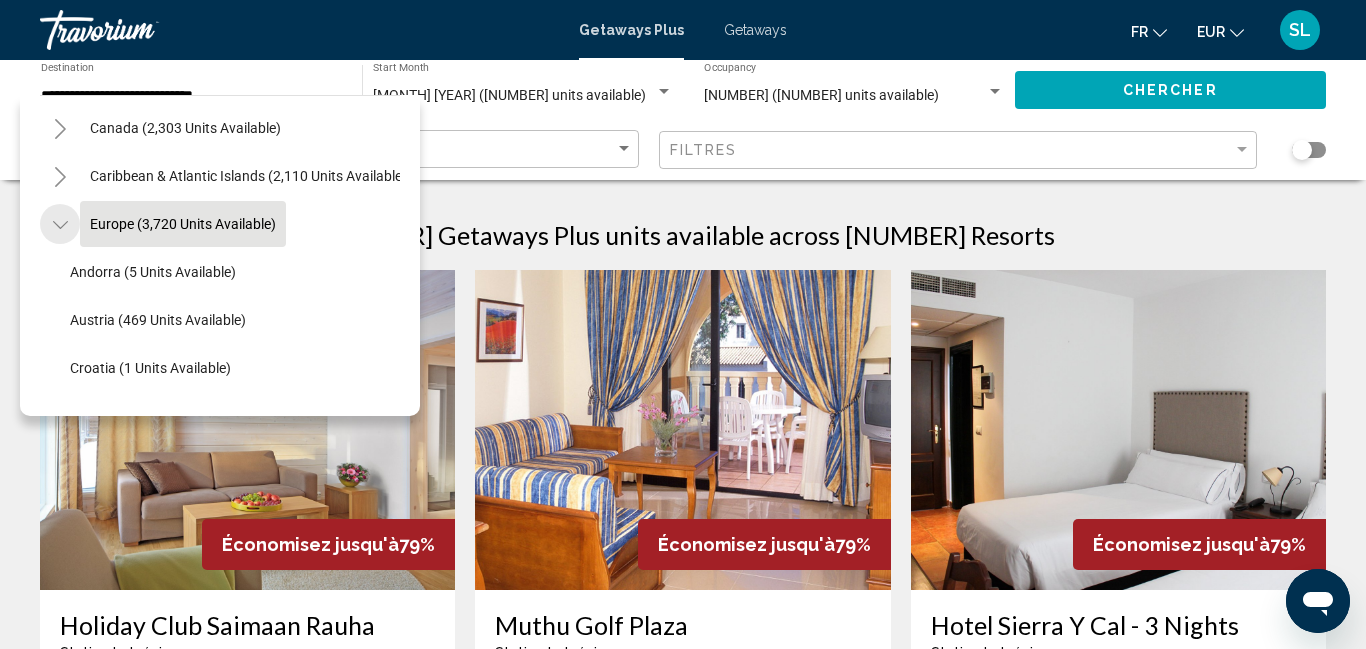 click 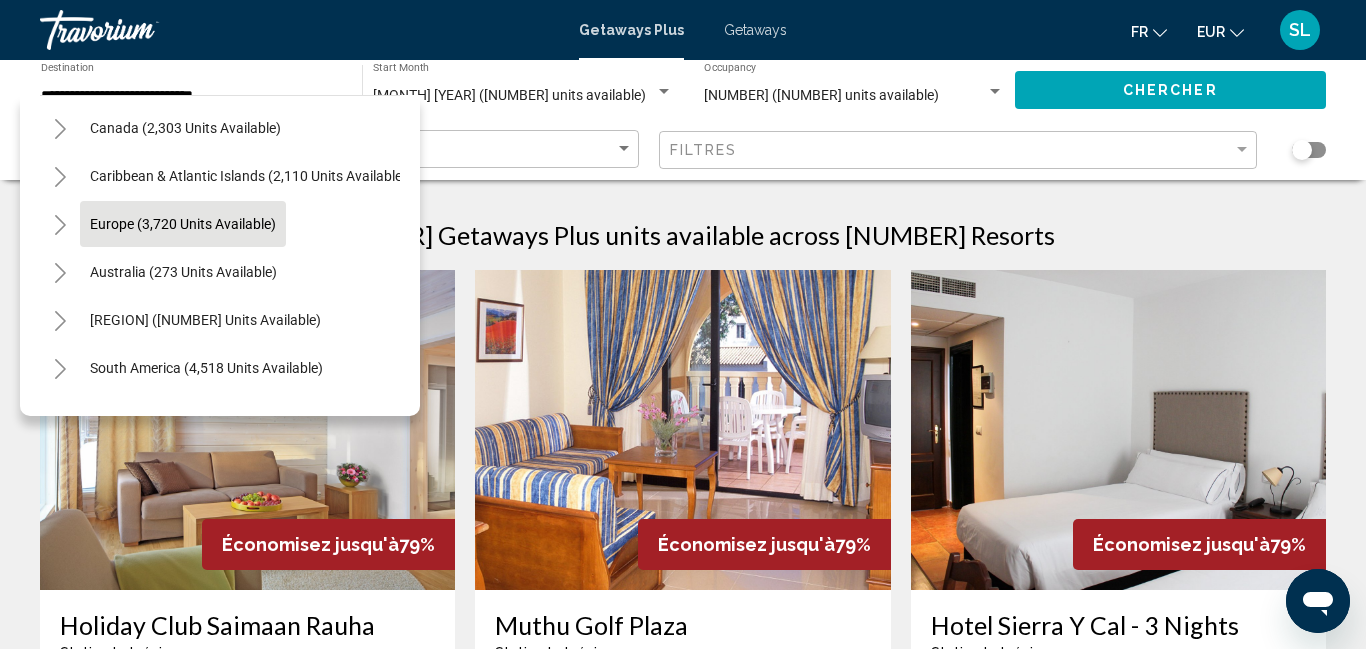 click 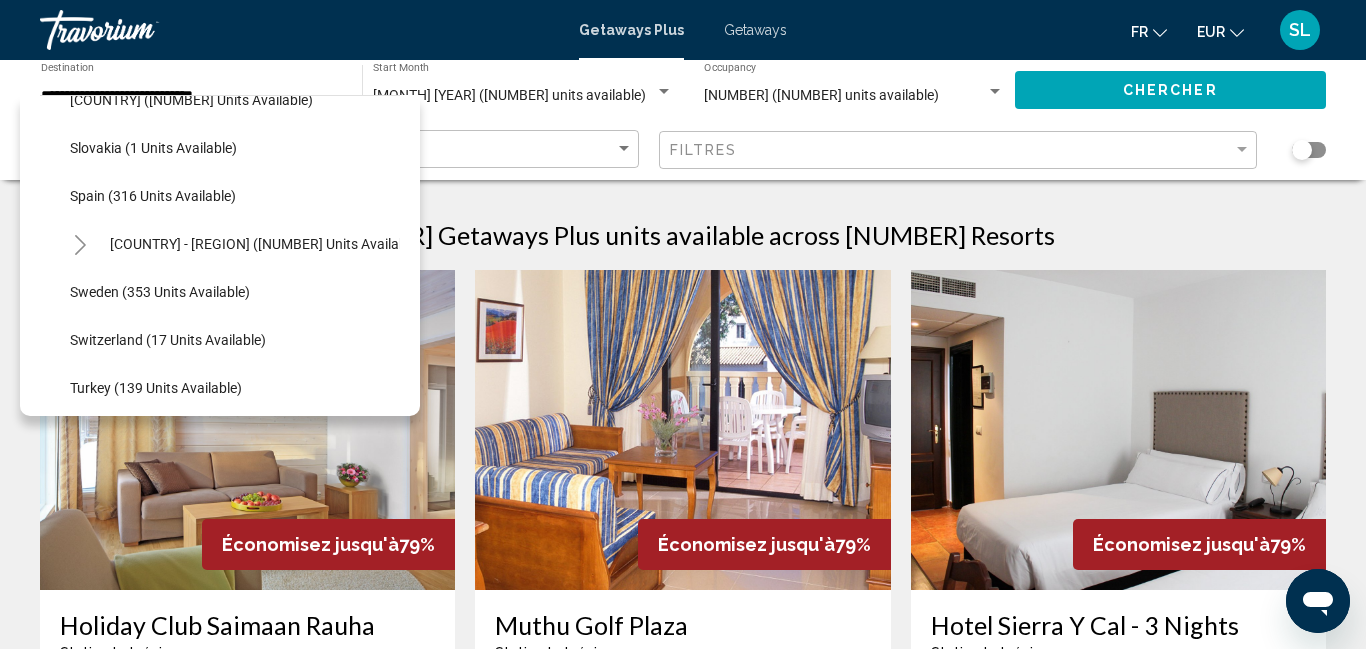 scroll, scrollTop: 709, scrollLeft: 0, axis: vertical 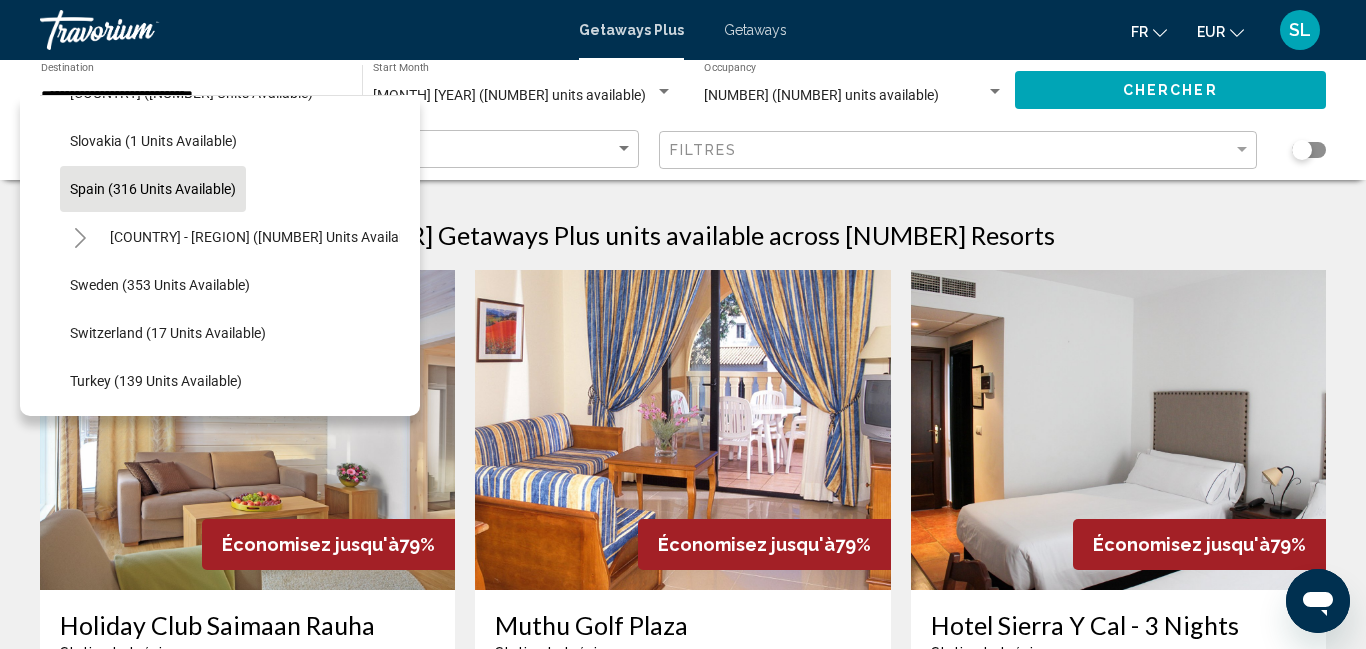 click on "Spain (316 units available)" 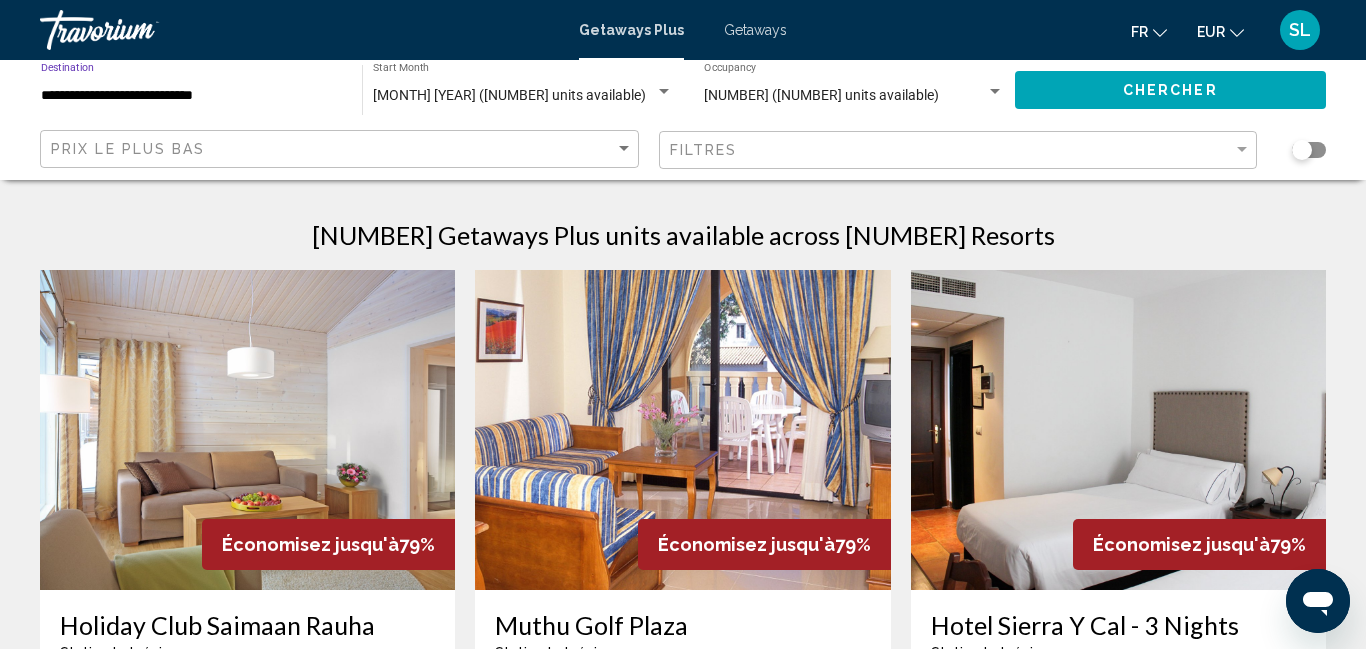 type on "**********" 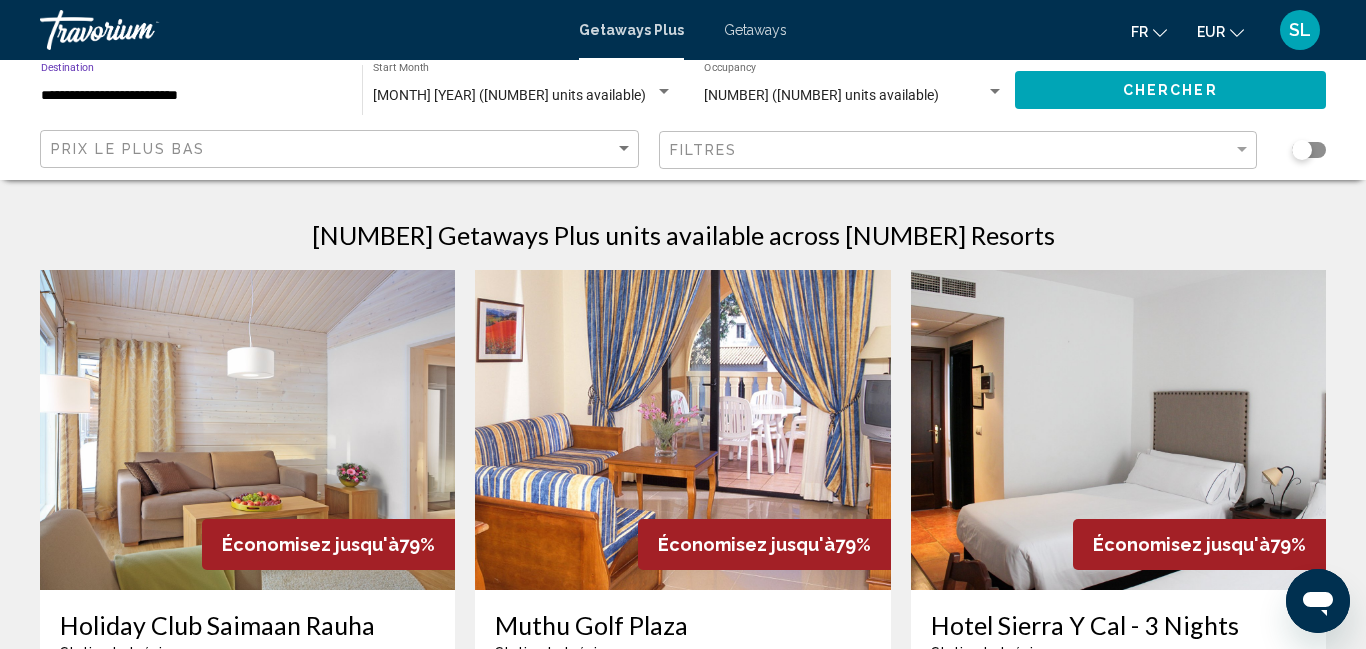 click on "Chercher" 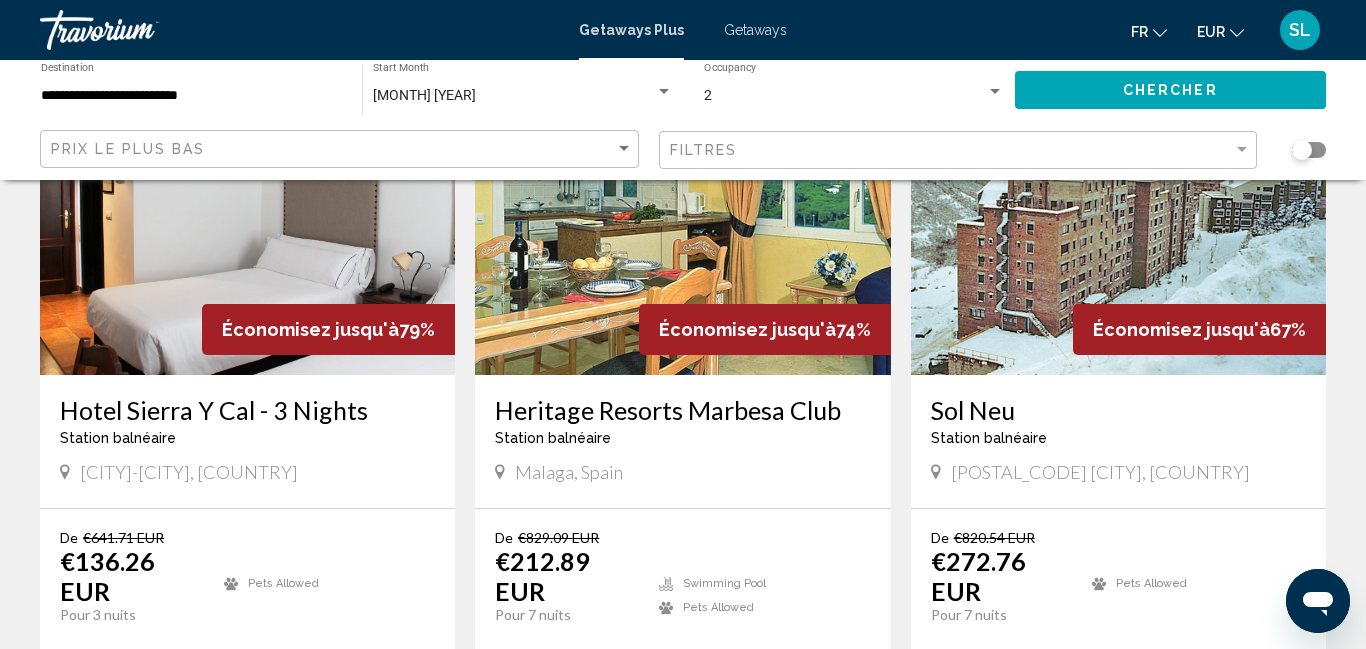 scroll, scrollTop: 233, scrollLeft: 0, axis: vertical 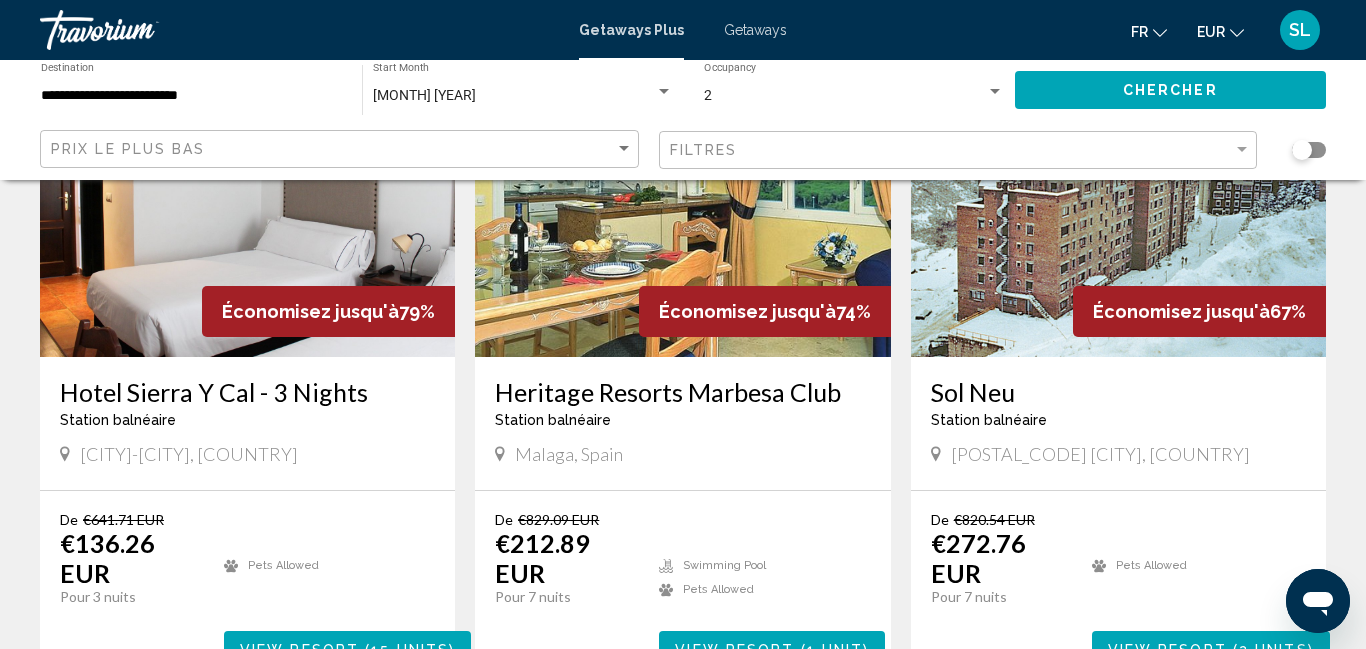 click on "Heritage Resorts Marbesa Club" at bounding box center [682, 392] 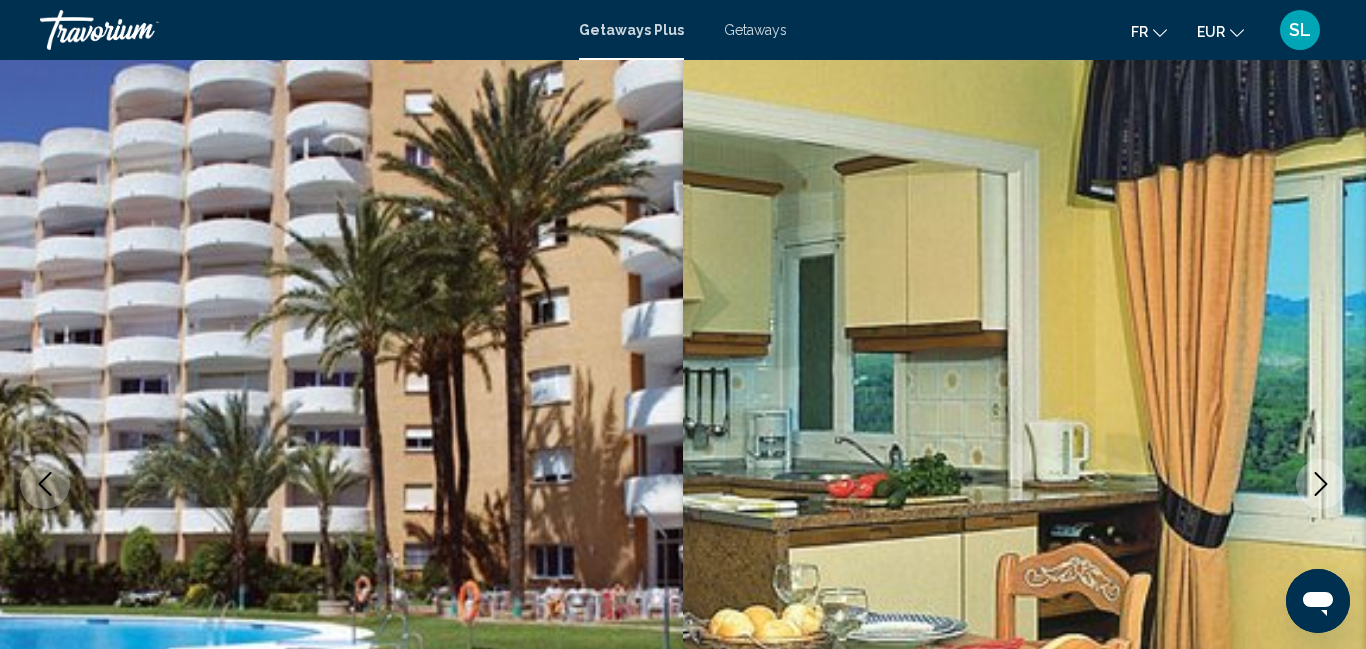 scroll, scrollTop: 0, scrollLeft: 0, axis: both 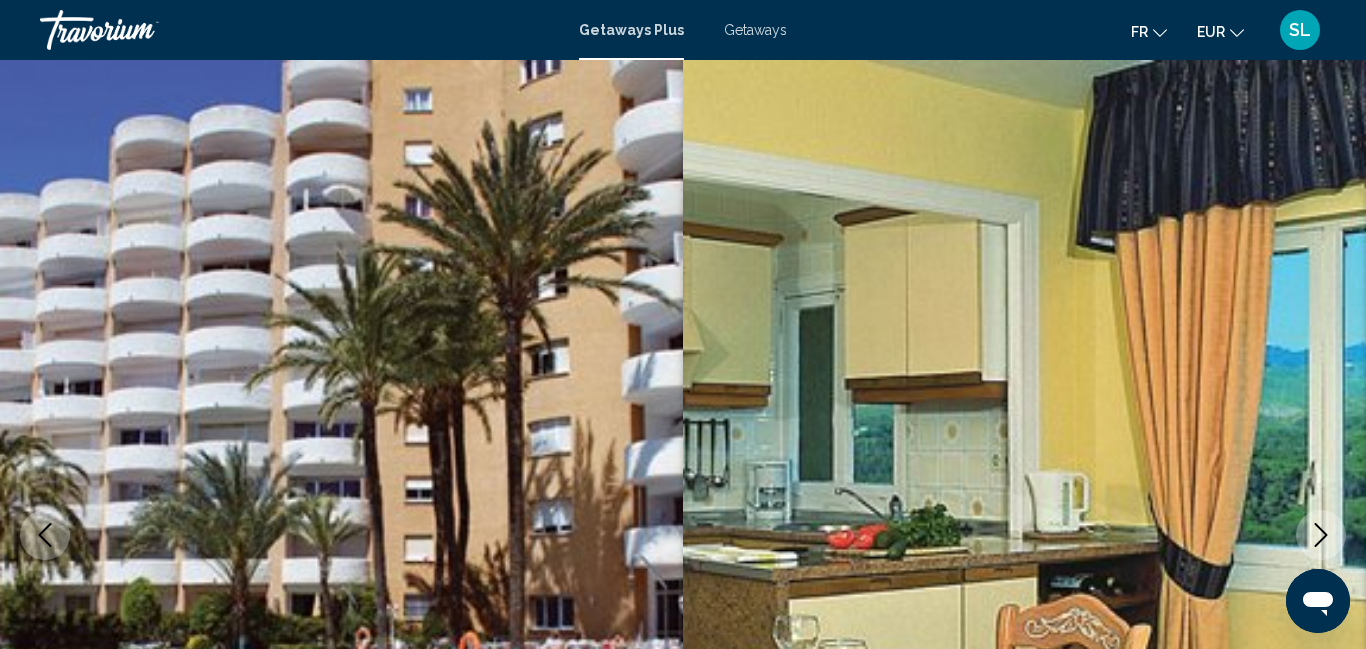 click on "Getaways" at bounding box center [755, 30] 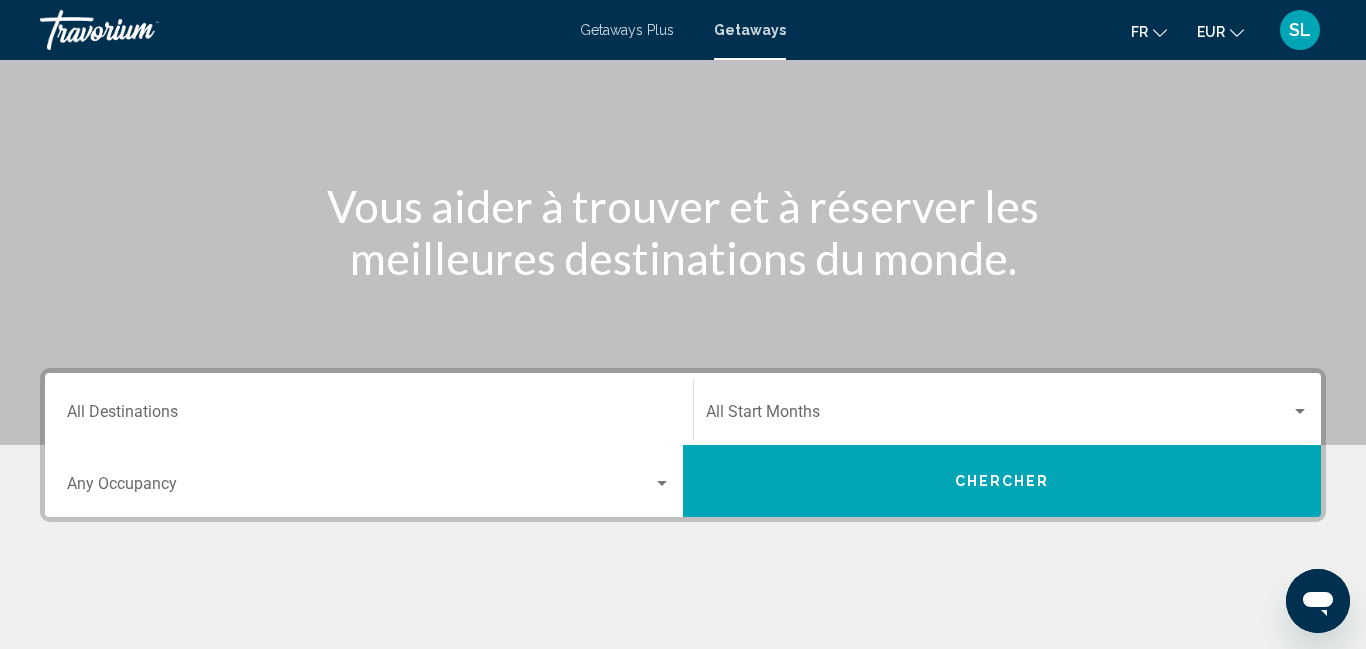scroll, scrollTop: 0, scrollLeft: 0, axis: both 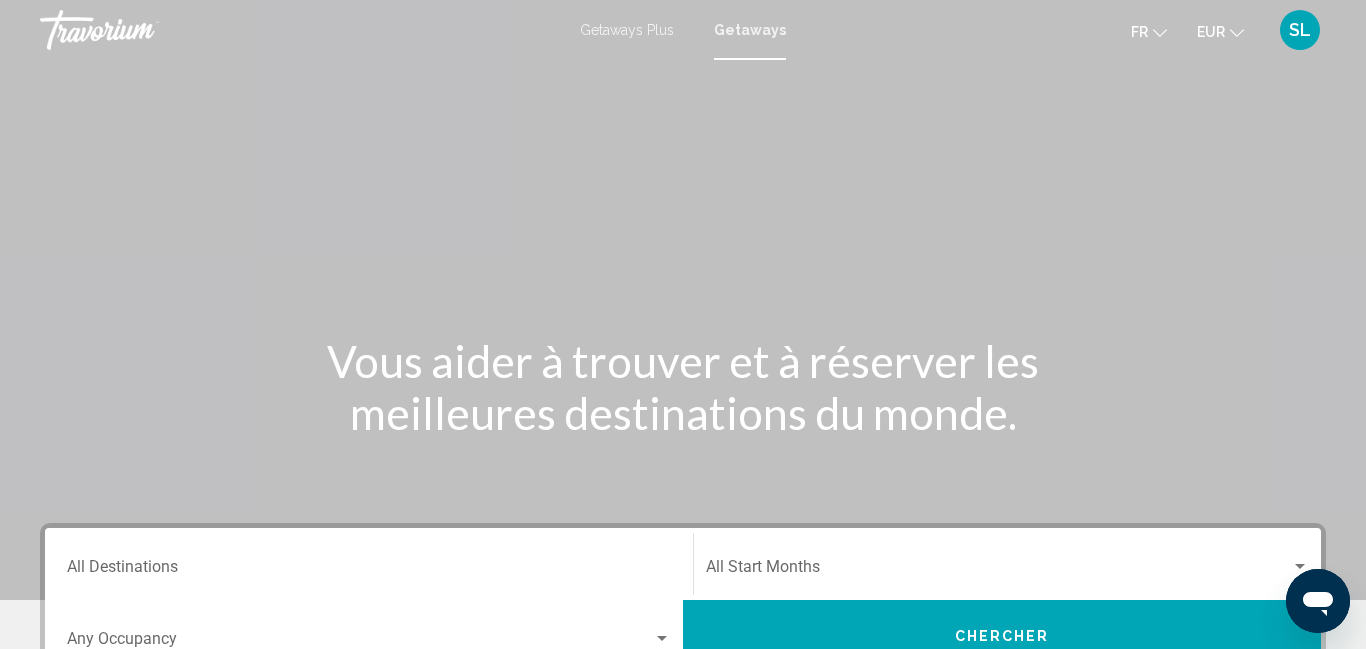 click on "Getaways Plus" at bounding box center [627, 30] 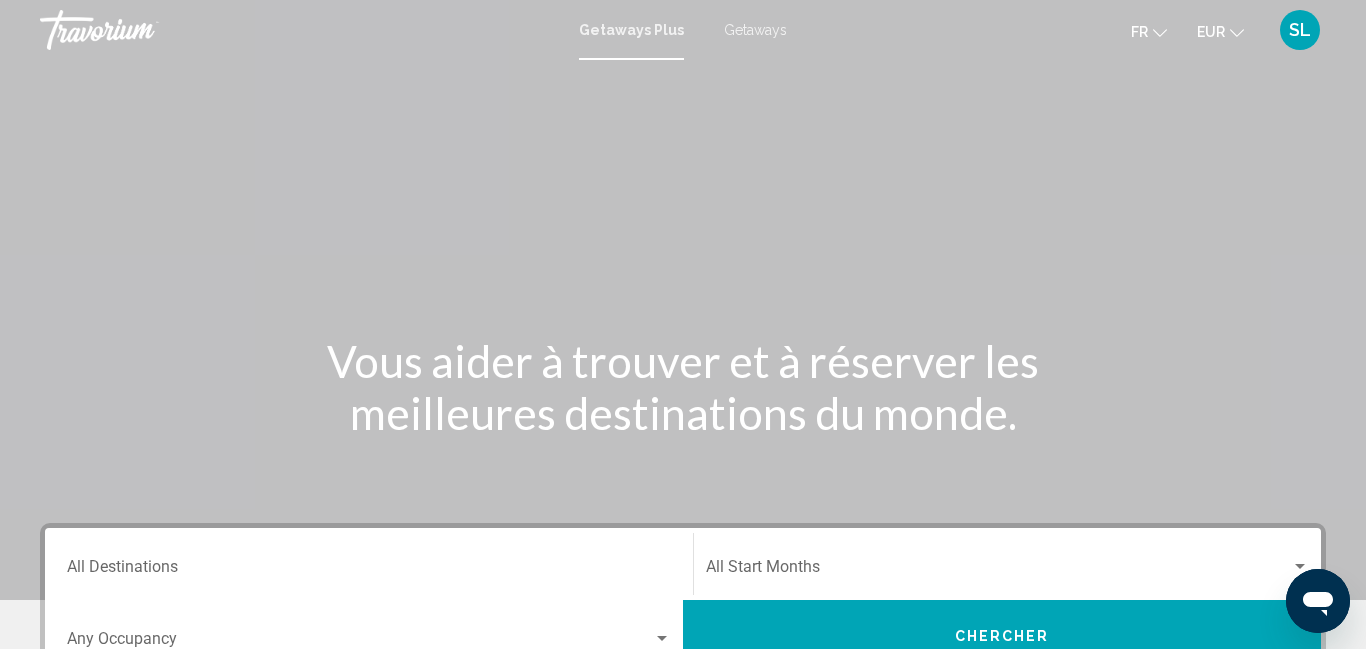 click on "Getaways" at bounding box center [755, 30] 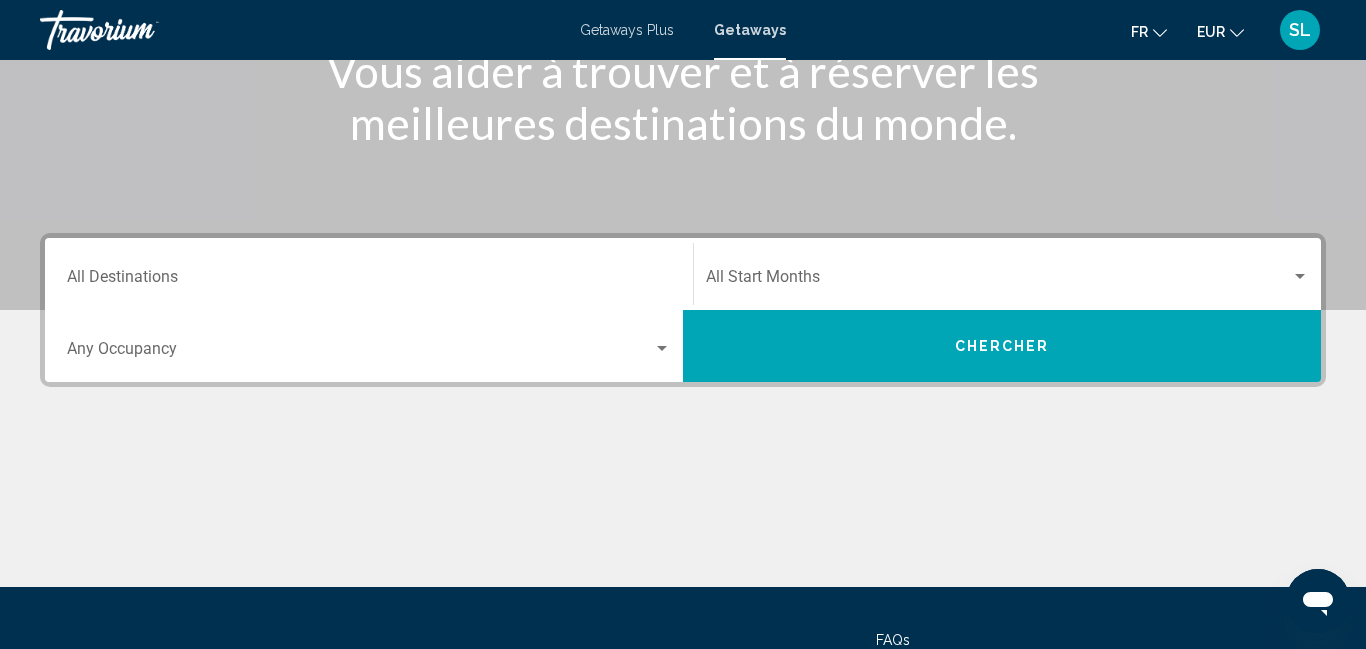 scroll, scrollTop: 304, scrollLeft: 0, axis: vertical 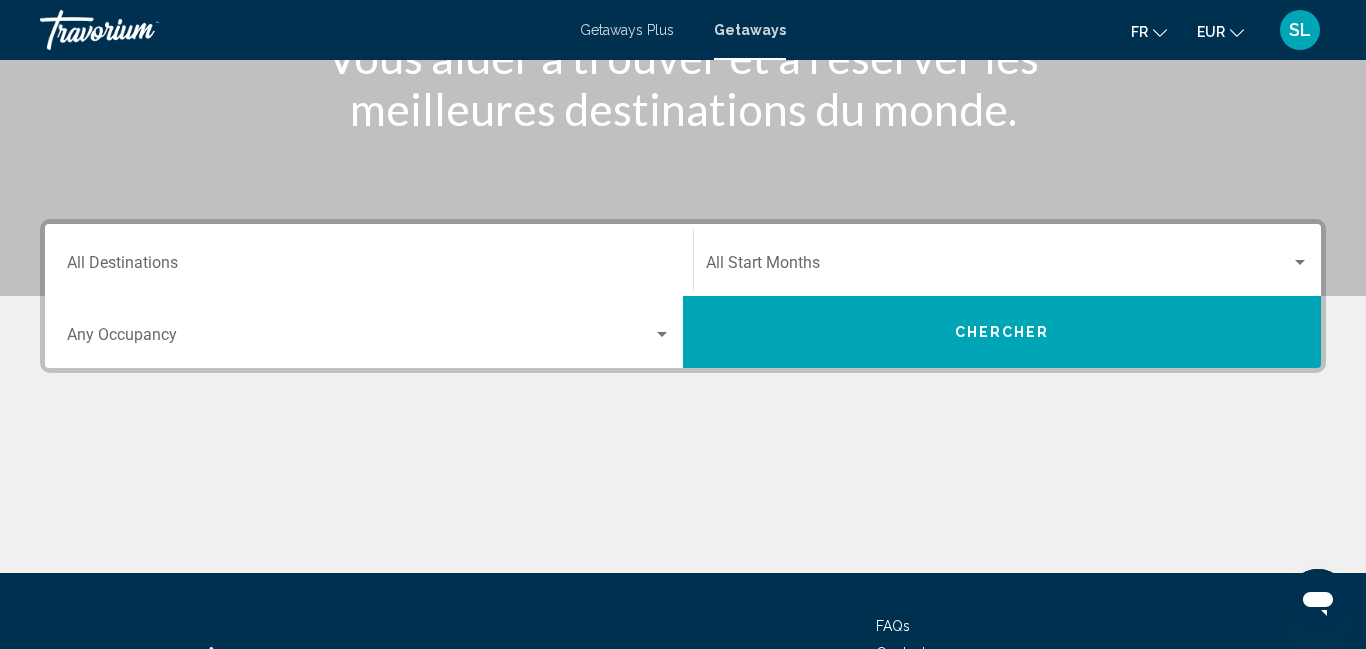 click on "Destination All Destinations" at bounding box center (369, 267) 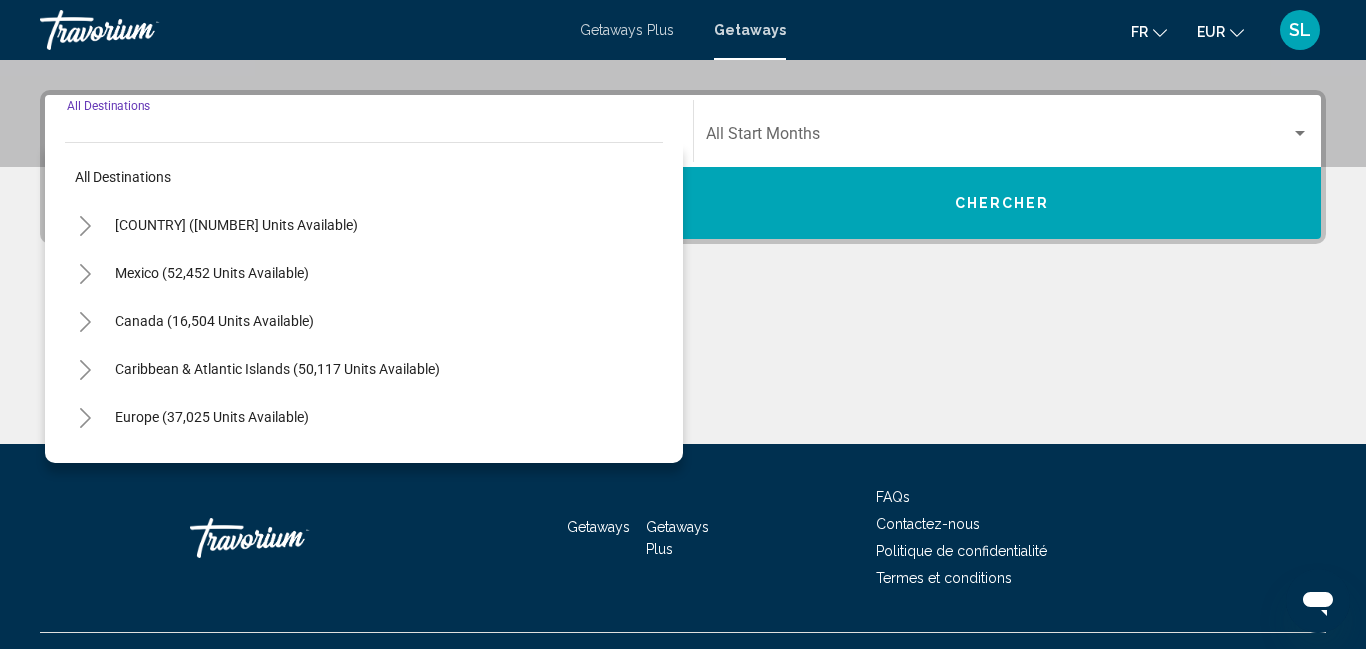 scroll, scrollTop: 458, scrollLeft: 0, axis: vertical 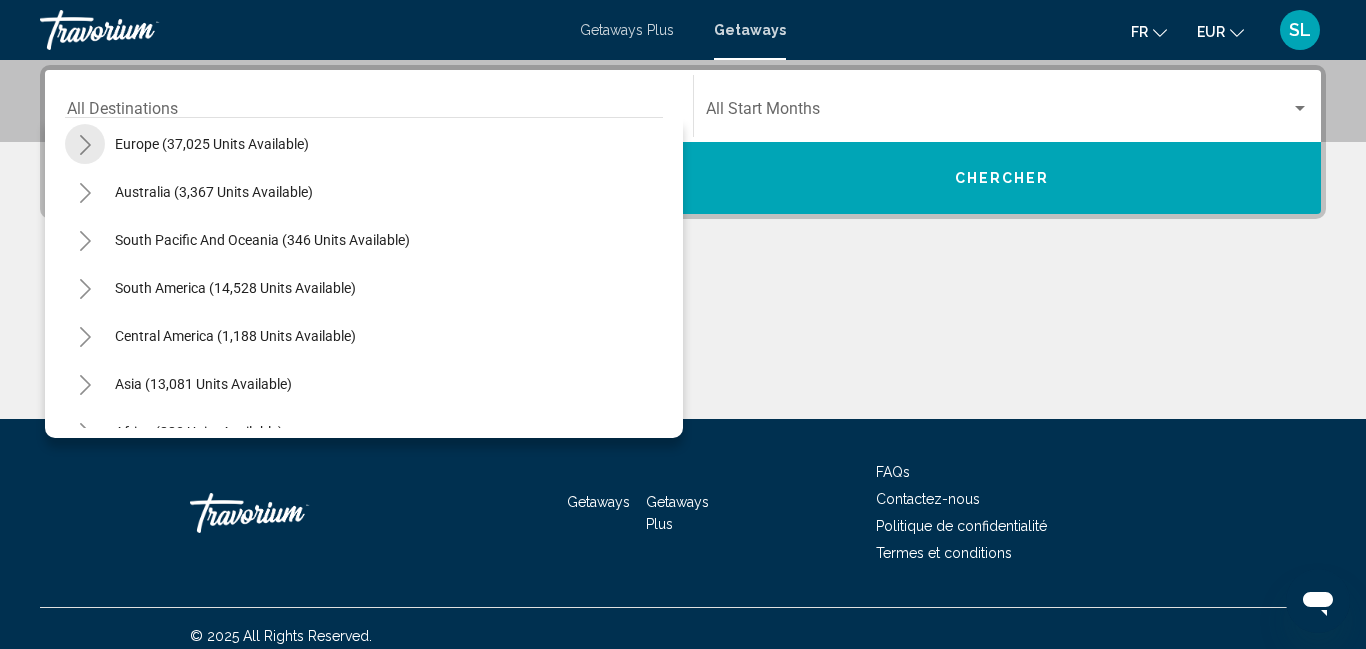 click 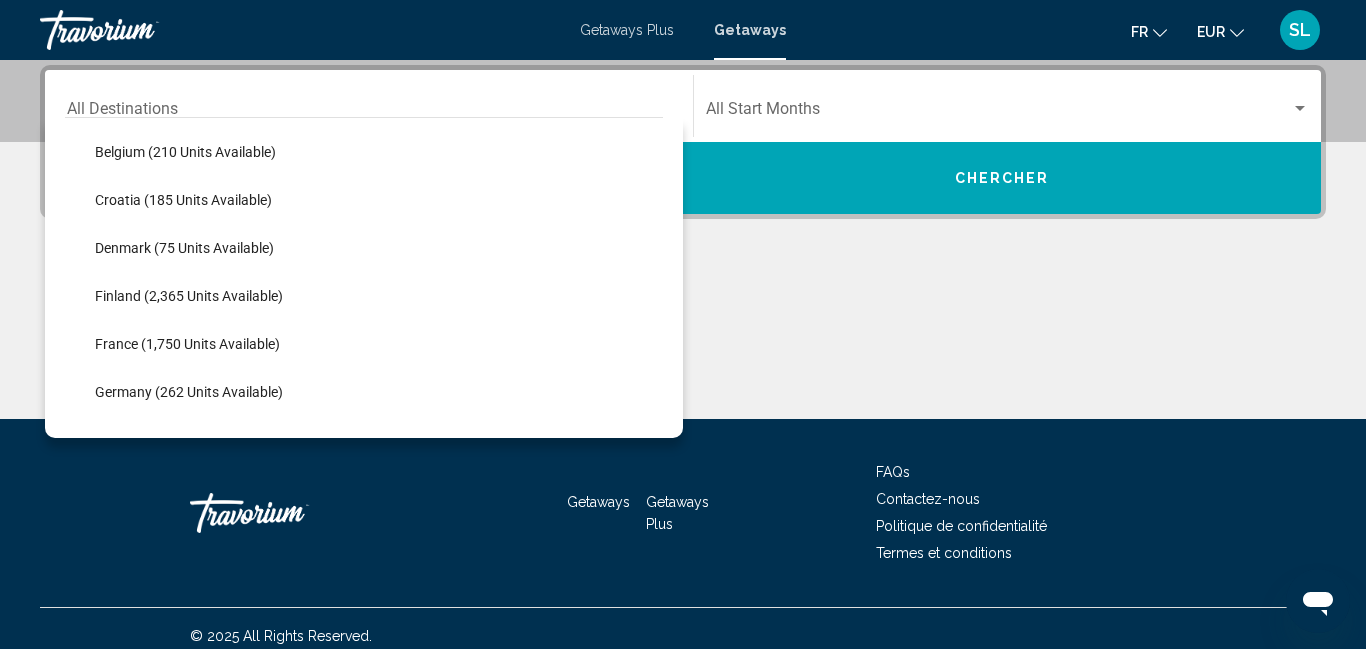 scroll, scrollTop: 399, scrollLeft: 0, axis: vertical 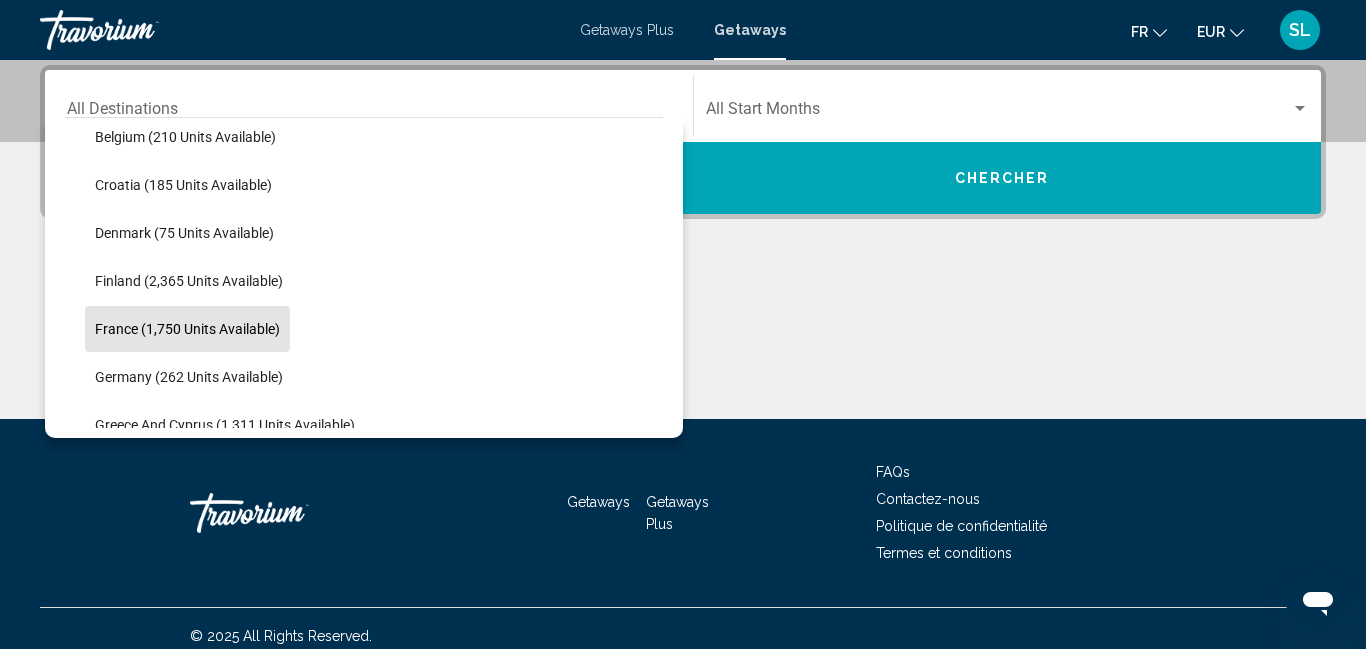 click on "France (1,750 units available)" 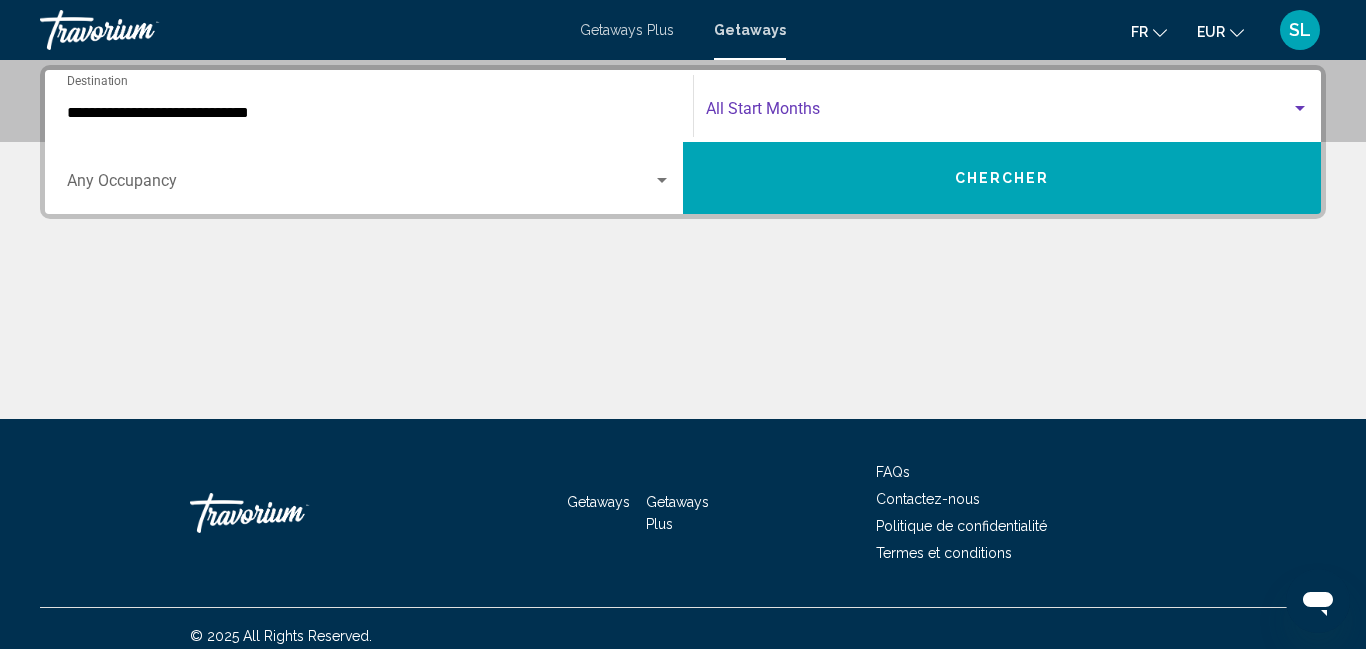 click at bounding box center [998, 113] 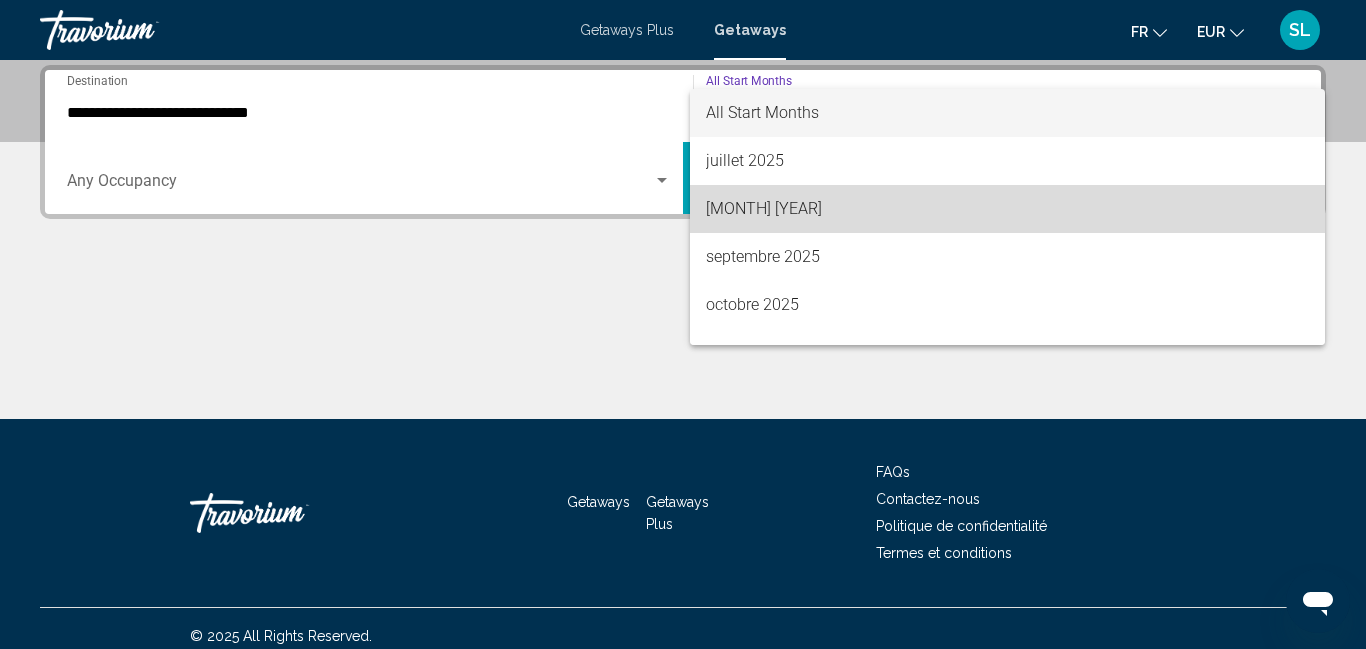 click on "août 2025" at bounding box center (1007, 209) 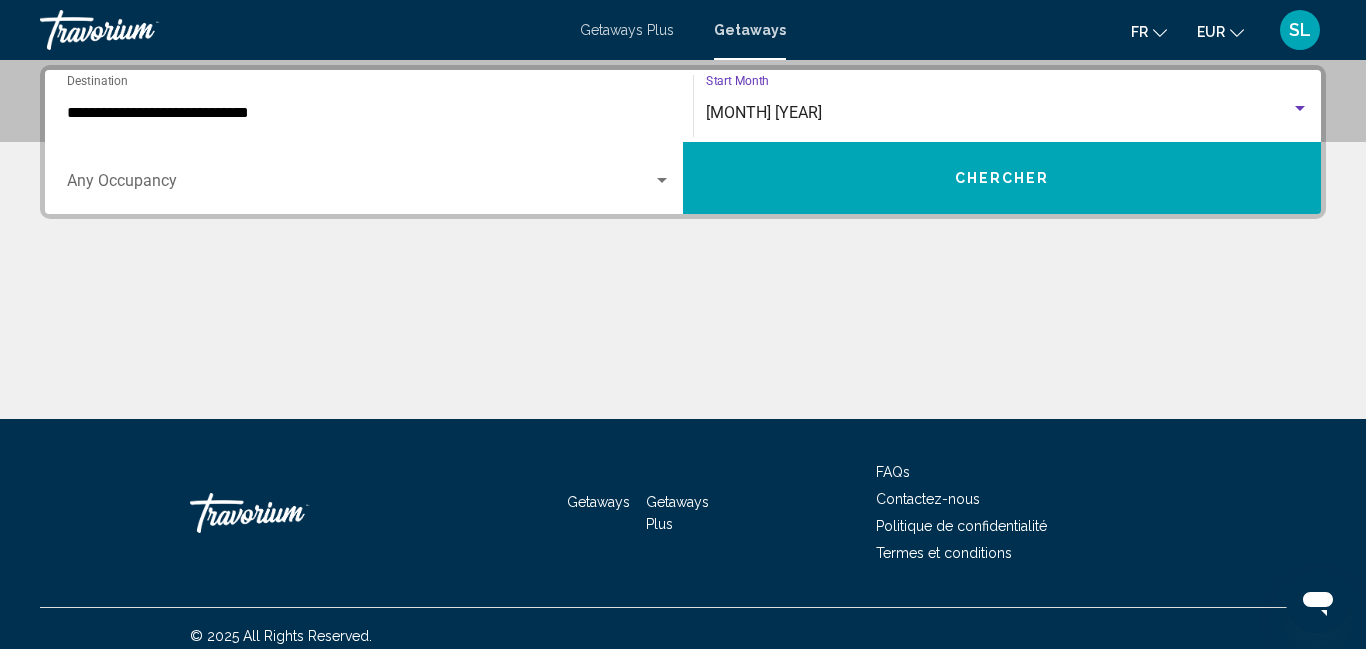 click on "Chercher" at bounding box center (1002, 178) 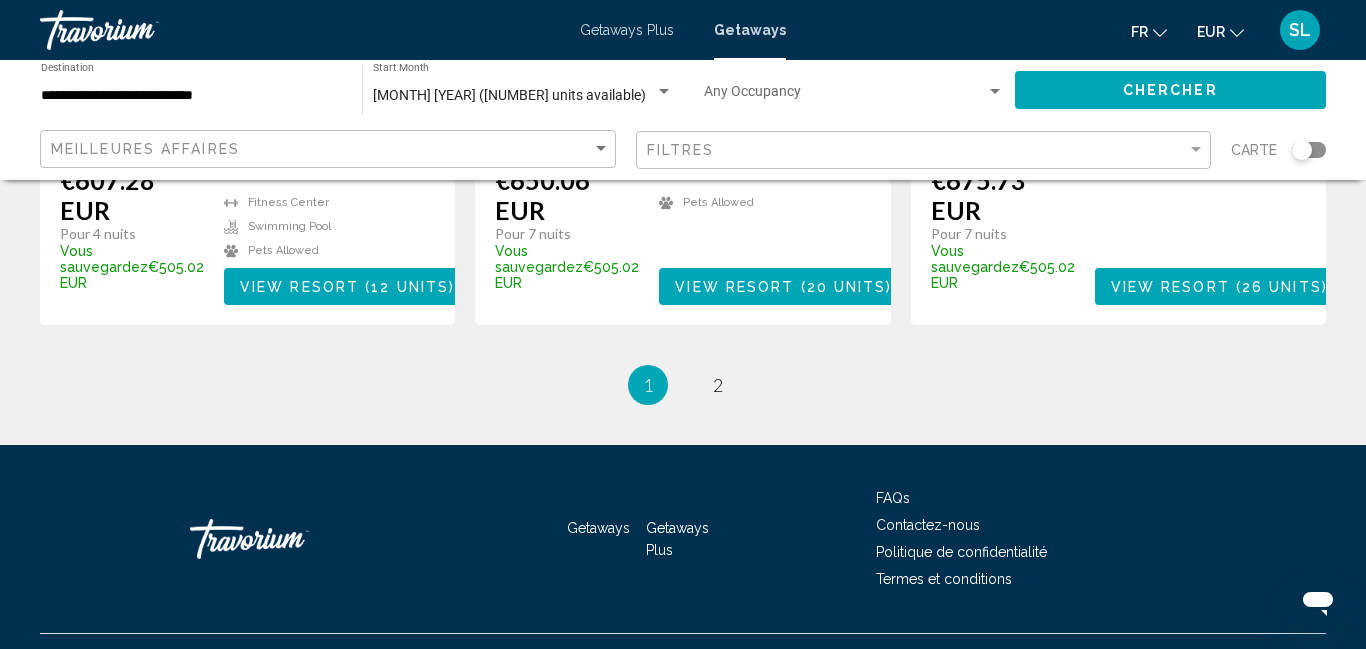 scroll, scrollTop: 2719, scrollLeft: 0, axis: vertical 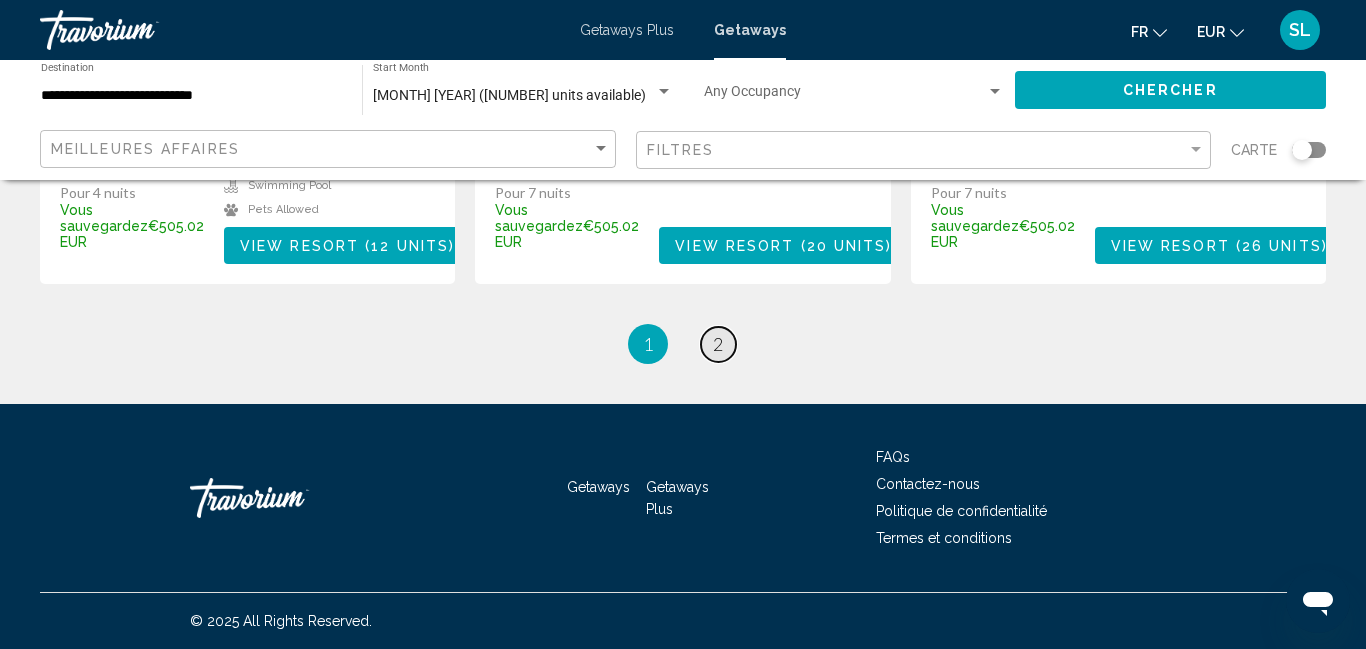 click on "page  2" at bounding box center (718, 344) 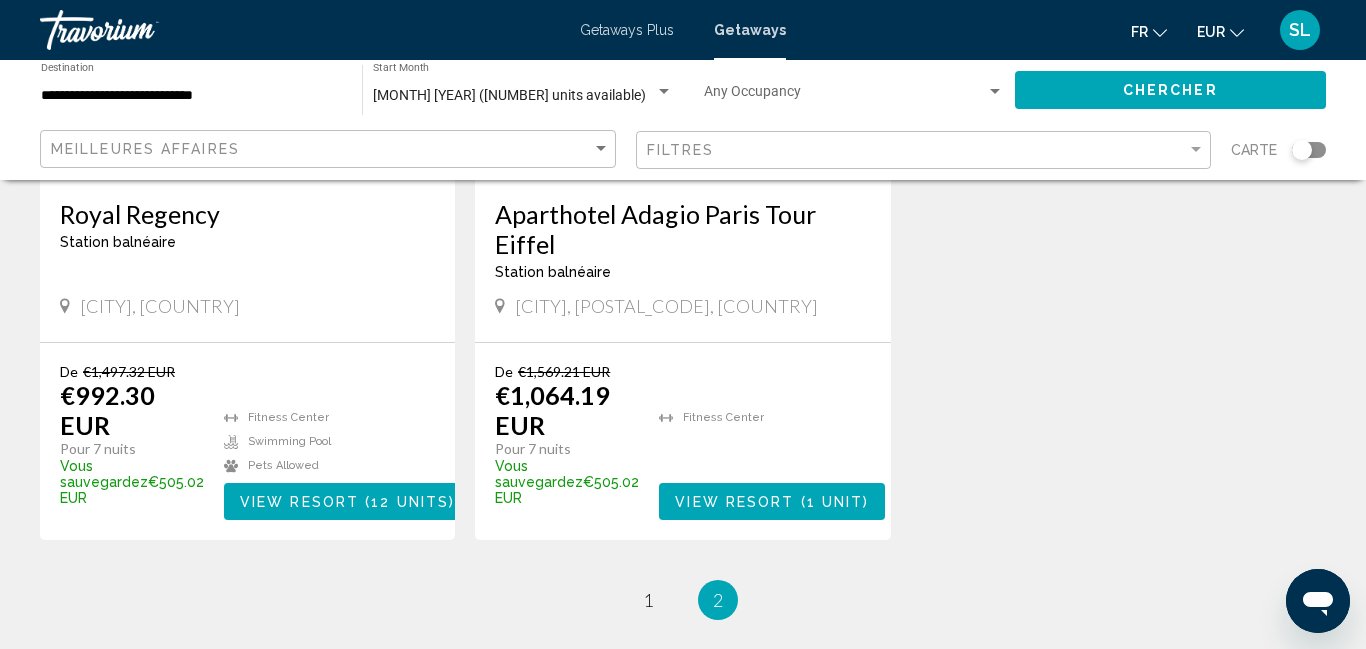 scroll, scrollTop: 1144, scrollLeft: 0, axis: vertical 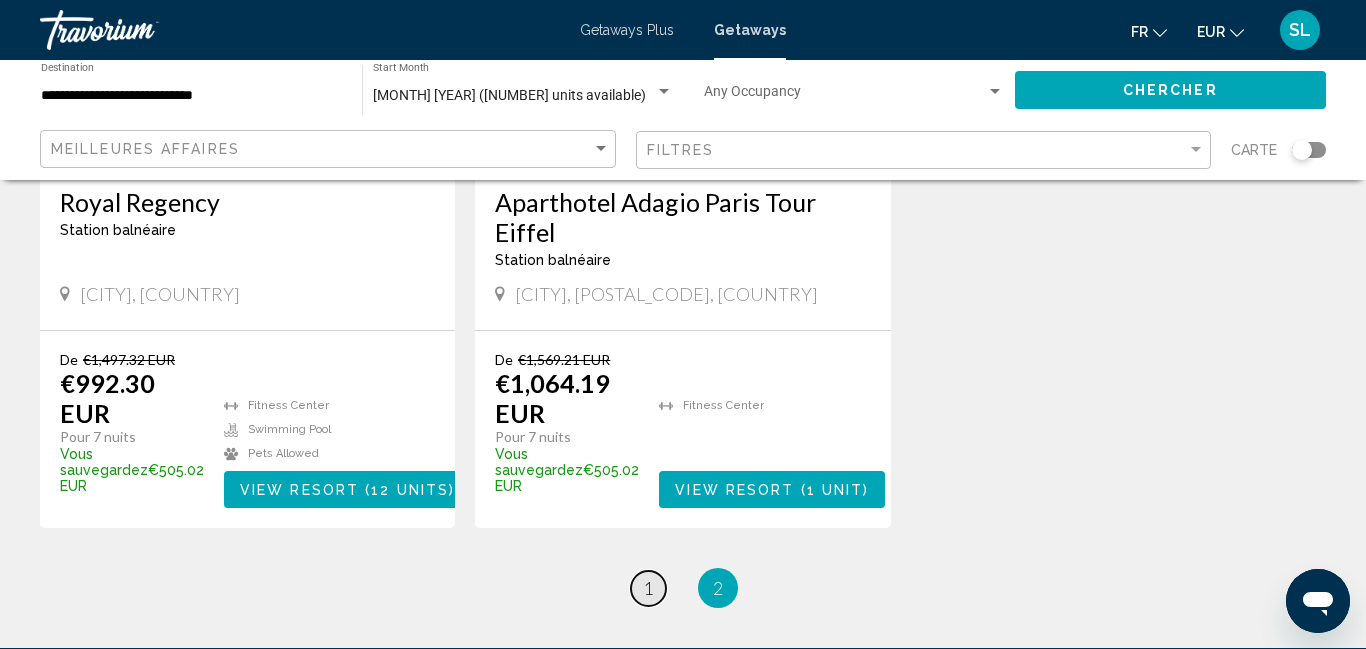 click on "page  1" at bounding box center (648, 588) 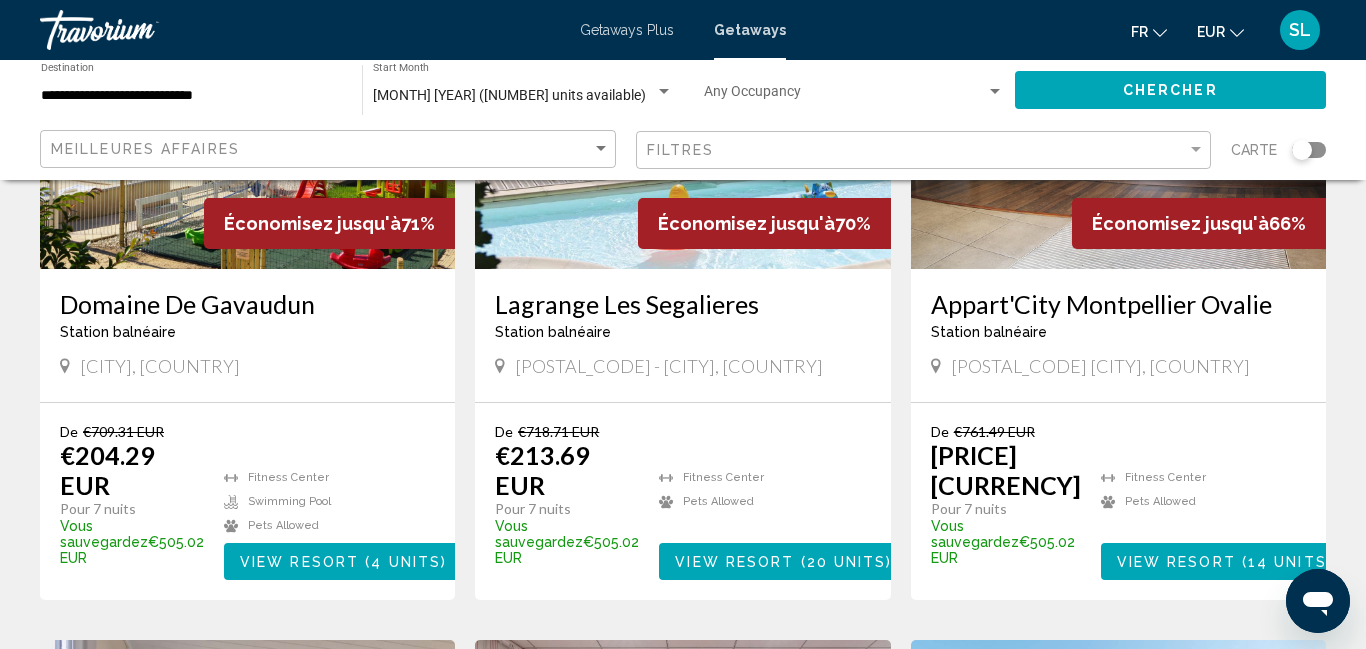 scroll, scrollTop: 324, scrollLeft: 0, axis: vertical 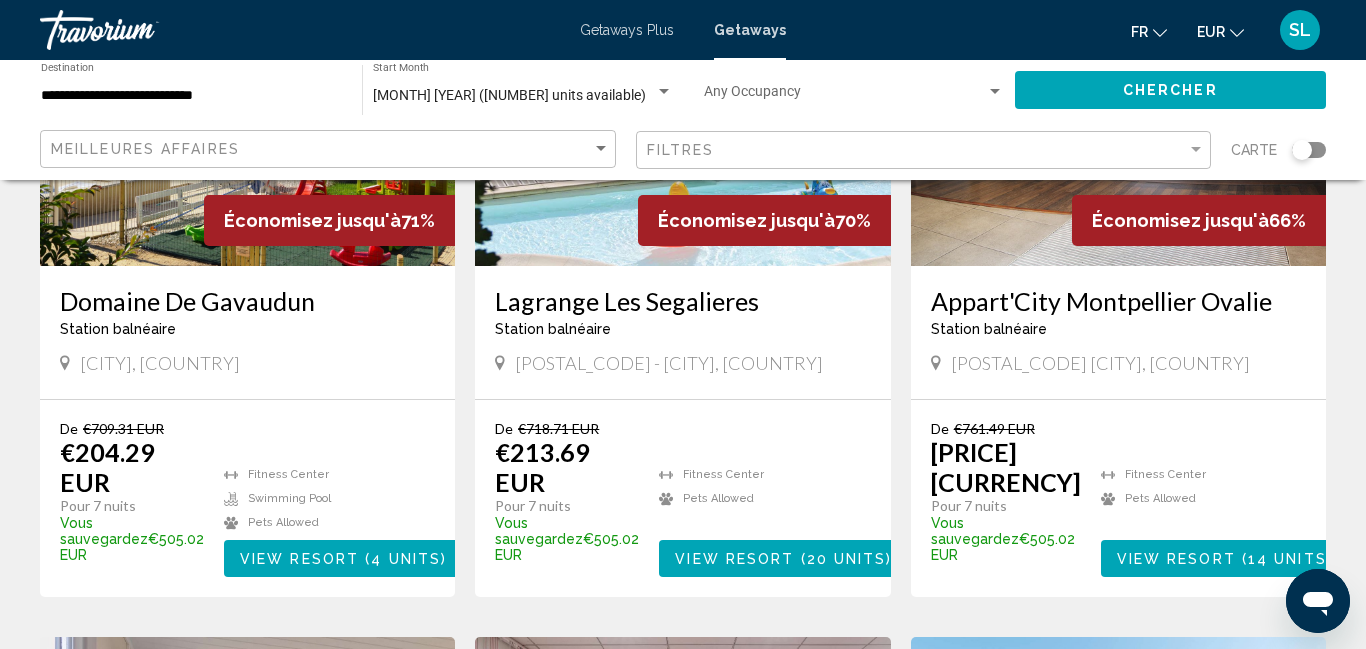 click on "Appart'City Montpellier Ovalie" at bounding box center (1118, 301) 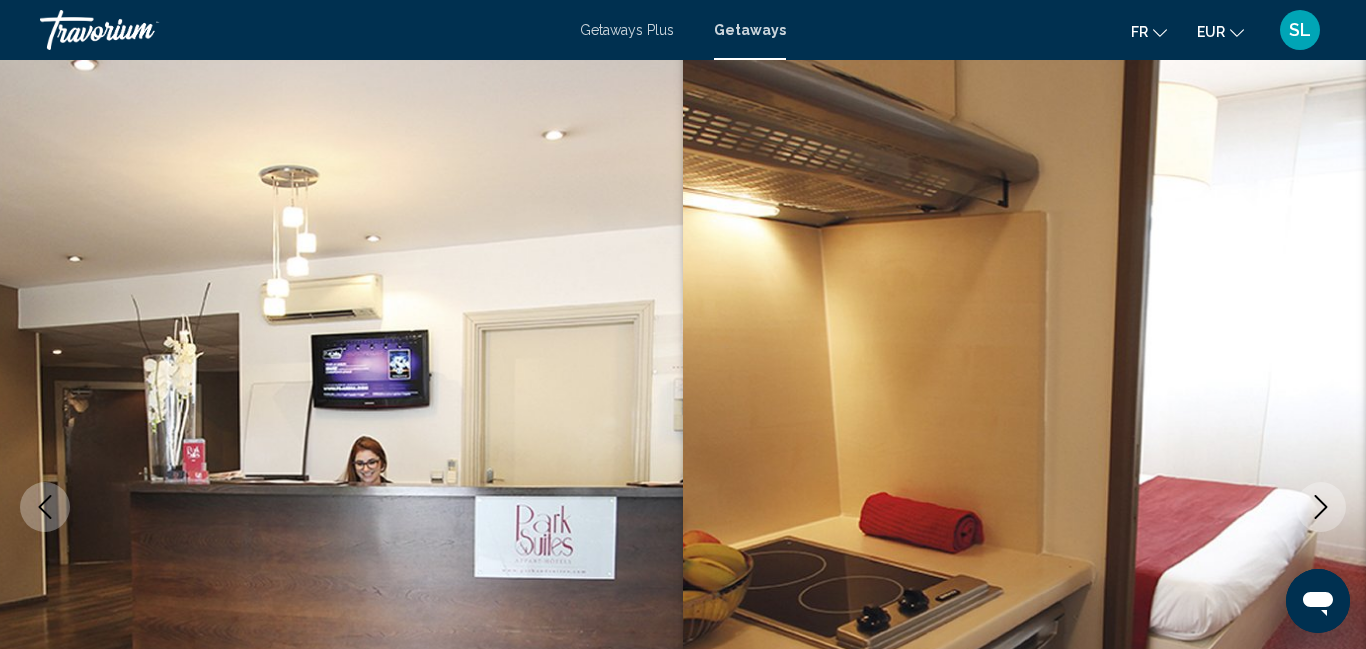 scroll, scrollTop: 0, scrollLeft: 0, axis: both 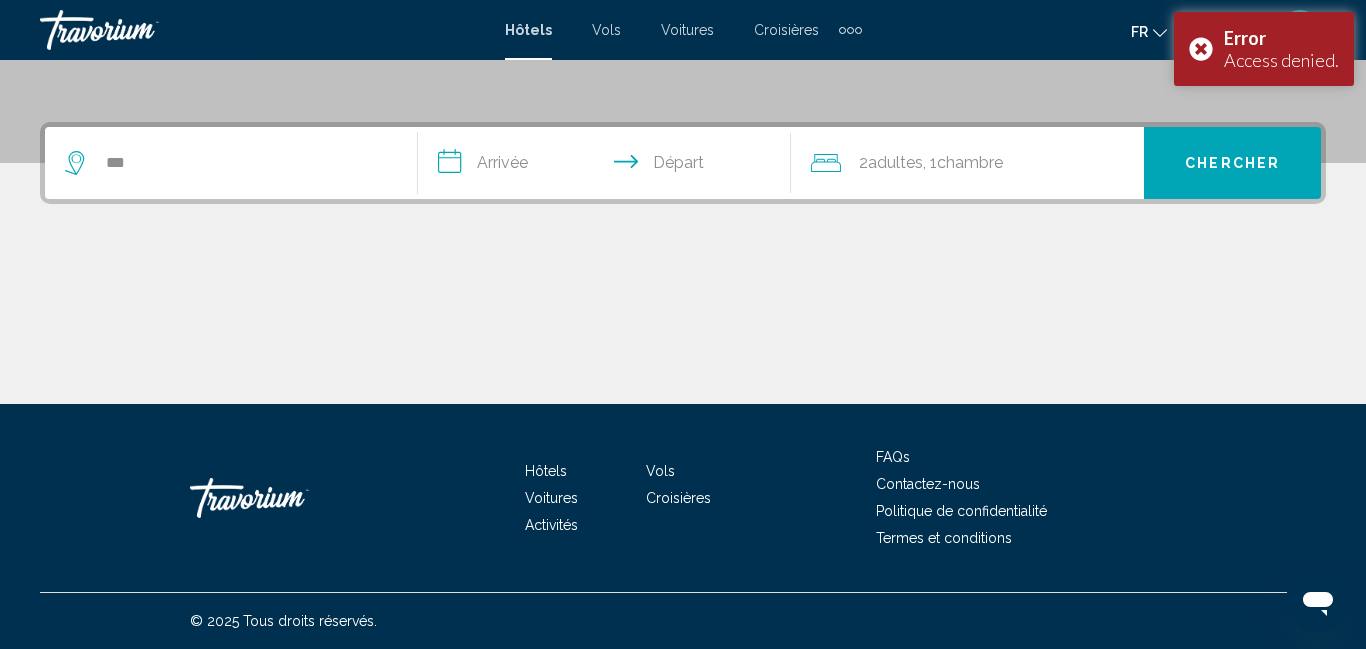 type on "****" 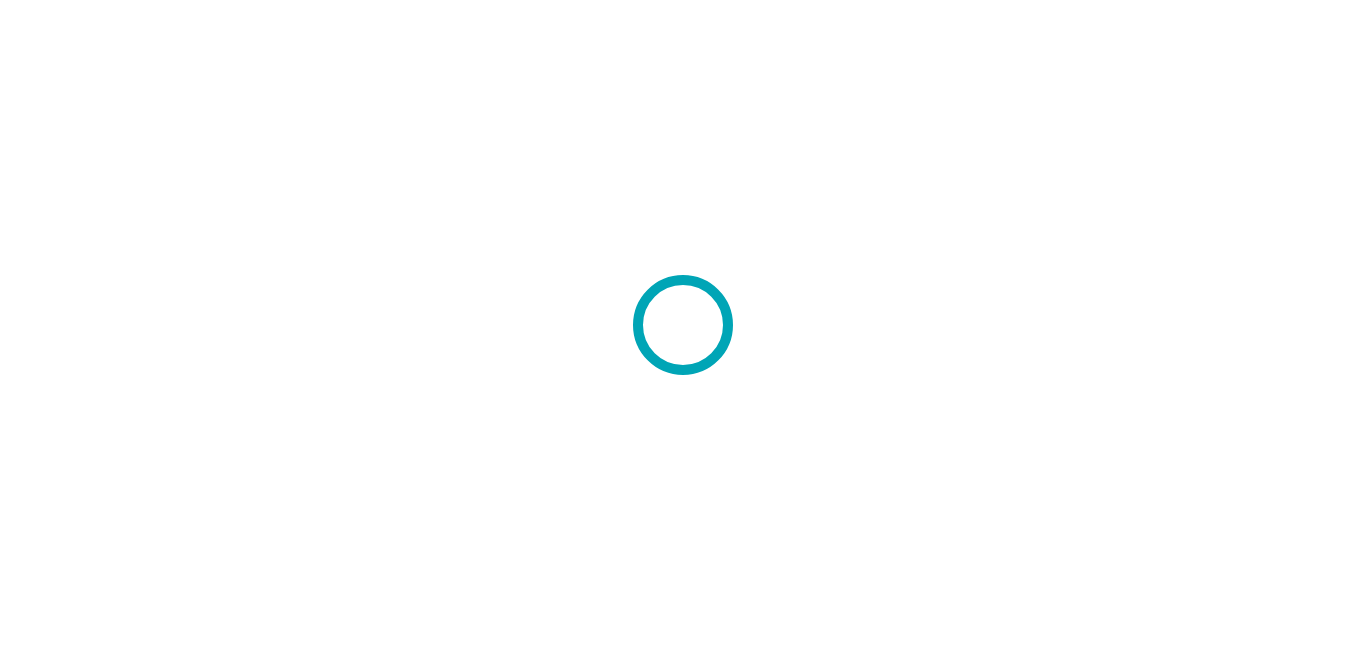 scroll, scrollTop: 0, scrollLeft: 0, axis: both 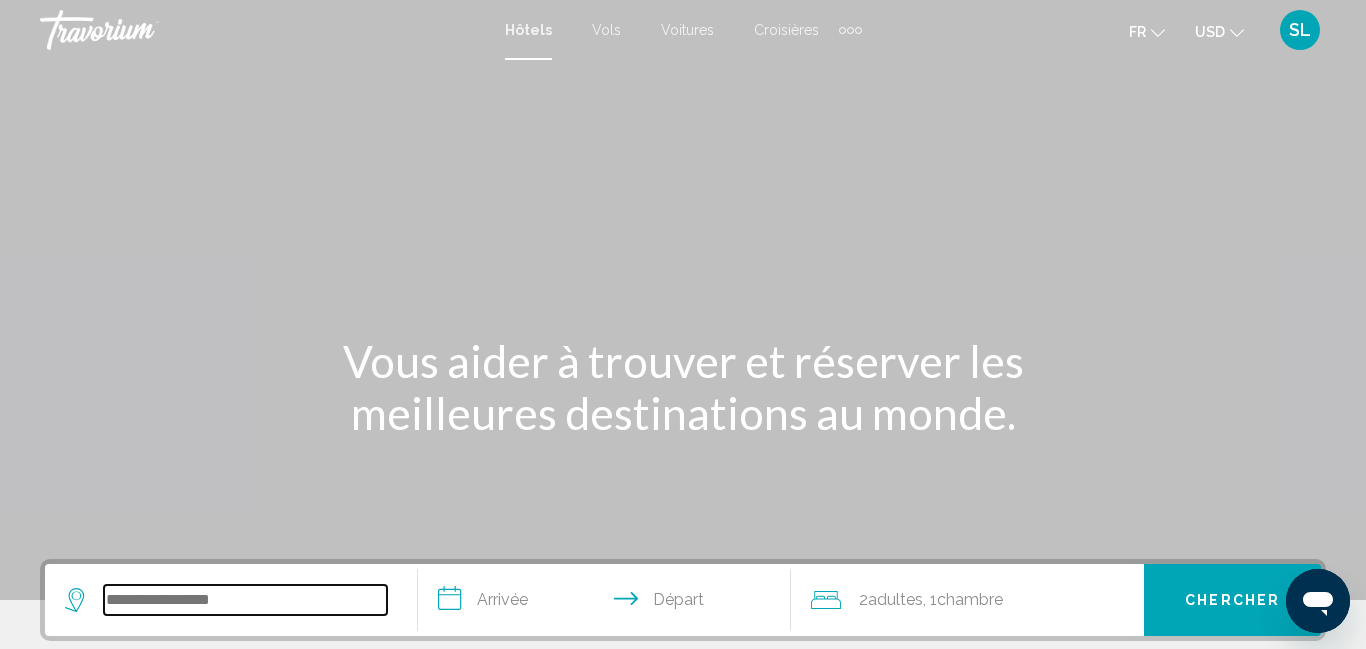 click at bounding box center [245, 600] 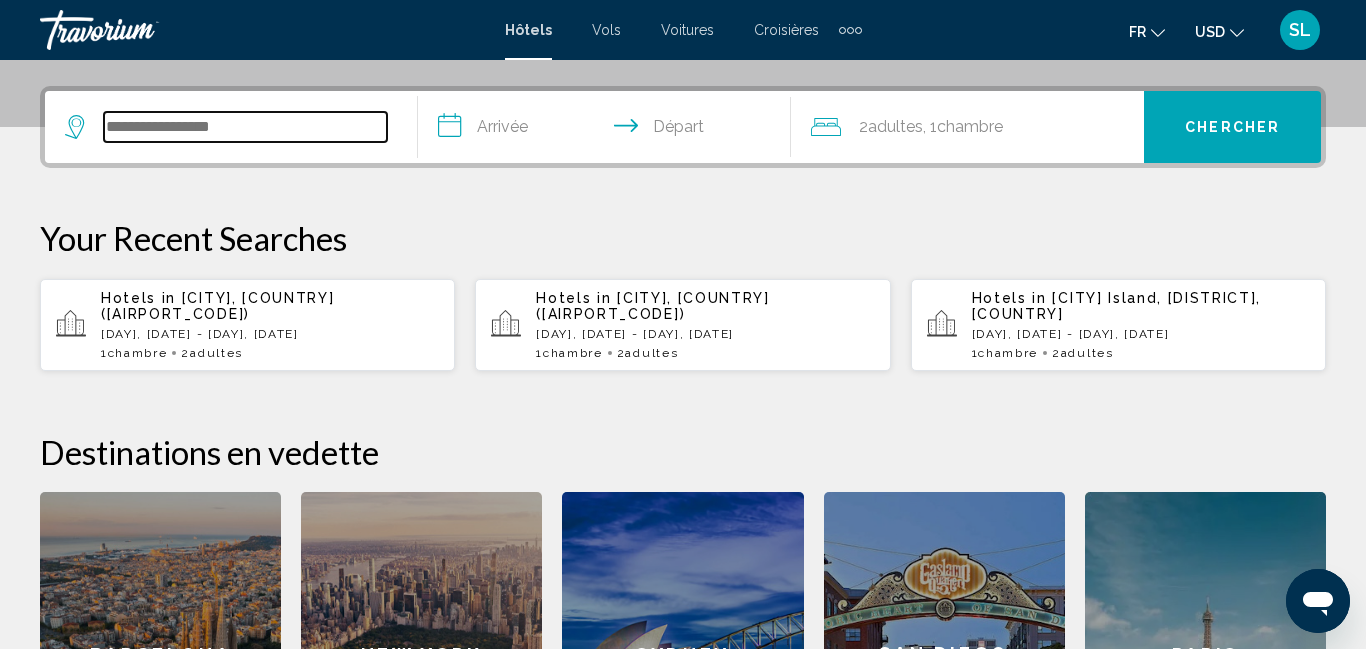 scroll, scrollTop: 494, scrollLeft: 0, axis: vertical 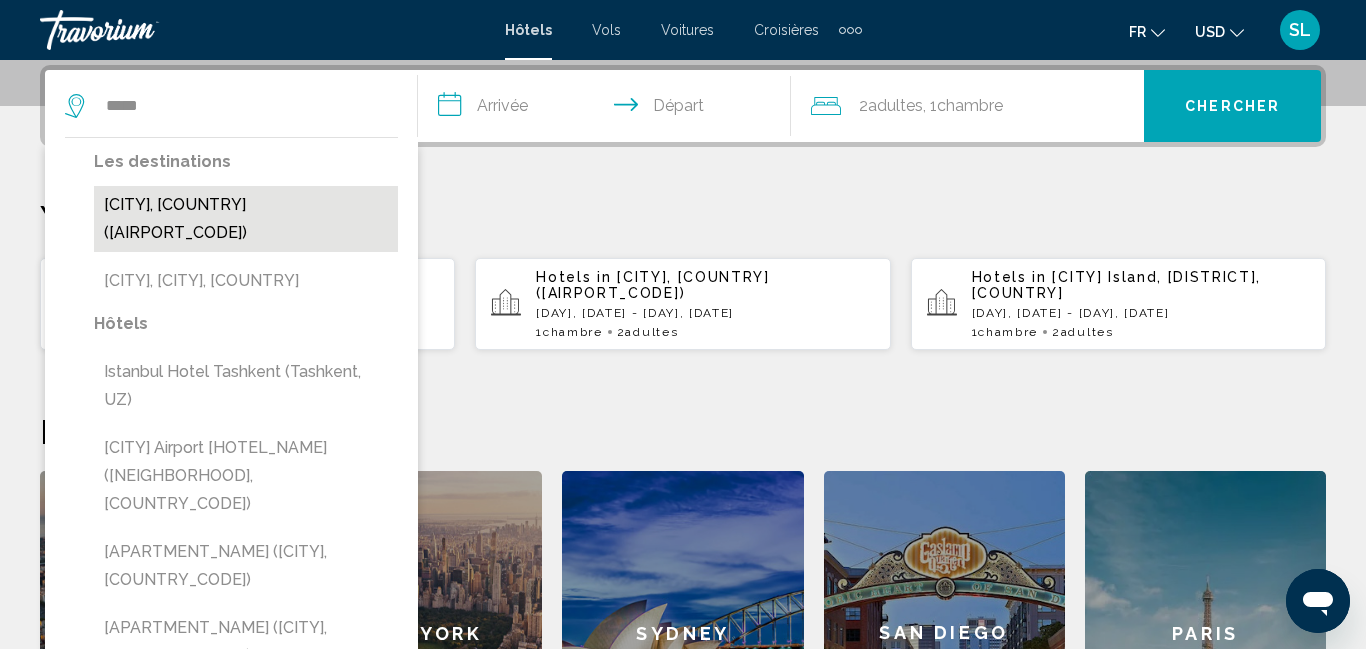 click on "[CITY], [COUNTRY] ([AIRPORT_CODE])" at bounding box center (246, 219) 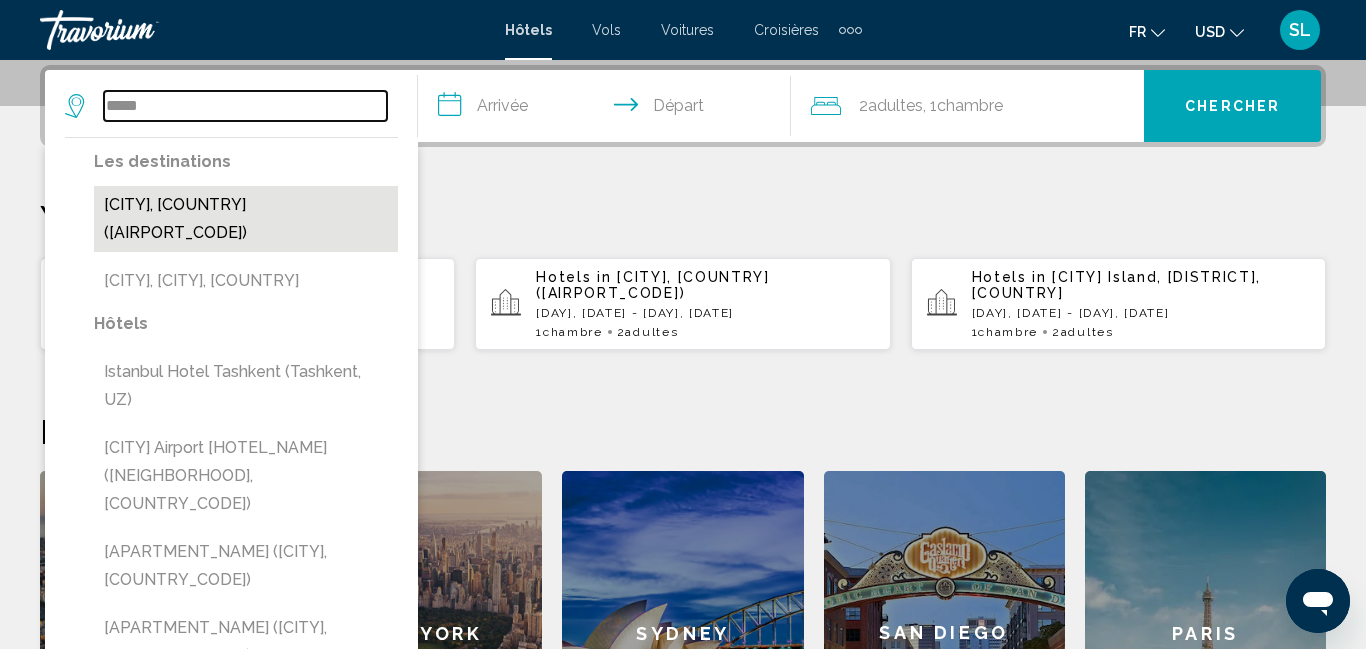 type on "**********" 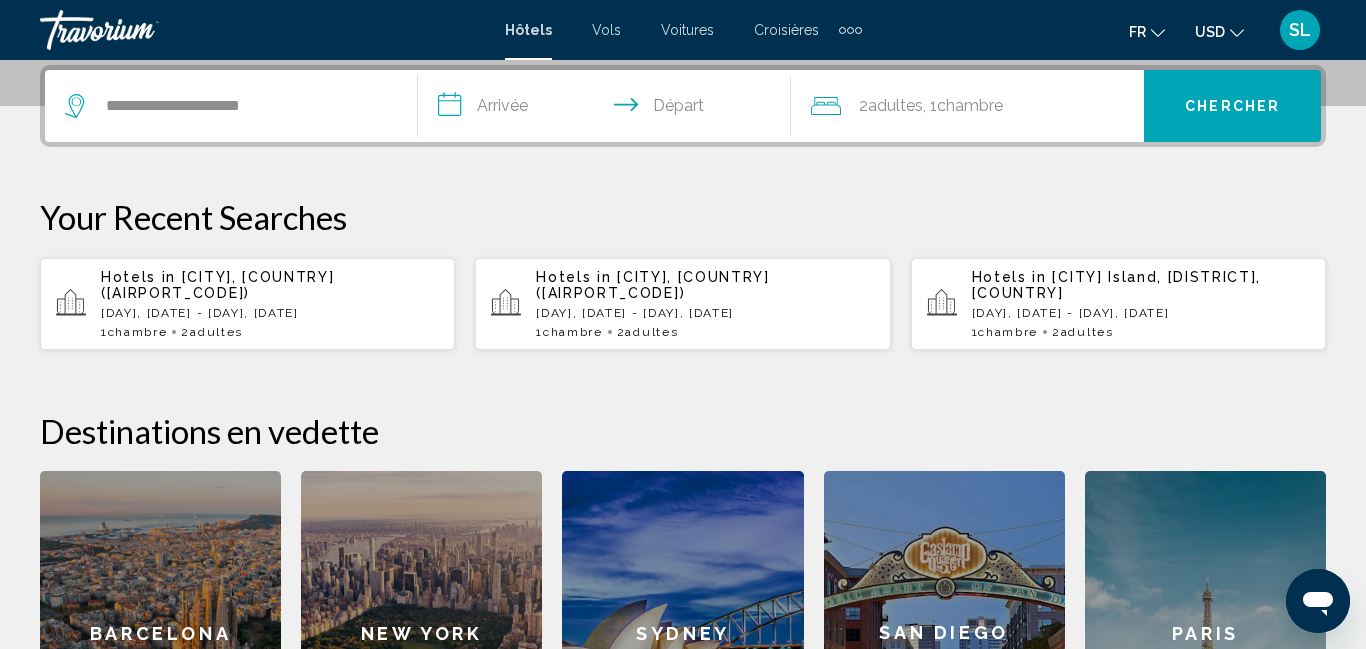 click on "**********" at bounding box center [608, 109] 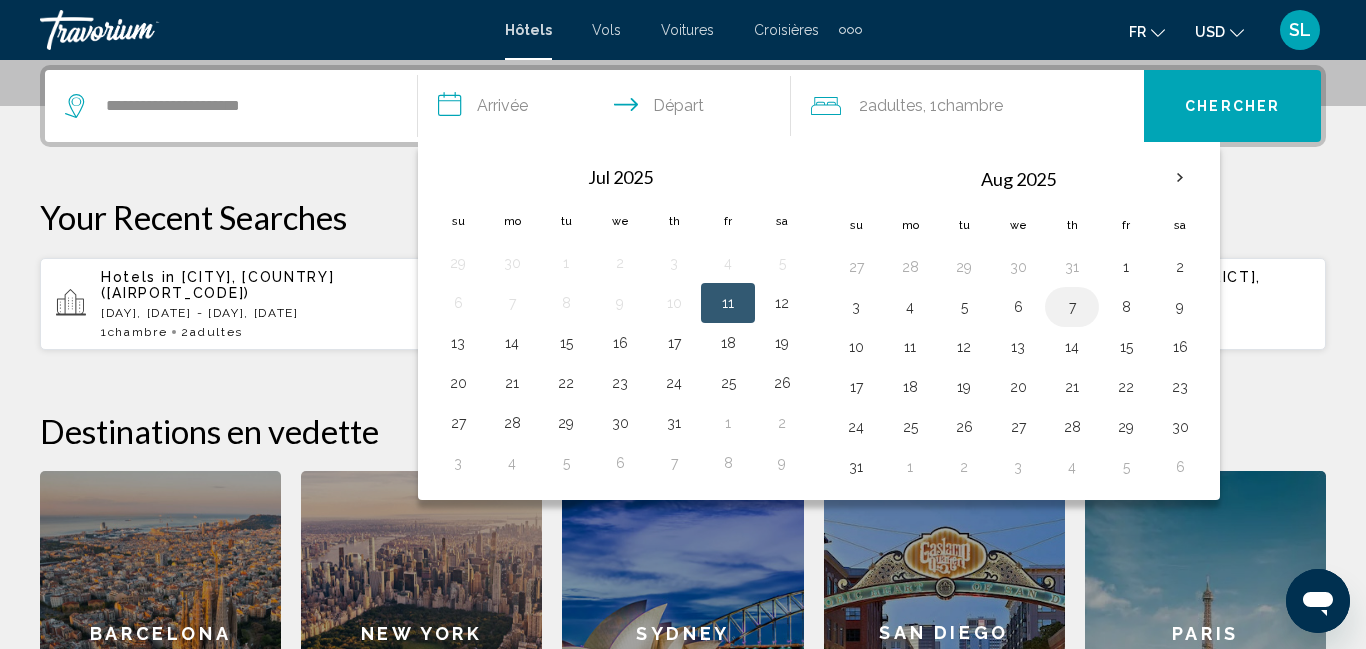 click on "7" at bounding box center (1072, 307) 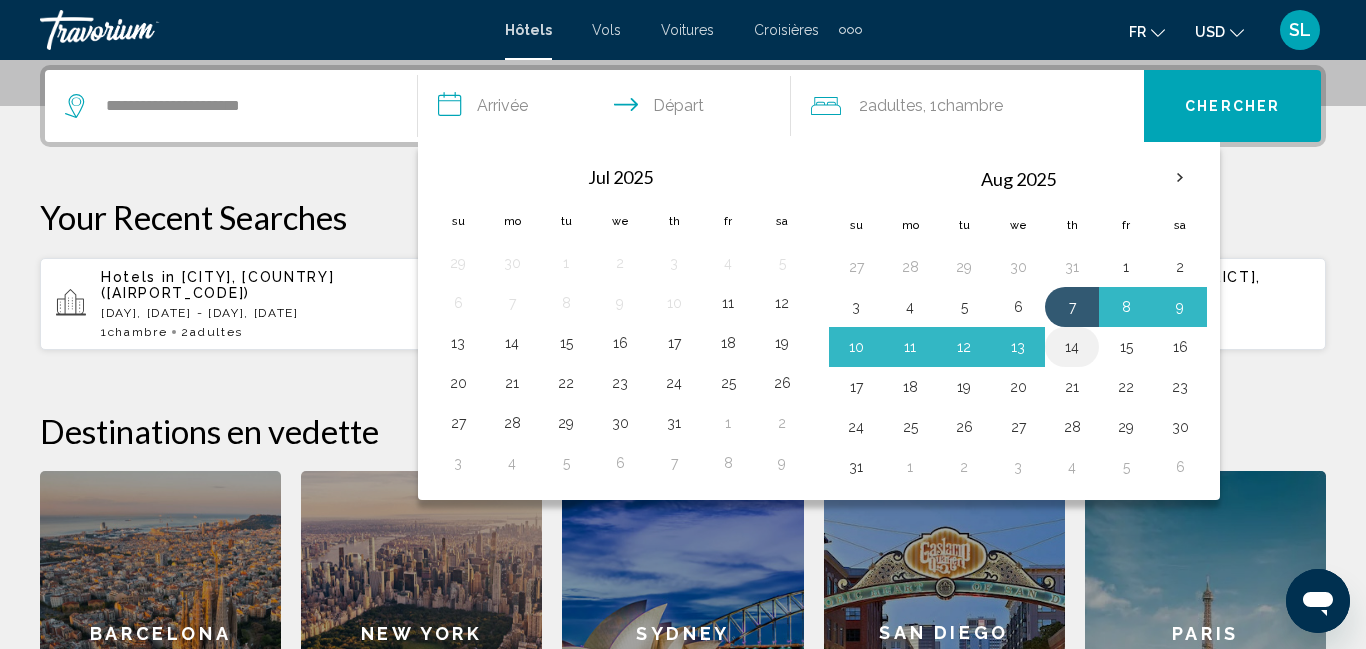 click on "14" at bounding box center (1072, 347) 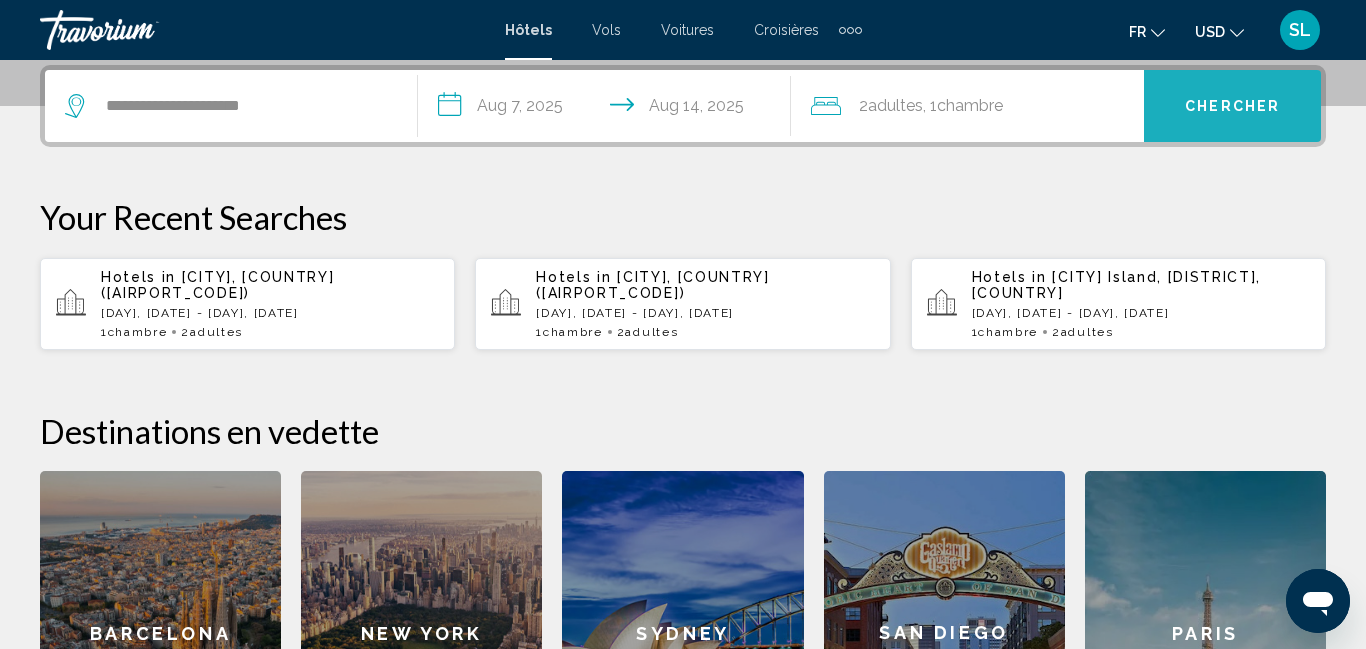 click on "Chercher" at bounding box center (1232, 106) 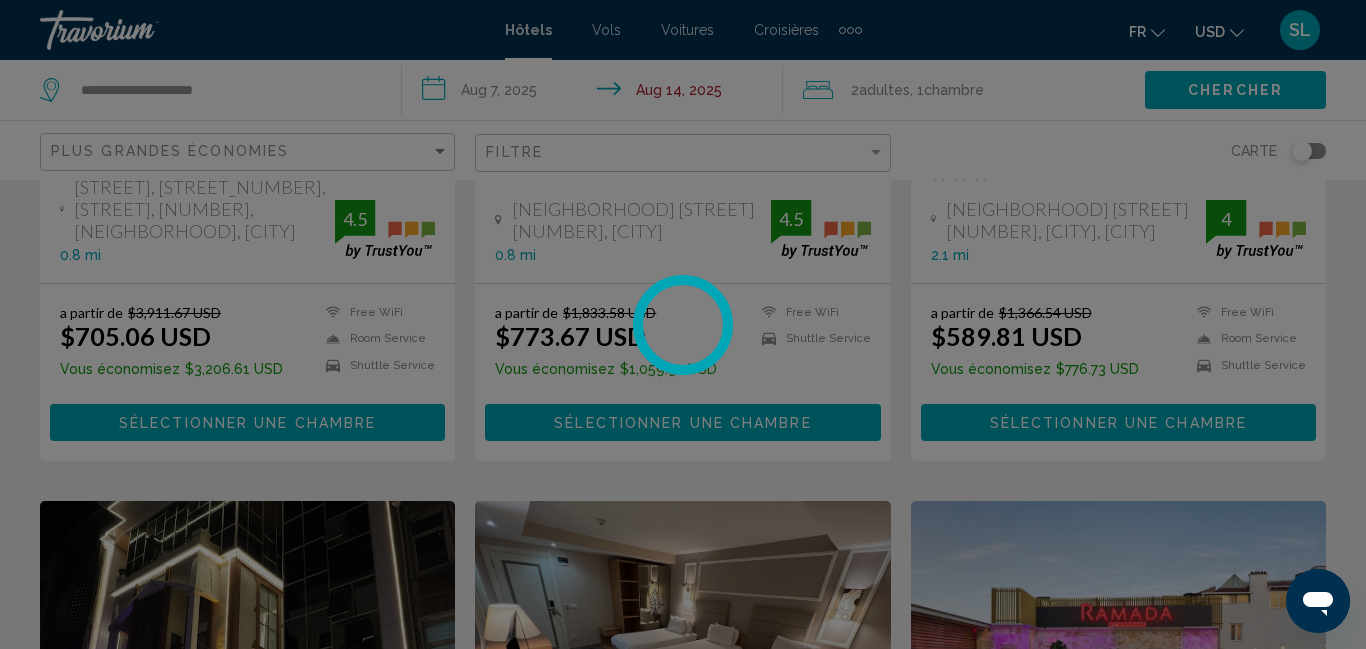 scroll, scrollTop: 0, scrollLeft: 0, axis: both 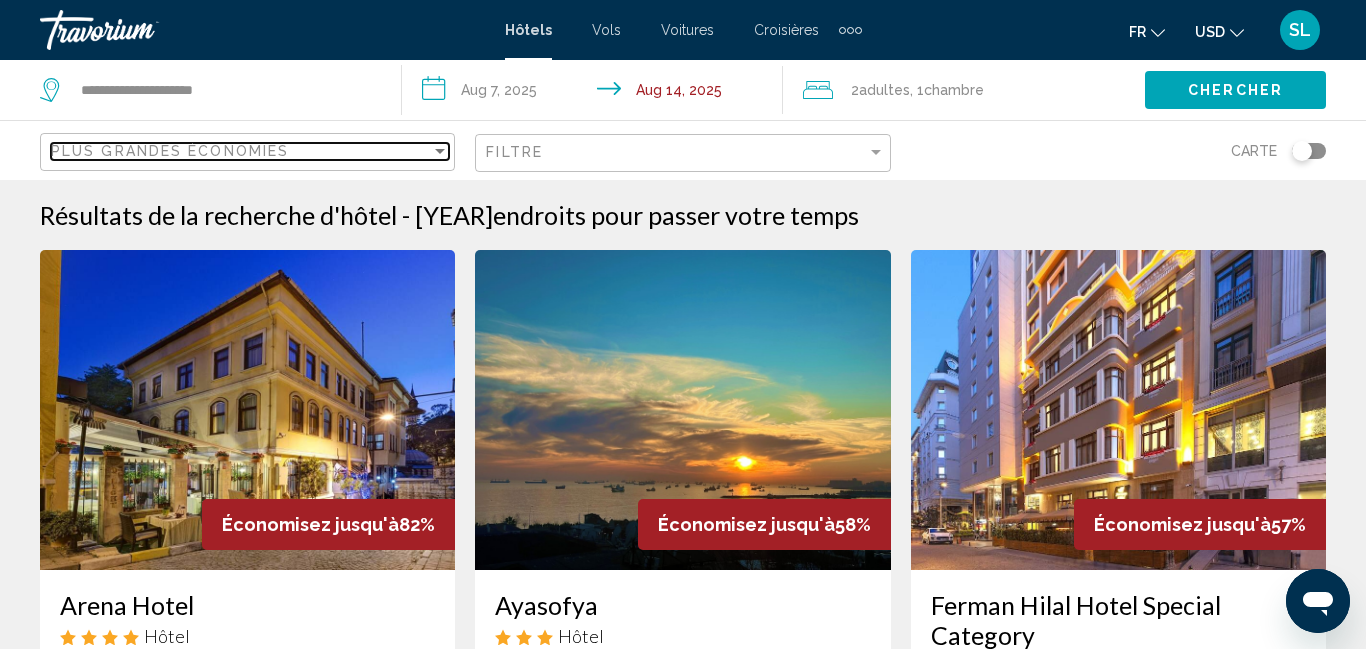 click on "Plus grandes économies" at bounding box center [241, 151] 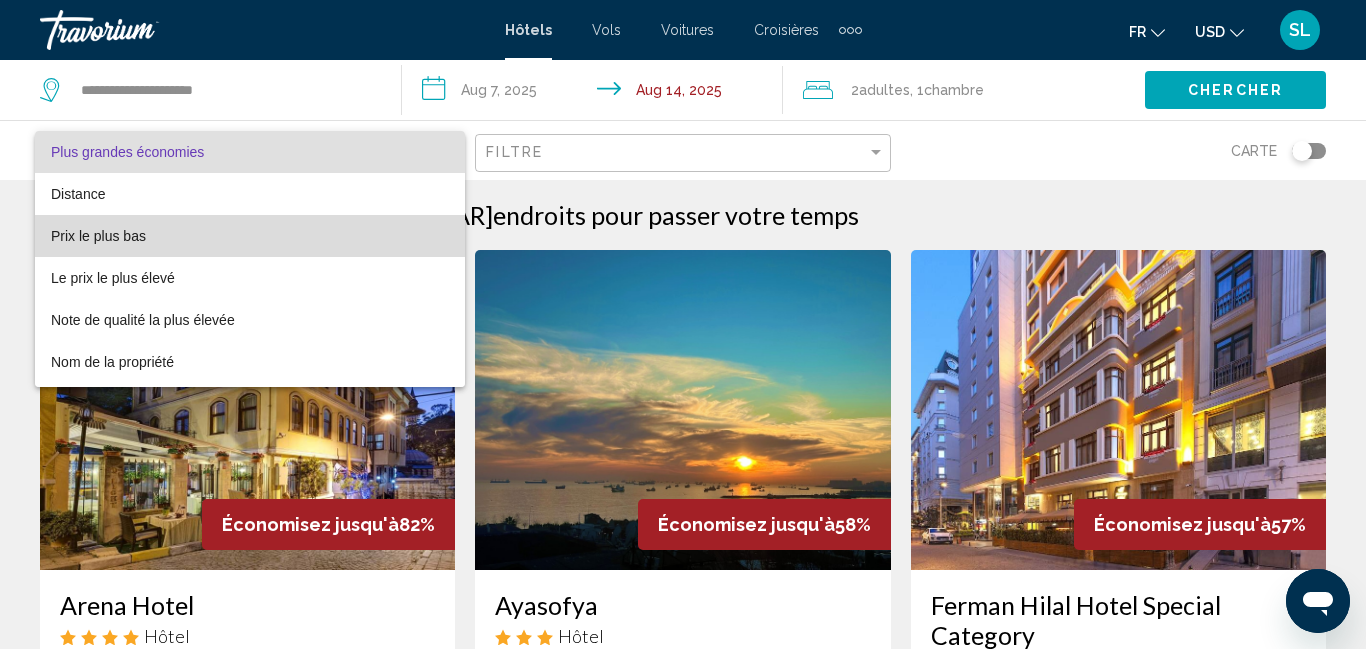 click on "Prix le plus bas" at bounding box center (250, 236) 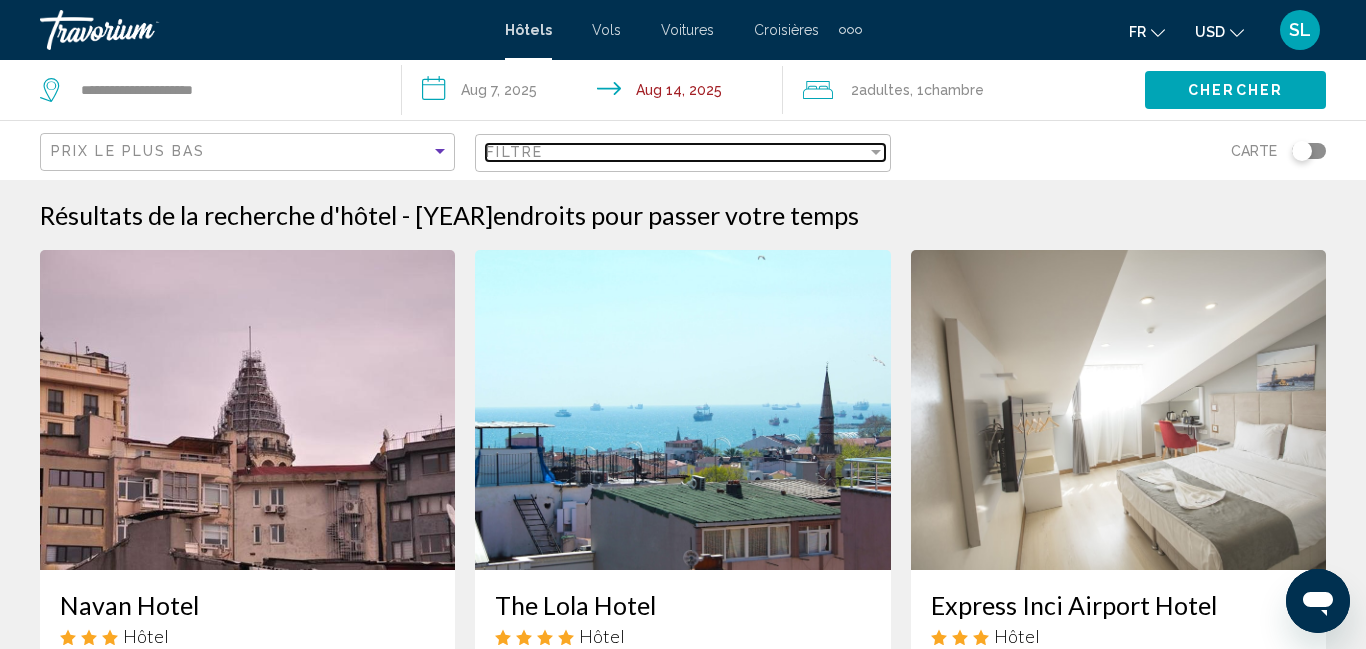 click on "Filtre" at bounding box center (685, 153) 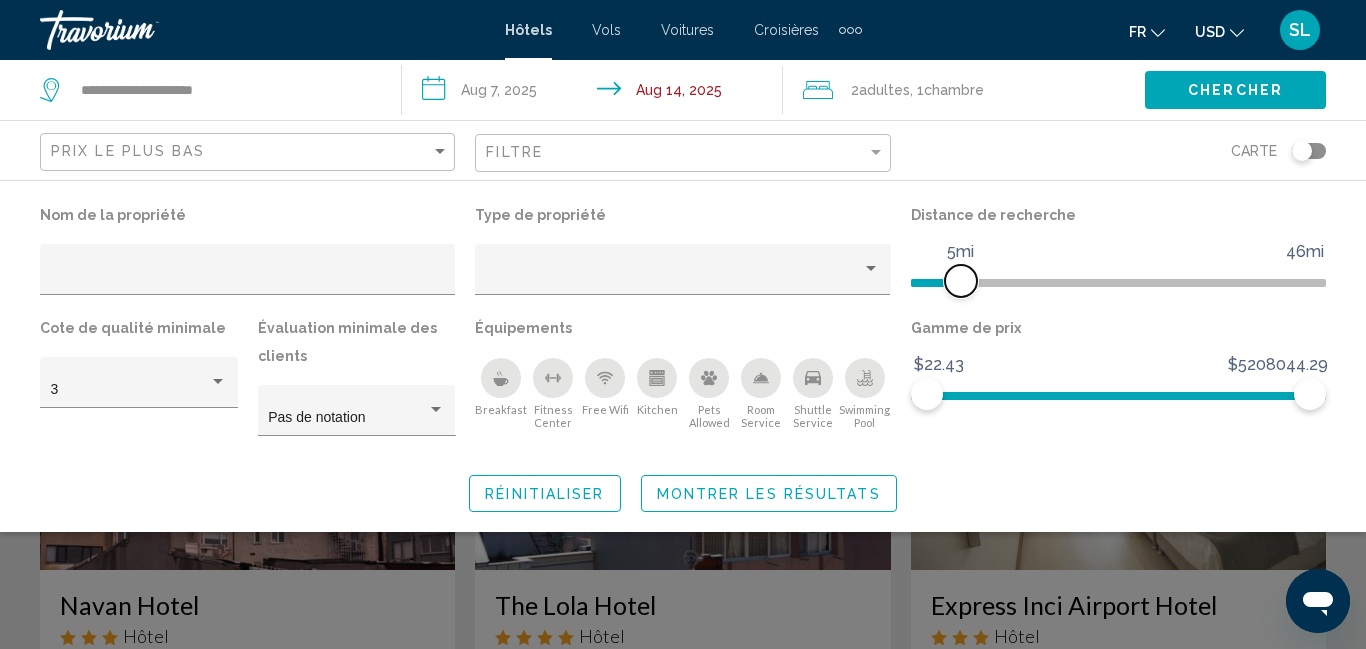 drag, startPoint x: 1180, startPoint y: 281, endPoint x: 960, endPoint y: 317, distance: 222.926 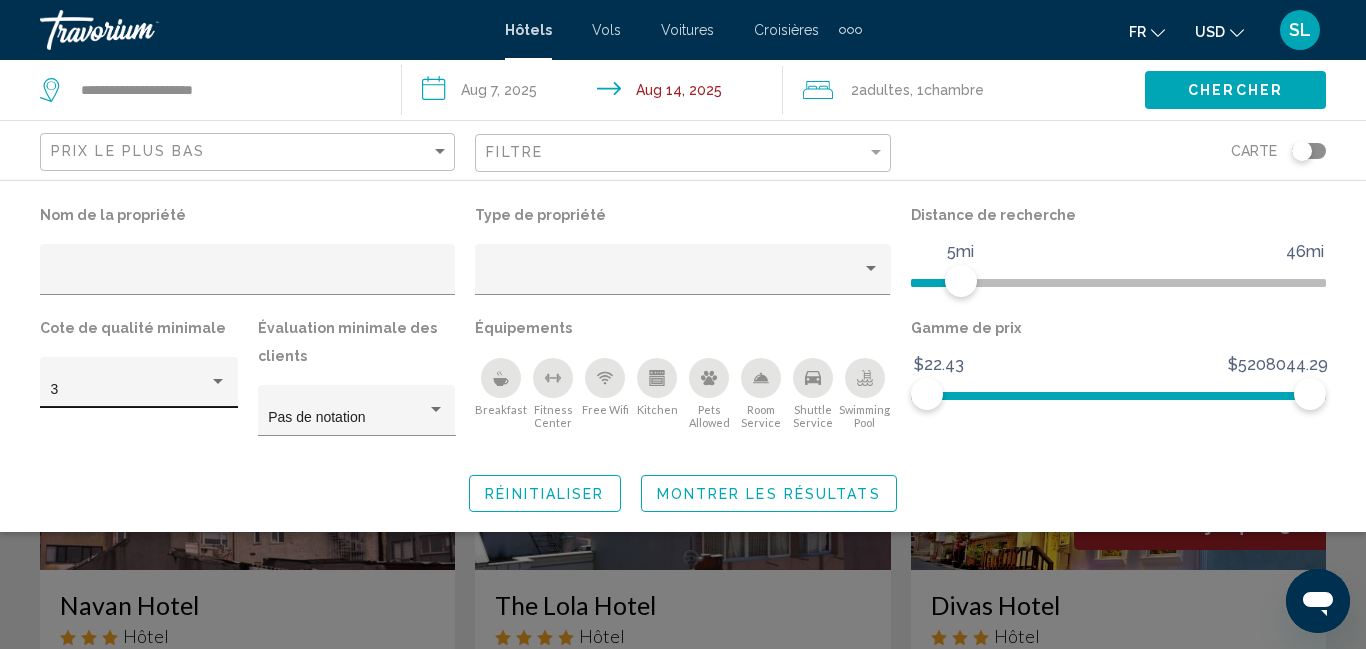 click on "3" at bounding box center (130, 390) 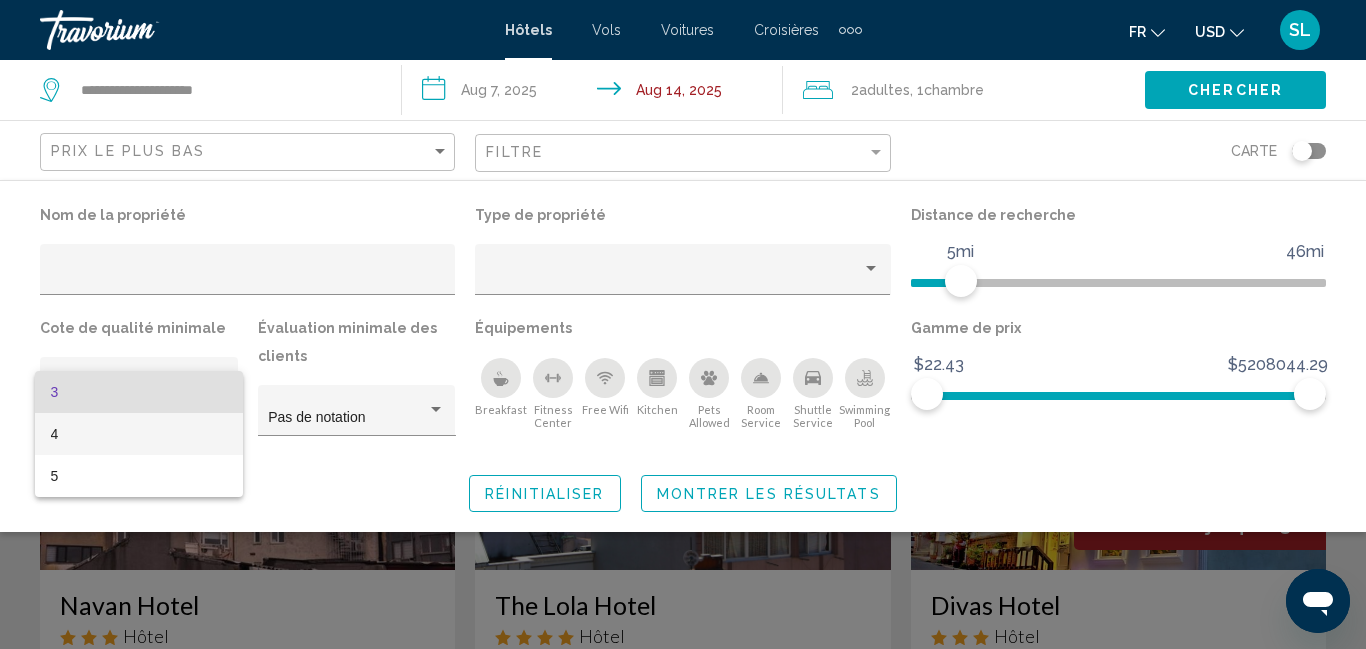 click on "4" at bounding box center (139, 434) 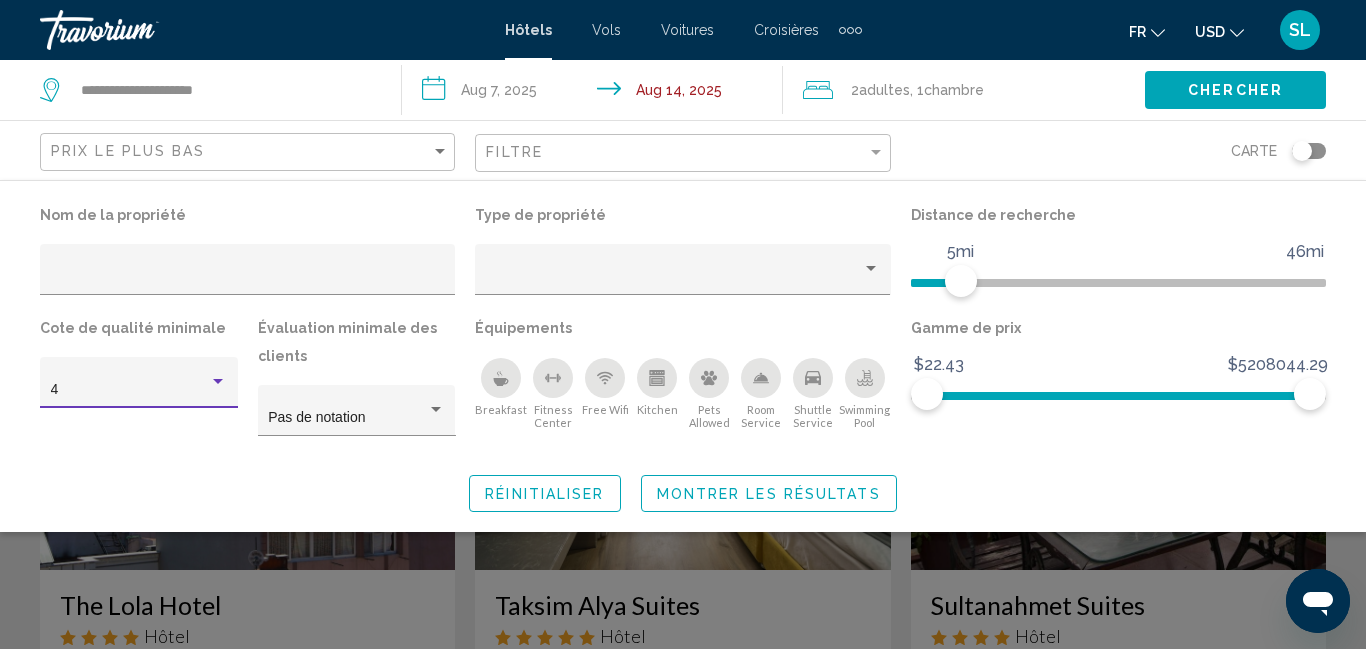 click on "Montrer les résultats" 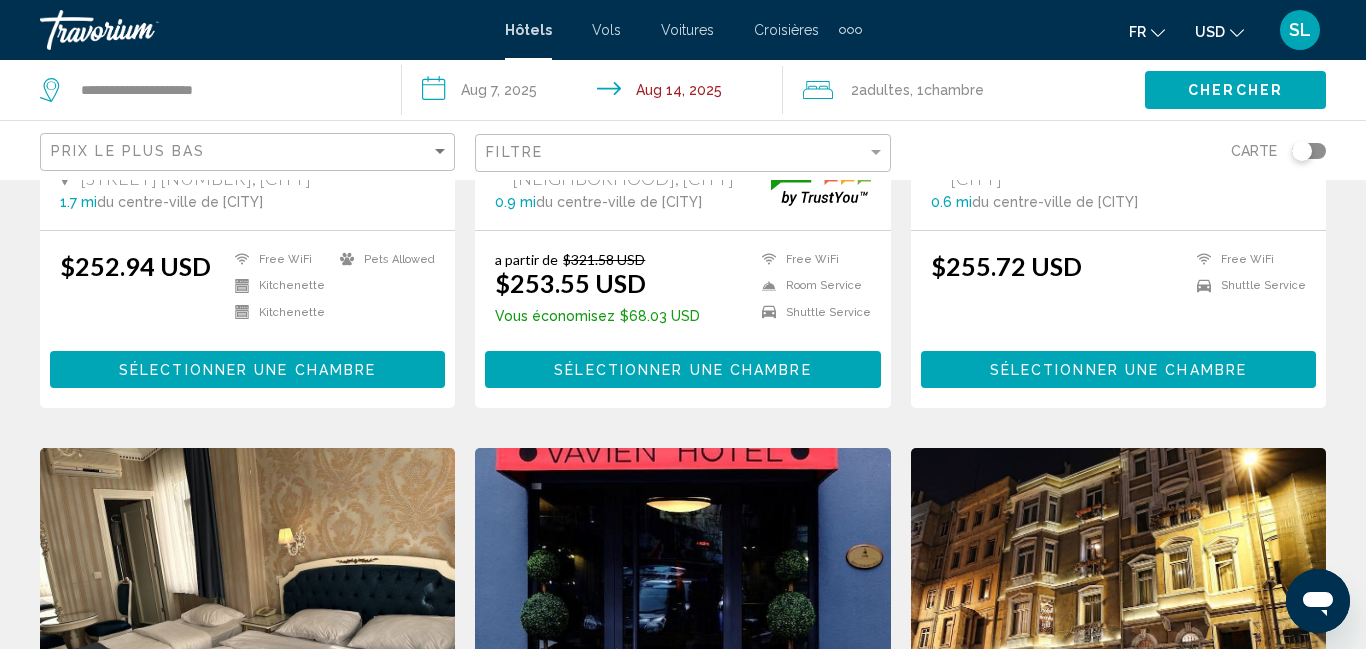 scroll, scrollTop: 1922, scrollLeft: 0, axis: vertical 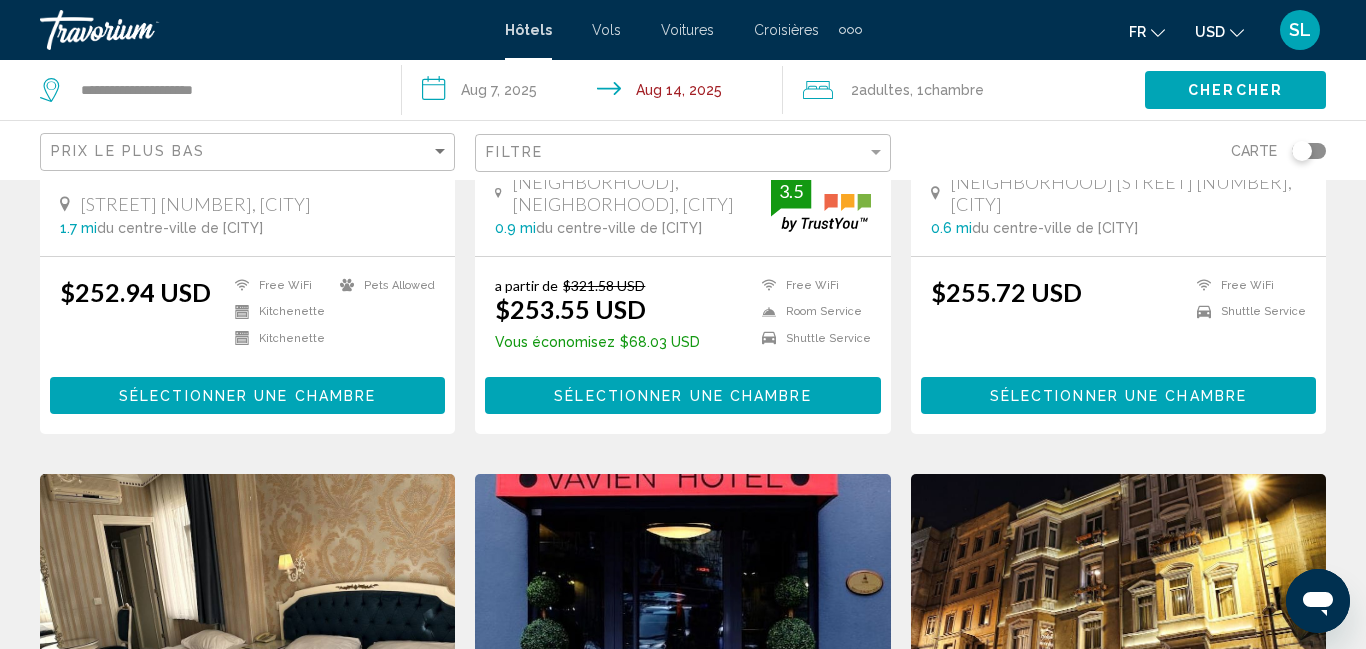 click on "USD
USD ($) MXN (Mex$) CAD (Can$) GBP (£) EUR (€) AUD (A$) NZD (NZ$) CNY (CN¥)" 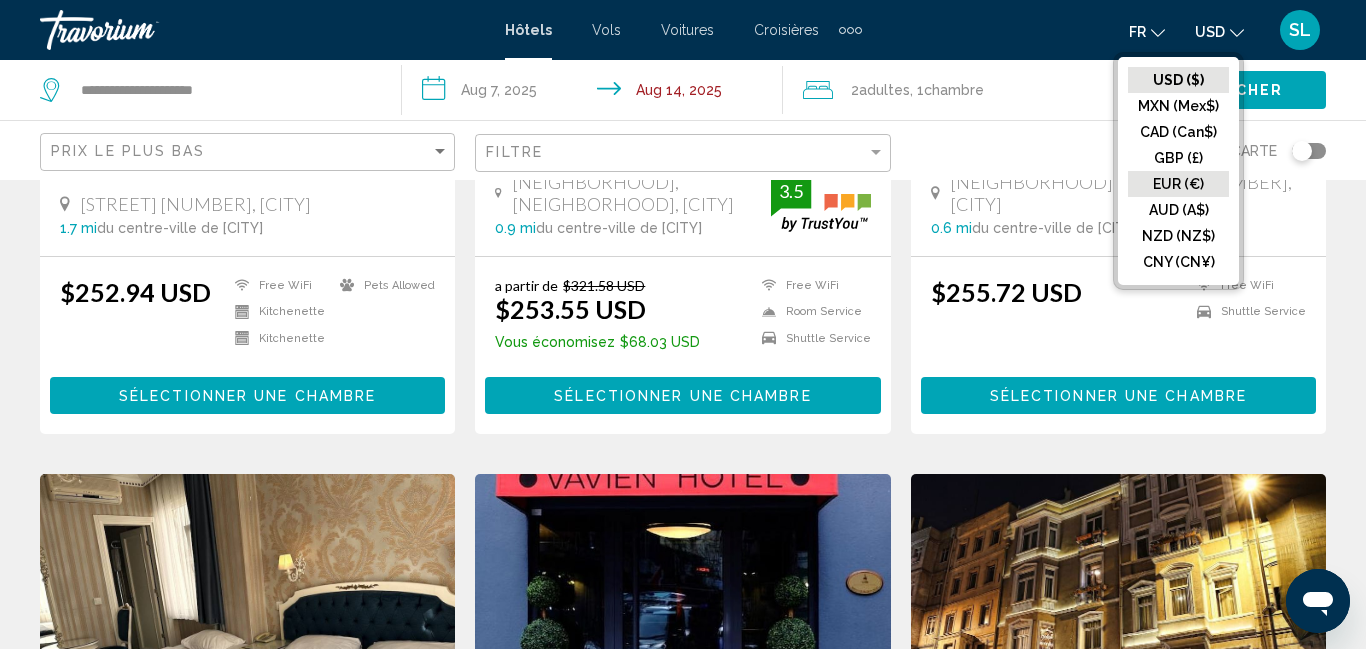 click on "EUR (€)" 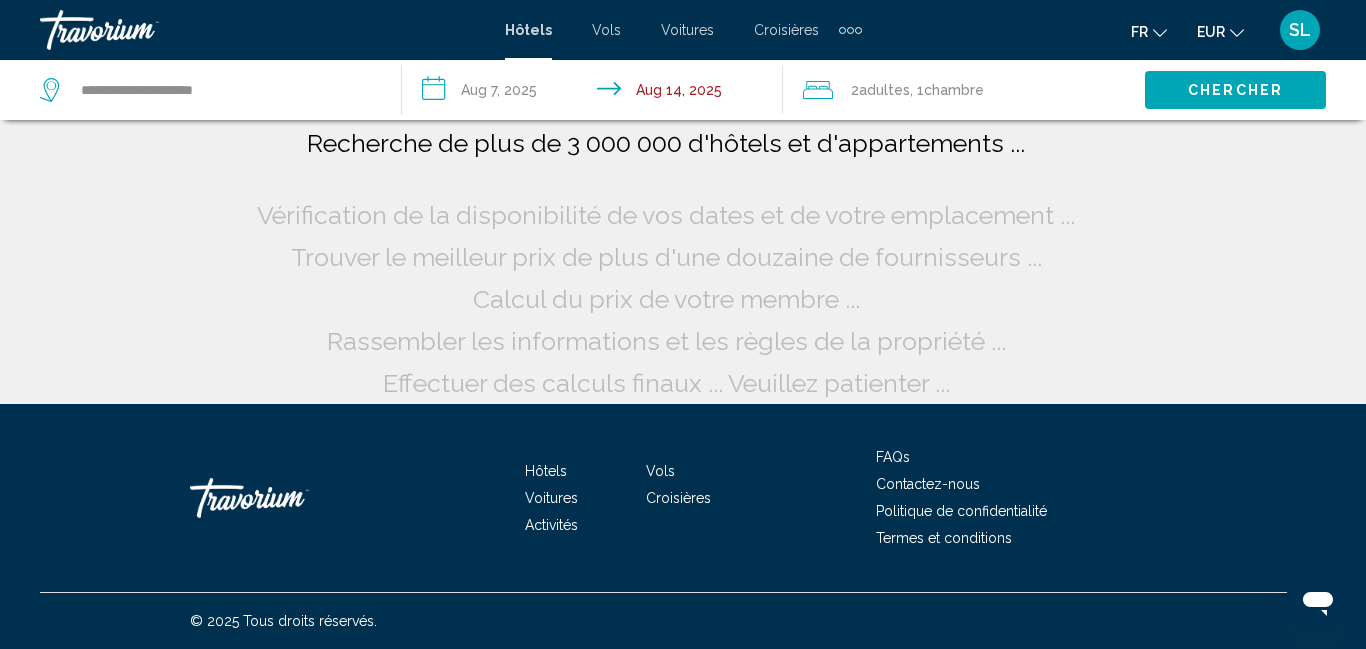scroll, scrollTop: 8, scrollLeft: 0, axis: vertical 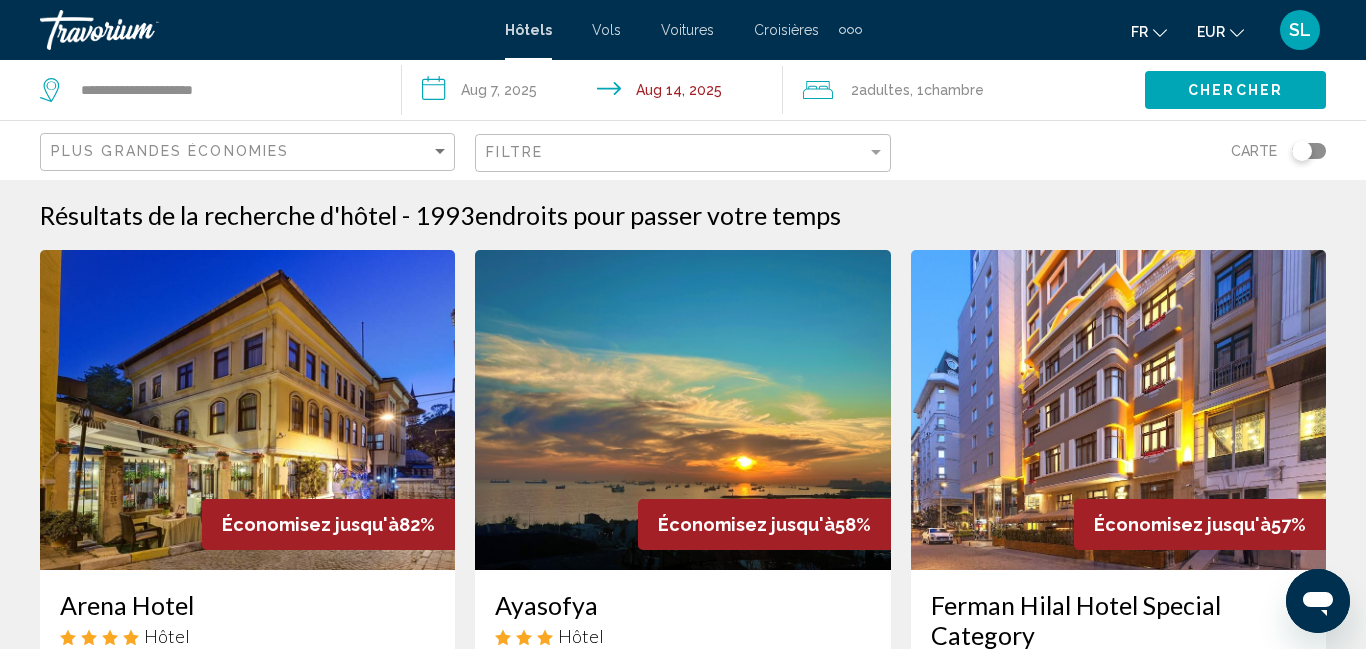 click on "Plus grandes économies" 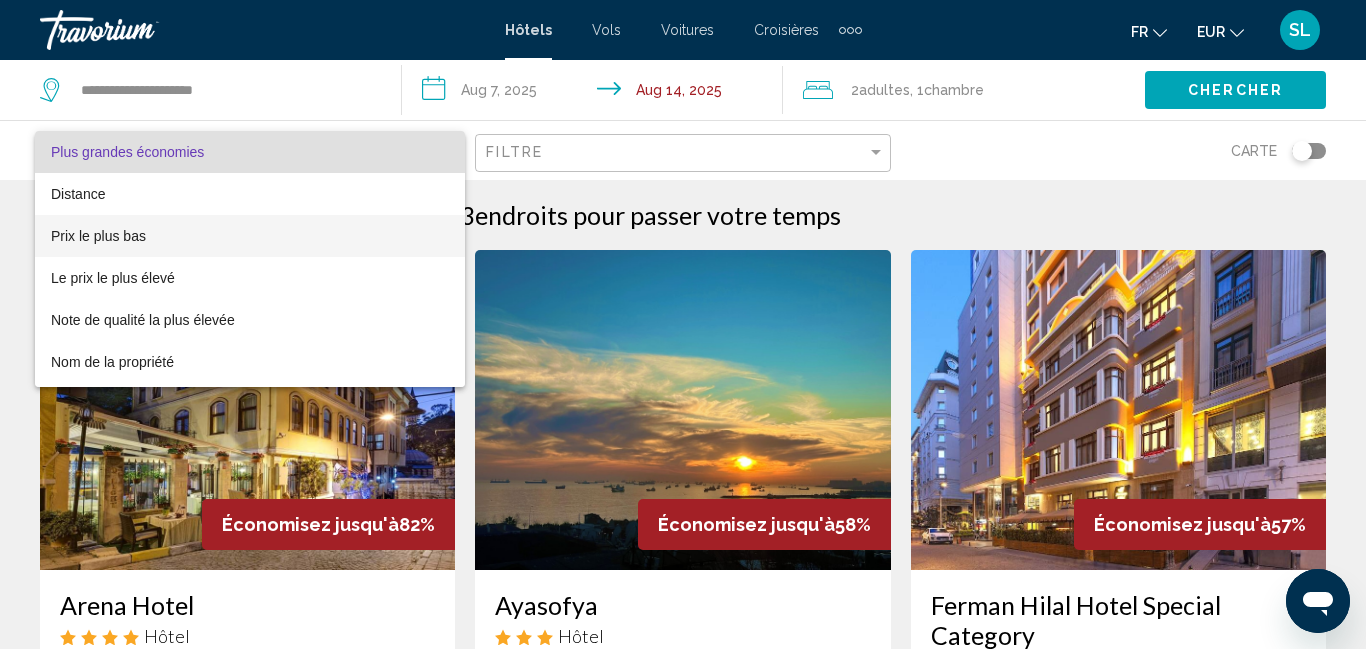 click on "Prix le plus bas" at bounding box center (250, 236) 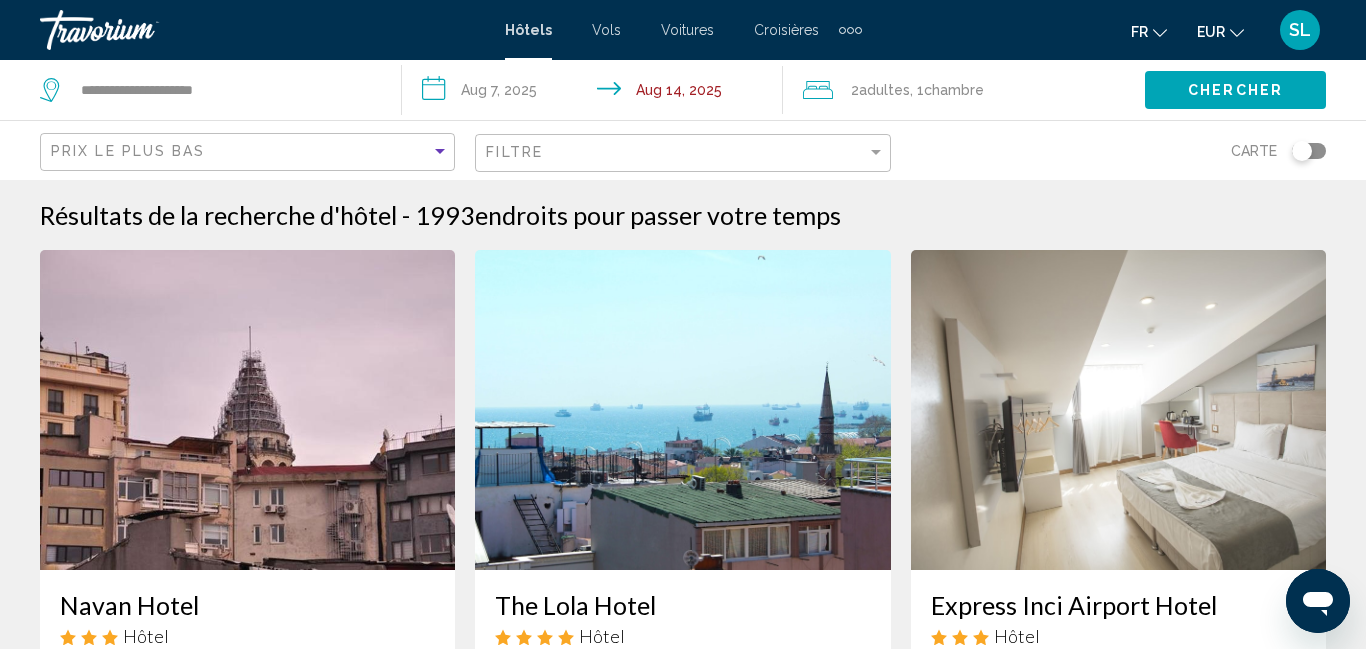 click on "Filtre" 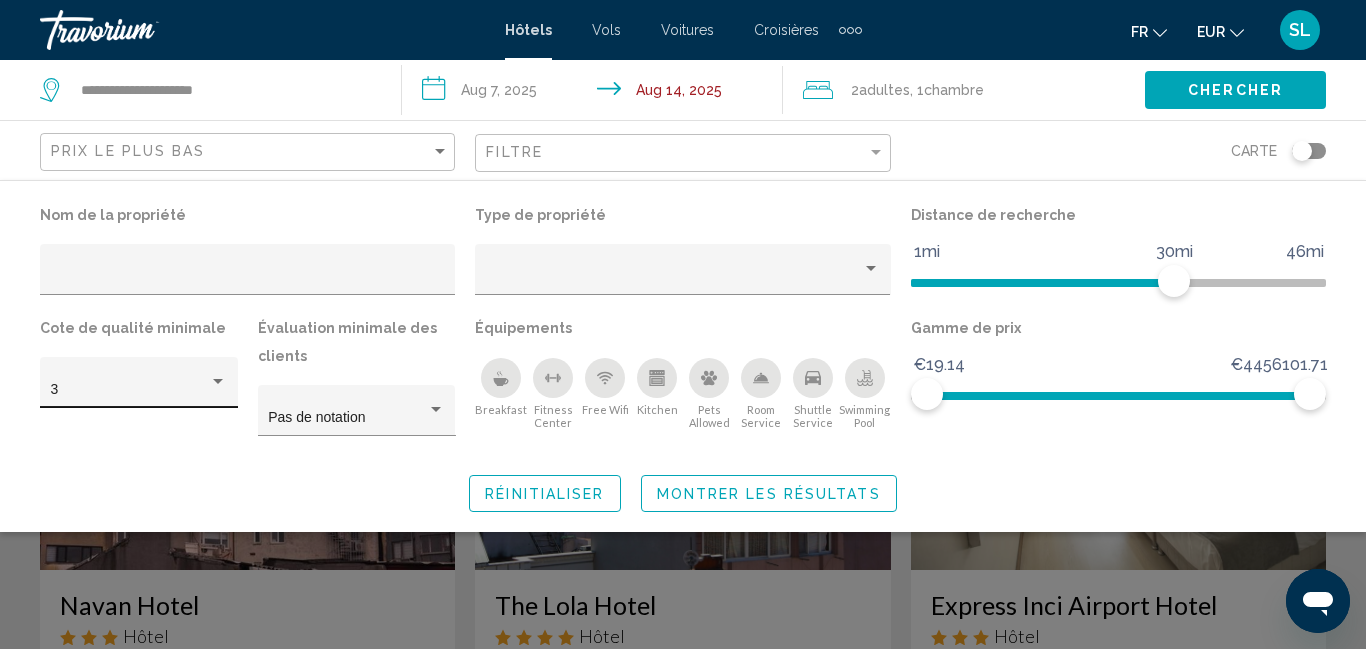 click on "3" 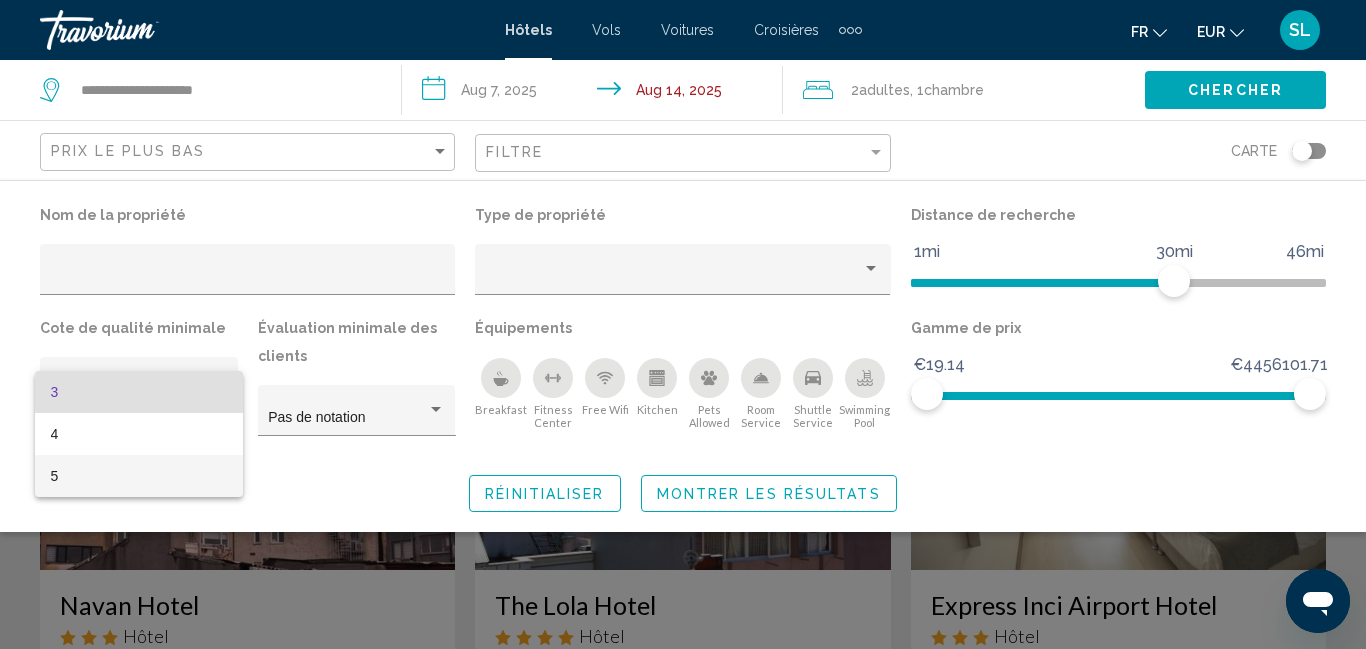 click on "5" at bounding box center [139, 476] 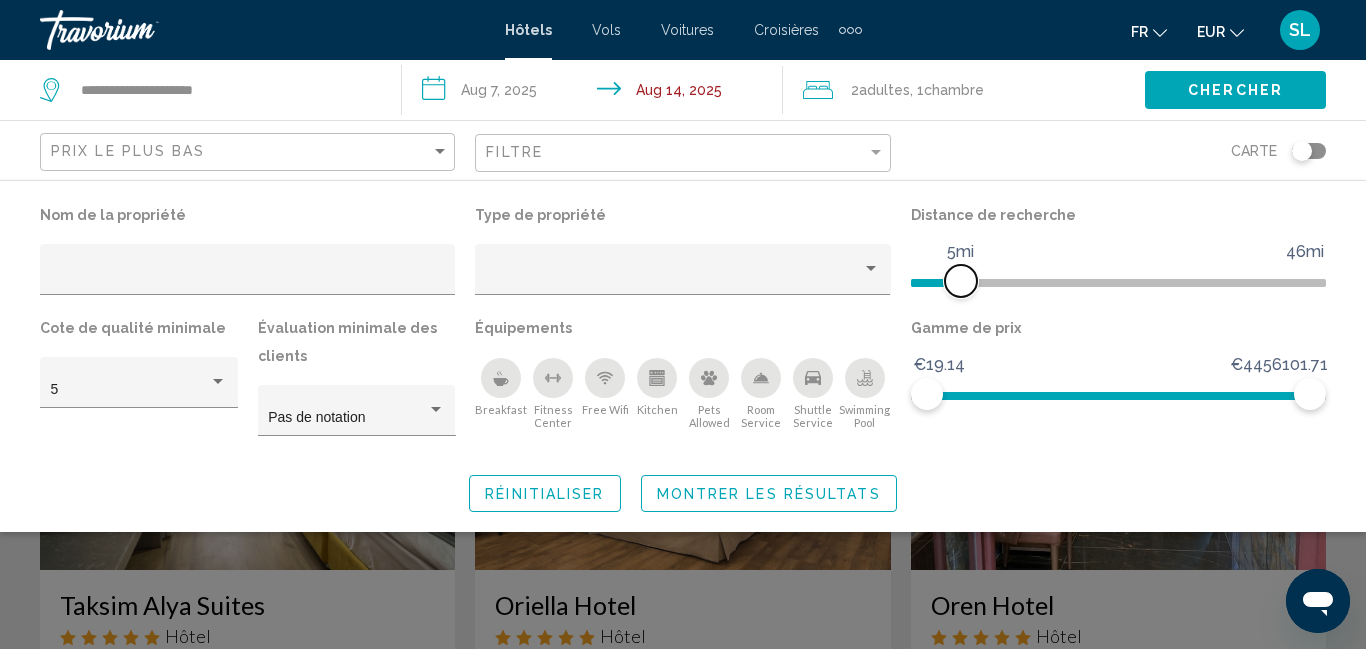drag, startPoint x: 1170, startPoint y: 289, endPoint x: 957, endPoint y: 279, distance: 213.23462 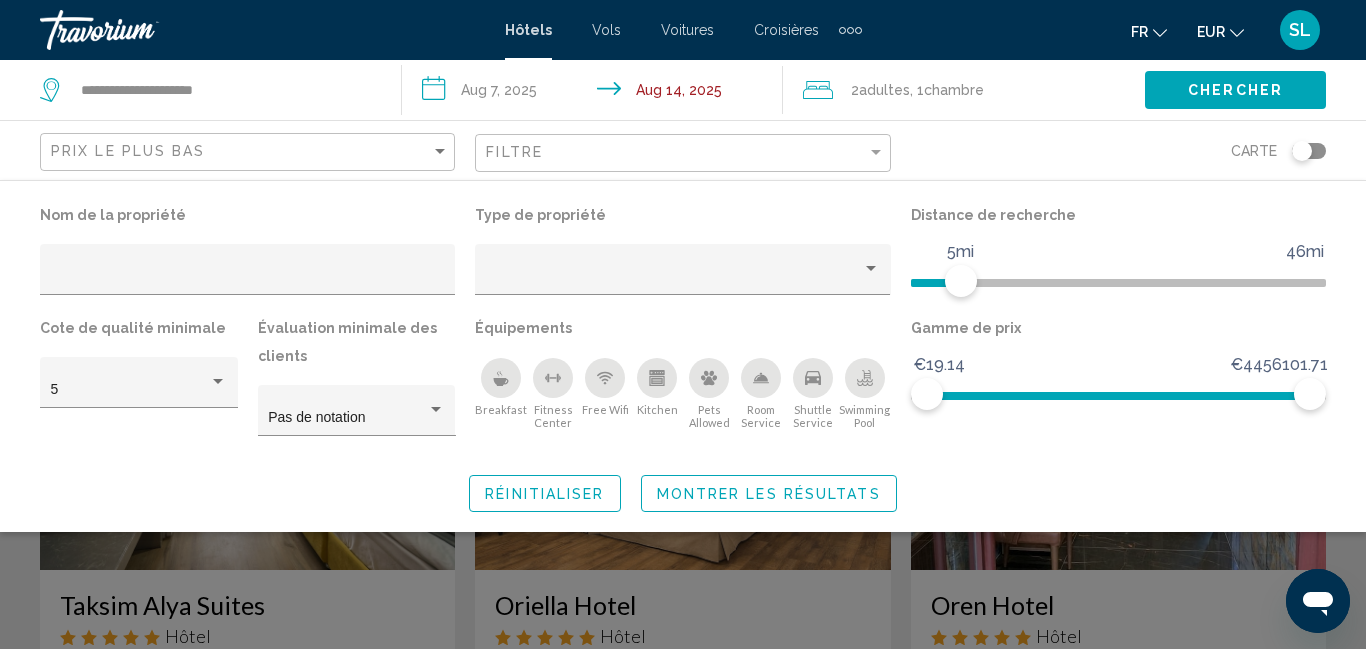 click on "Montrer les résultats" 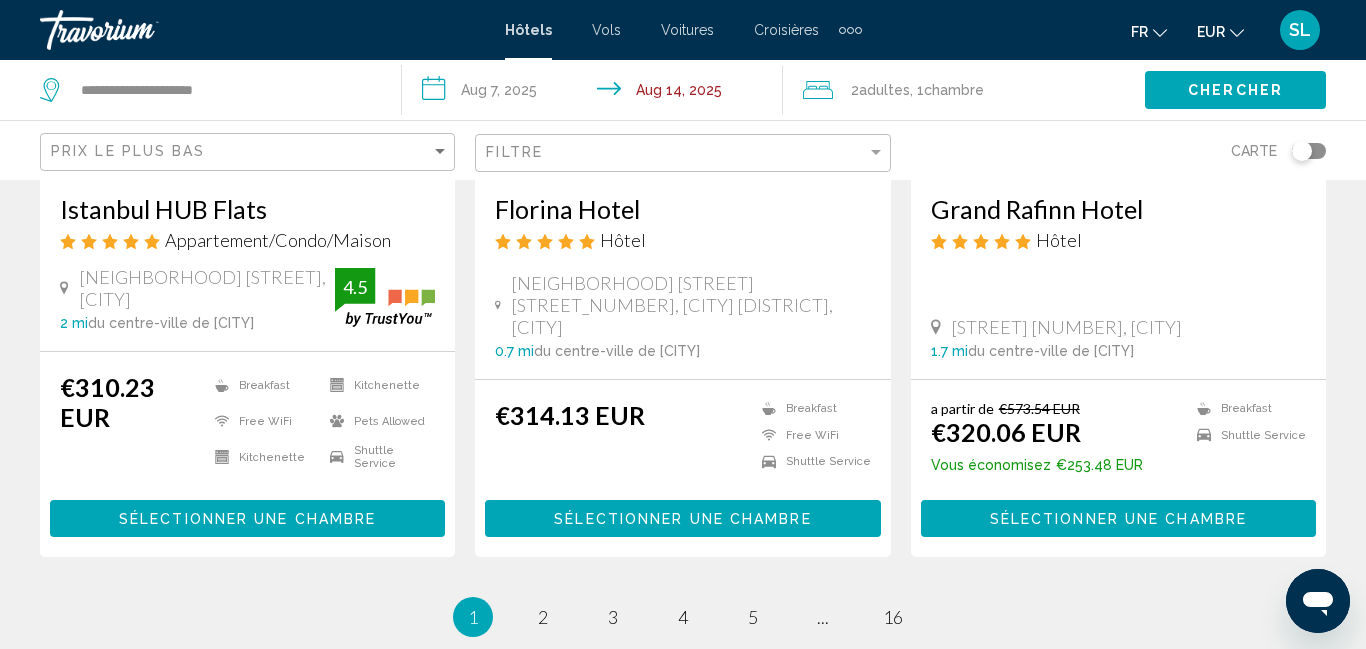 scroll, scrollTop: 2613, scrollLeft: 0, axis: vertical 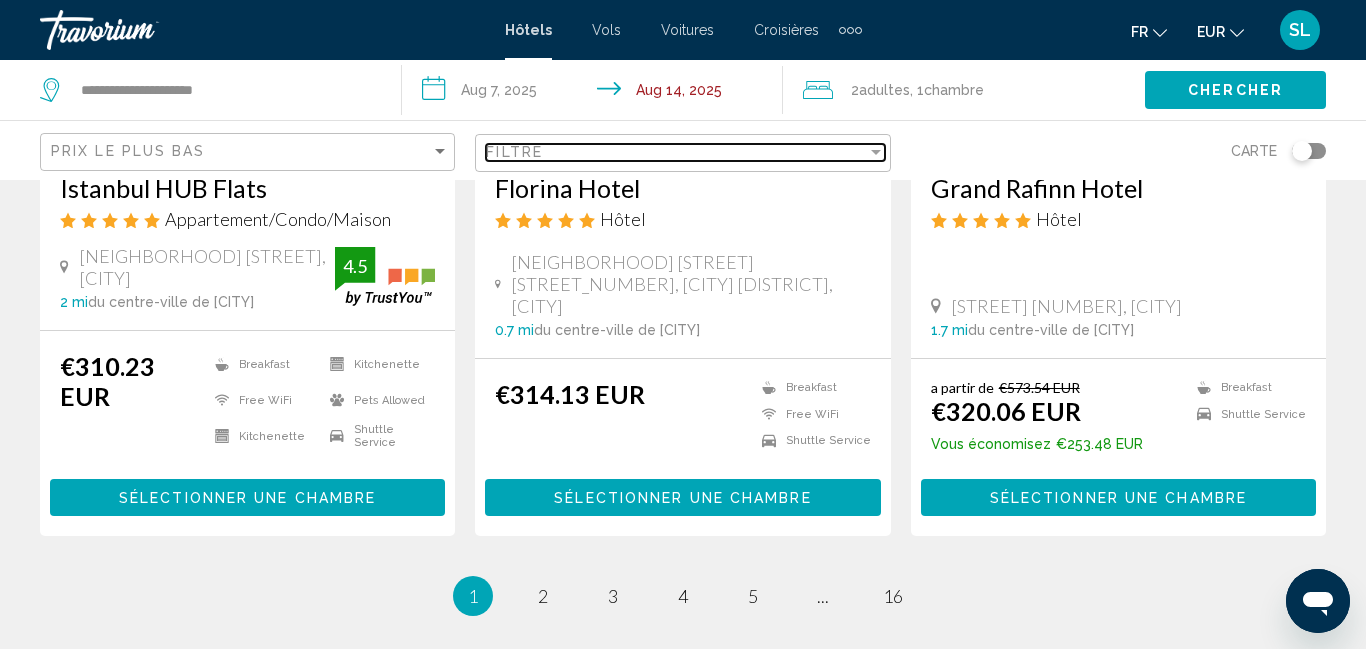 click on "Filtre" at bounding box center (676, 152) 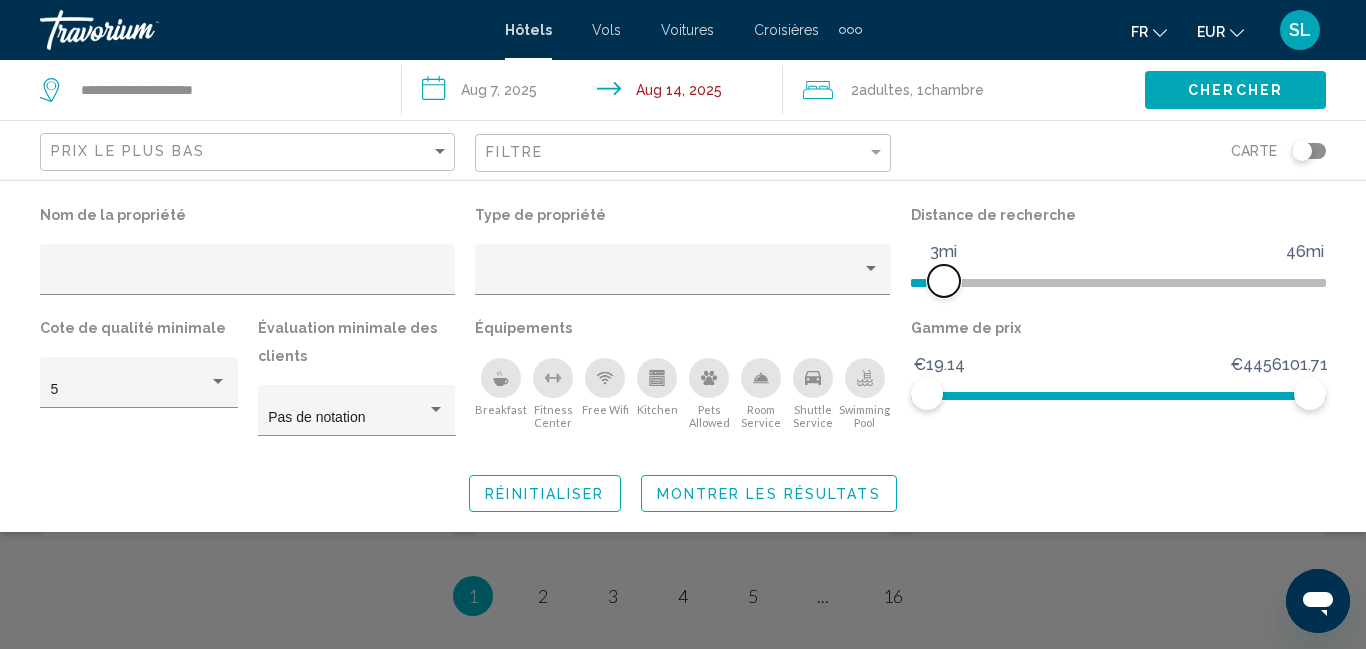 drag, startPoint x: 961, startPoint y: 282, endPoint x: 940, endPoint y: 278, distance: 21.377558 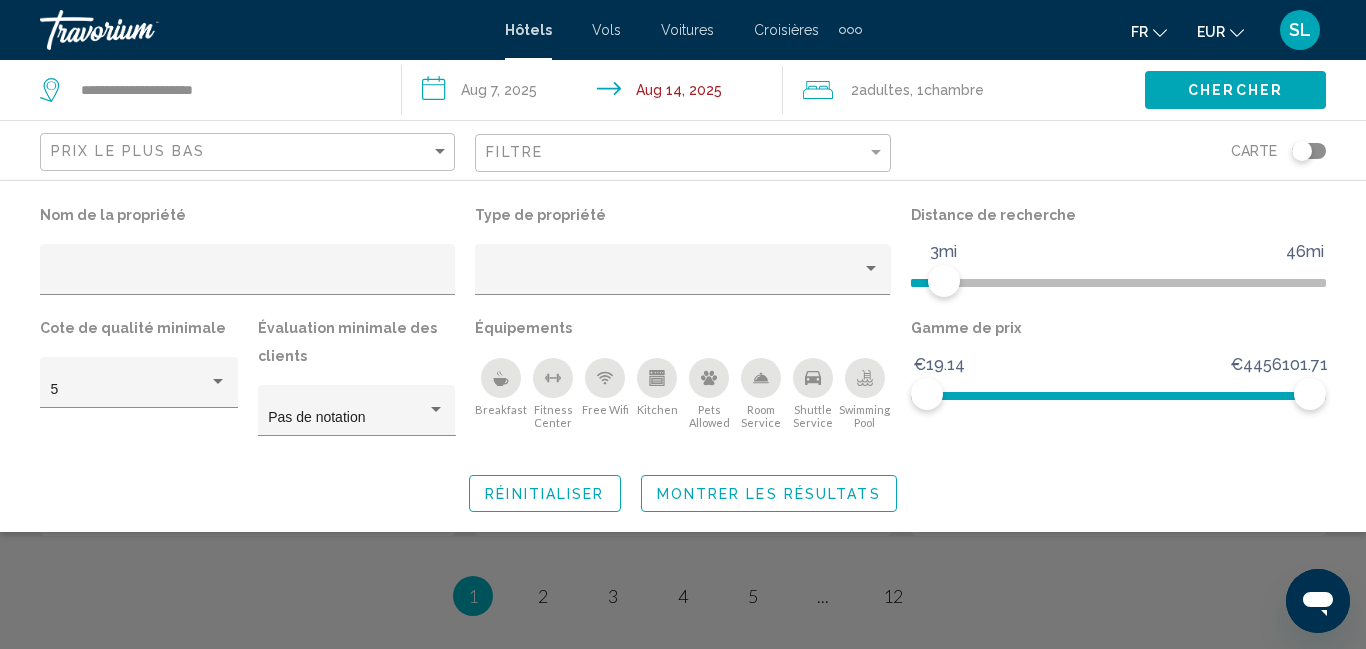 click on "Montrer les résultats" 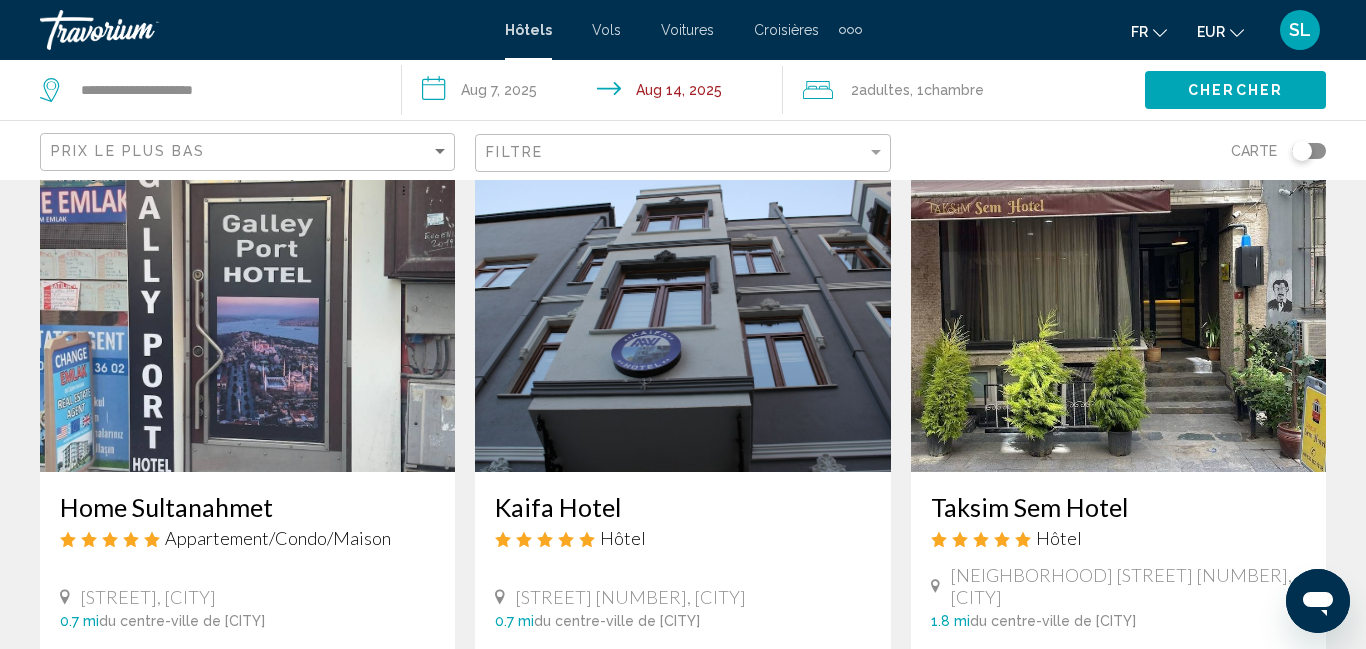 scroll, scrollTop: 0, scrollLeft: 0, axis: both 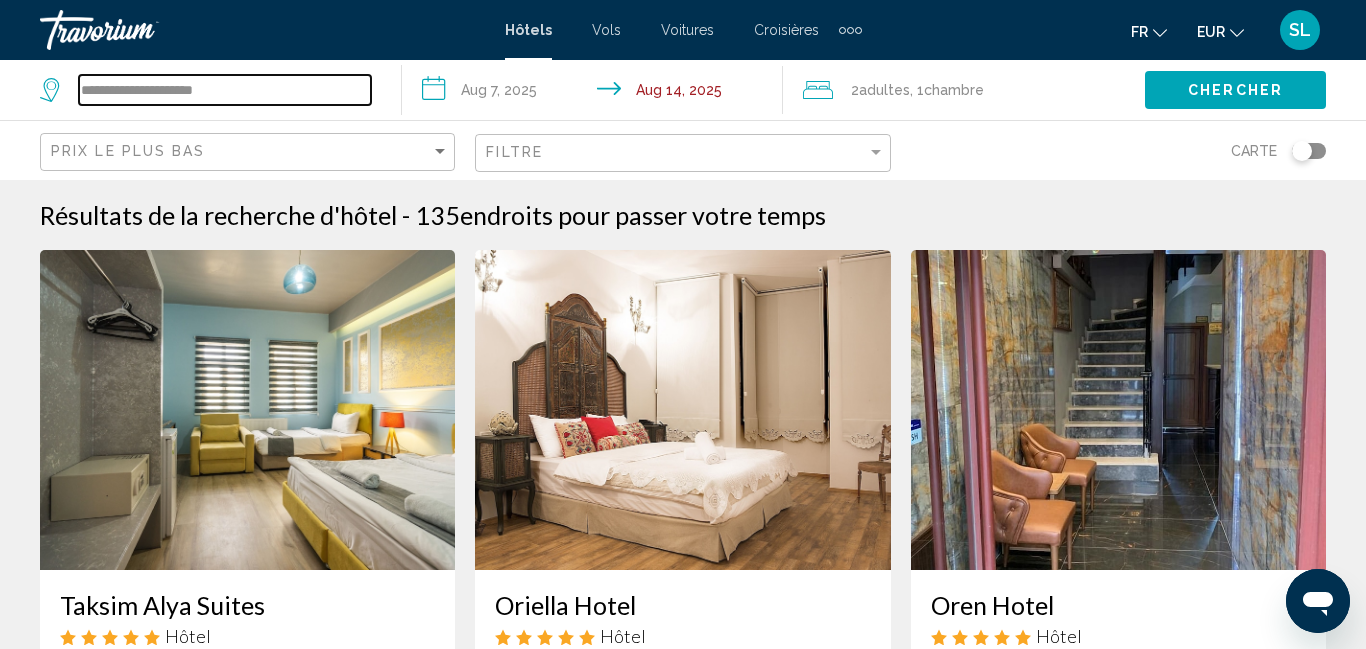 click on "**********" at bounding box center (225, 90) 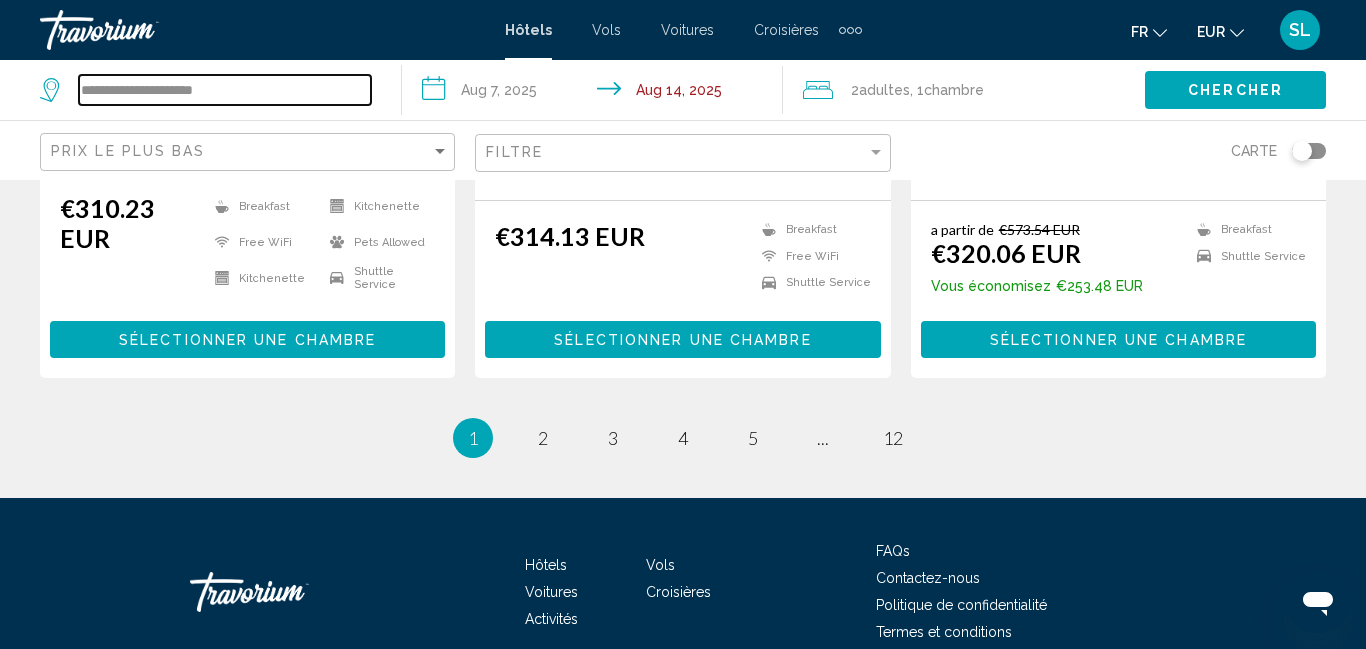 scroll, scrollTop: 2809, scrollLeft: 0, axis: vertical 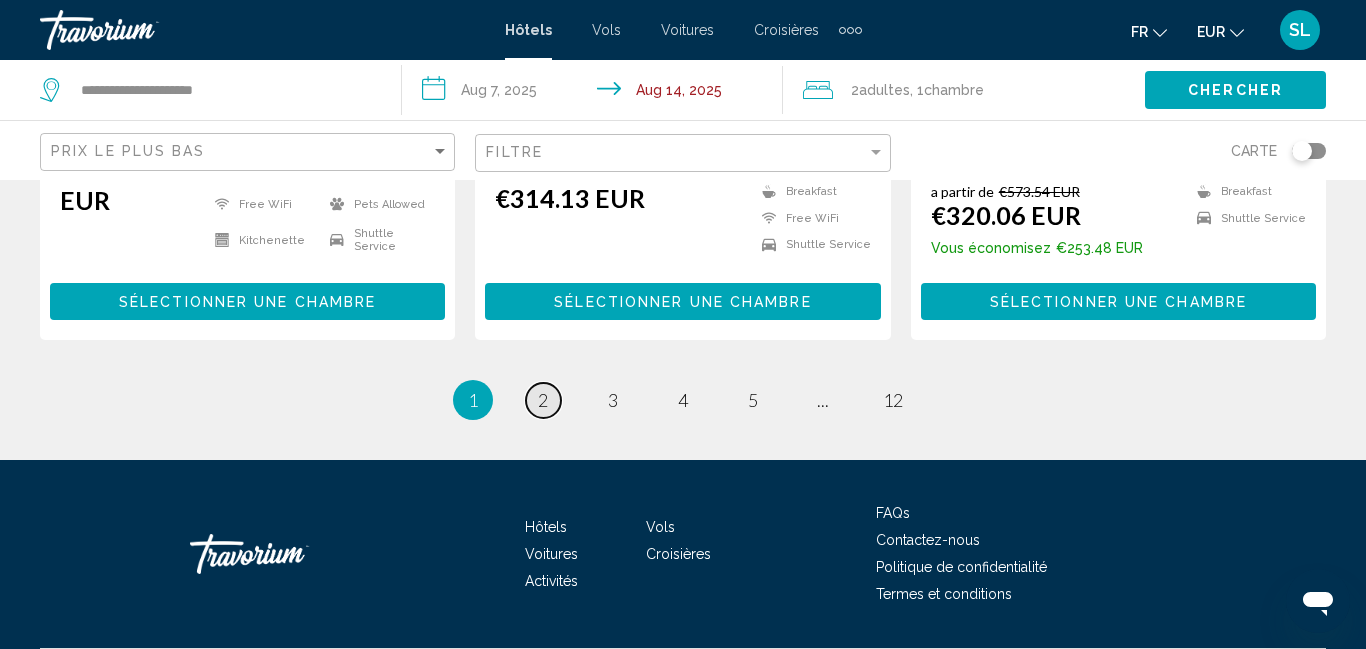 click on "2" at bounding box center (543, 400) 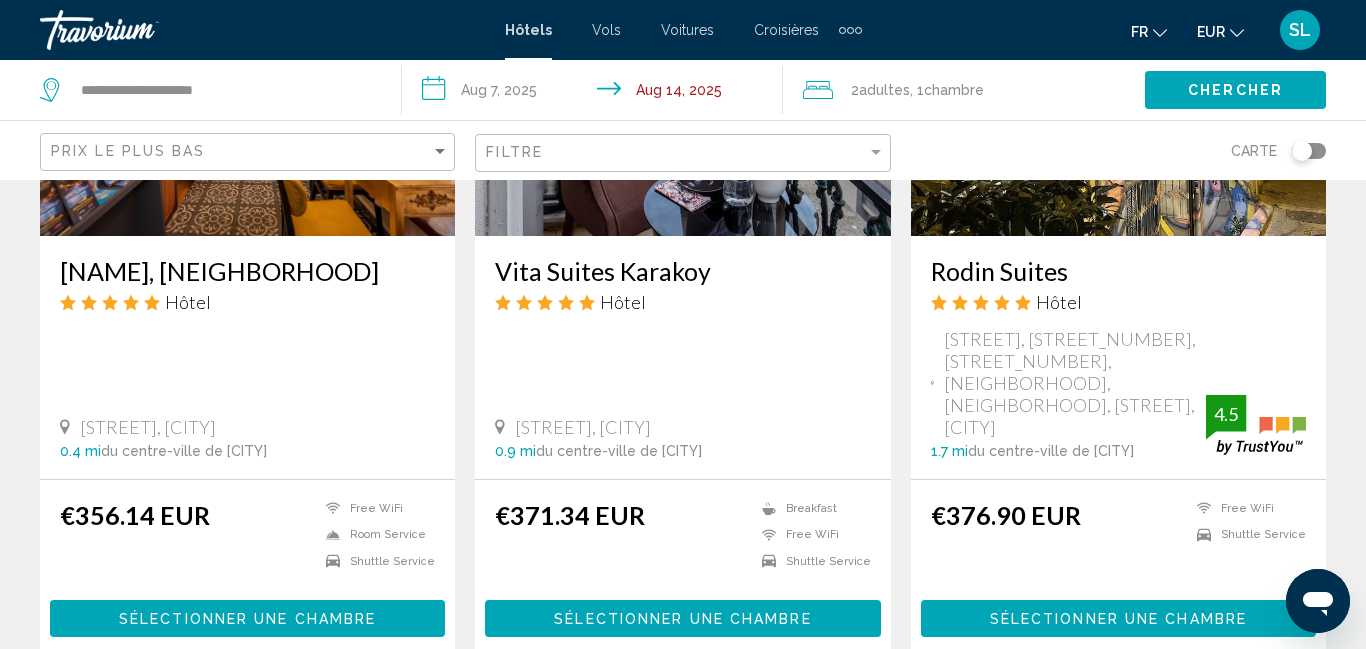 scroll, scrollTop: 1864, scrollLeft: 0, axis: vertical 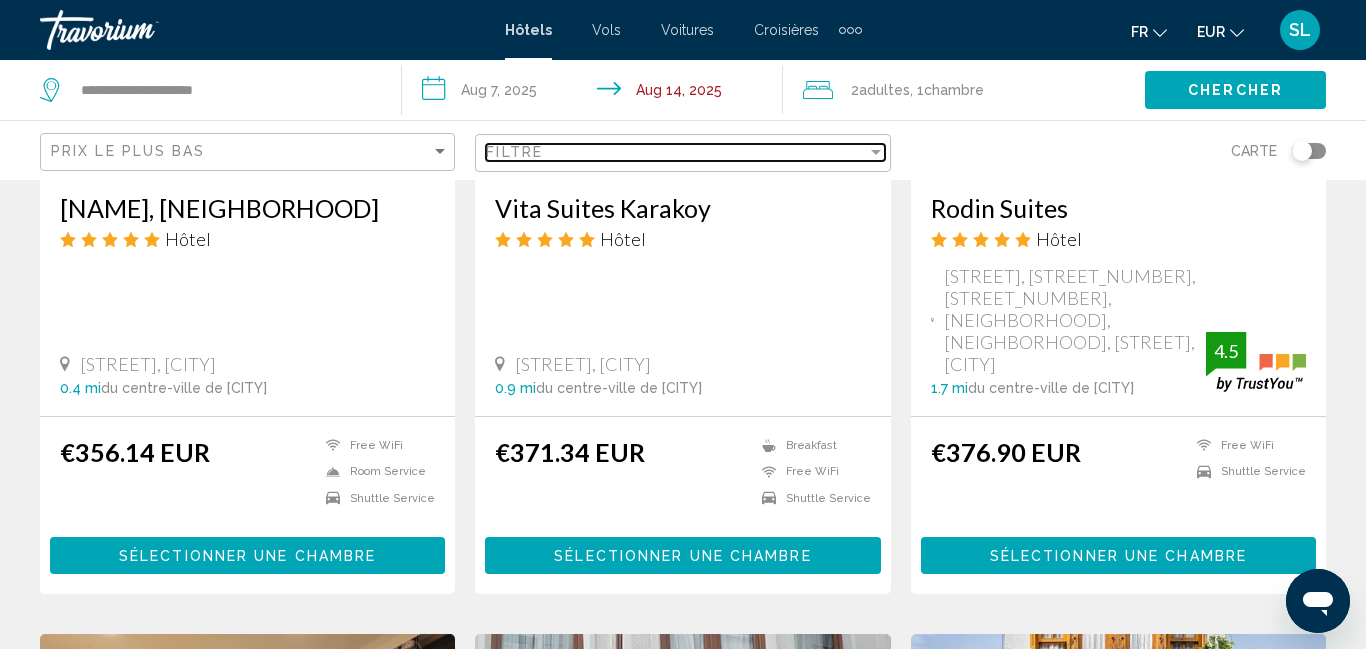 click on "Filtre" at bounding box center [676, 152] 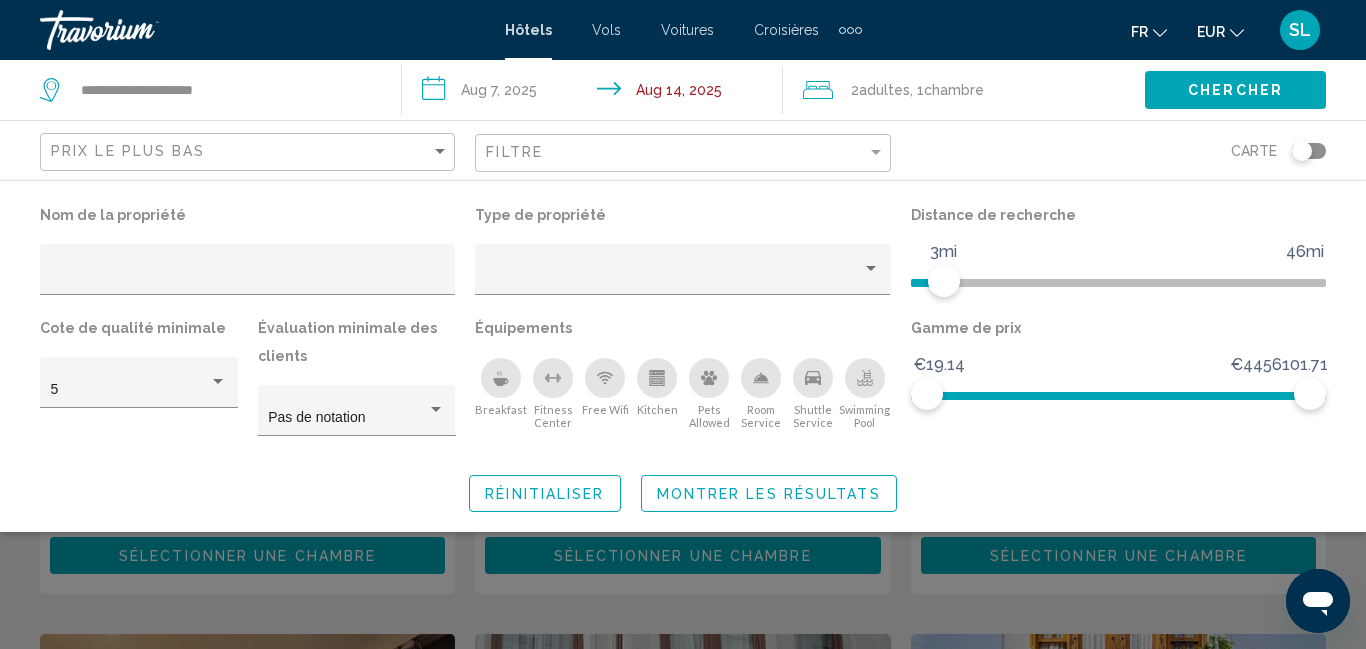 click 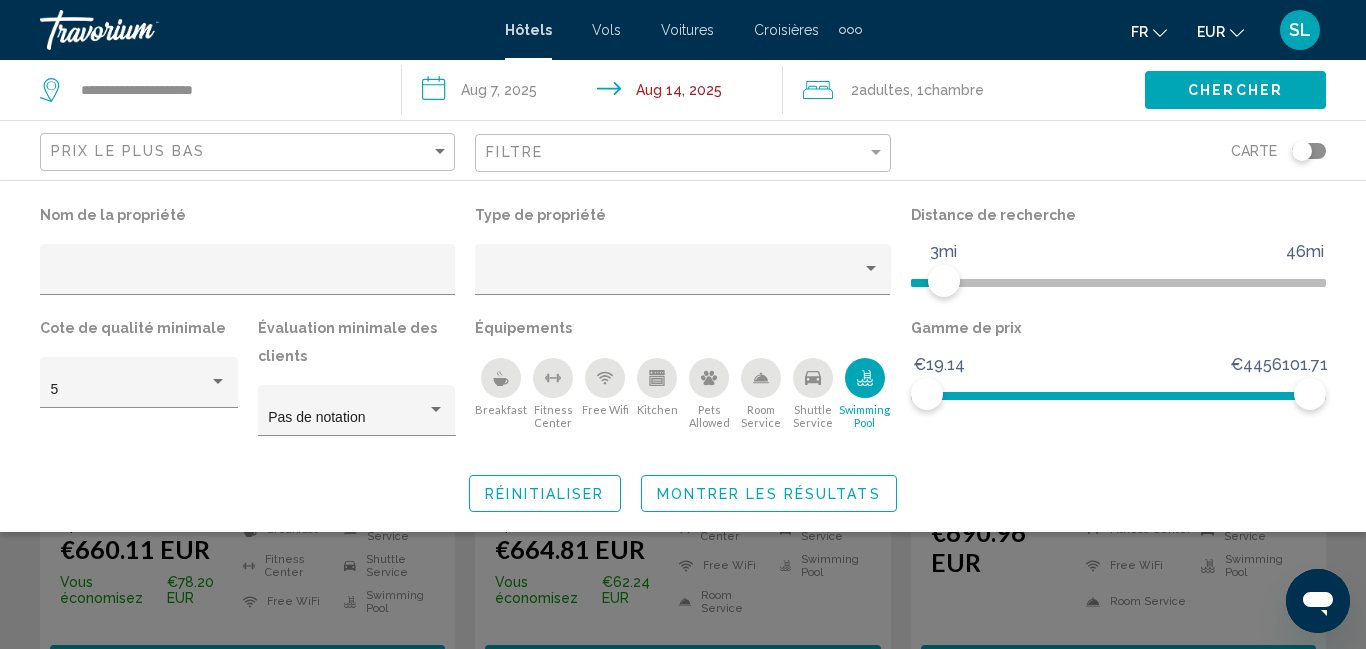 click on "Montrer les résultats" 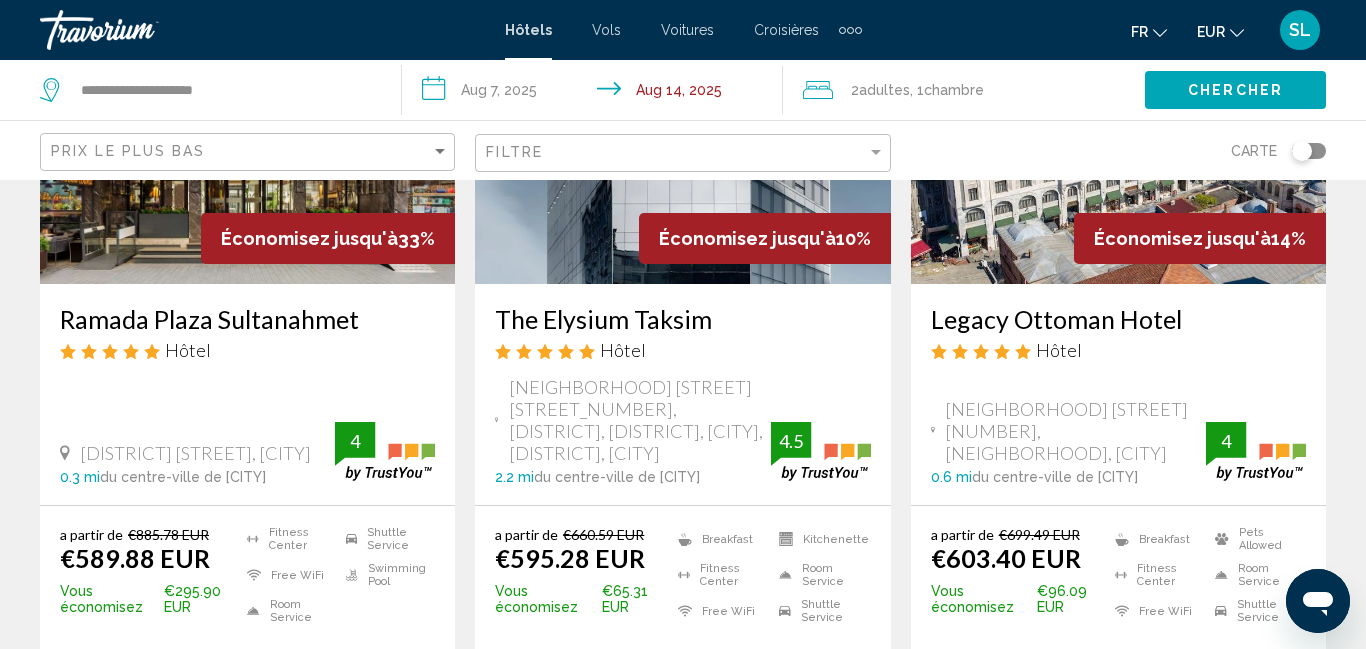 scroll, scrollTop: 127, scrollLeft: 0, axis: vertical 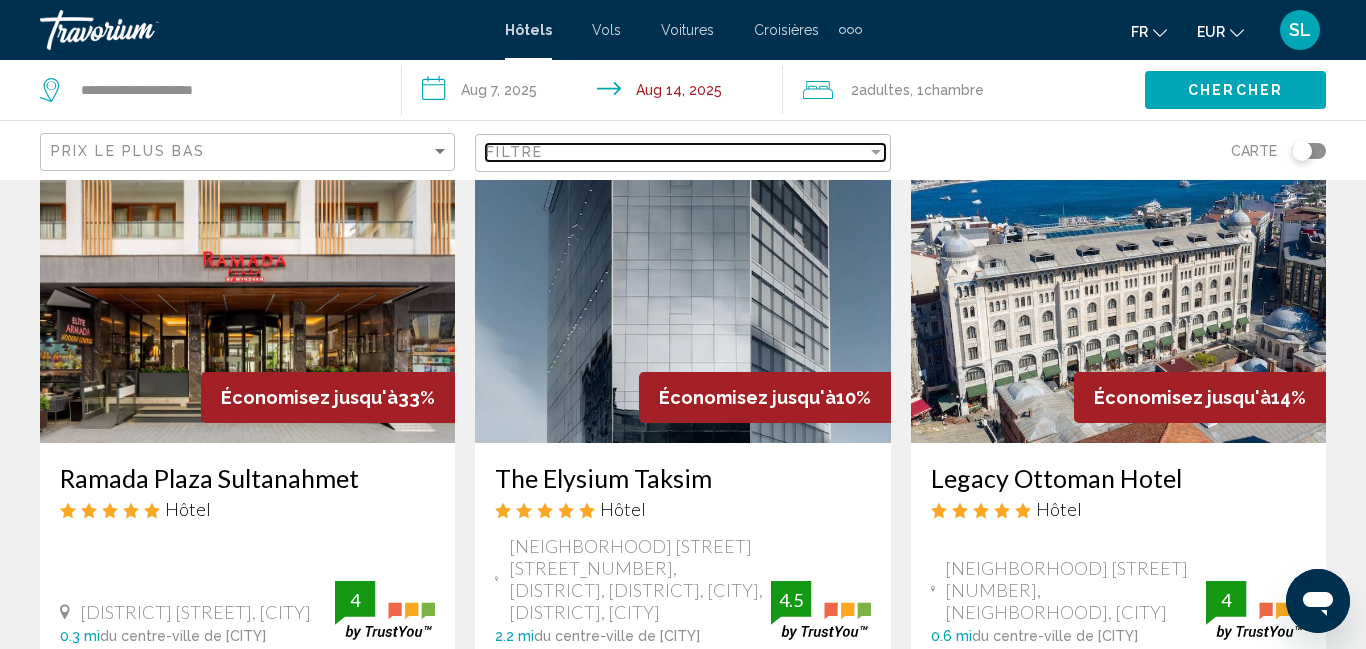 click on "Filtre" at bounding box center [676, 152] 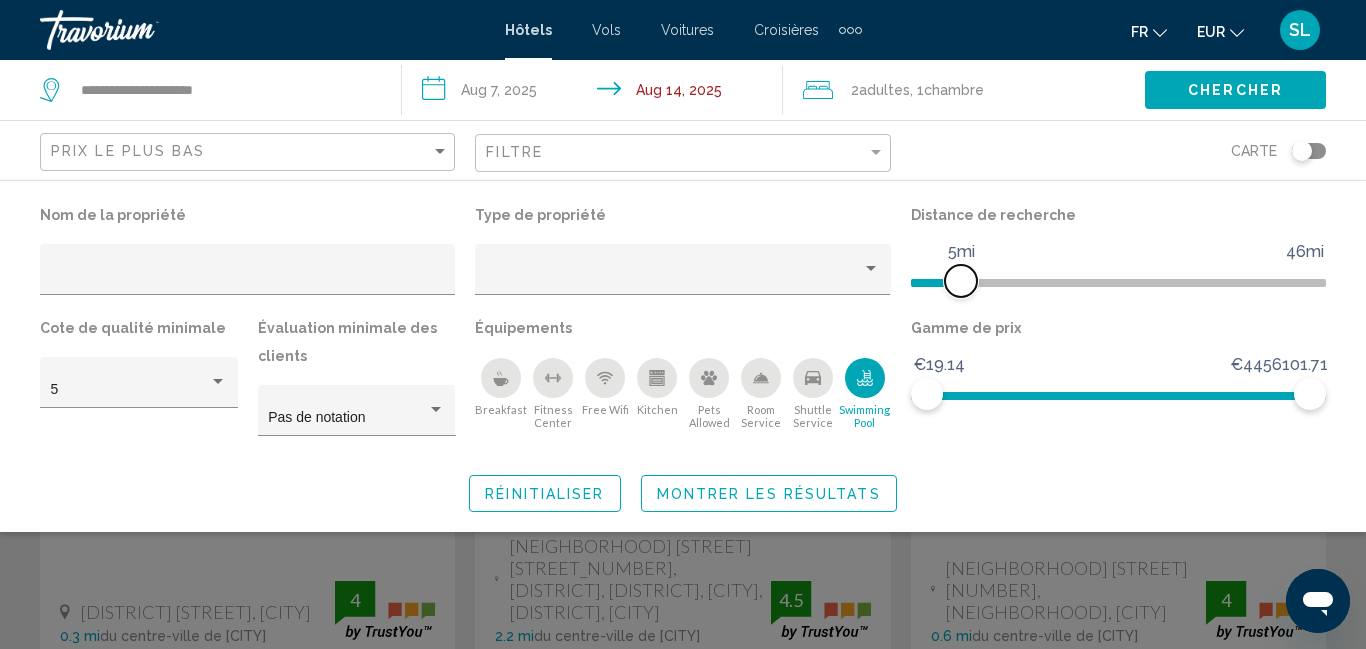 drag, startPoint x: 944, startPoint y: 277, endPoint x: 962, endPoint y: 290, distance: 22.203604 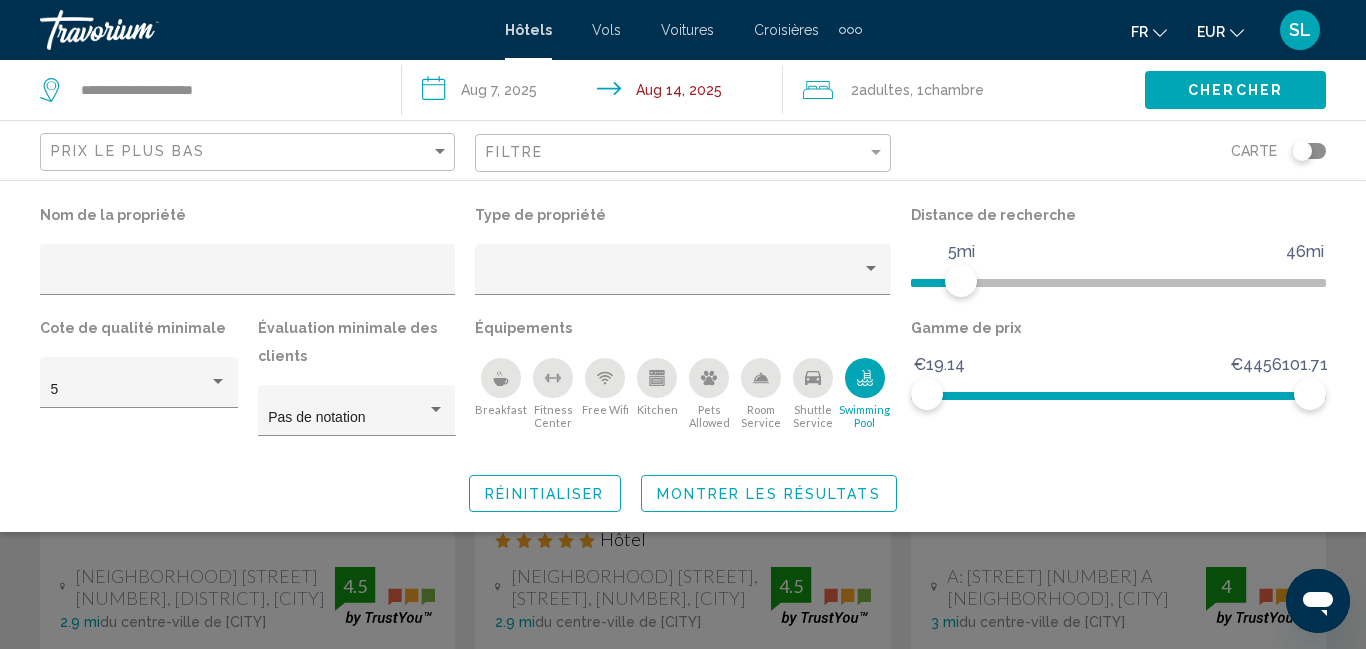 click on "Montrer les résultats" 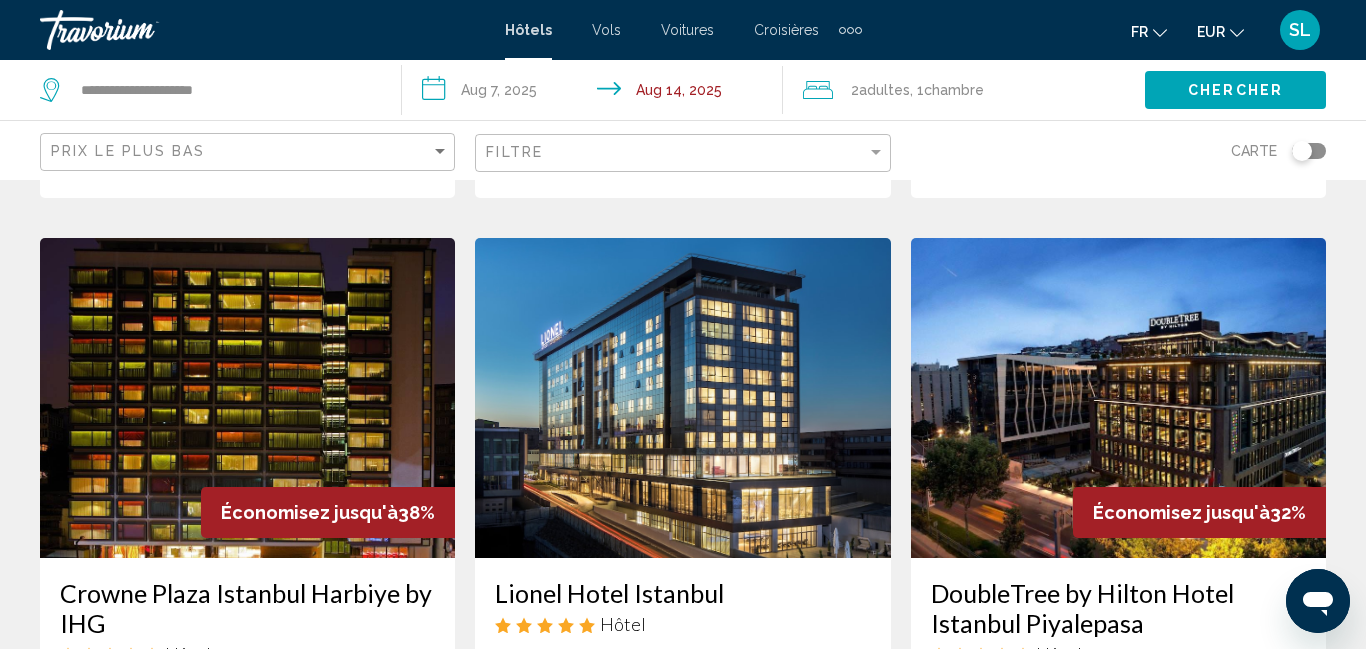 scroll, scrollTop: 811, scrollLeft: 0, axis: vertical 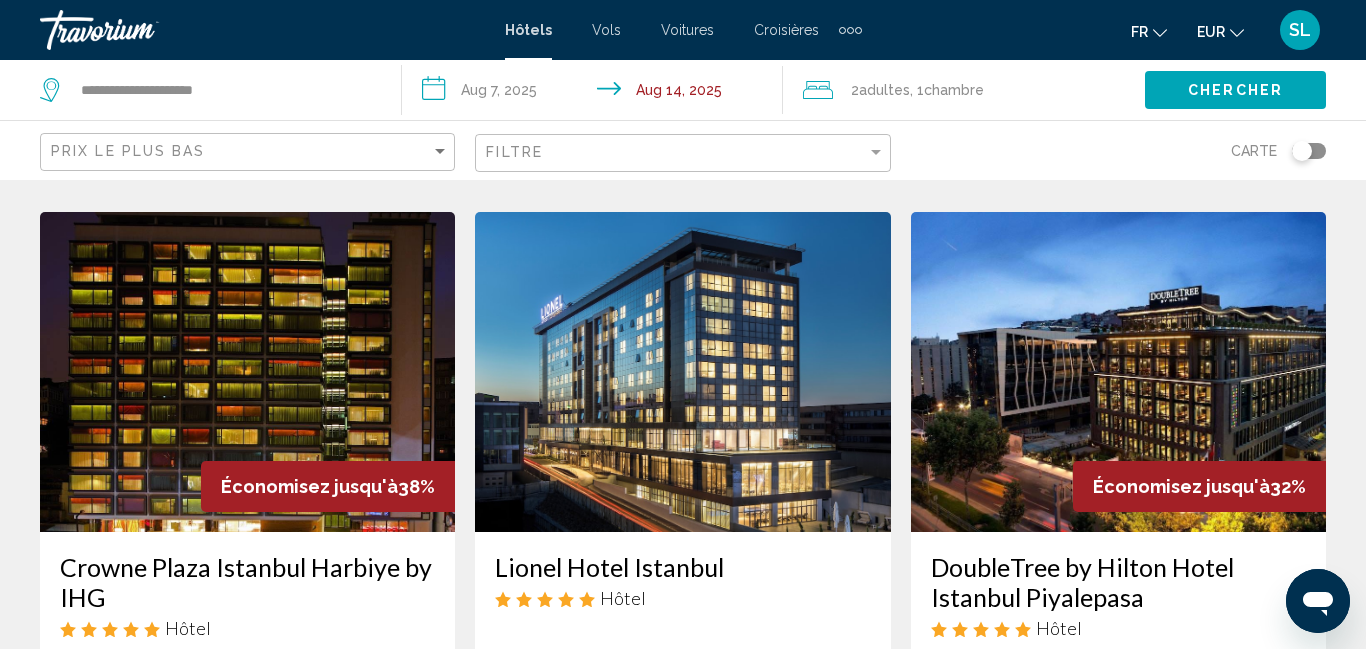 click on "Filtre" 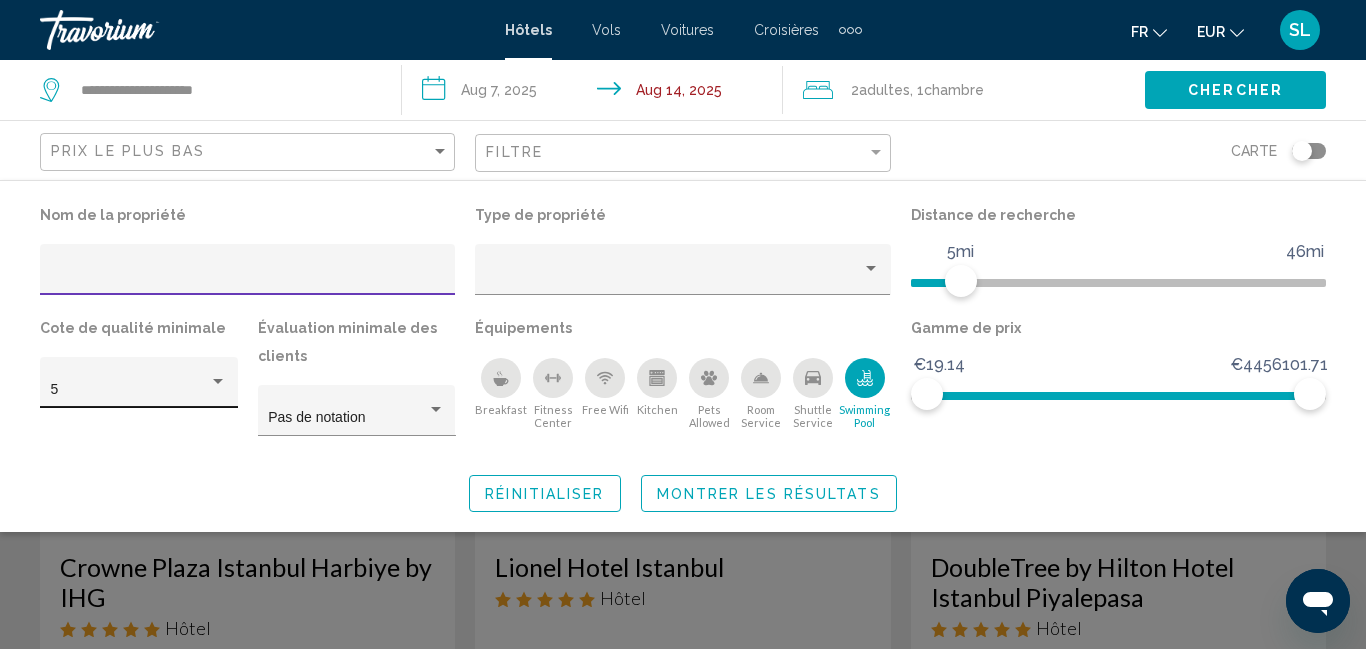 click on "5" 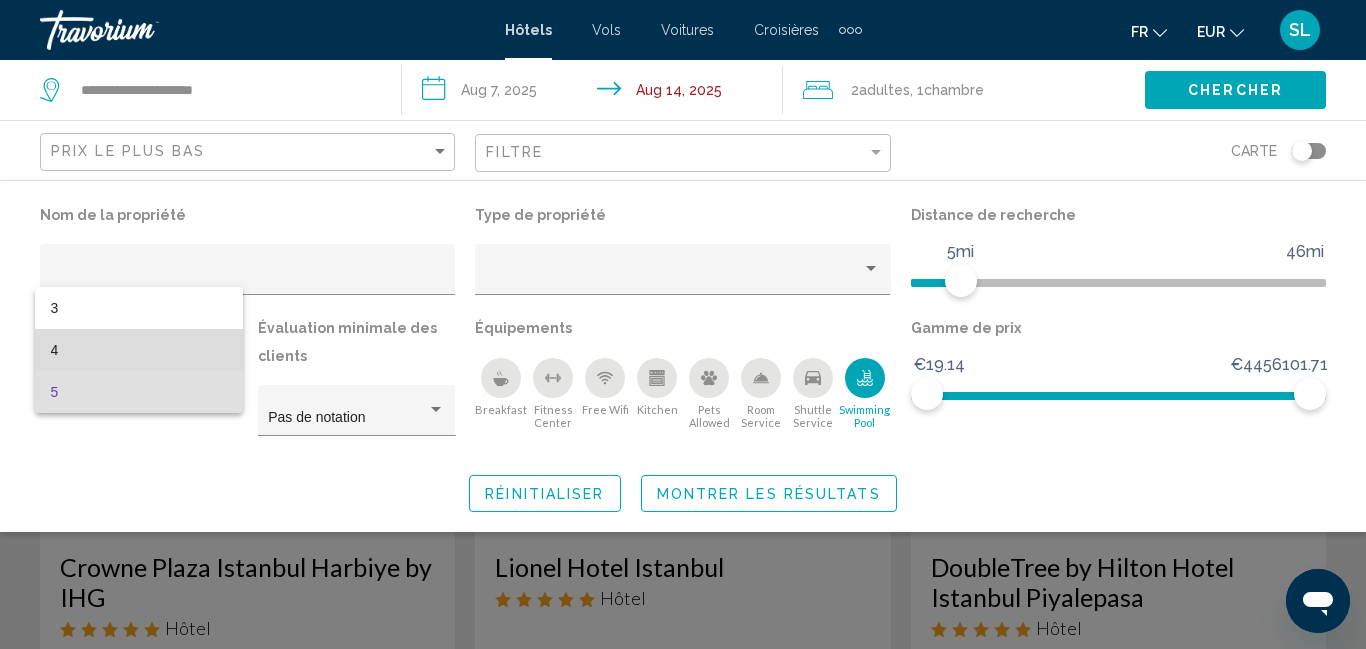click on "4" at bounding box center (139, 350) 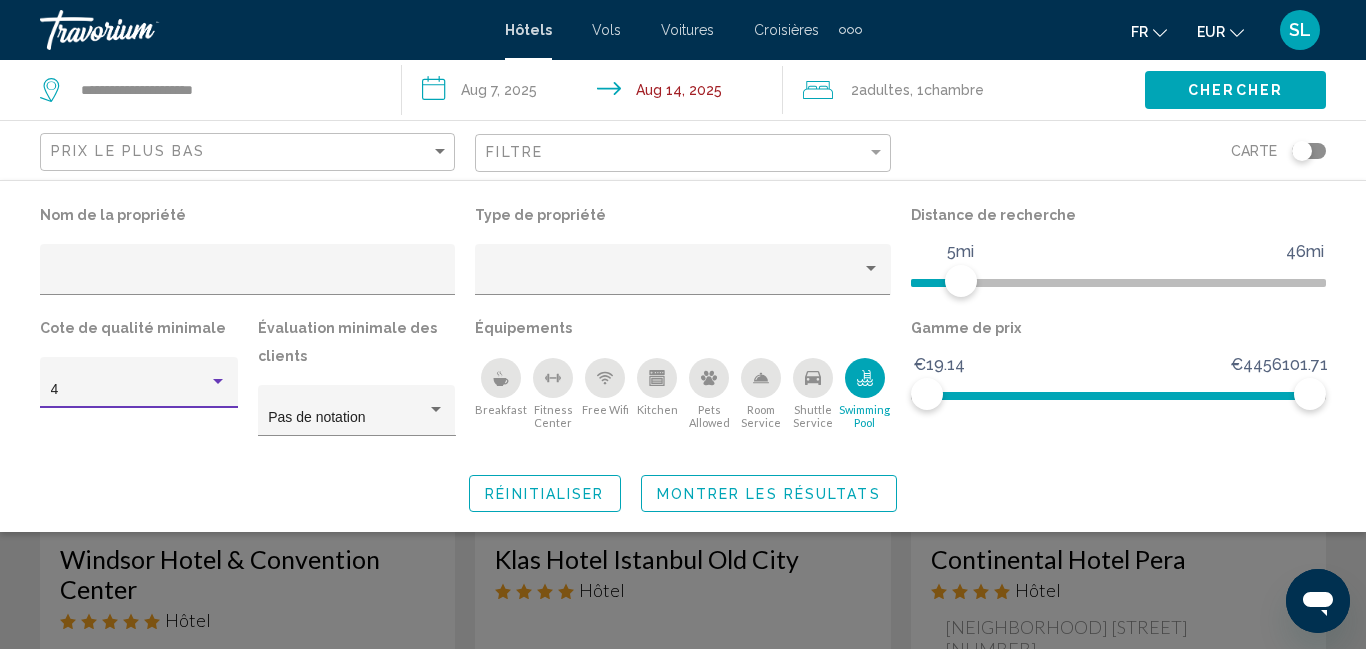 click on "Montrer les résultats" 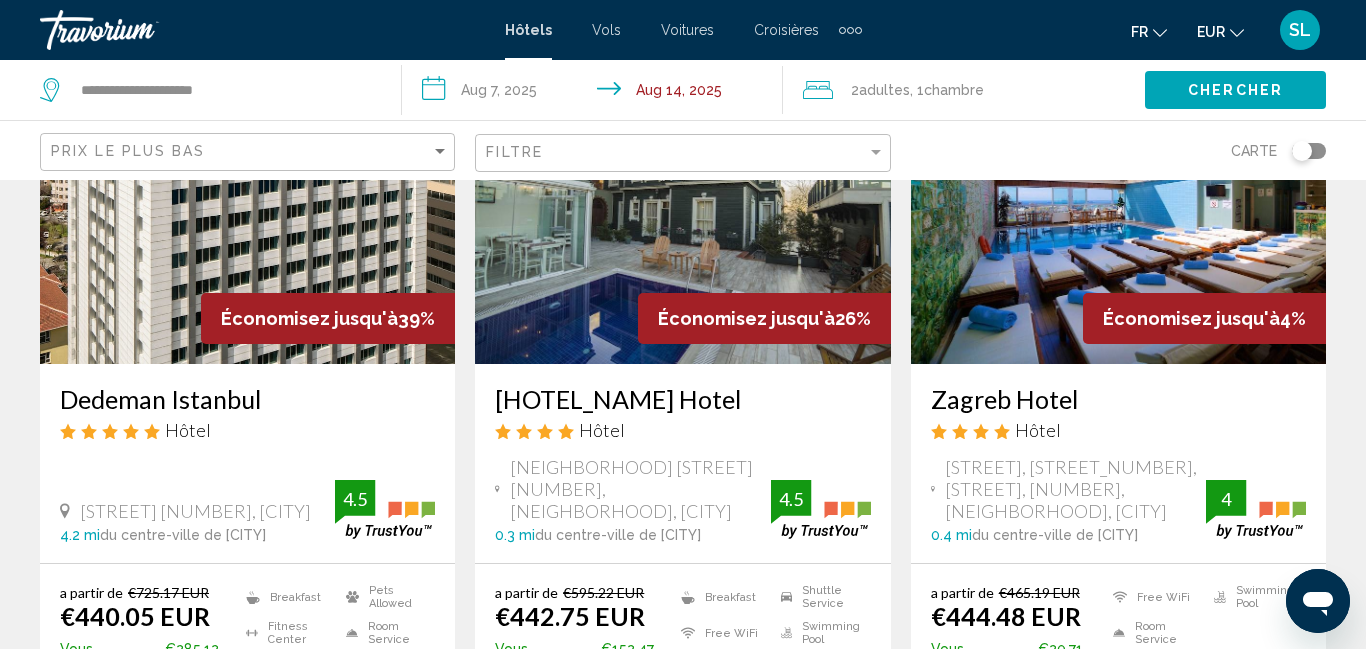 scroll, scrollTop: 162, scrollLeft: 0, axis: vertical 